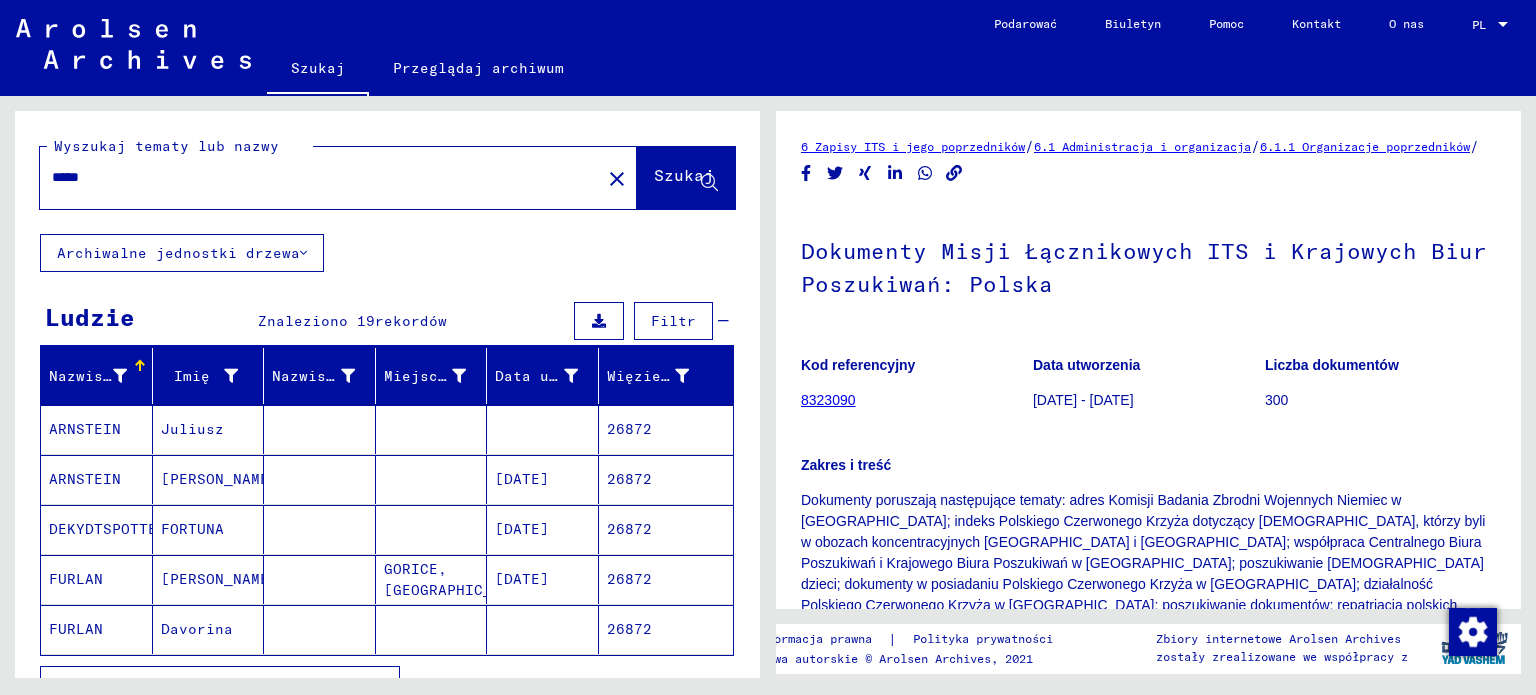 scroll, scrollTop: 0, scrollLeft: 0, axis: both 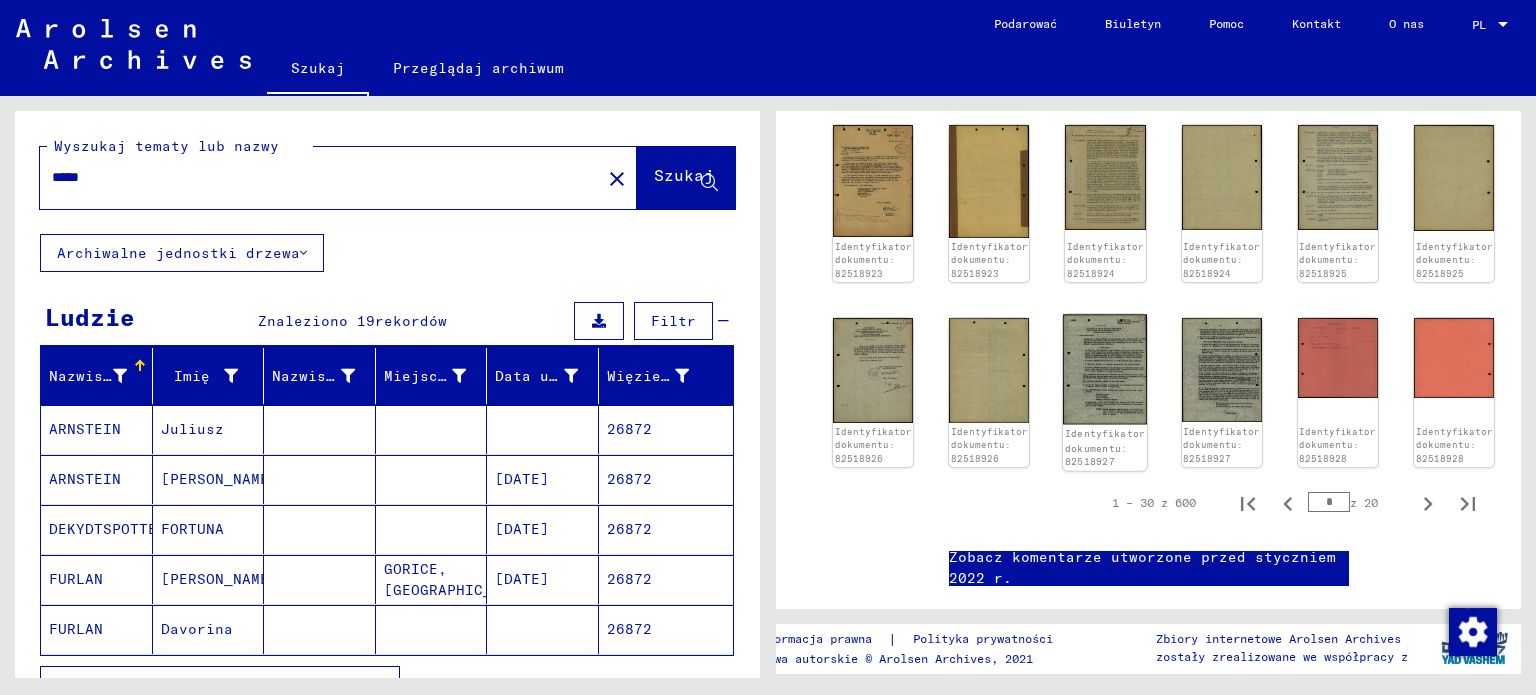 click 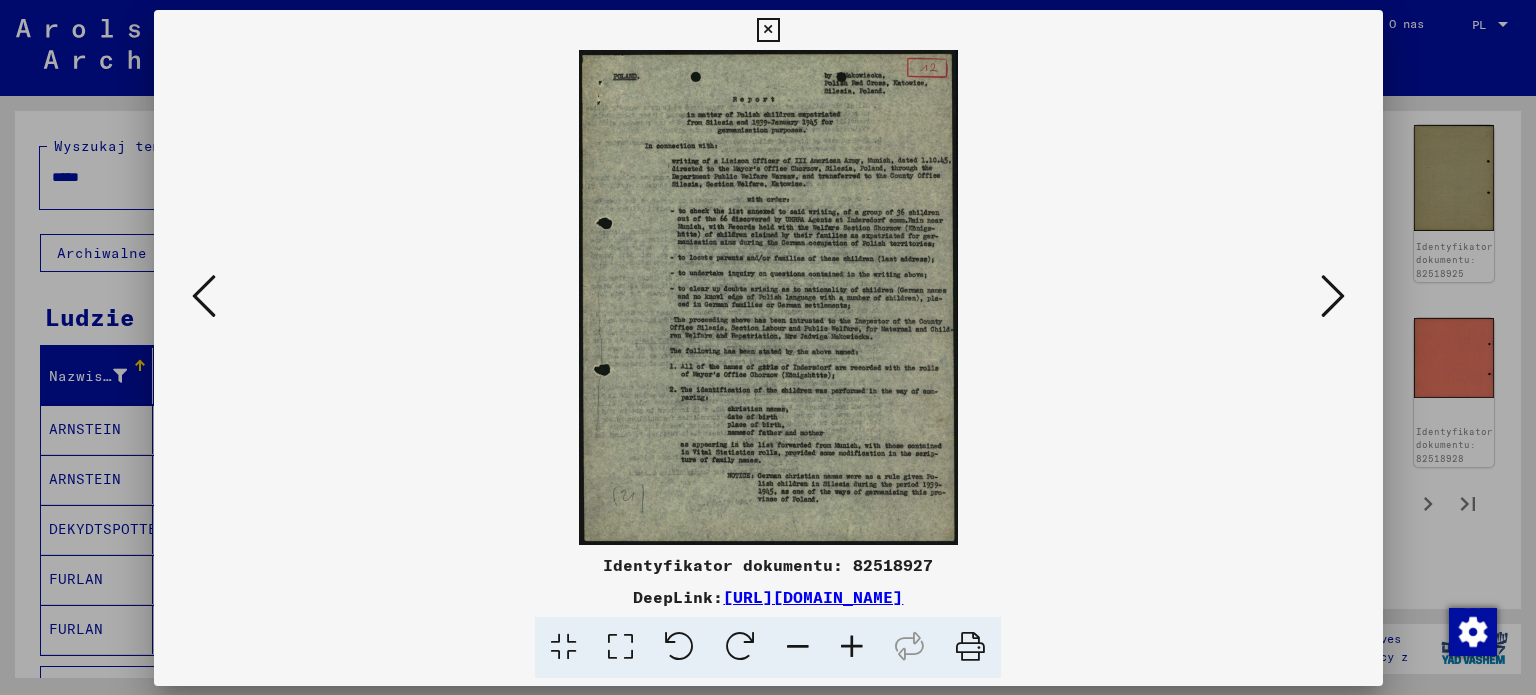 click at bounding box center (768, 297) 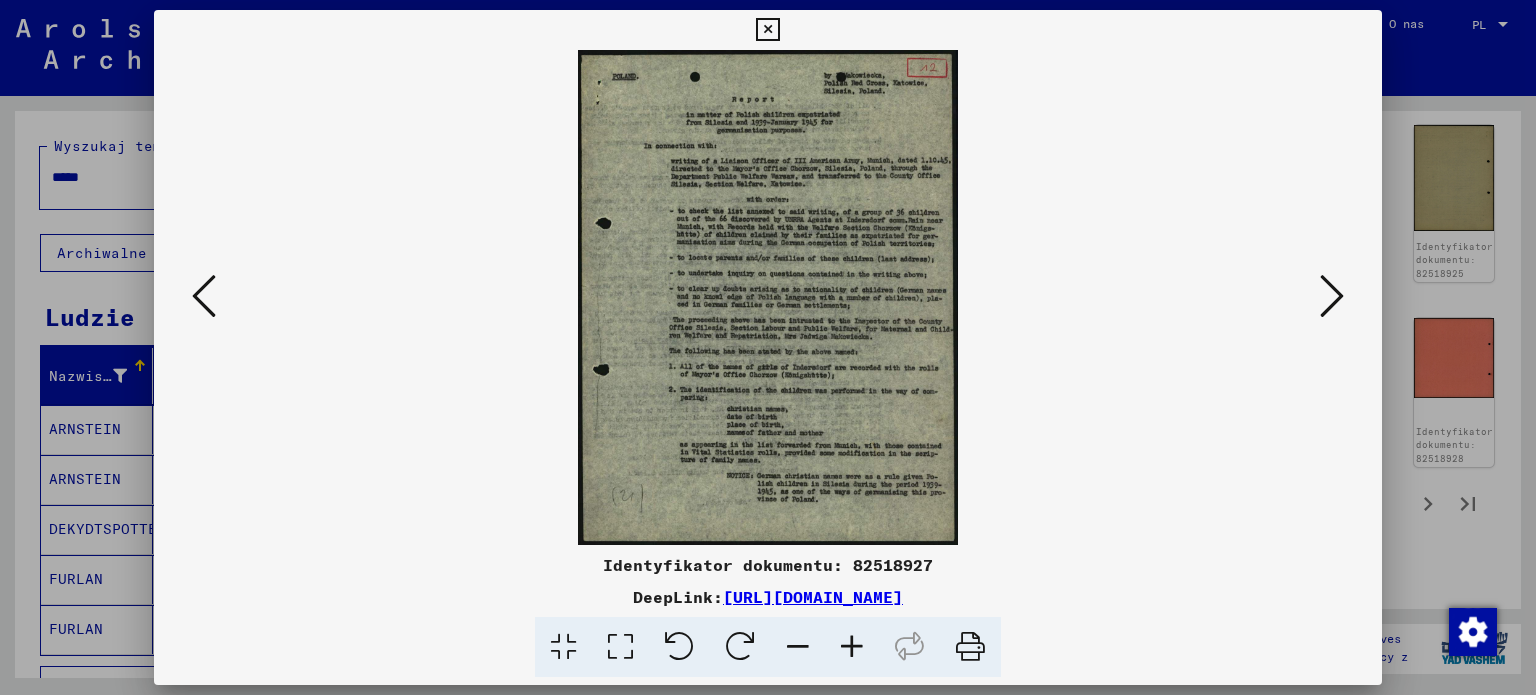 click at bounding box center [852, 647] 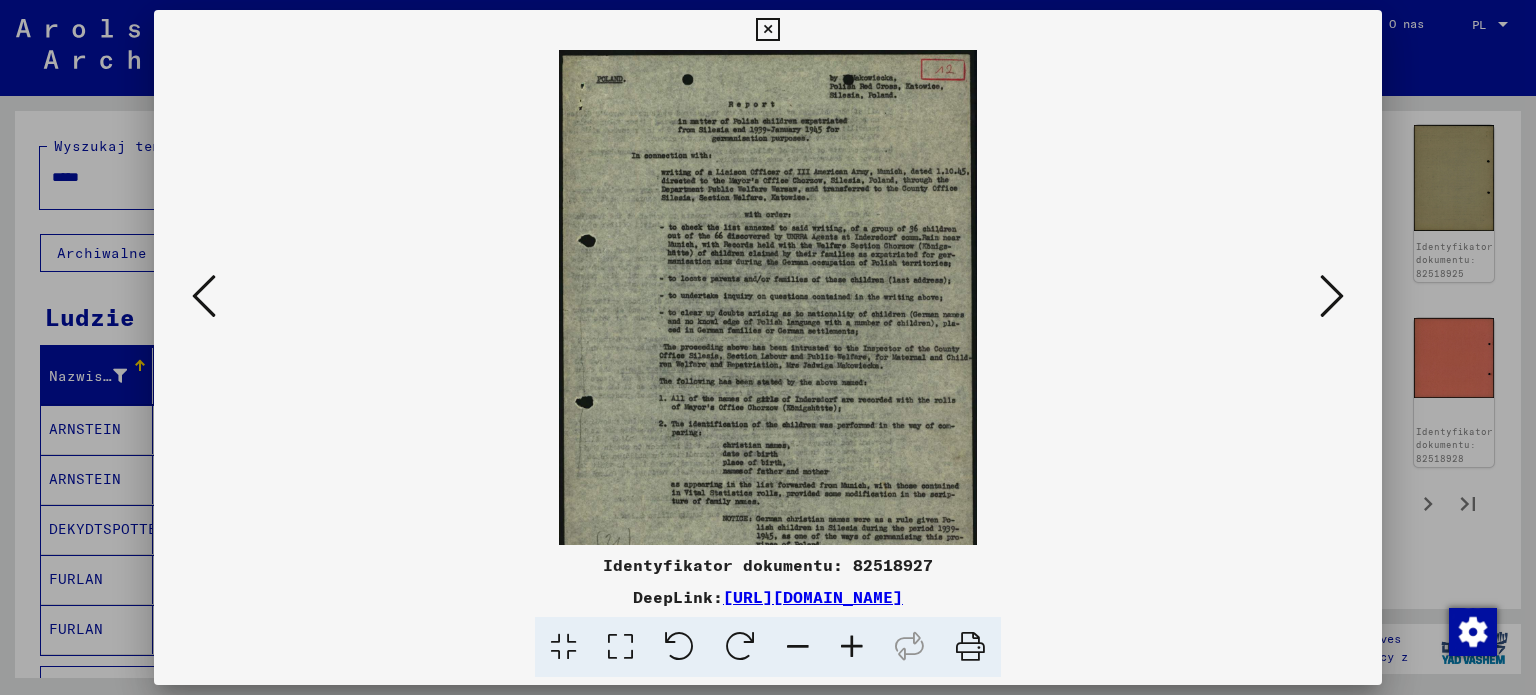 click at bounding box center [852, 647] 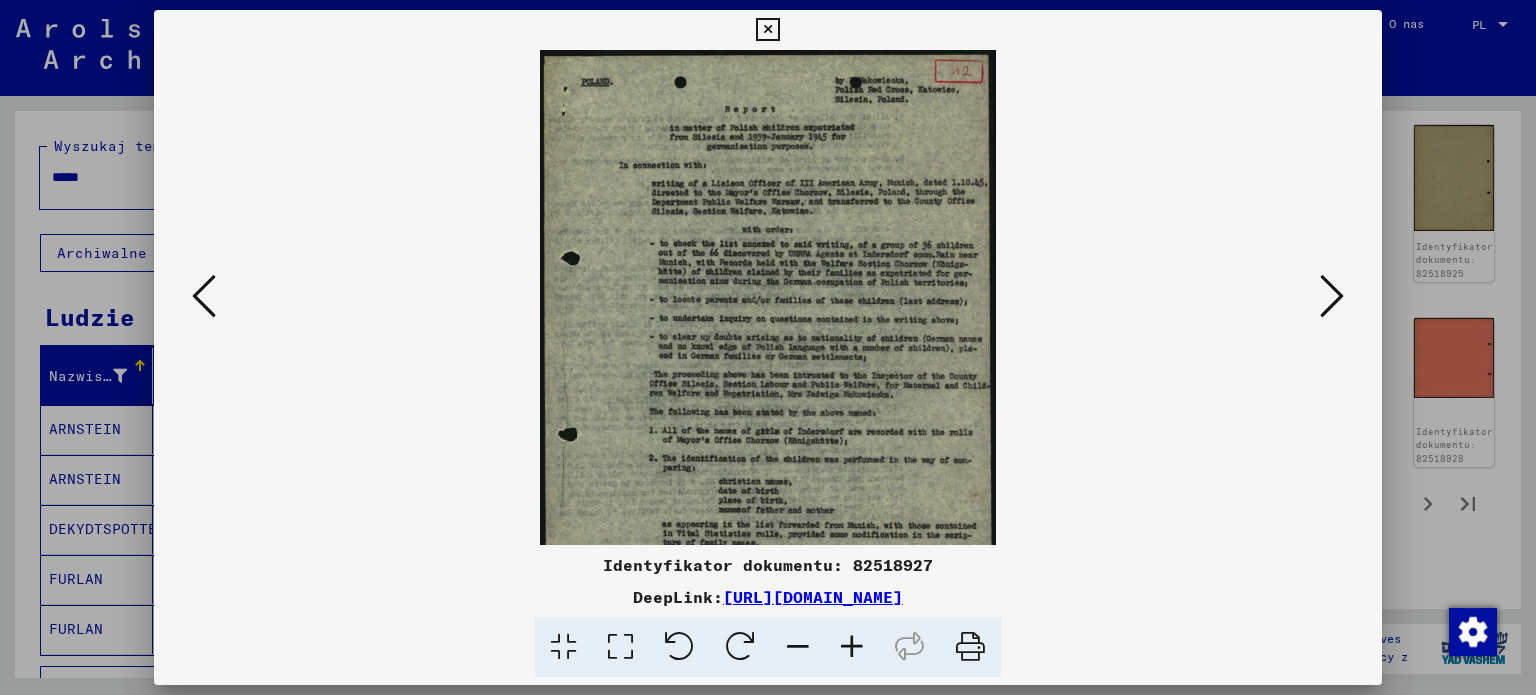 click at bounding box center (852, 647) 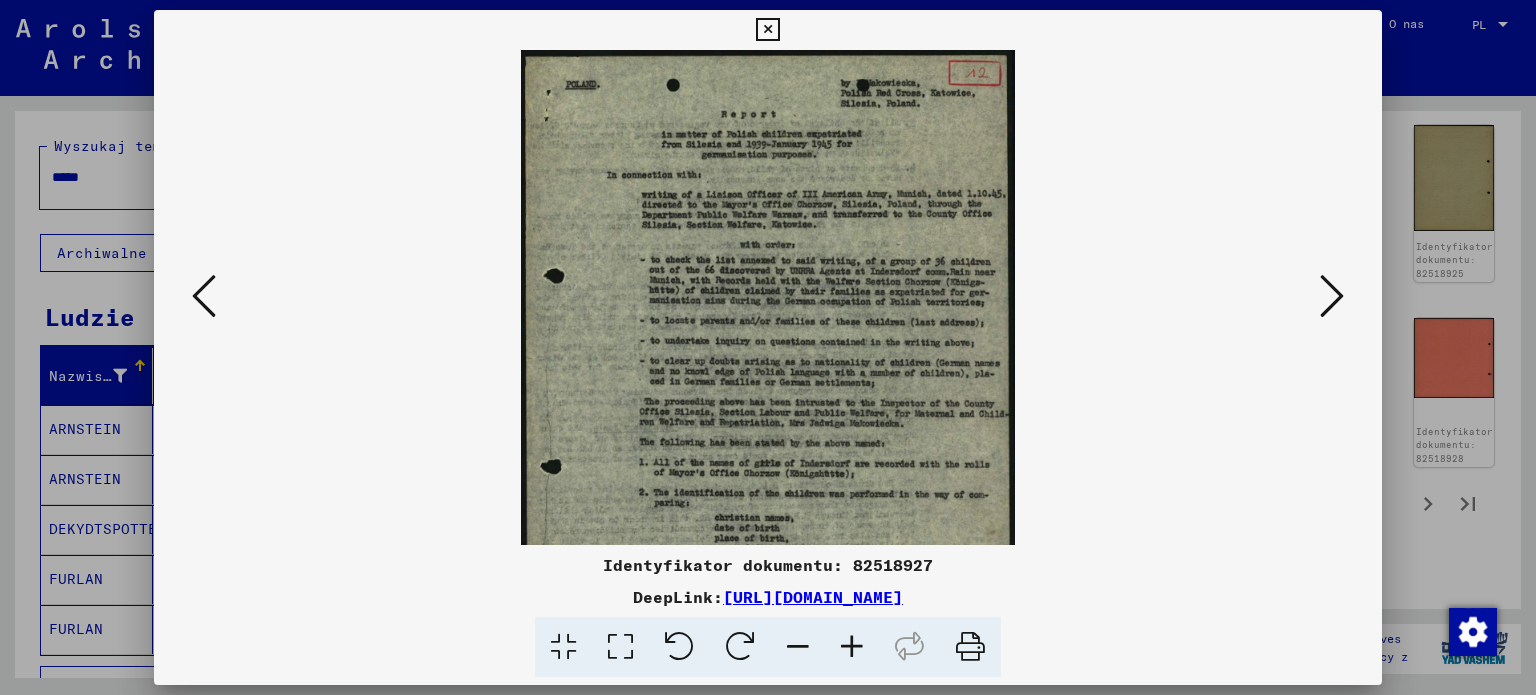 click at bounding box center [852, 647] 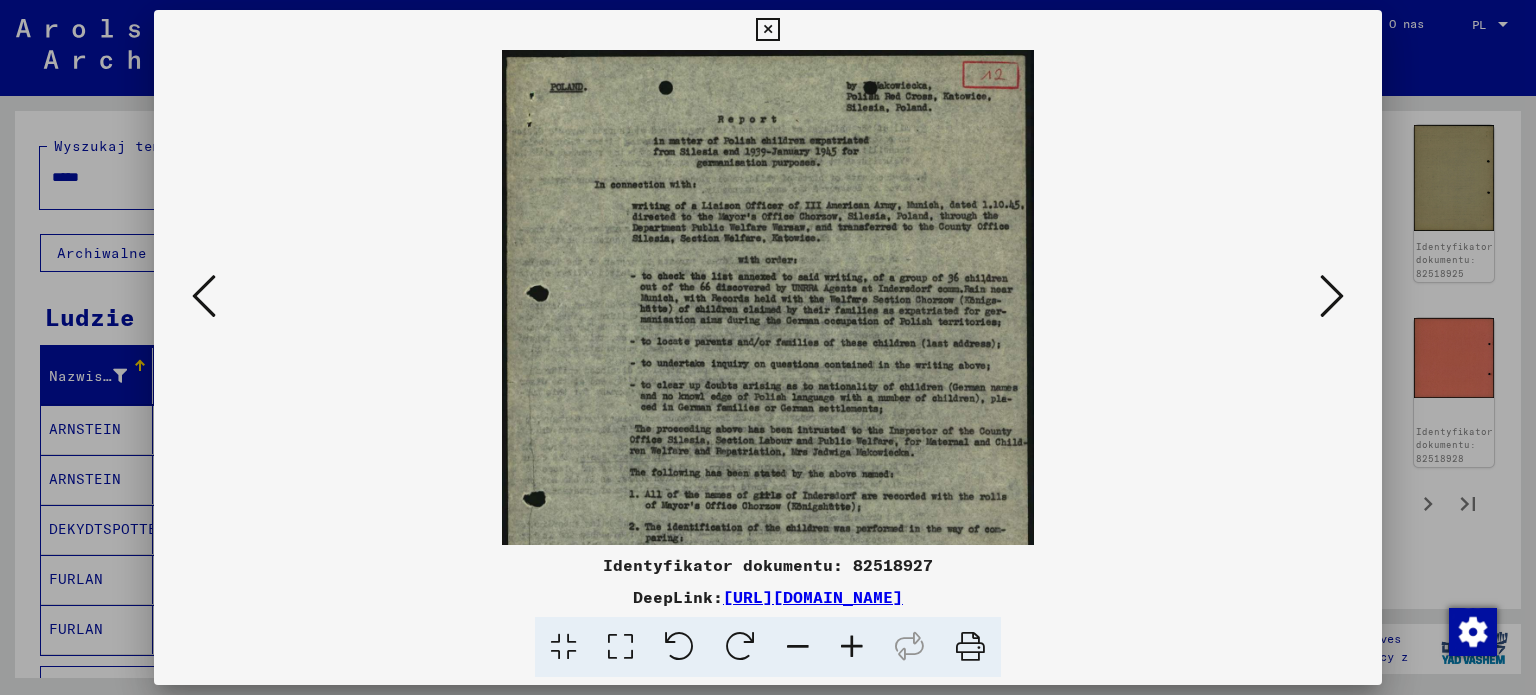 click at bounding box center (852, 647) 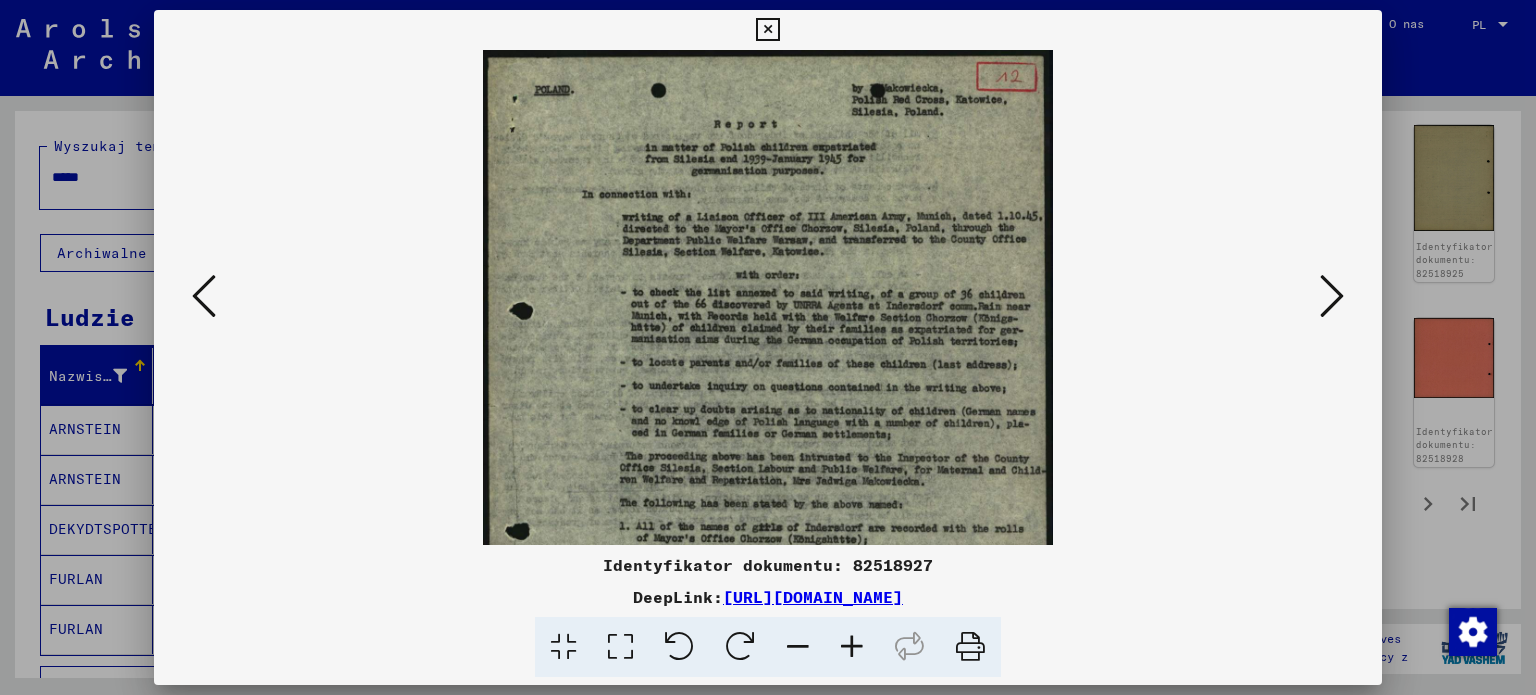 click at bounding box center (852, 647) 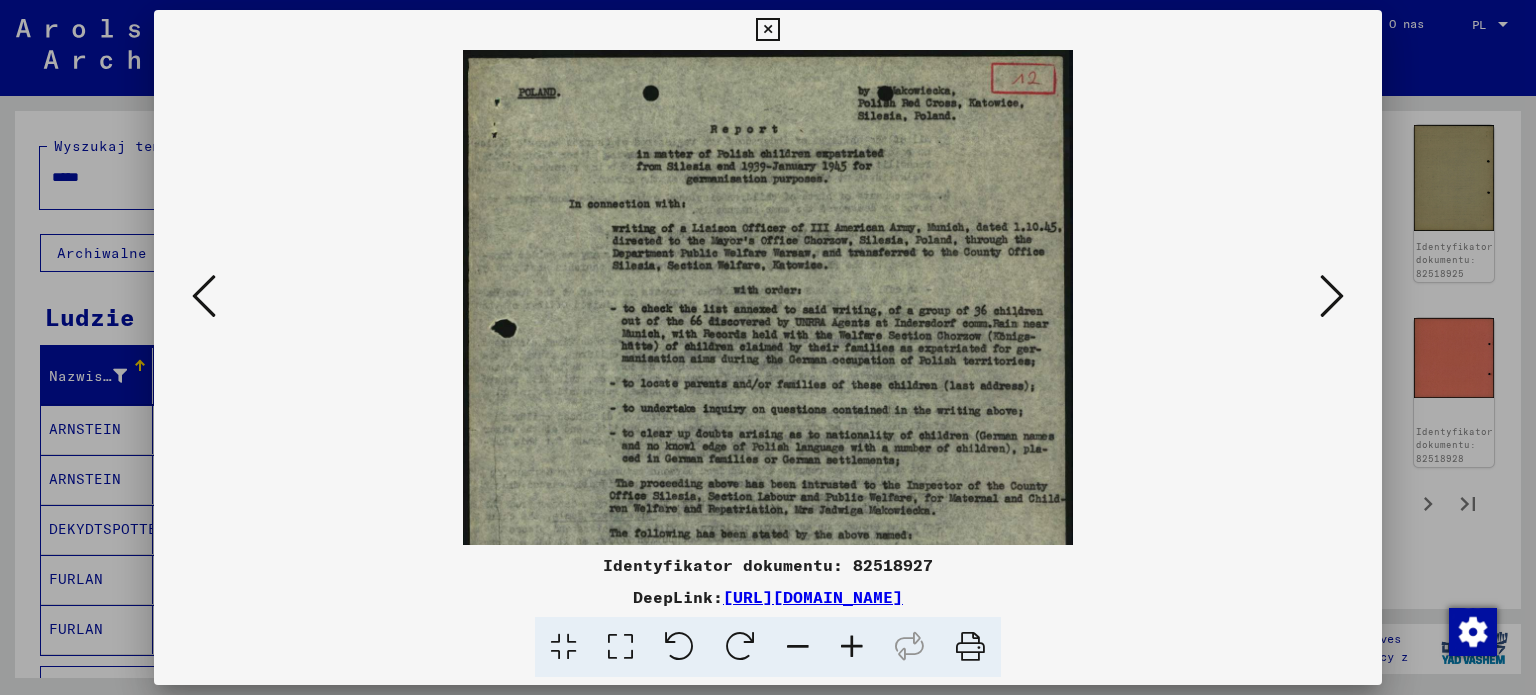 click at bounding box center (852, 647) 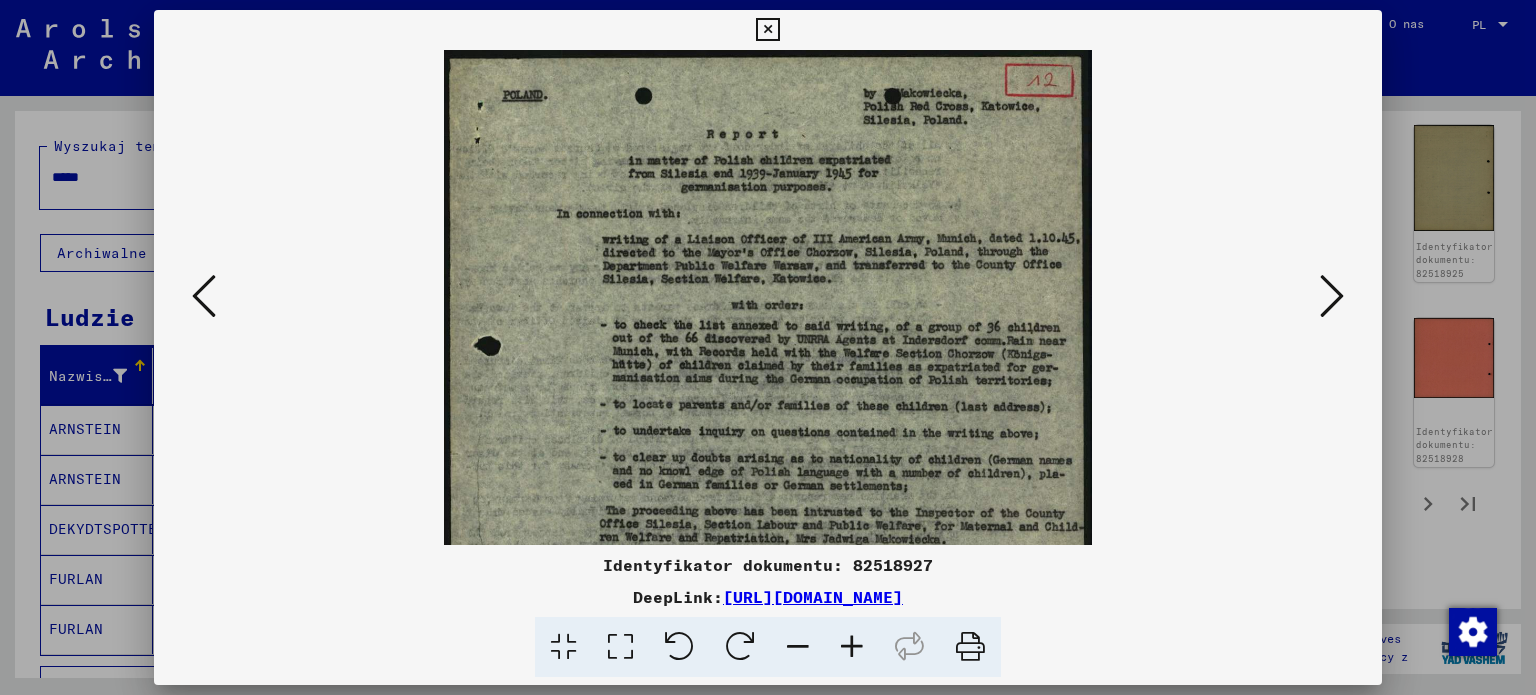 click at bounding box center (852, 647) 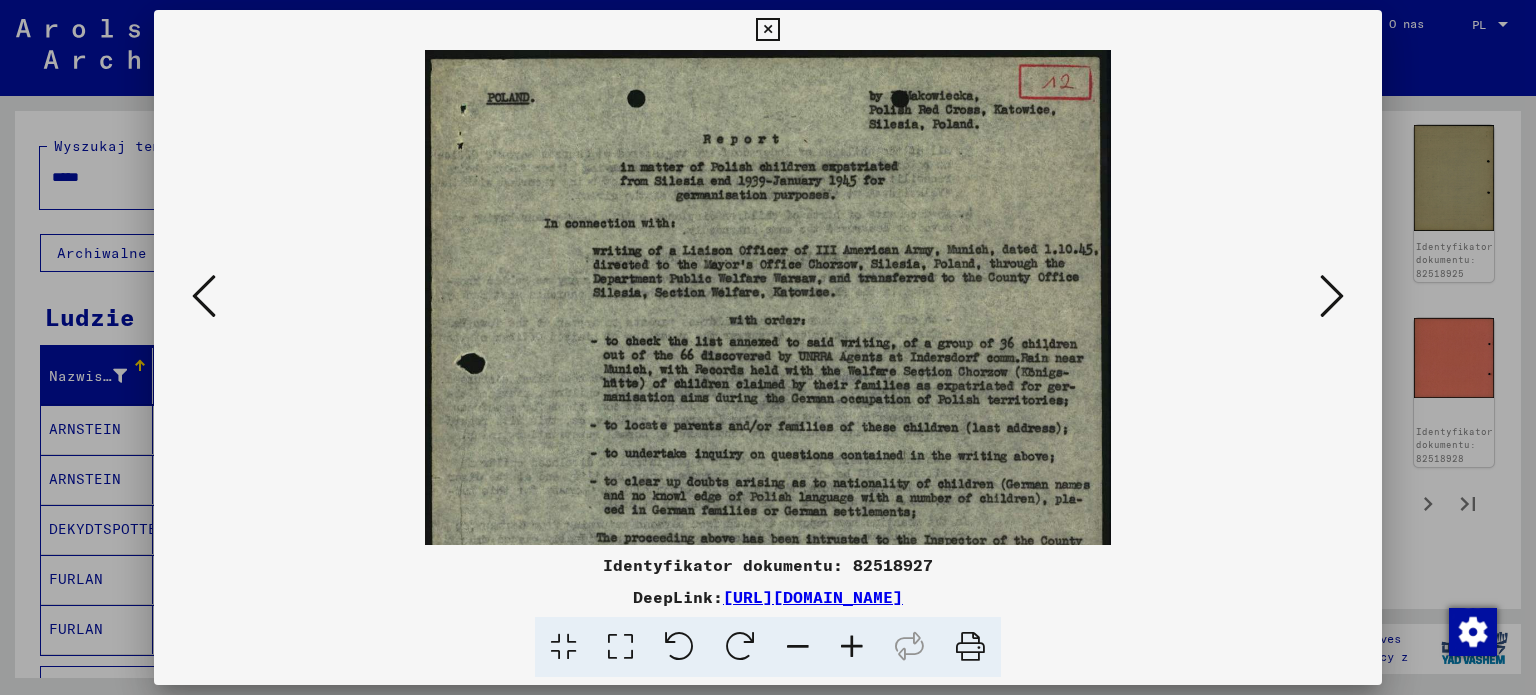 click at bounding box center (852, 647) 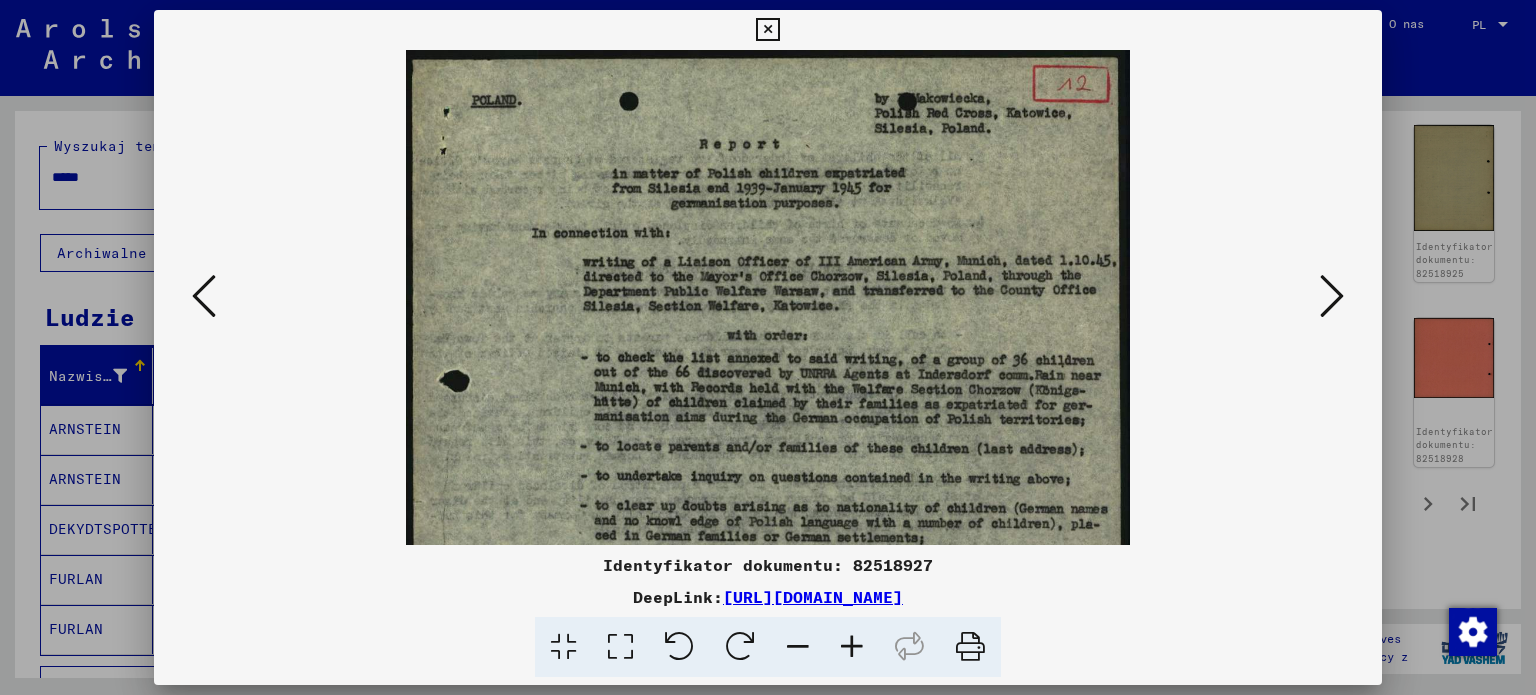 click at bounding box center (852, 647) 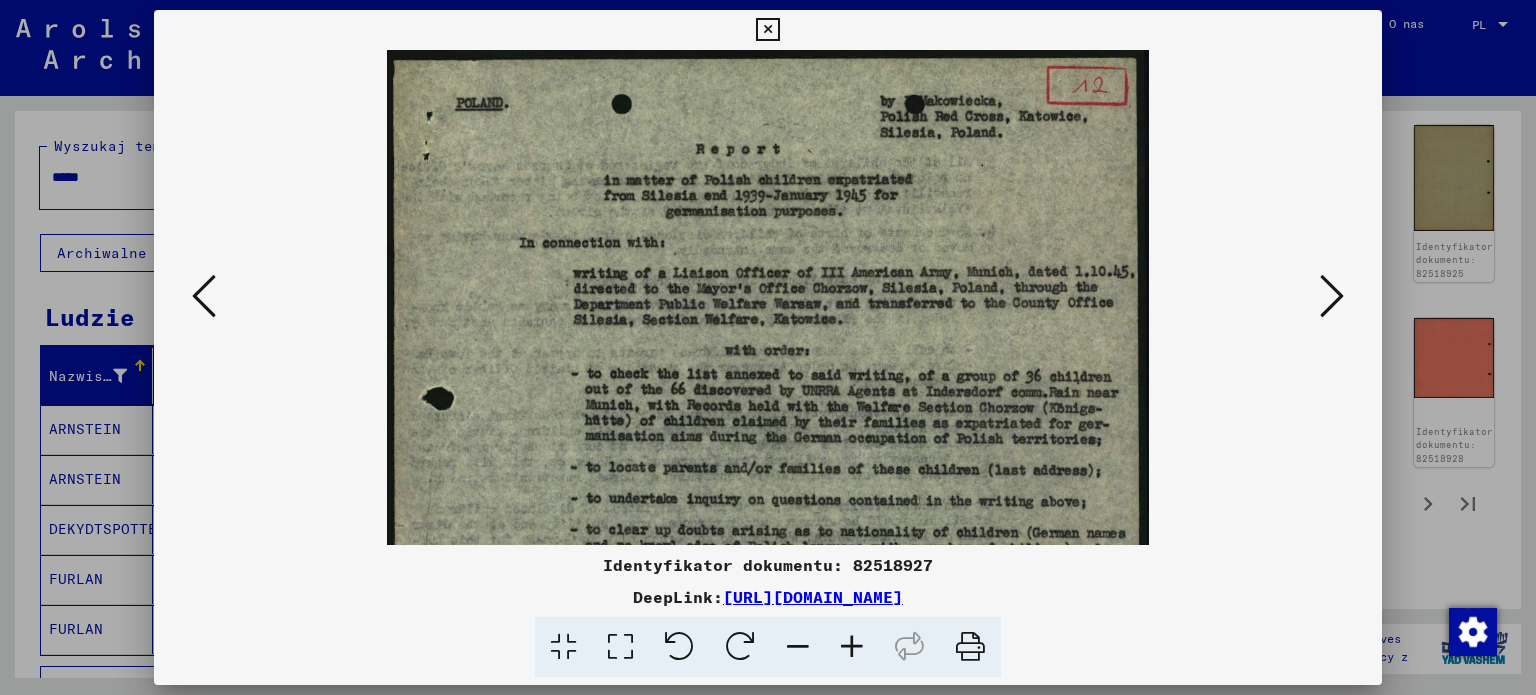 click at bounding box center (1332, 296) 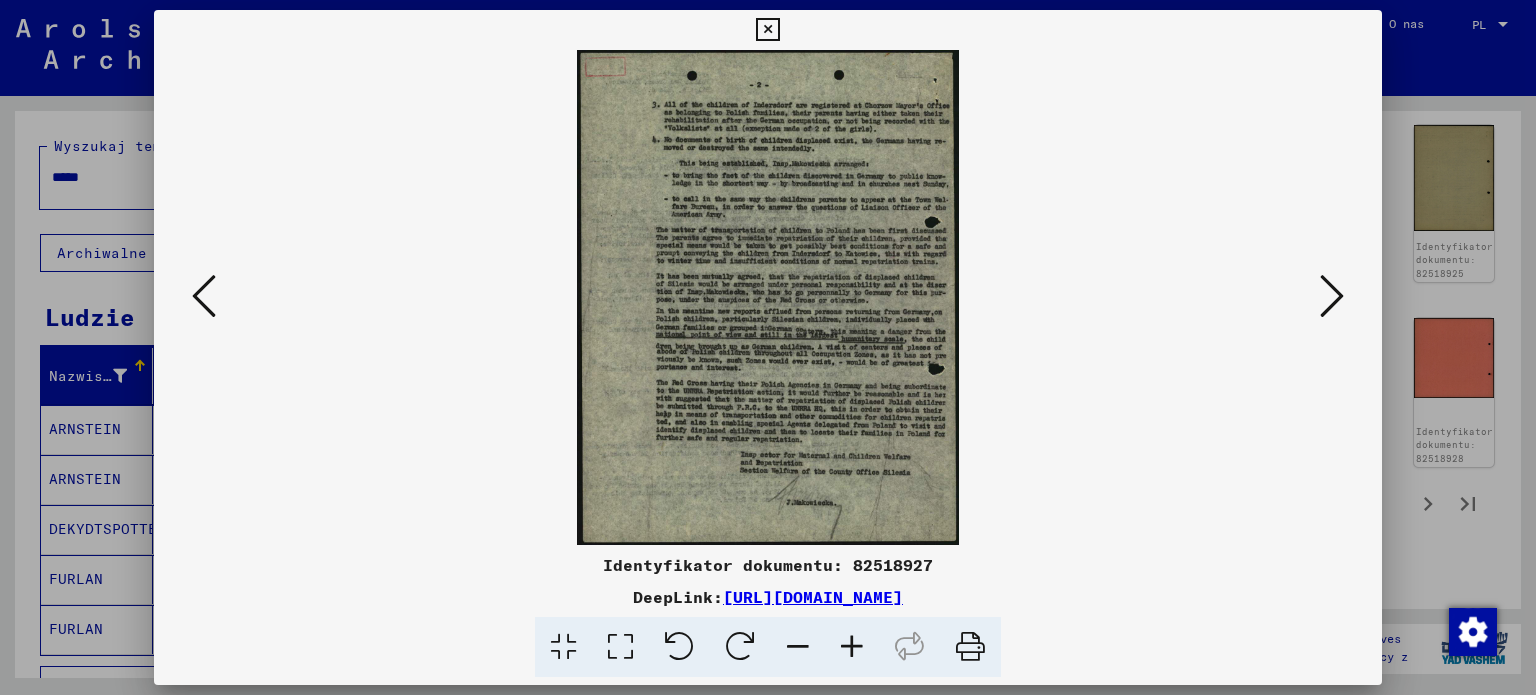 click at bounding box center (852, 647) 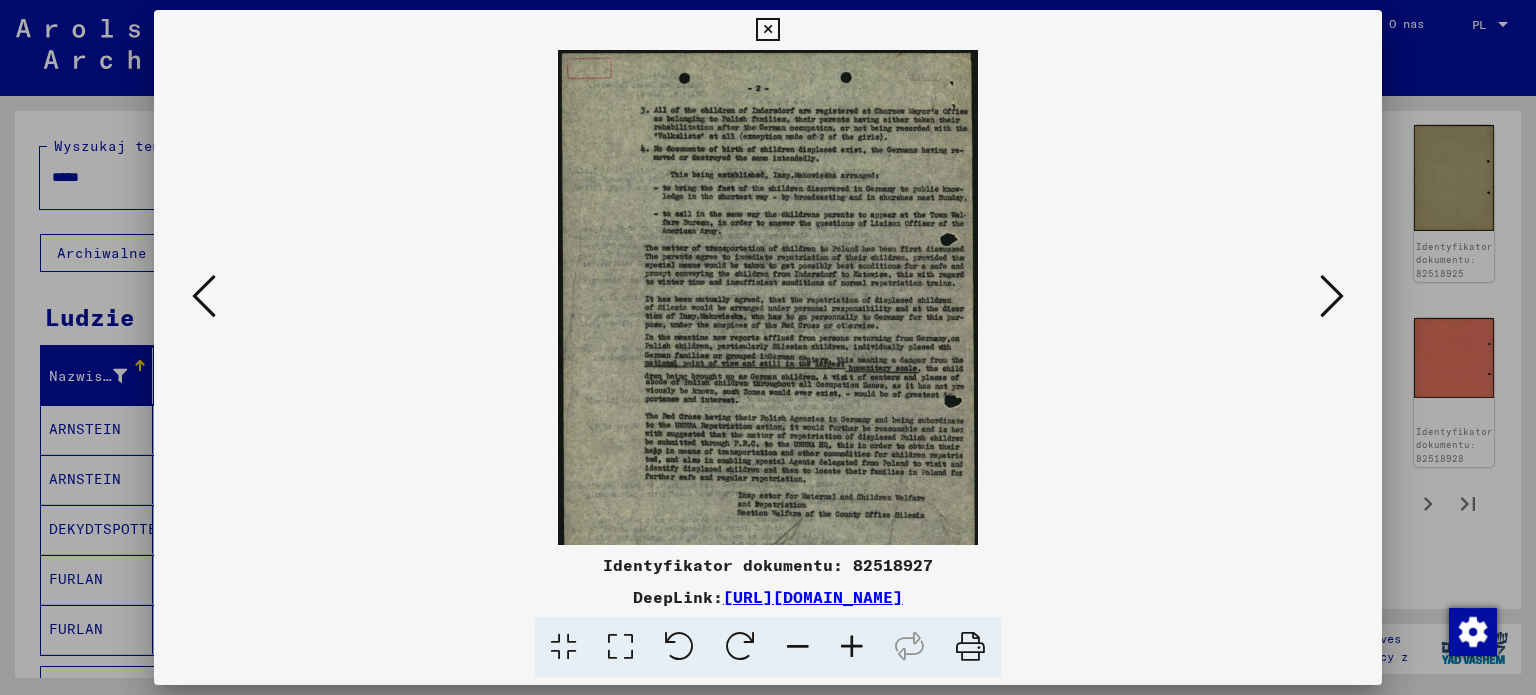 click at bounding box center (852, 647) 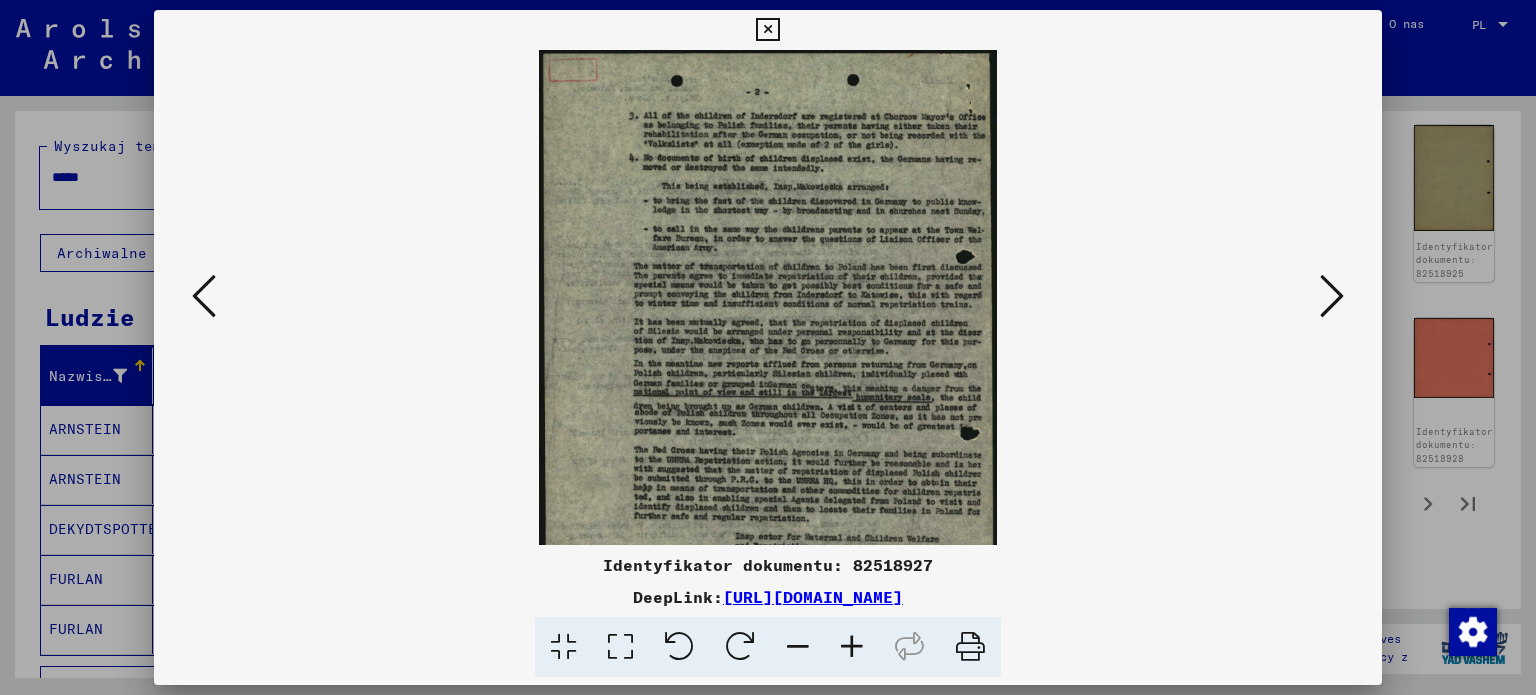 click at bounding box center (852, 647) 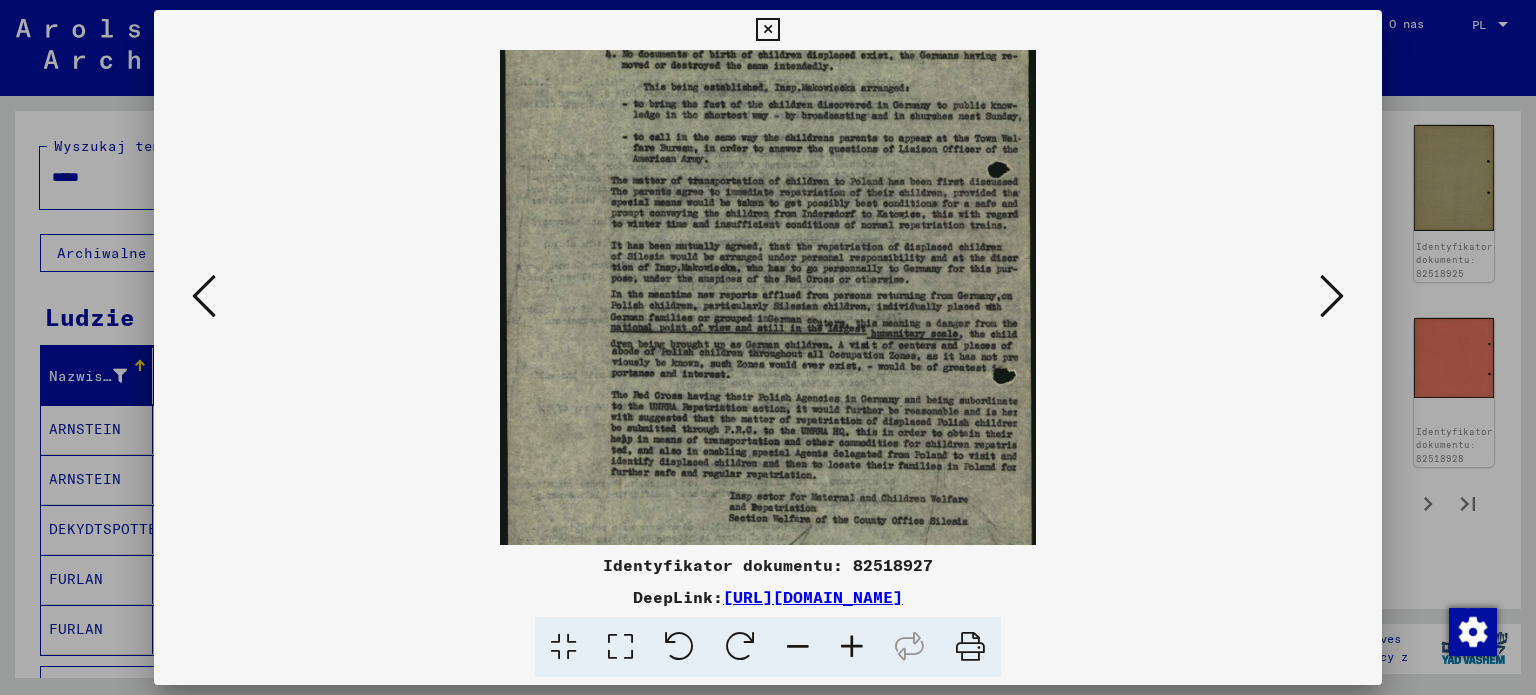scroll, scrollTop: 200, scrollLeft: 0, axis: vertical 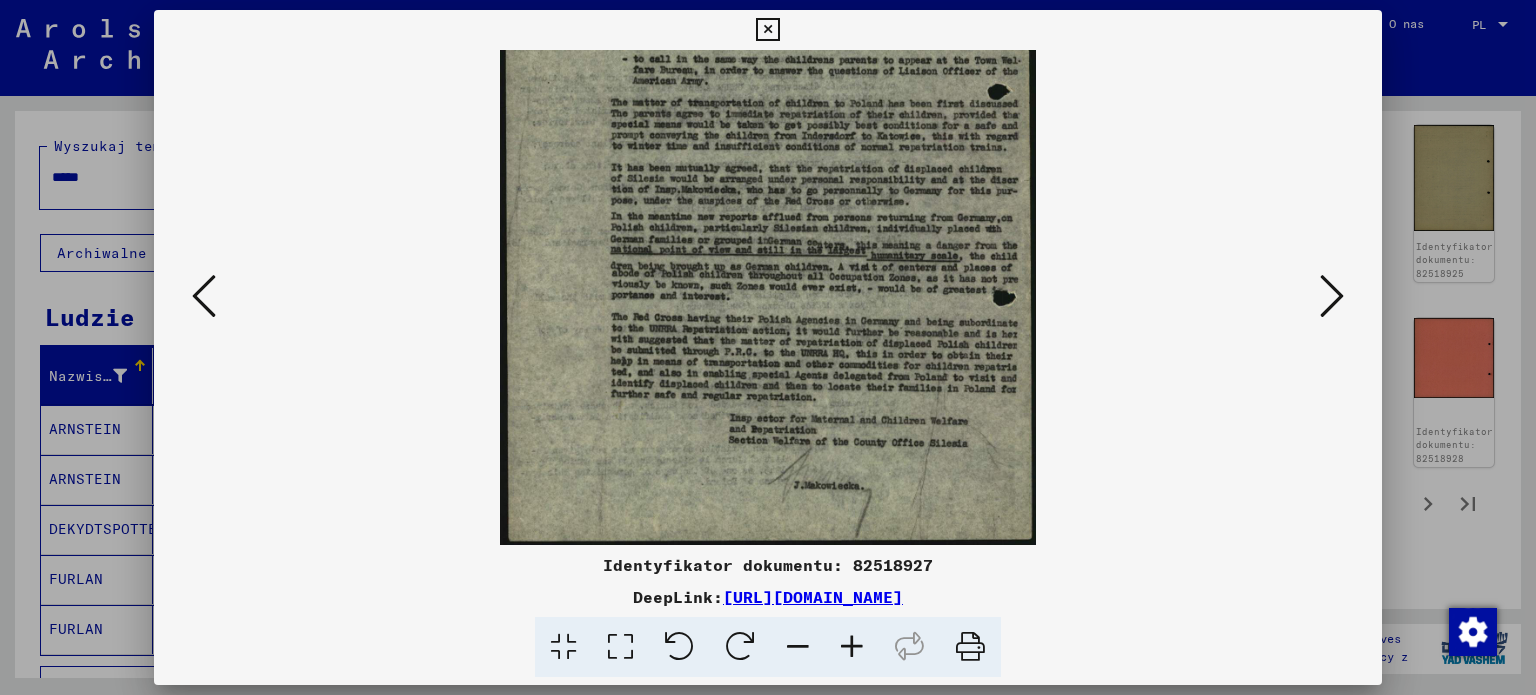 drag, startPoint x: 768, startPoint y: 459, endPoint x: 775, endPoint y: 239, distance: 220.11133 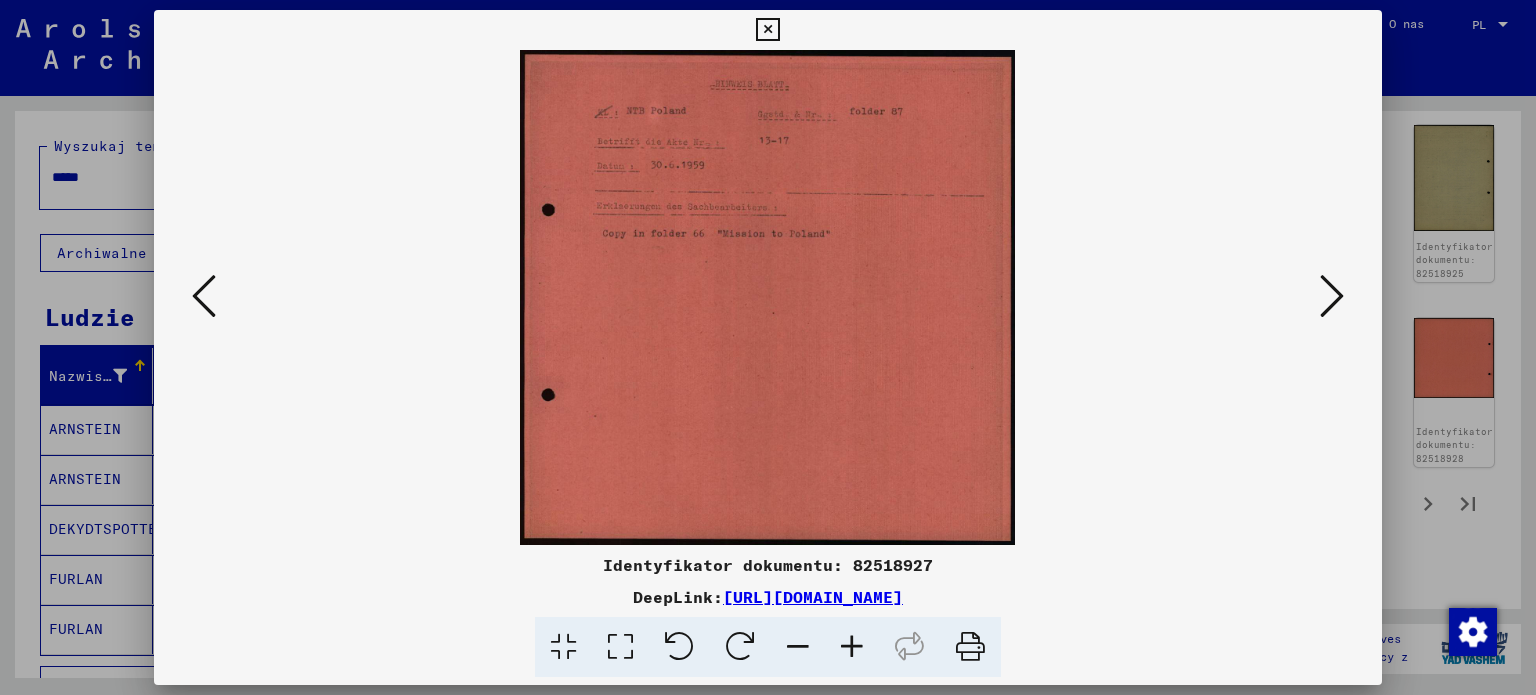 scroll, scrollTop: 0, scrollLeft: 0, axis: both 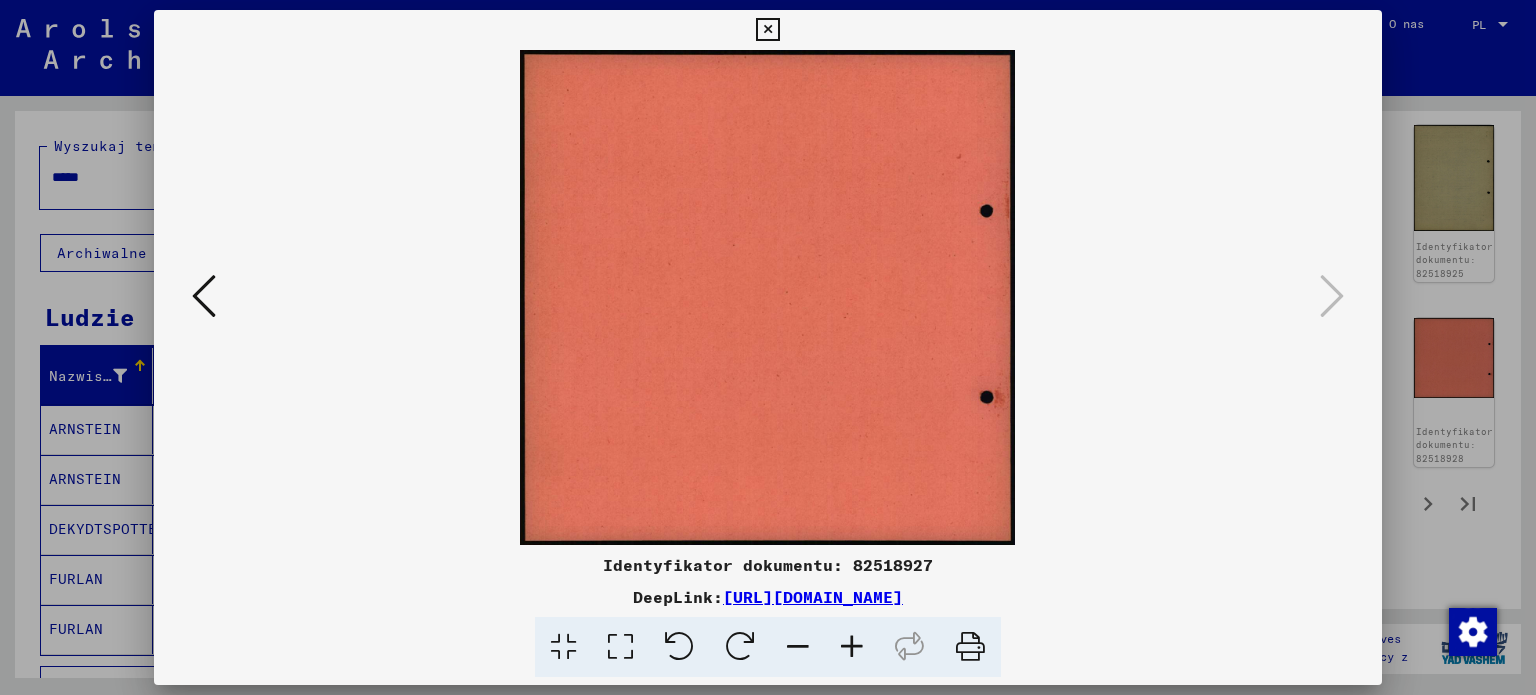 click at bounding box center (767, 30) 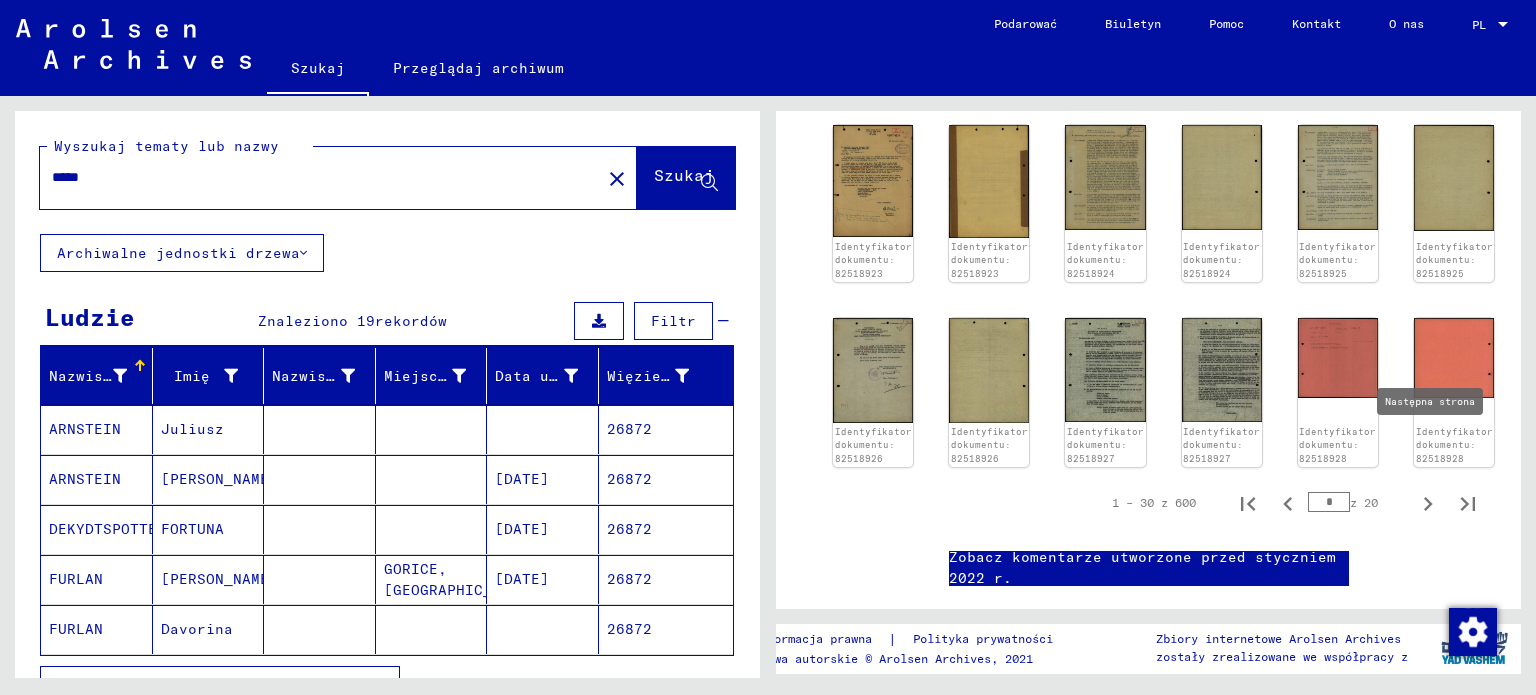 click 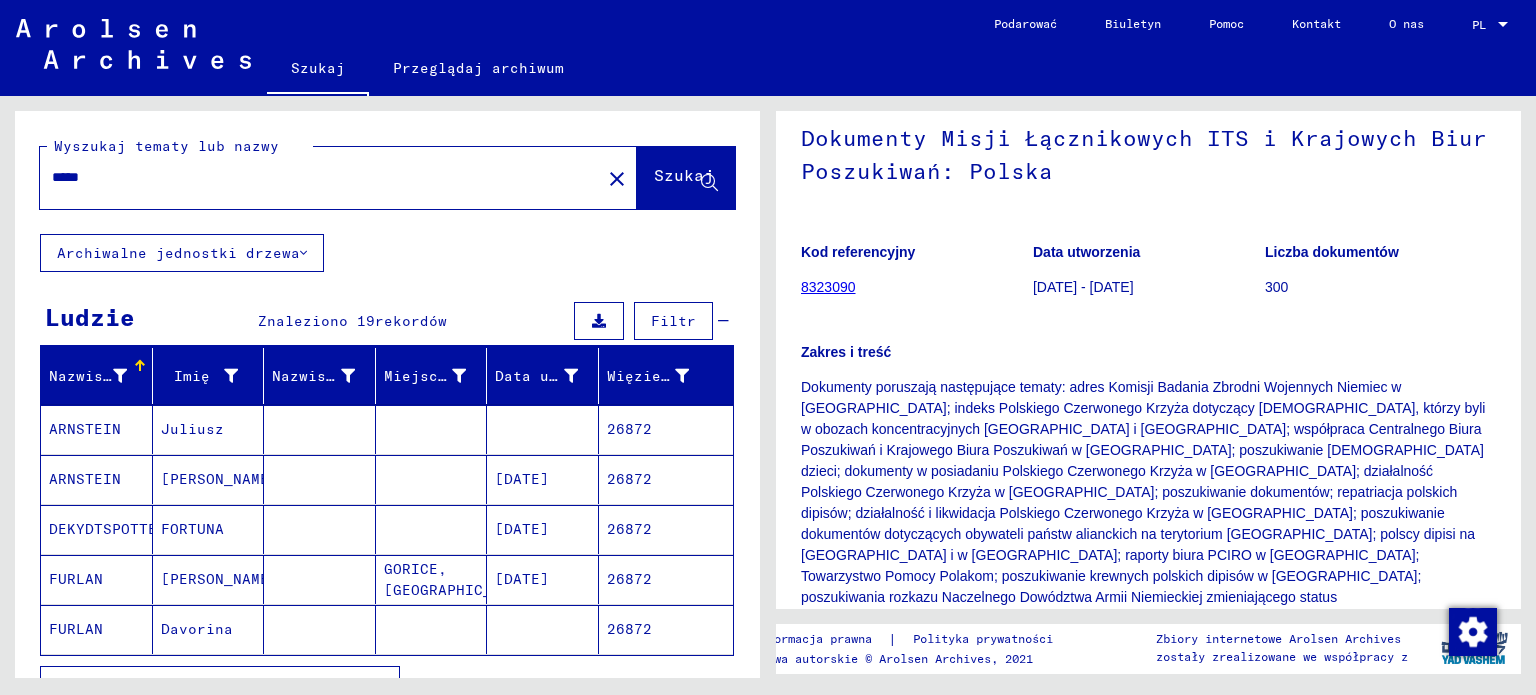 scroll, scrollTop: 199, scrollLeft: 0, axis: vertical 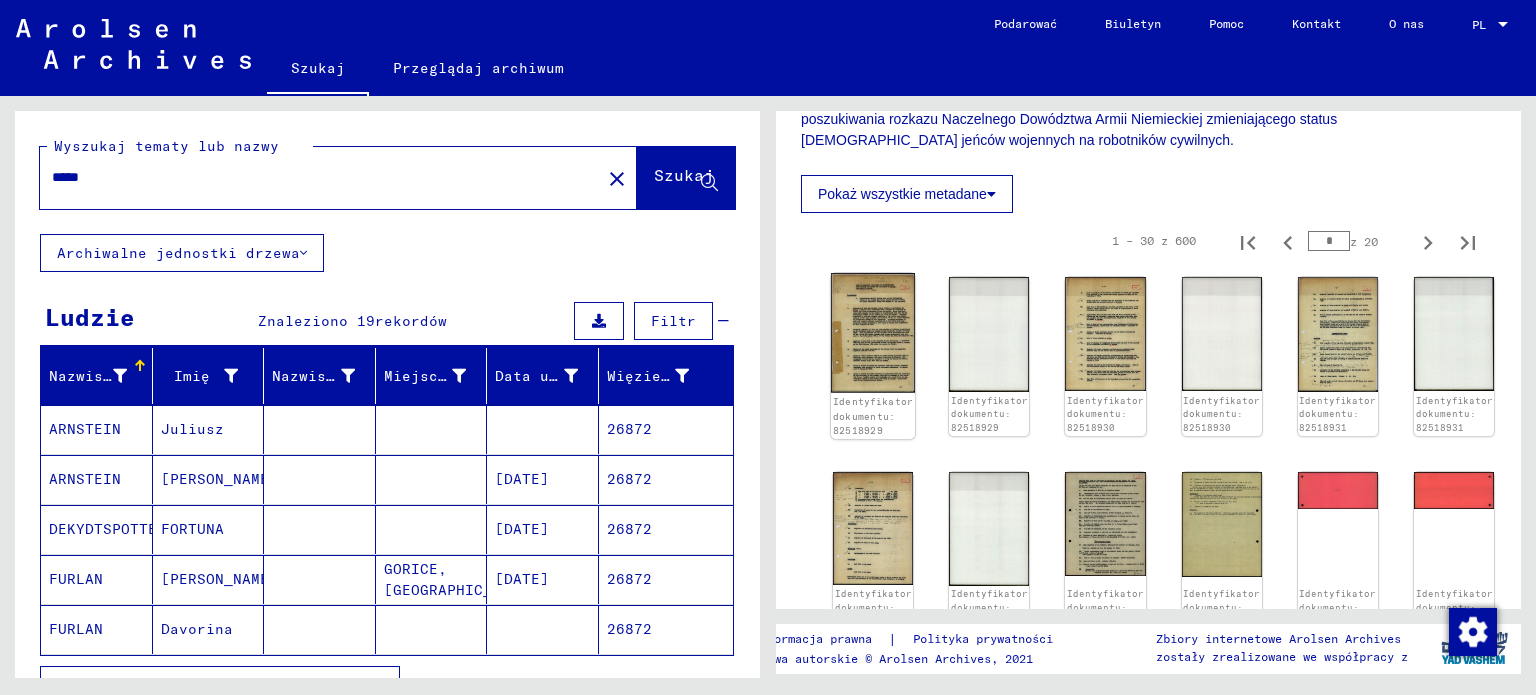 click 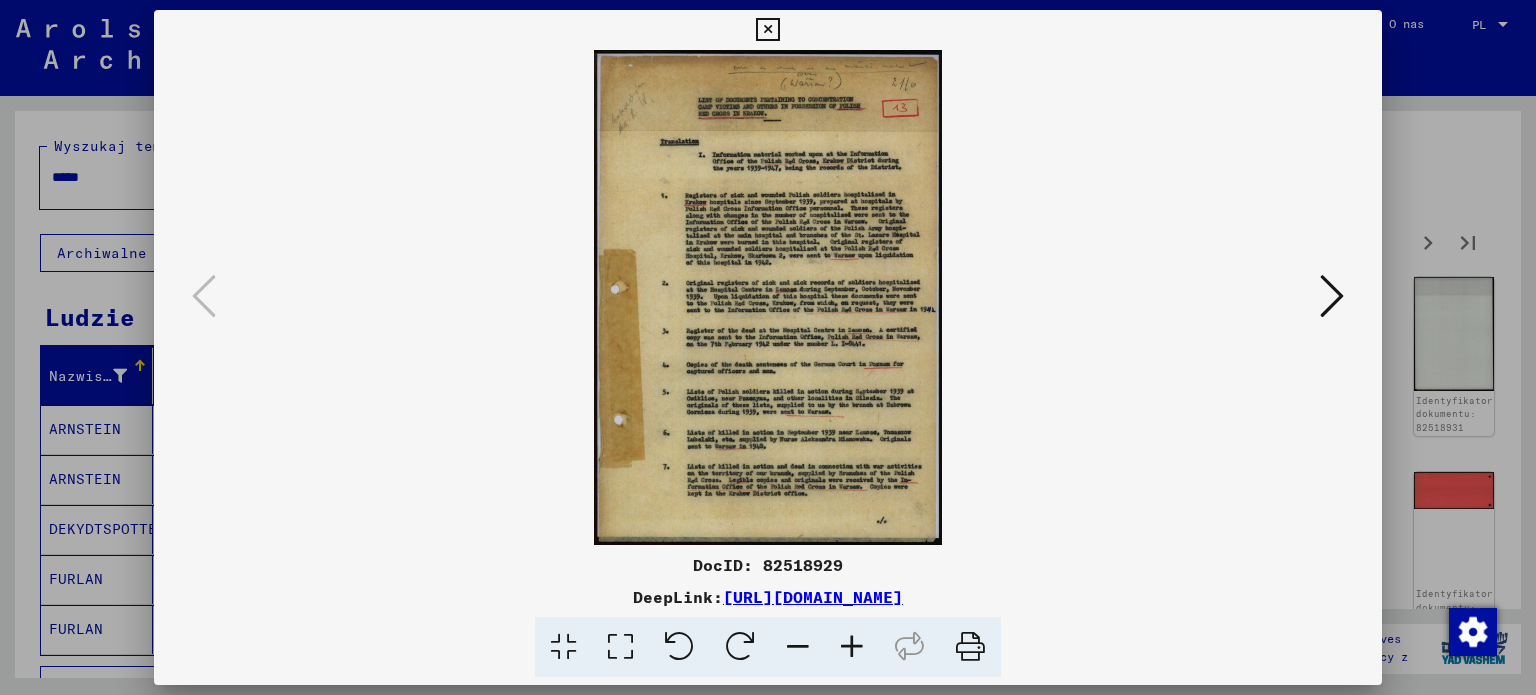 click at bounding box center [768, 297] 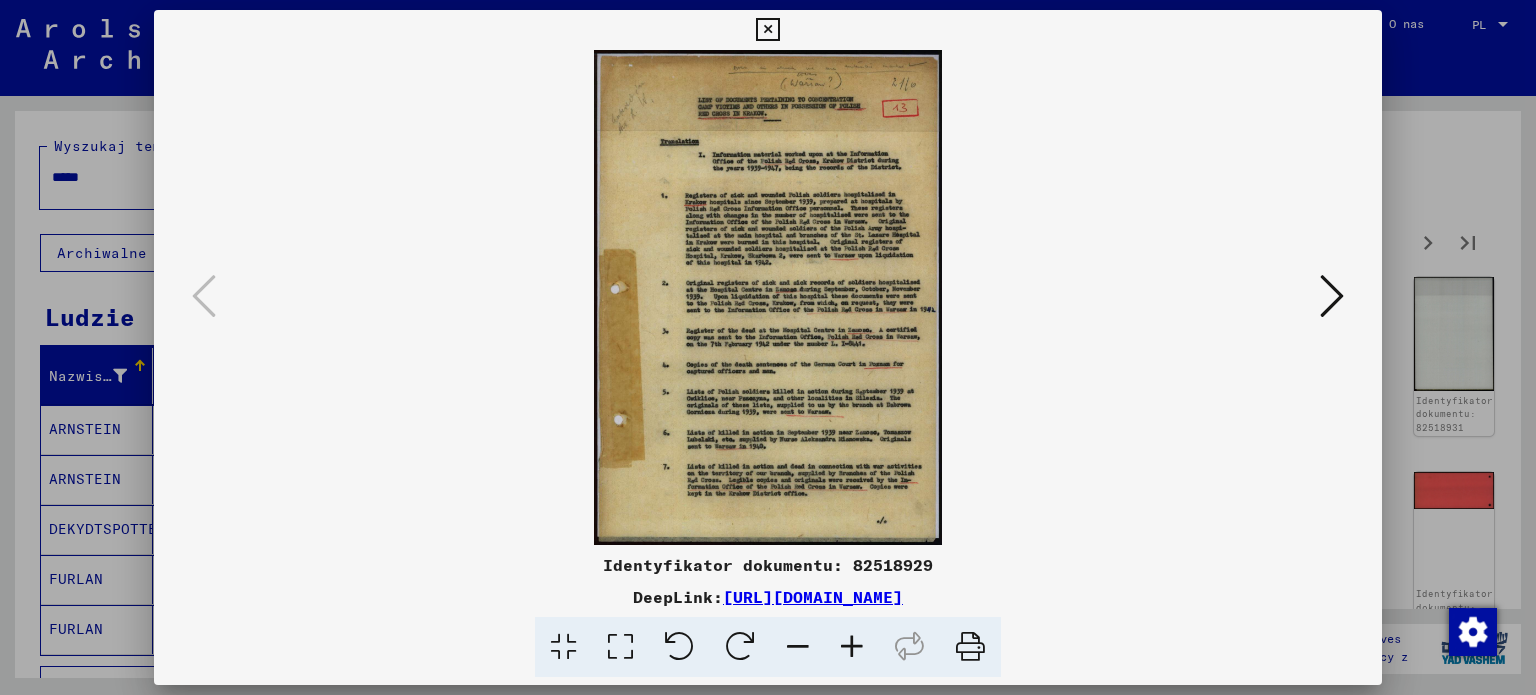 click at bounding box center [852, 647] 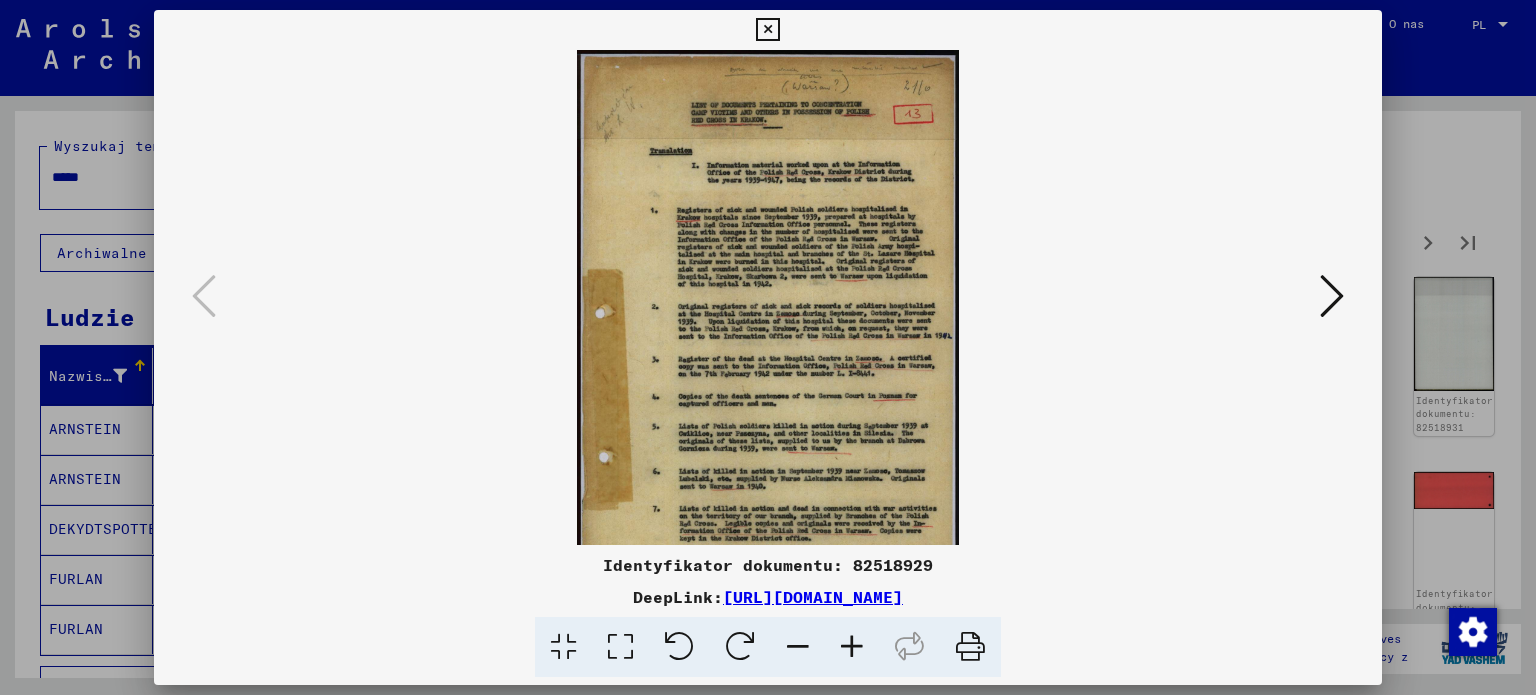 click at bounding box center (852, 647) 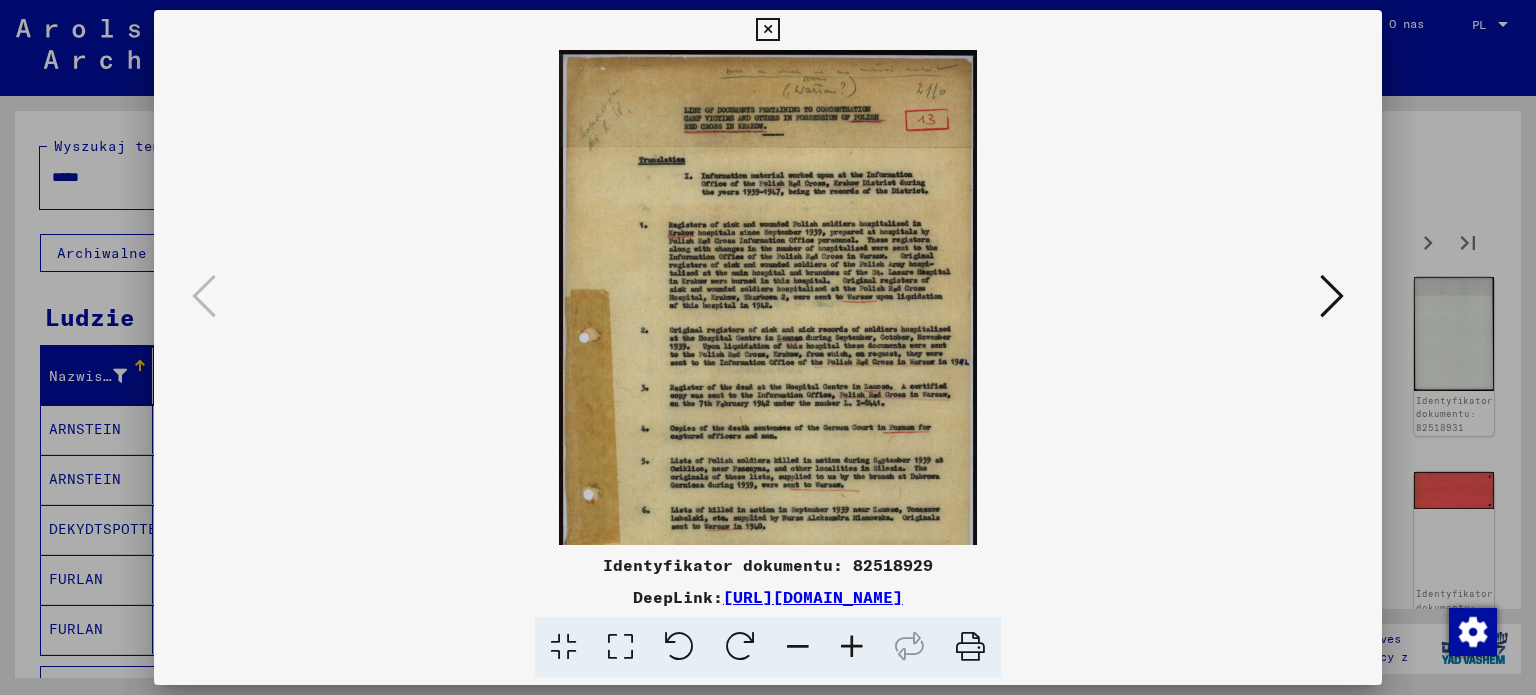 click at bounding box center [852, 647] 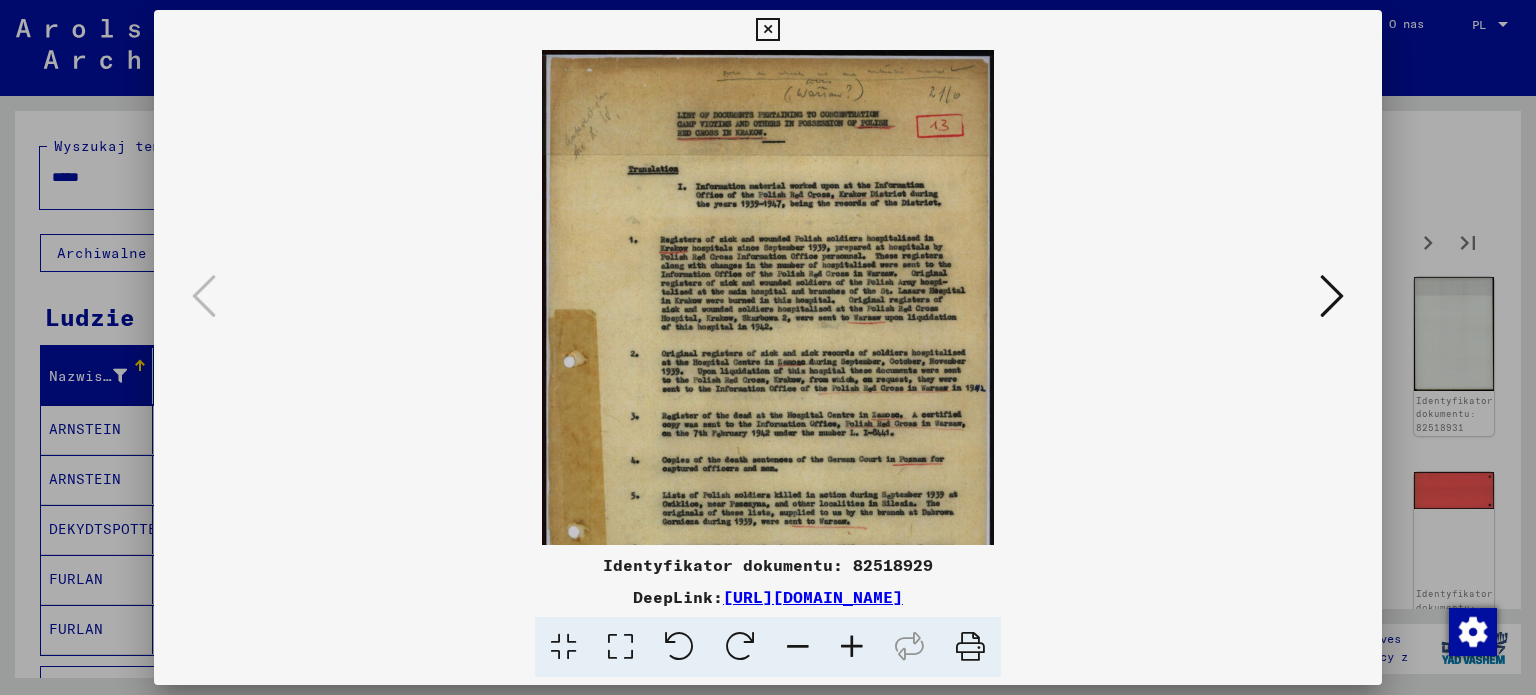 click at bounding box center [852, 647] 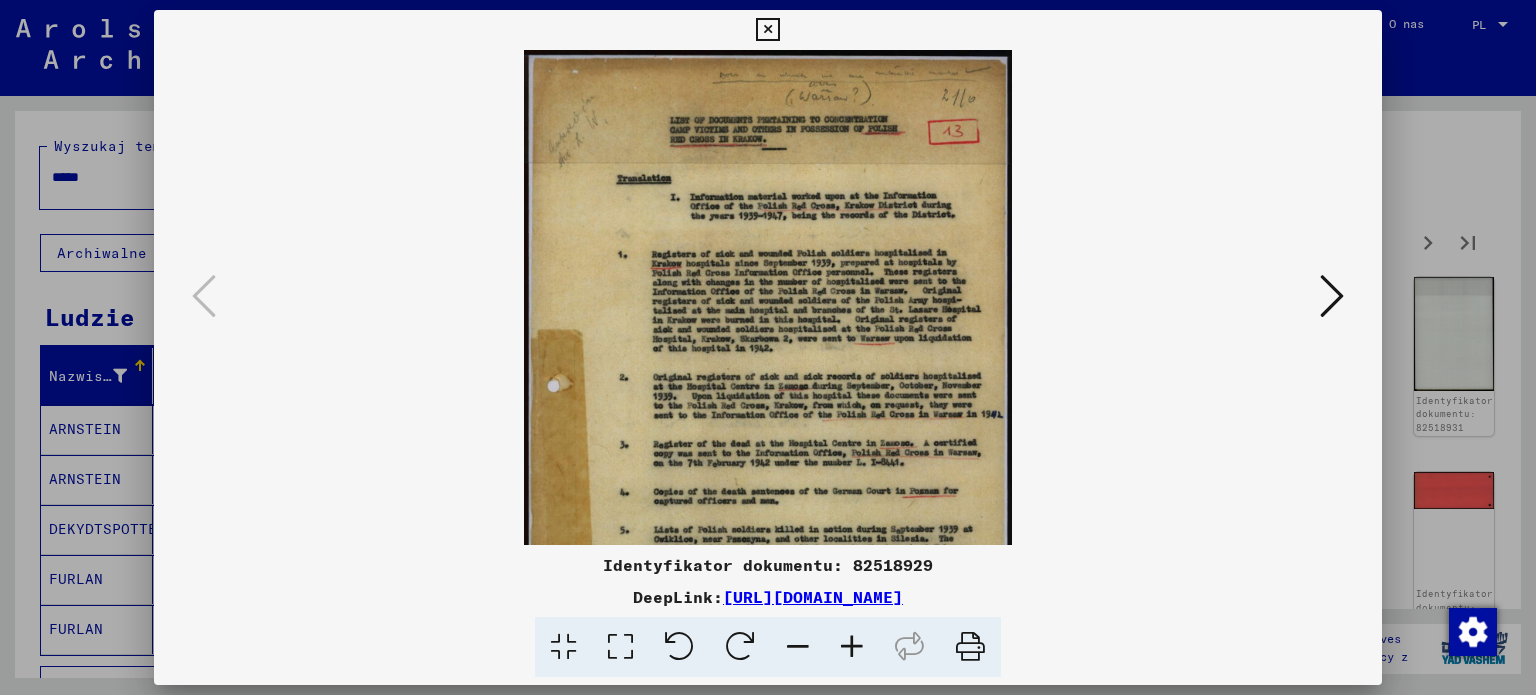 click at bounding box center (852, 647) 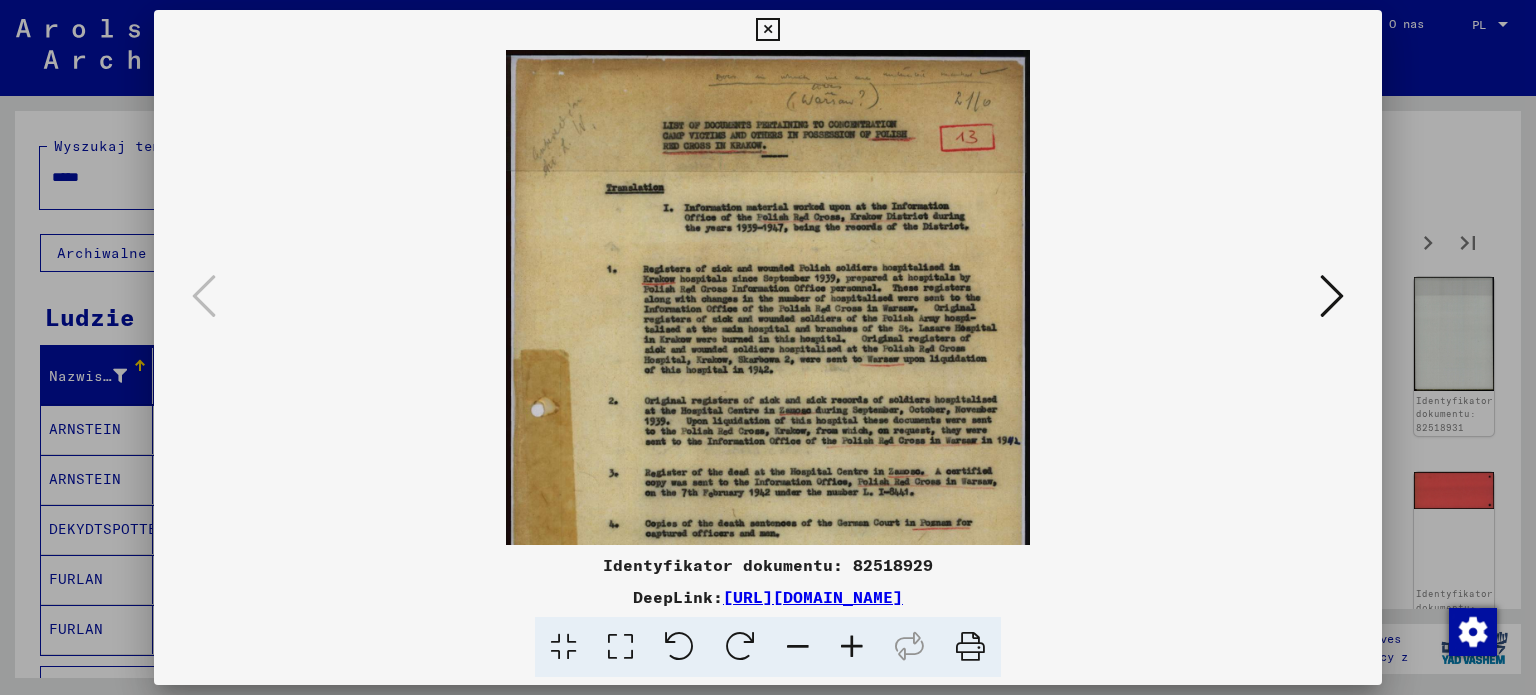 click at bounding box center [852, 647] 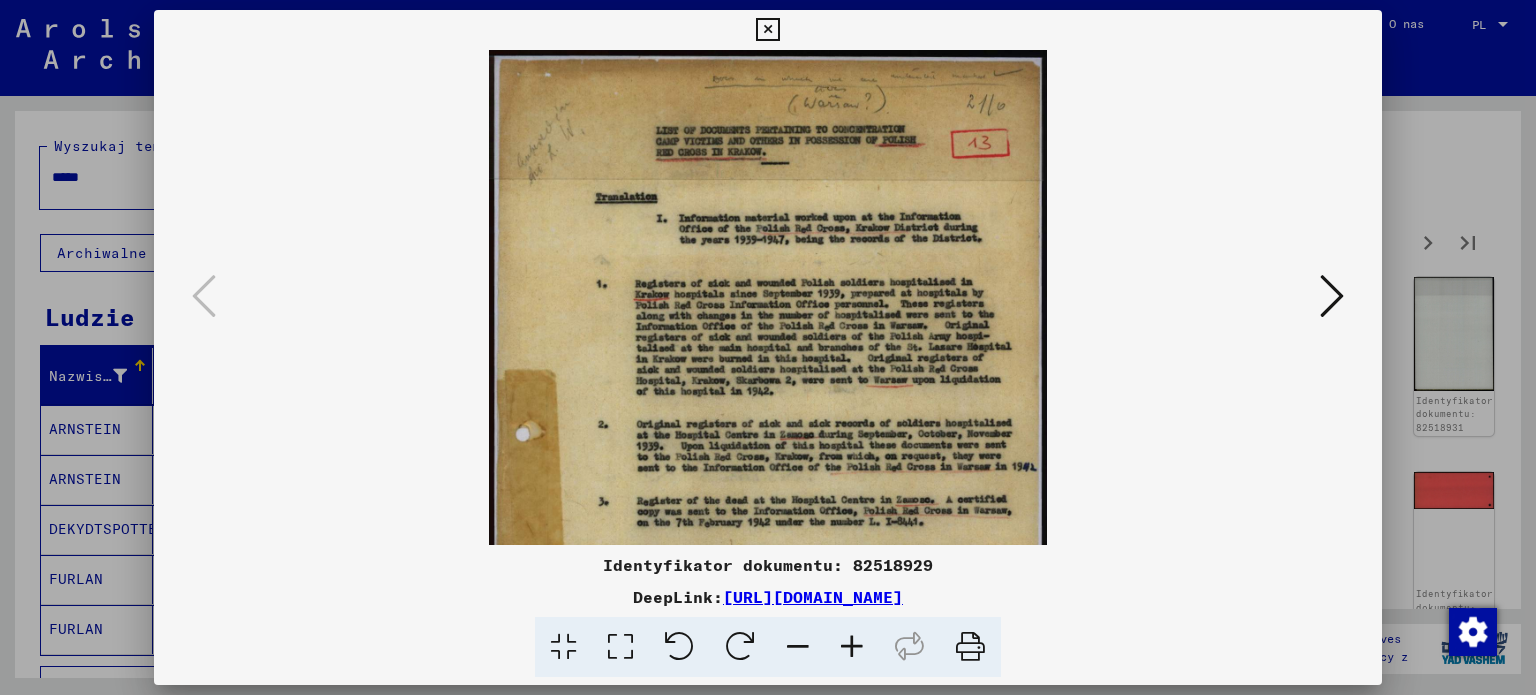 click at bounding box center (852, 647) 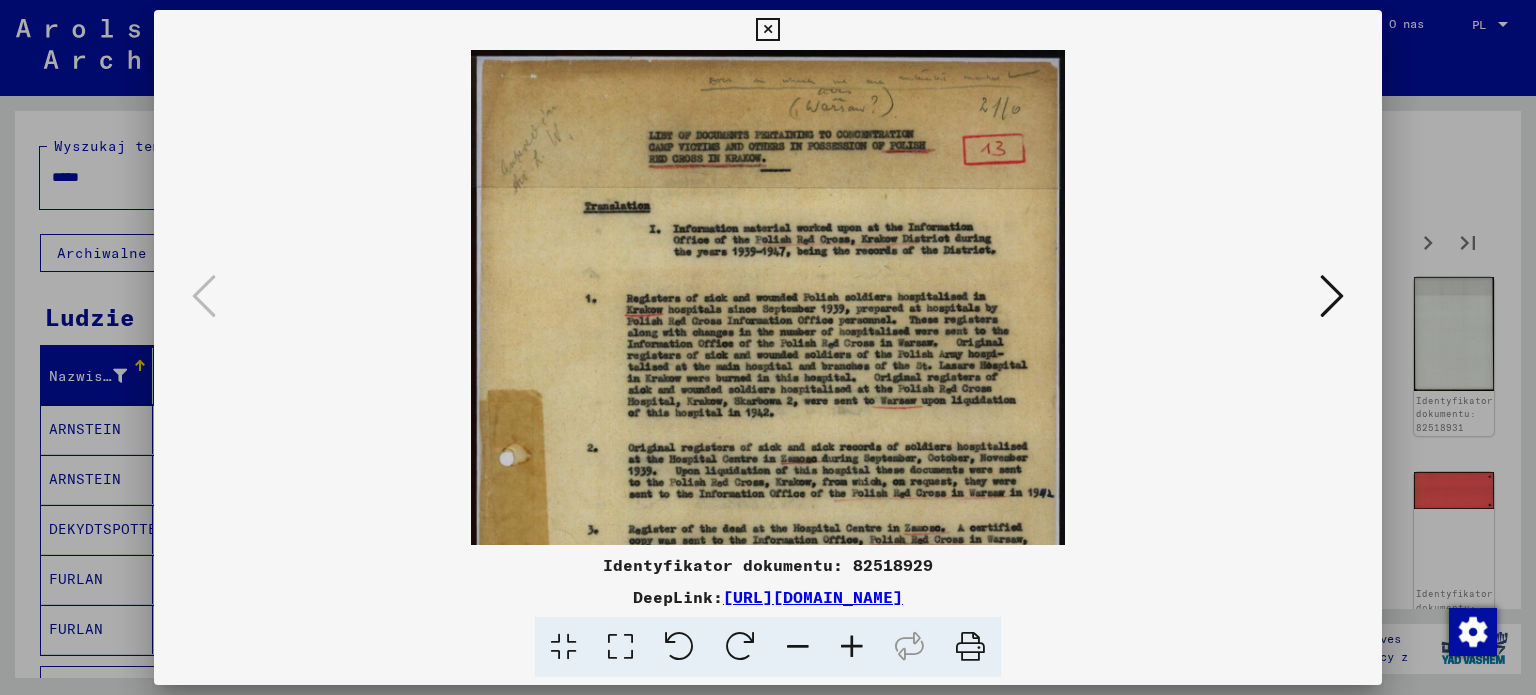 click at bounding box center [852, 647] 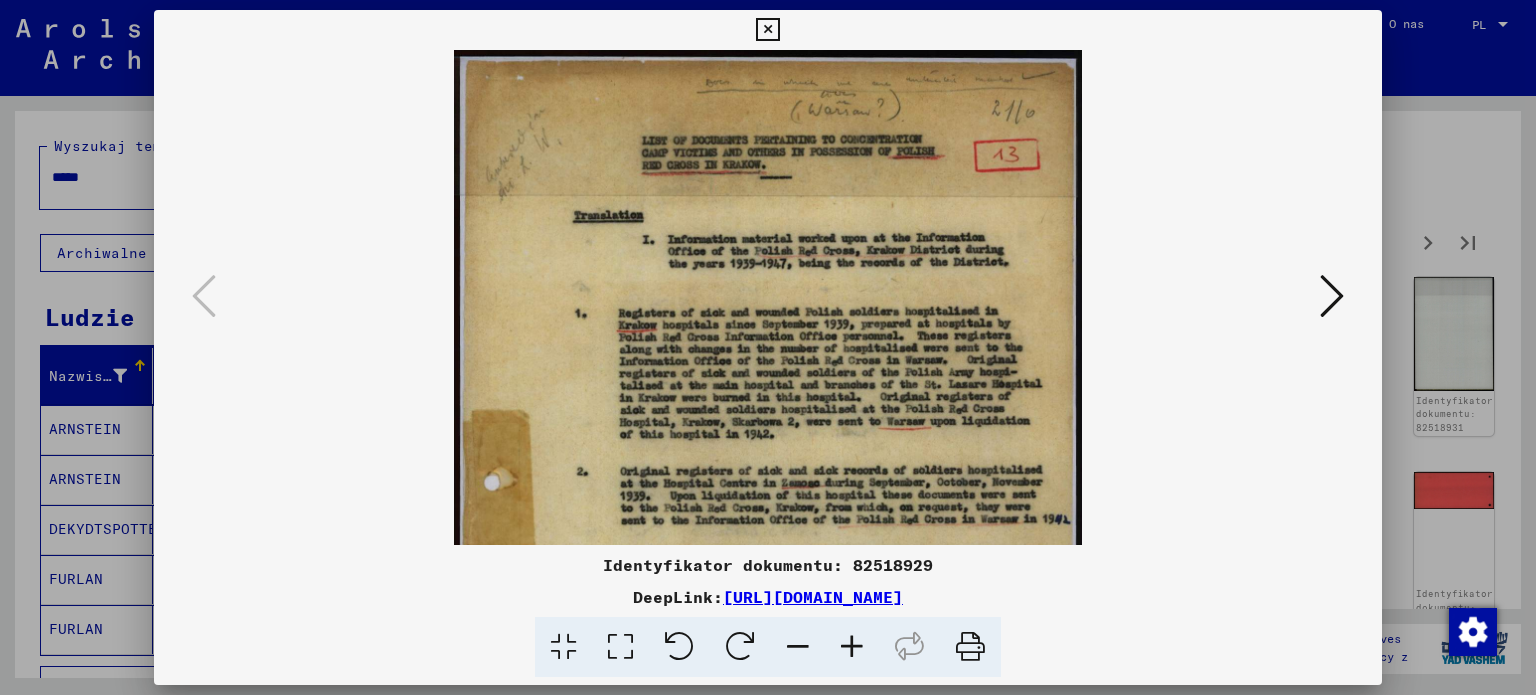 click at bounding box center (852, 647) 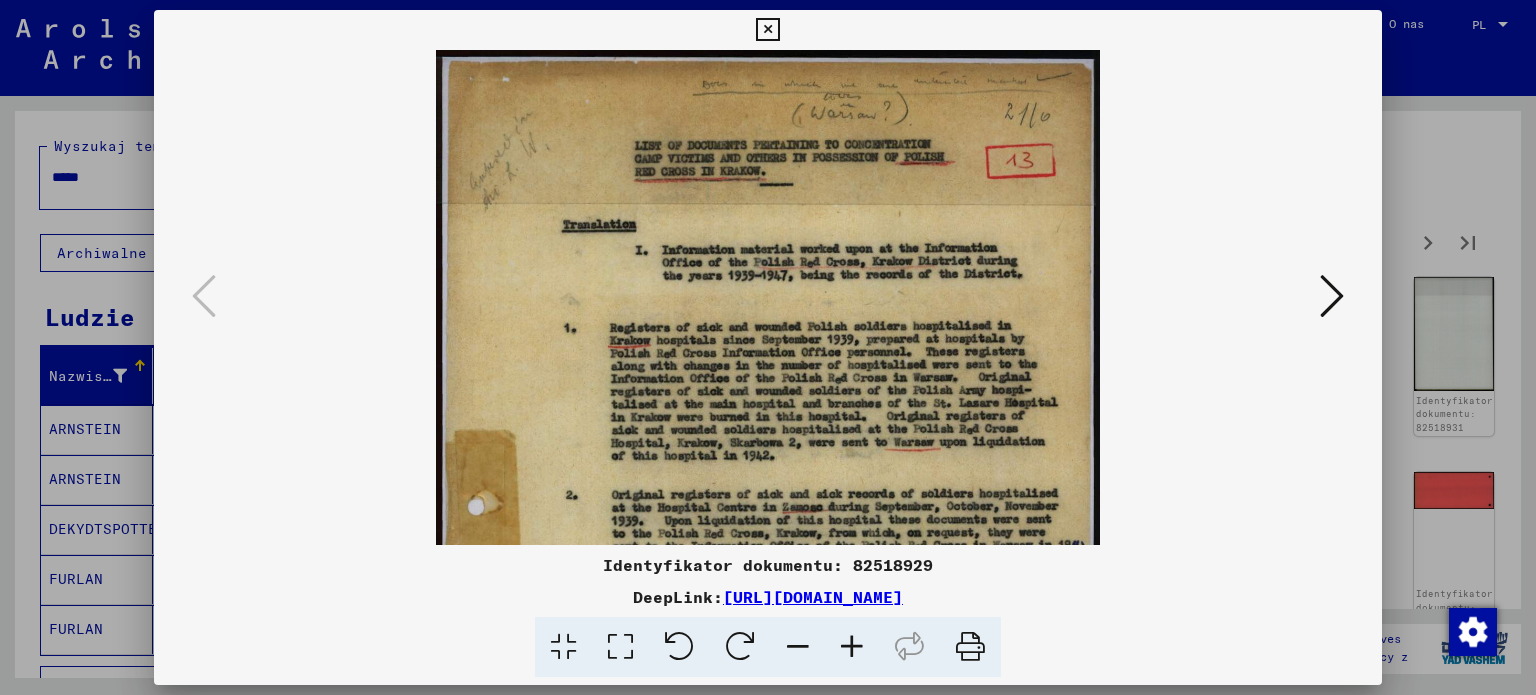 click at bounding box center [852, 647] 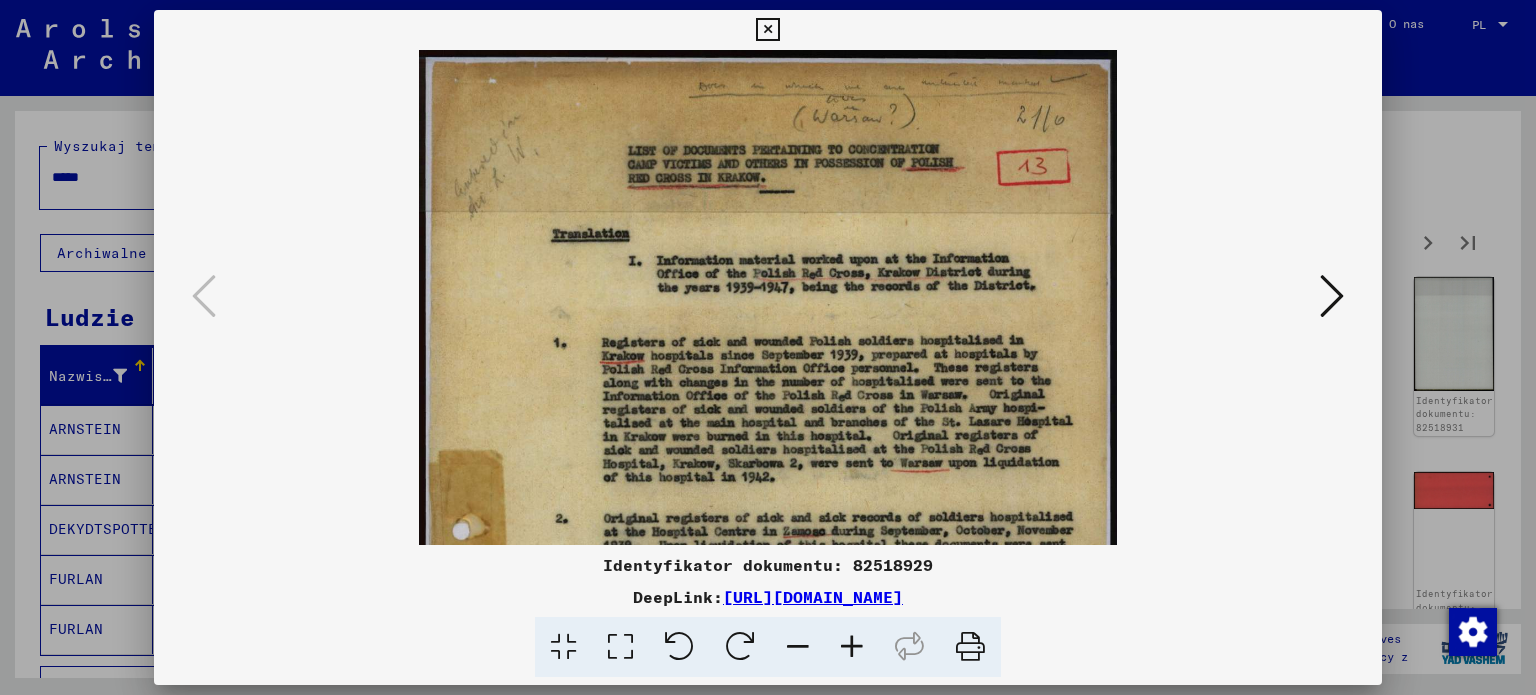 click at bounding box center (852, 647) 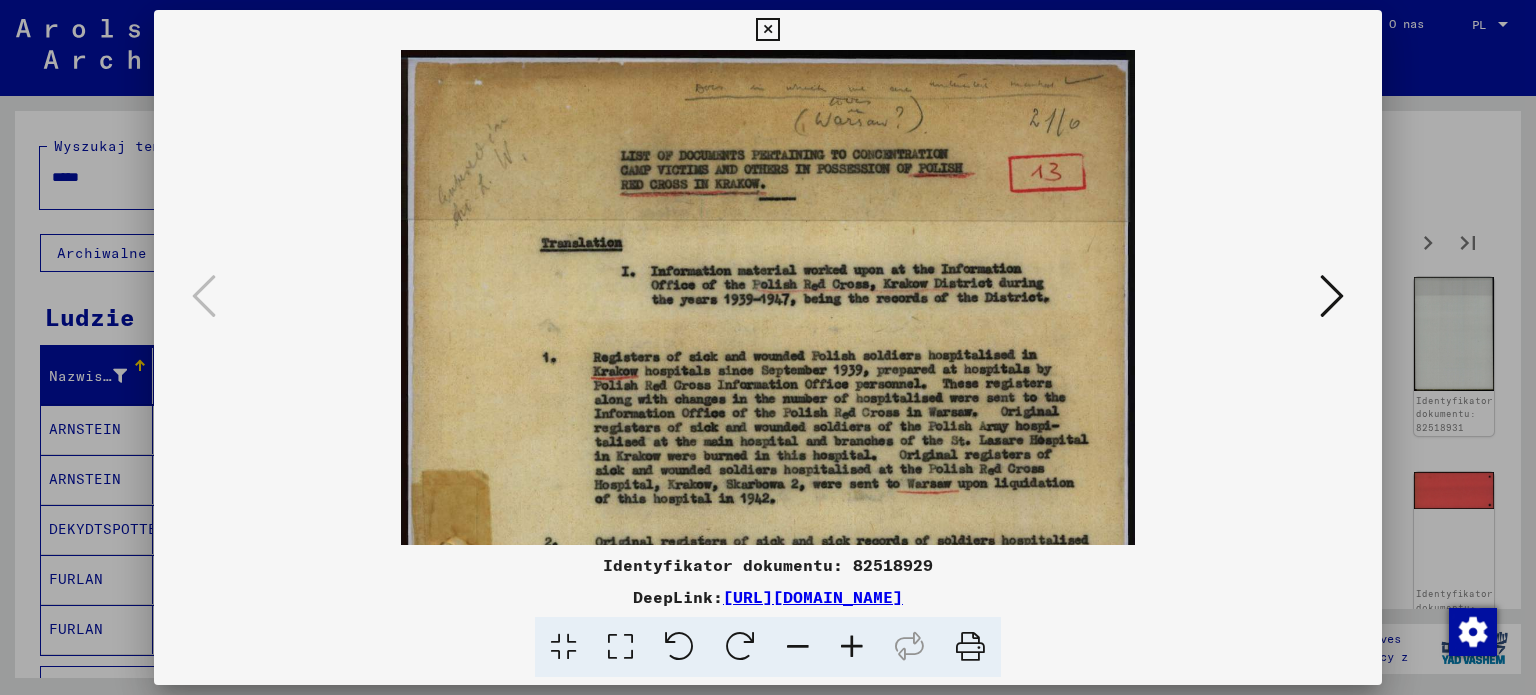 click at bounding box center [1332, 296] 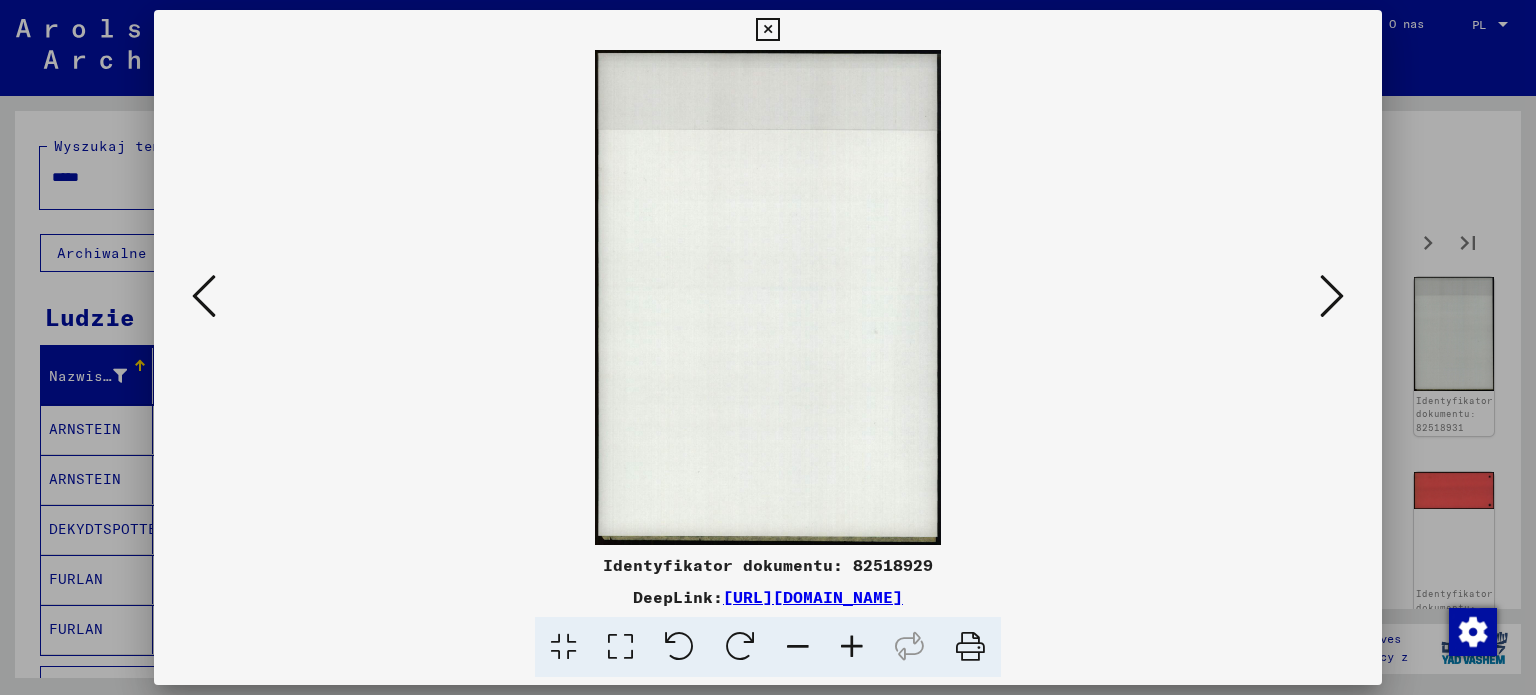 click at bounding box center (1332, 296) 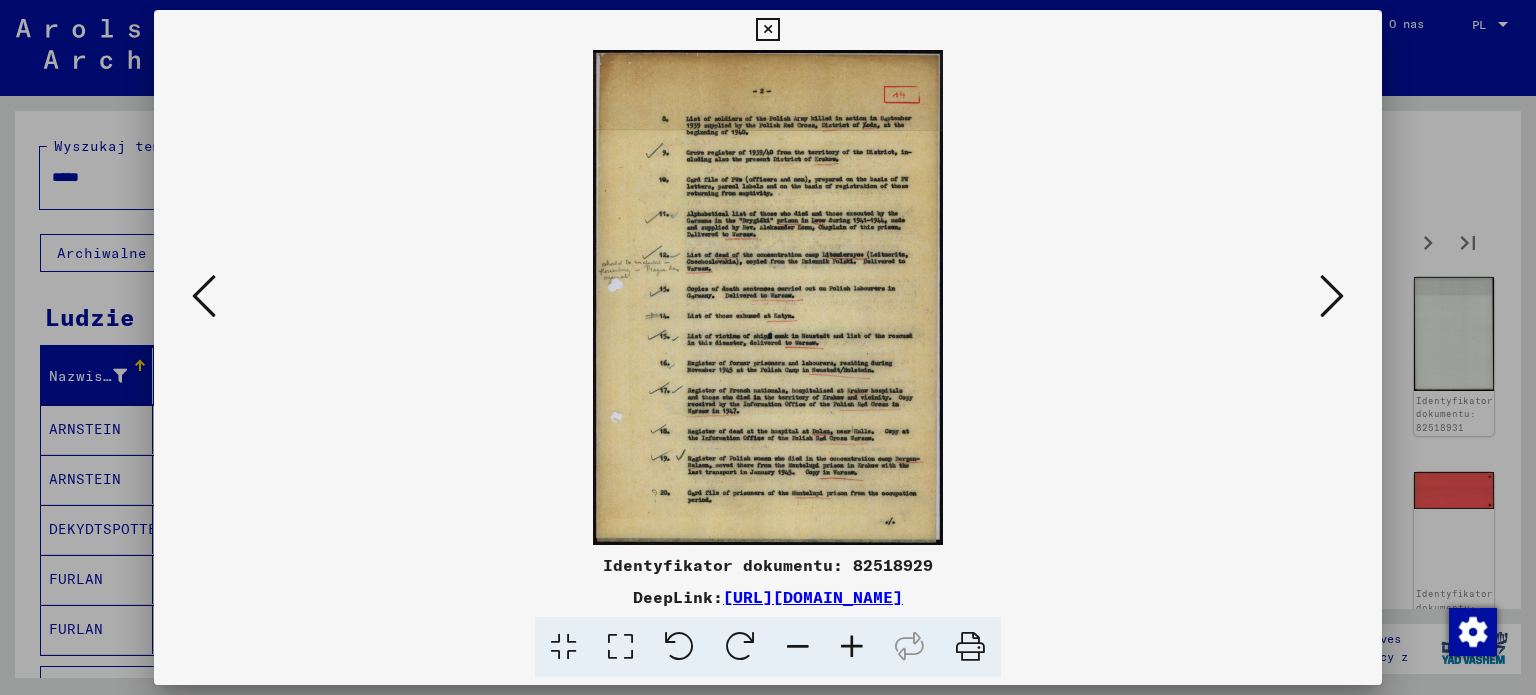 click at bounding box center [852, 647] 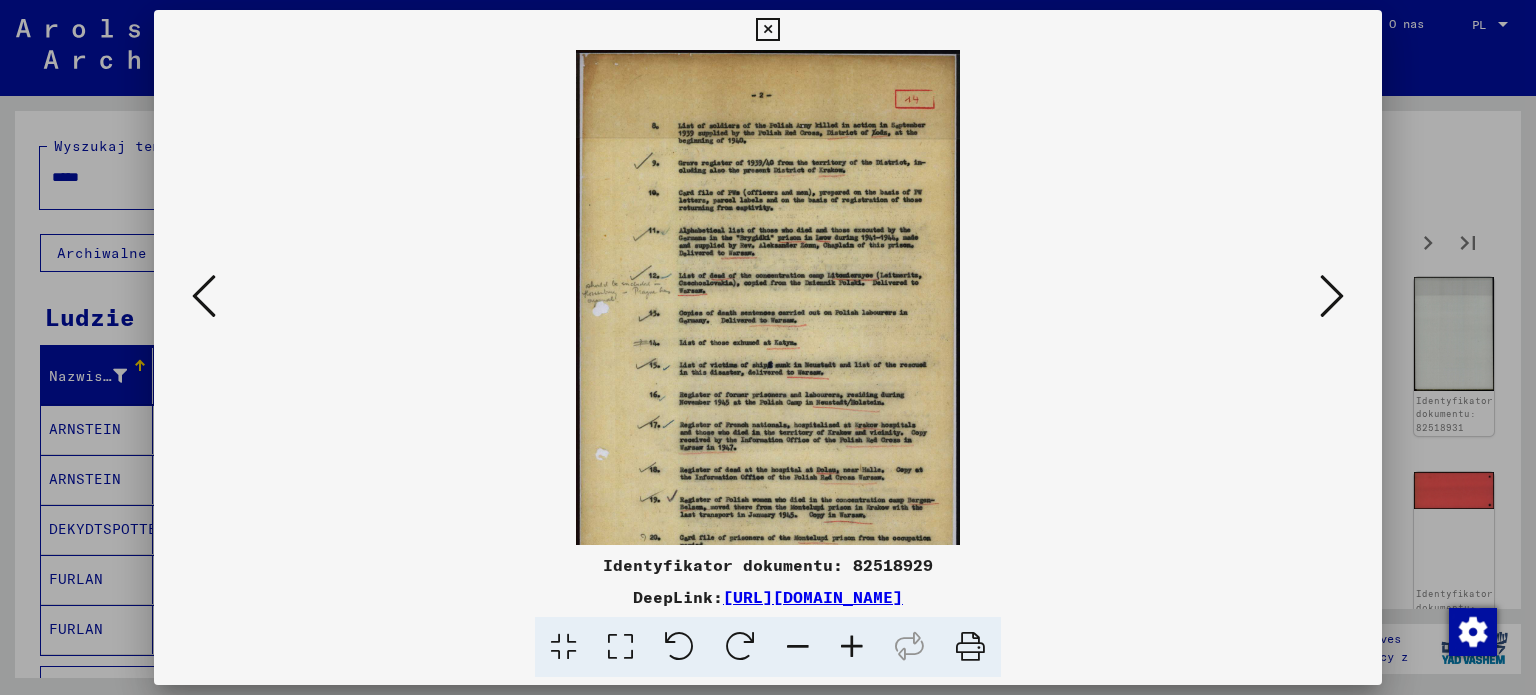 click at bounding box center [852, 647] 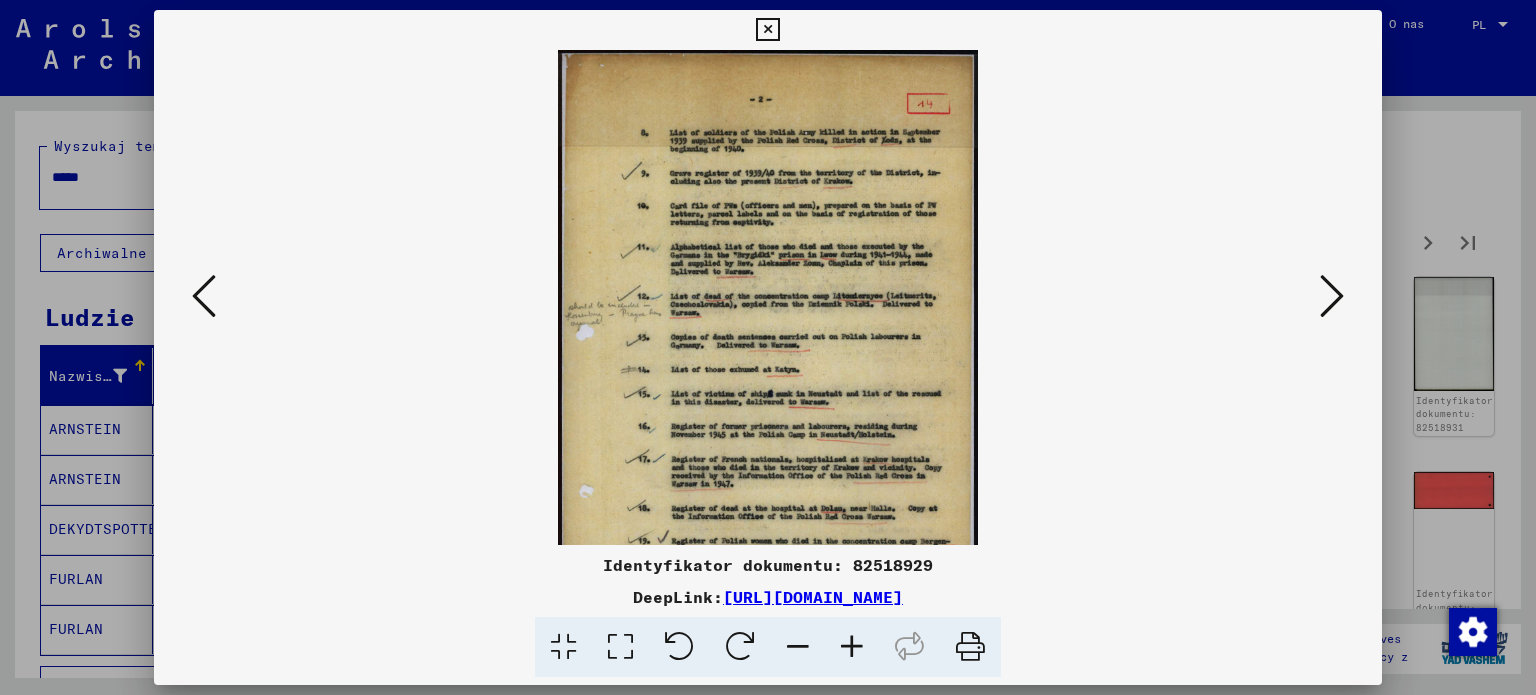 click at bounding box center [852, 647] 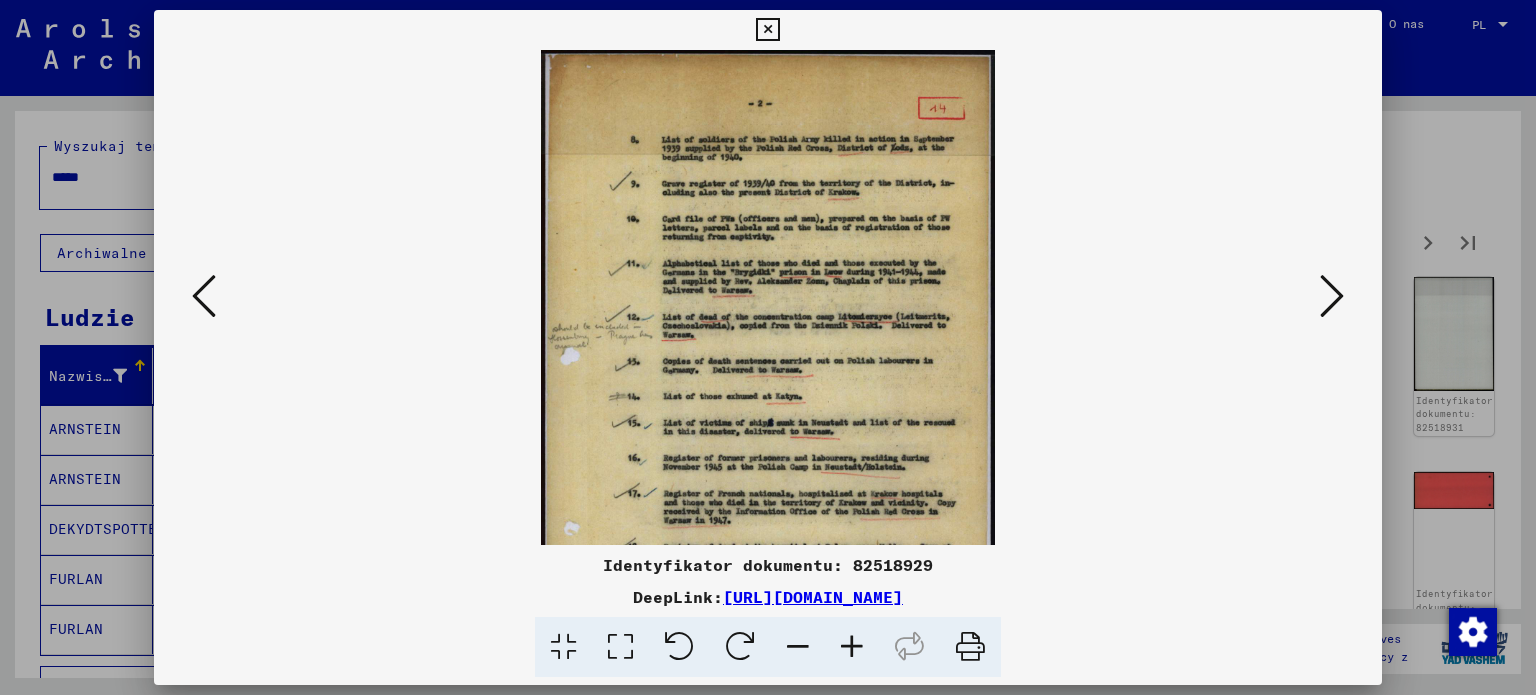 click at bounding box center [852, 647] 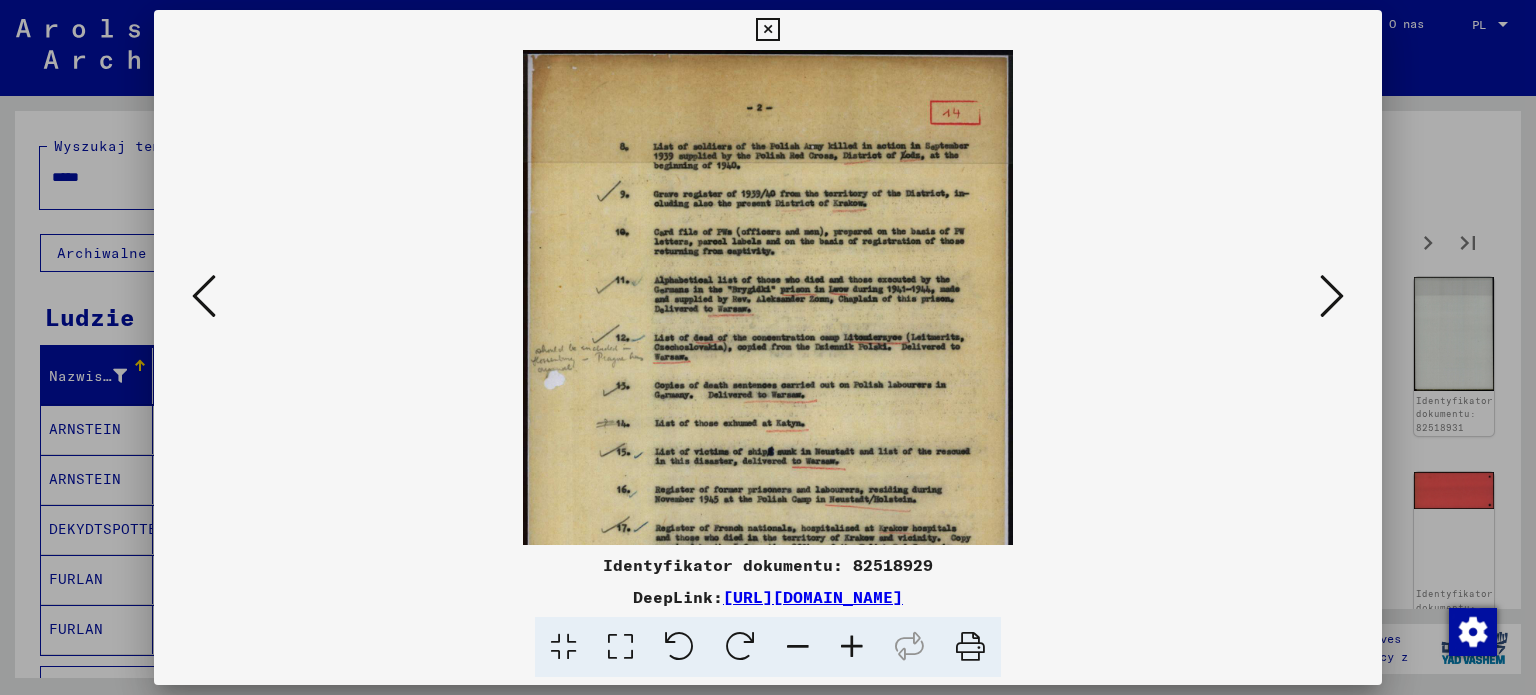 click at bounding box center (852, 647) 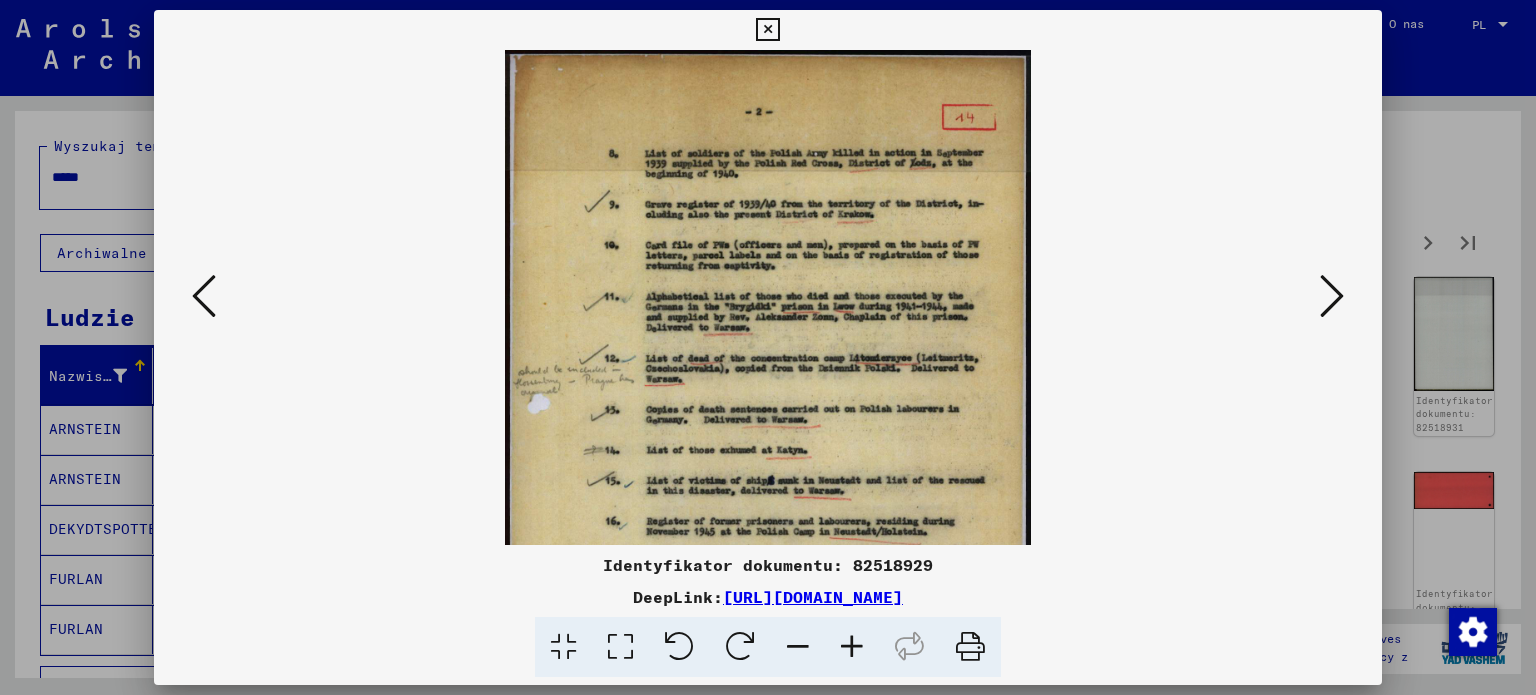 click at bounding box center (852, 647) 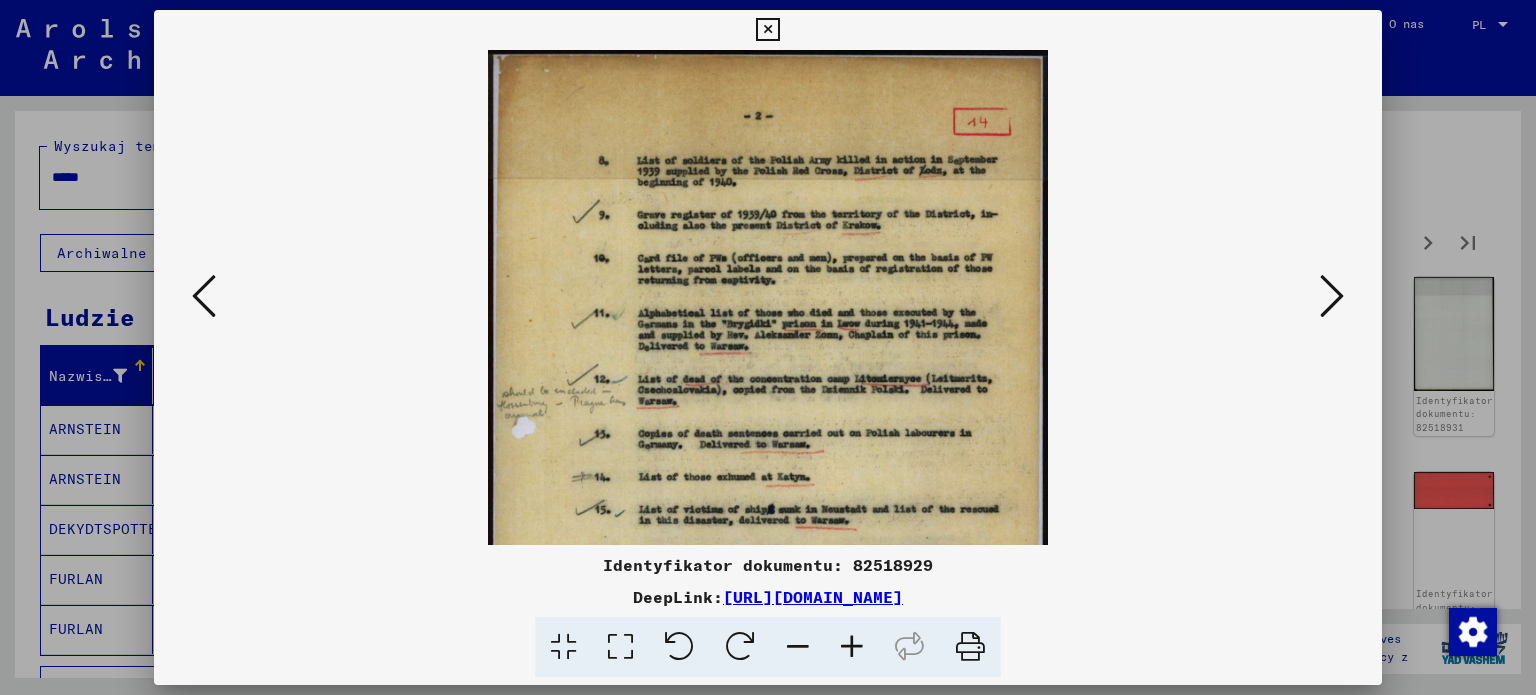 click at bounding box center [852, 647] 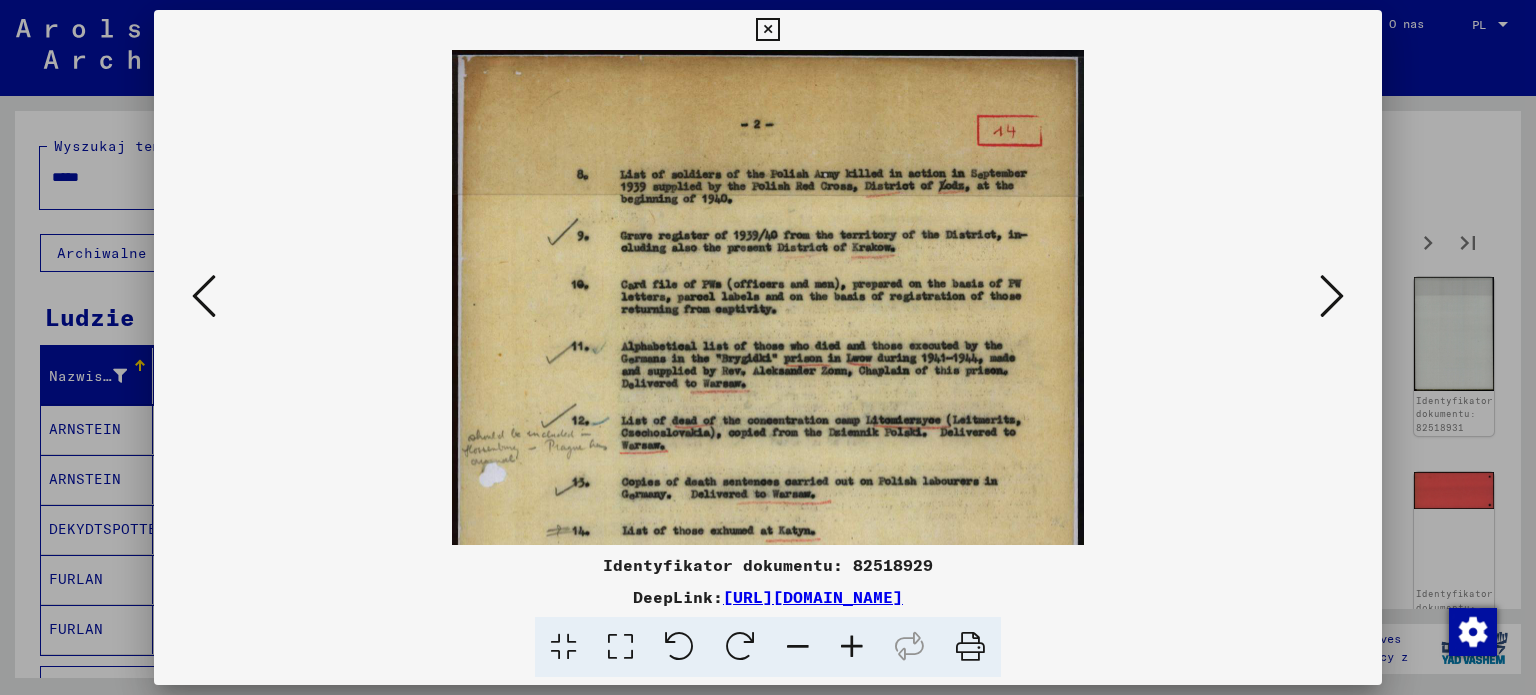 click at bounding box center (852, 647) 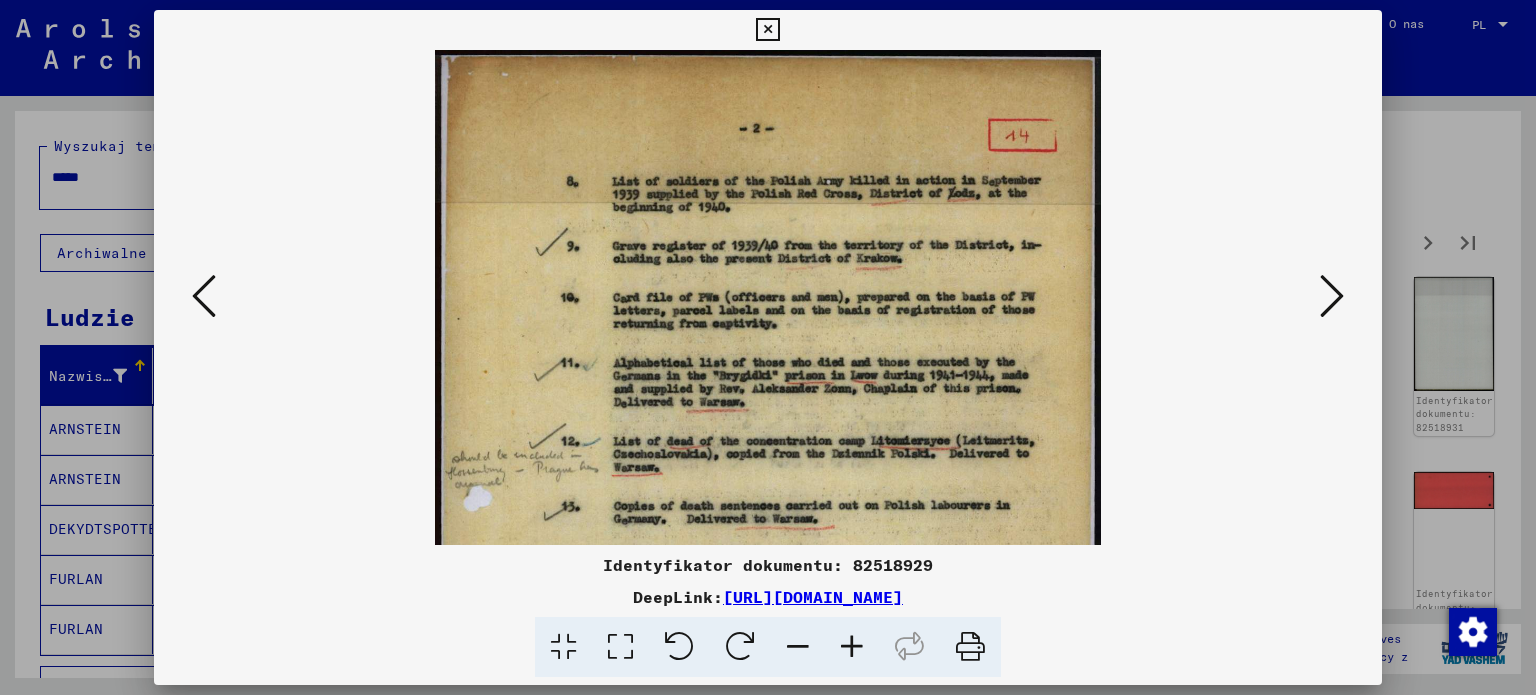 click at bounding box center (852, 647) 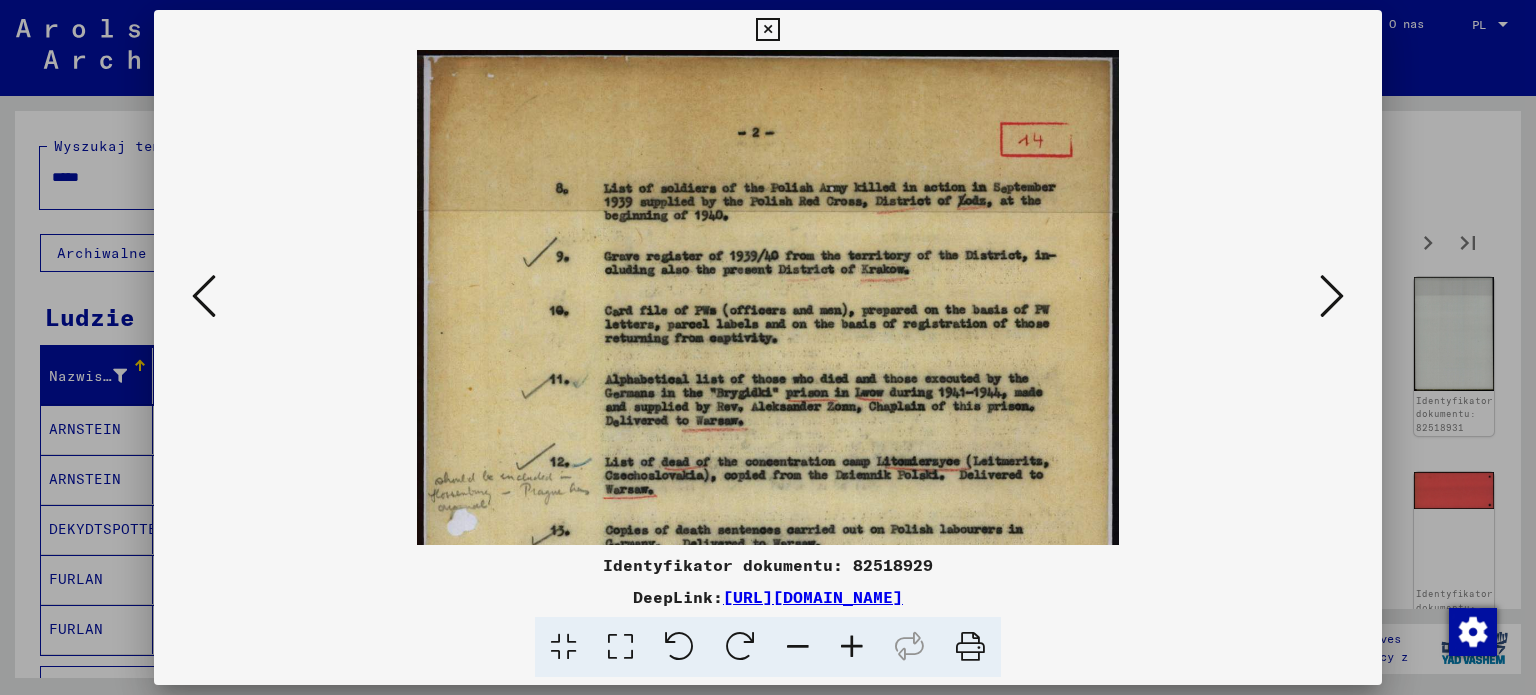 click at bounding box center [1332, 296] 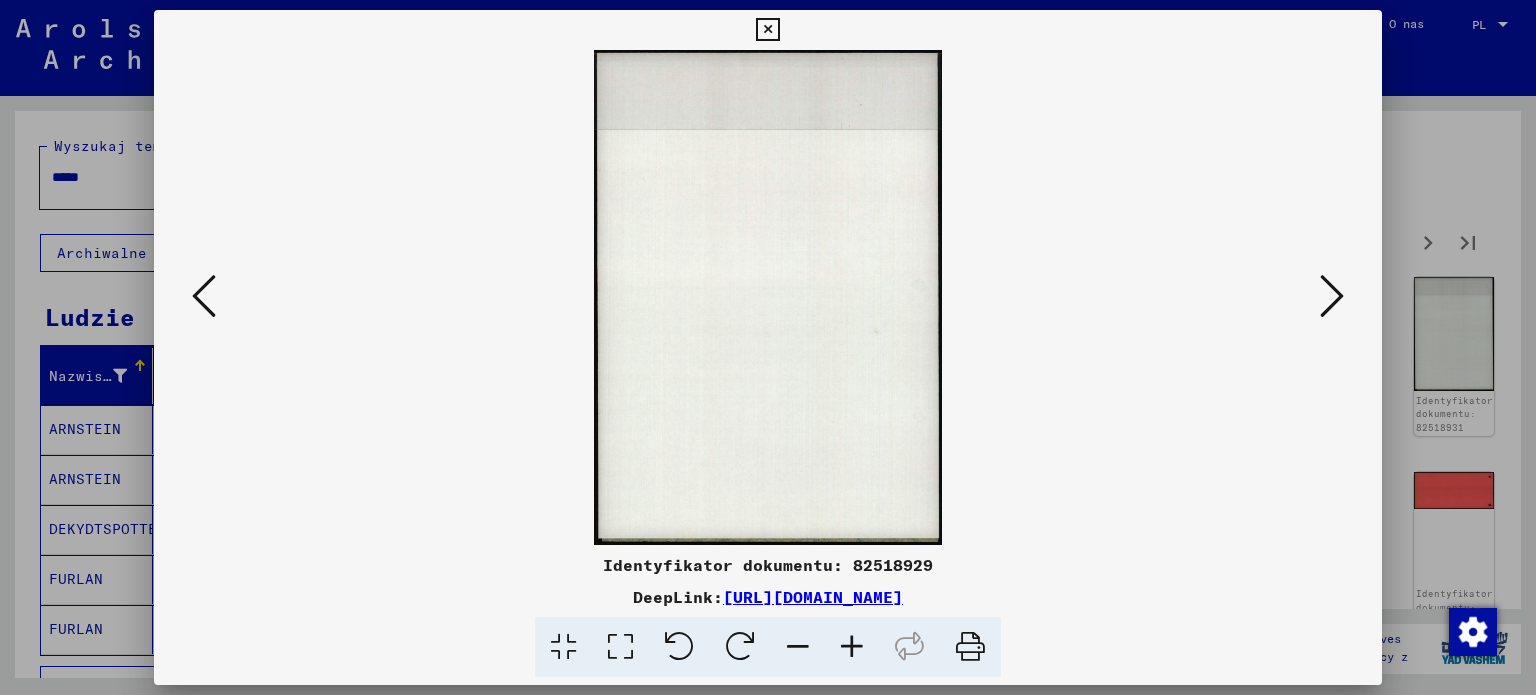 click at bounding box center [1332, 296] 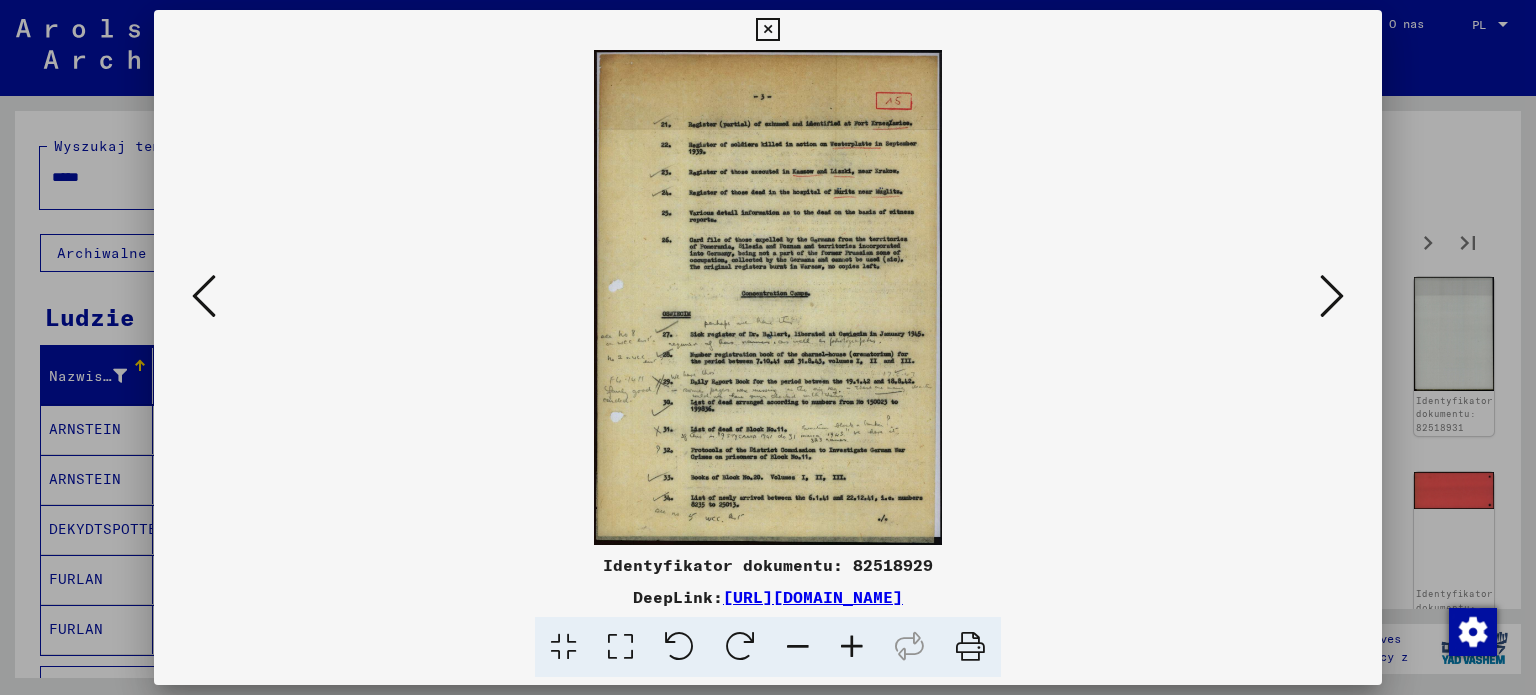 click at bounding box center [852, 647] 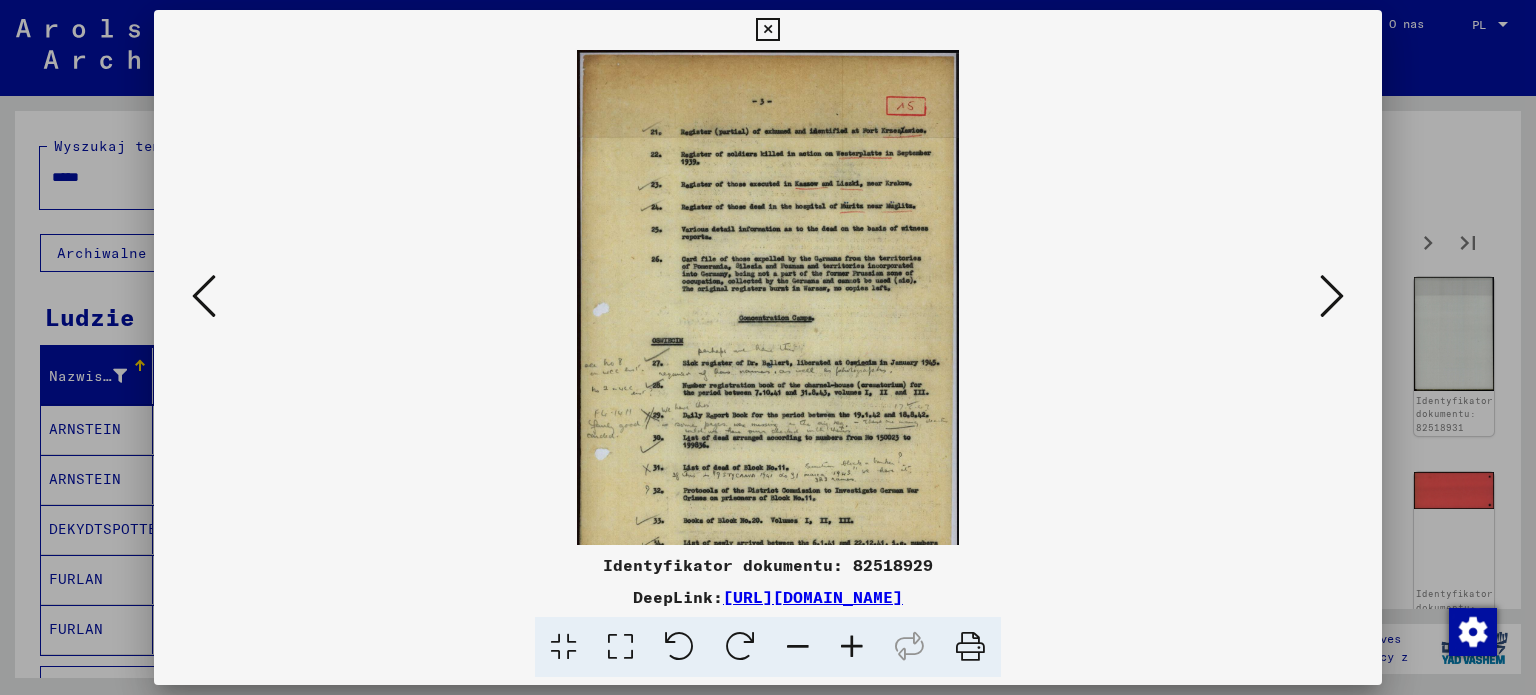 click at bounding box center (852, 647) 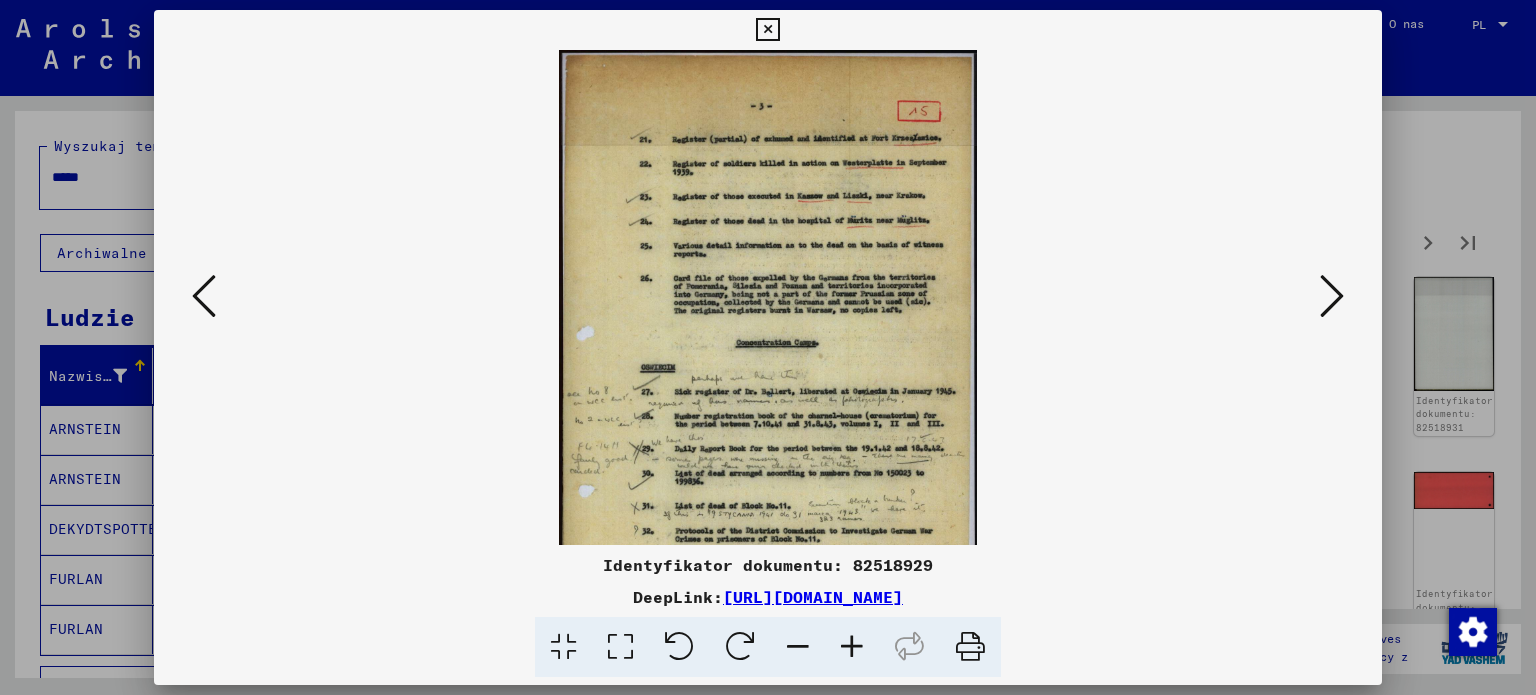 click at bounding box center (852, 647) 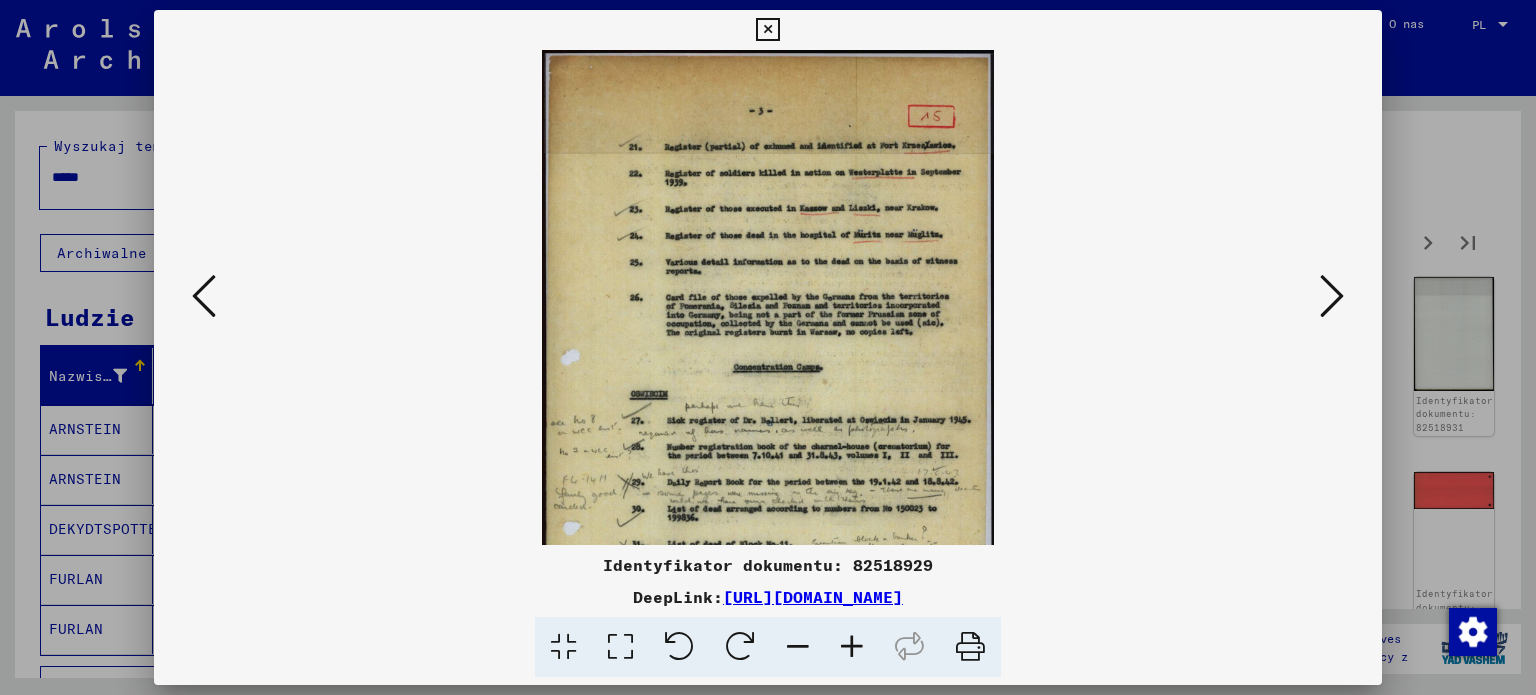click at bounding box center [852, 647] 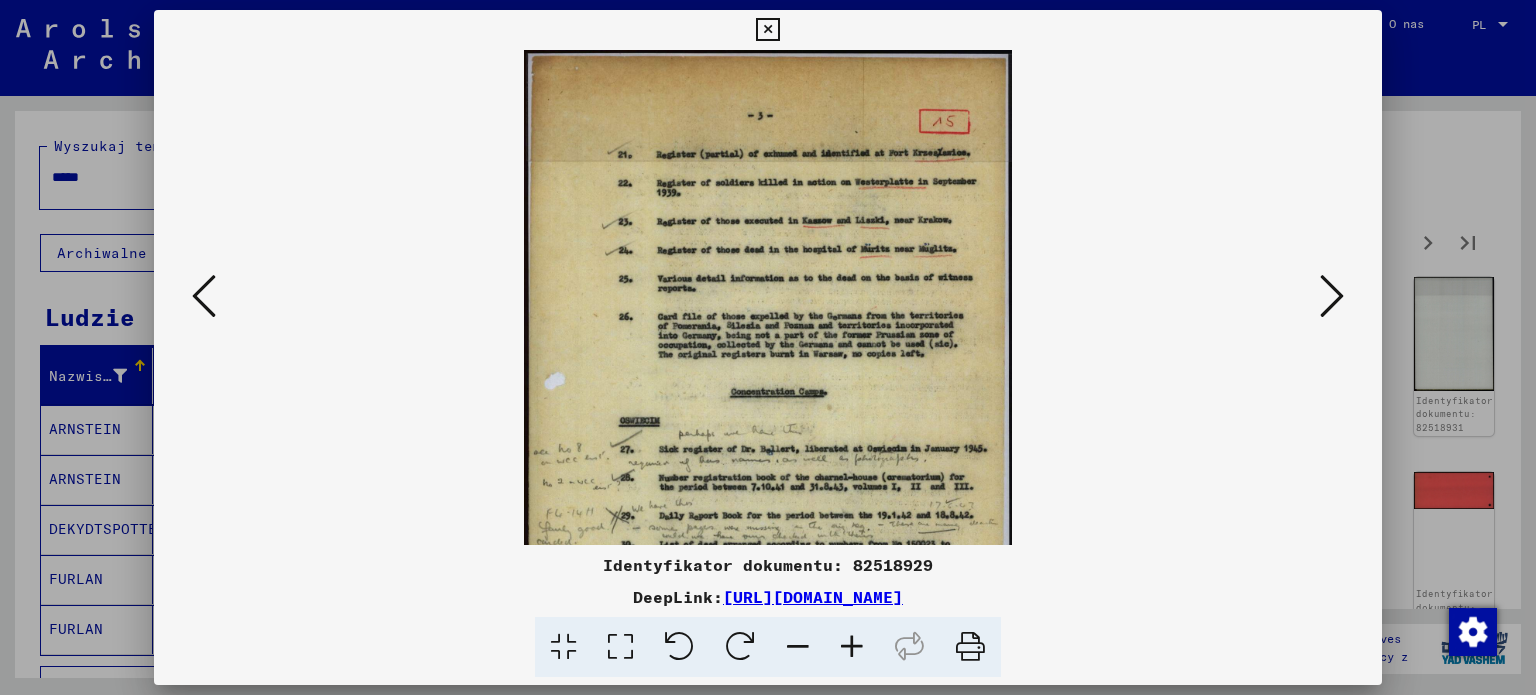 click at bounding box center [852, 647] 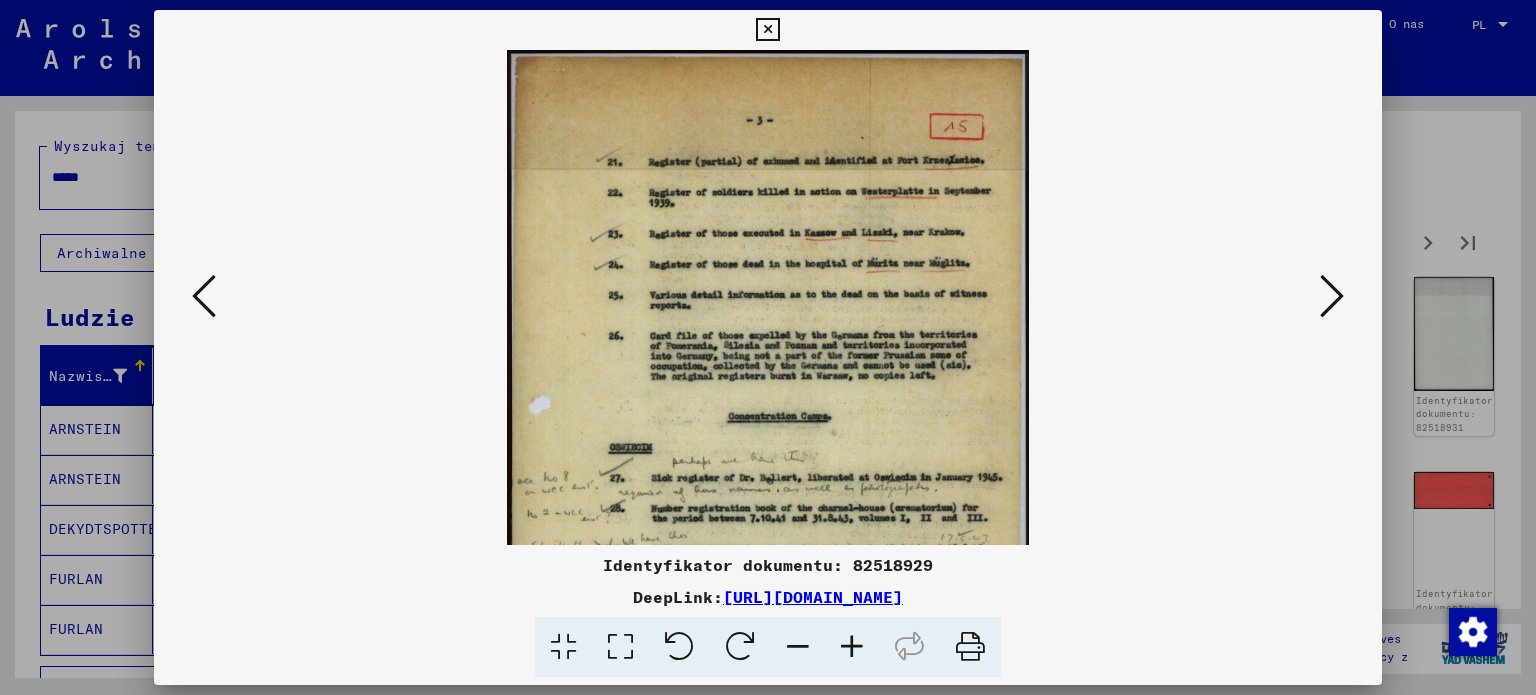 click at bounding box center [852, 647] 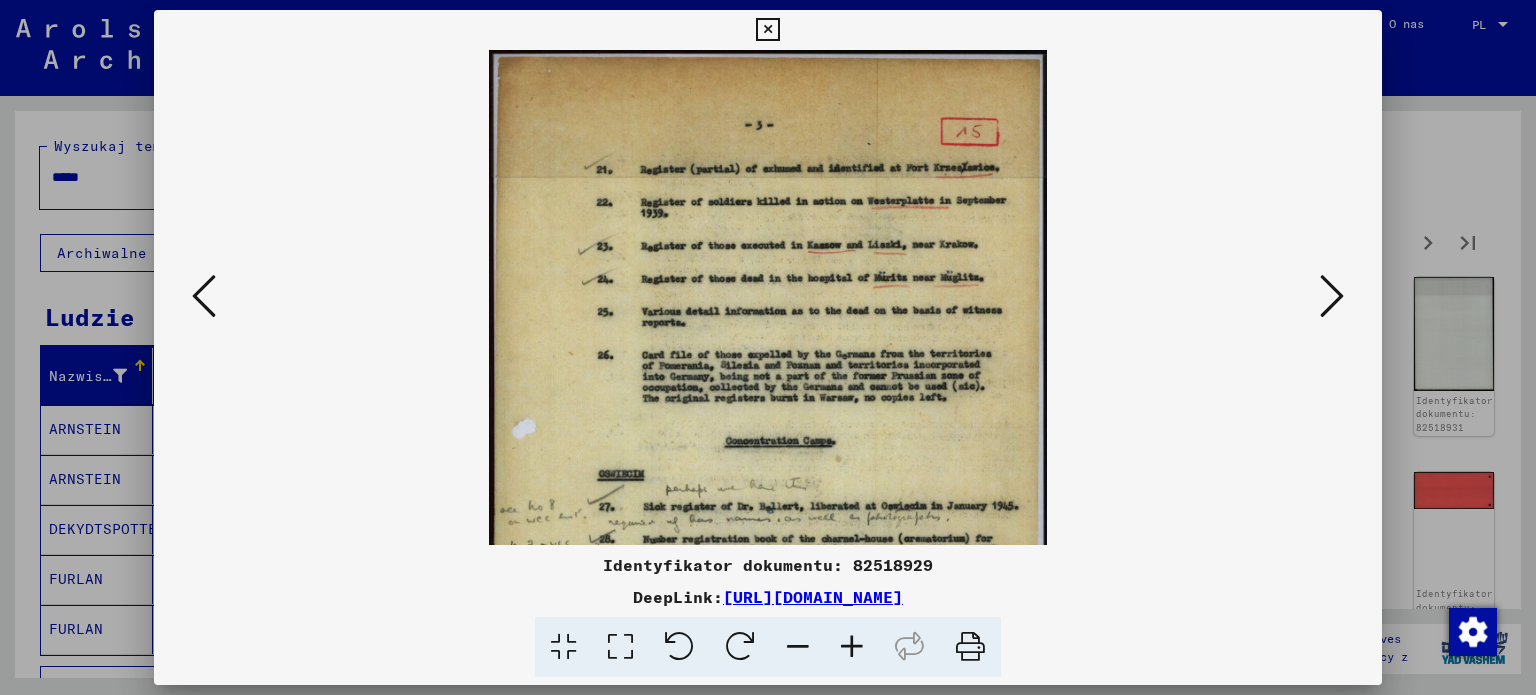 click at bounding box center [852, 647] 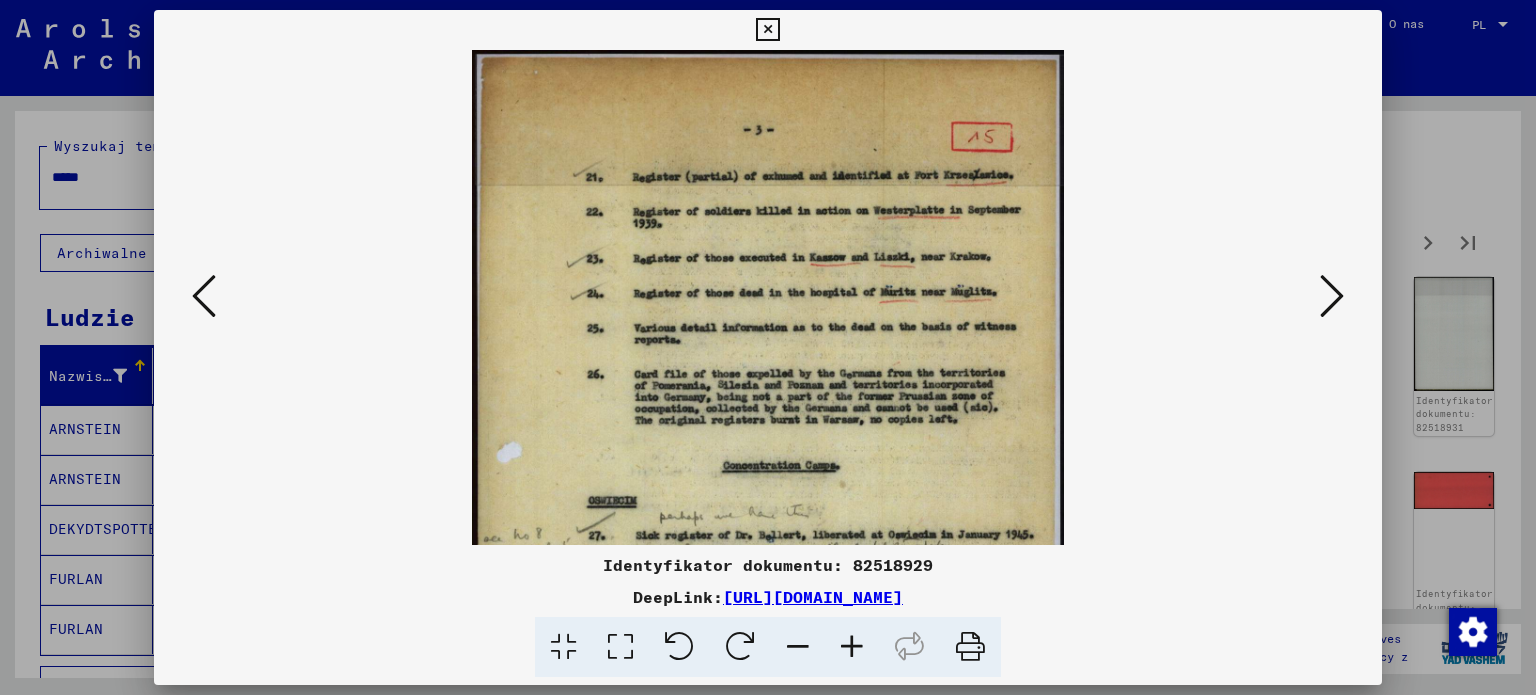 click at bounding box center [852, 647] 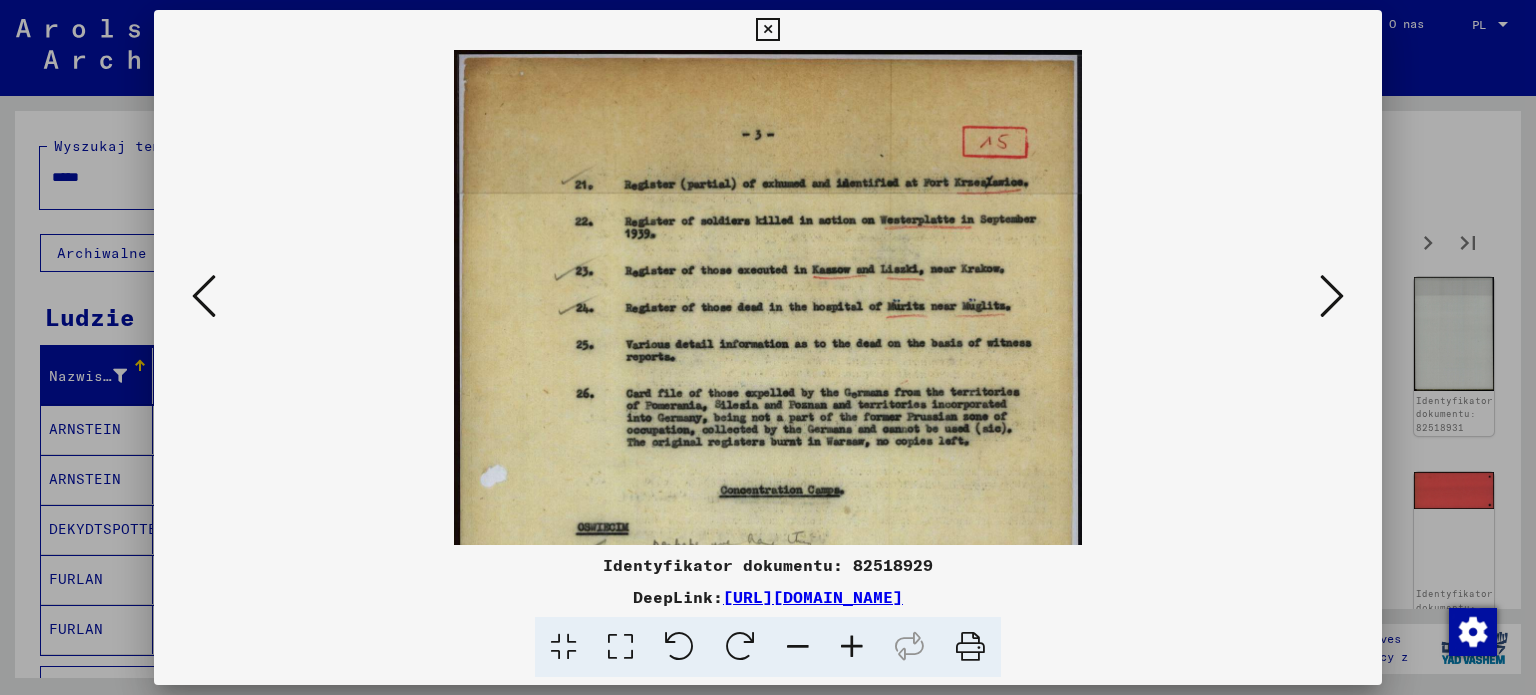click at bounding box center (1332, 296) 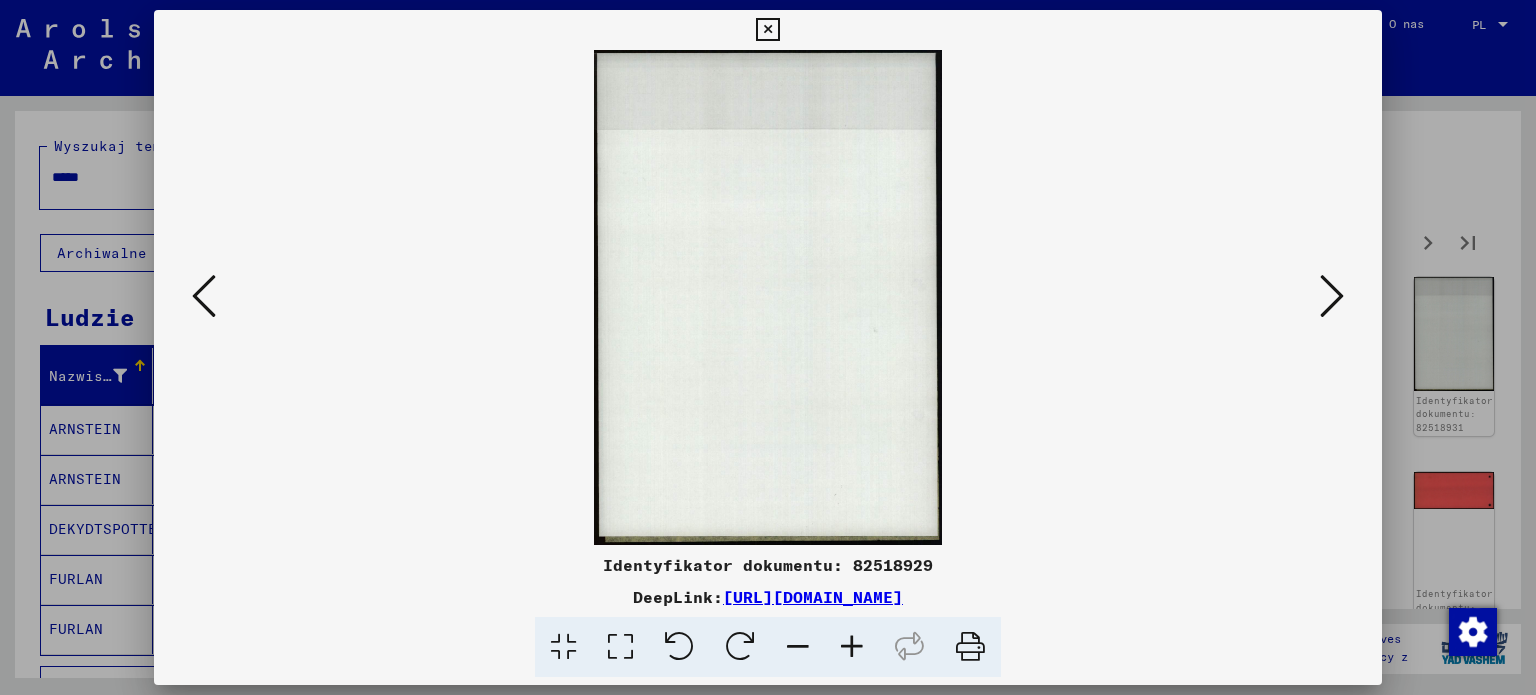 click at bounding box center (1332, 296) 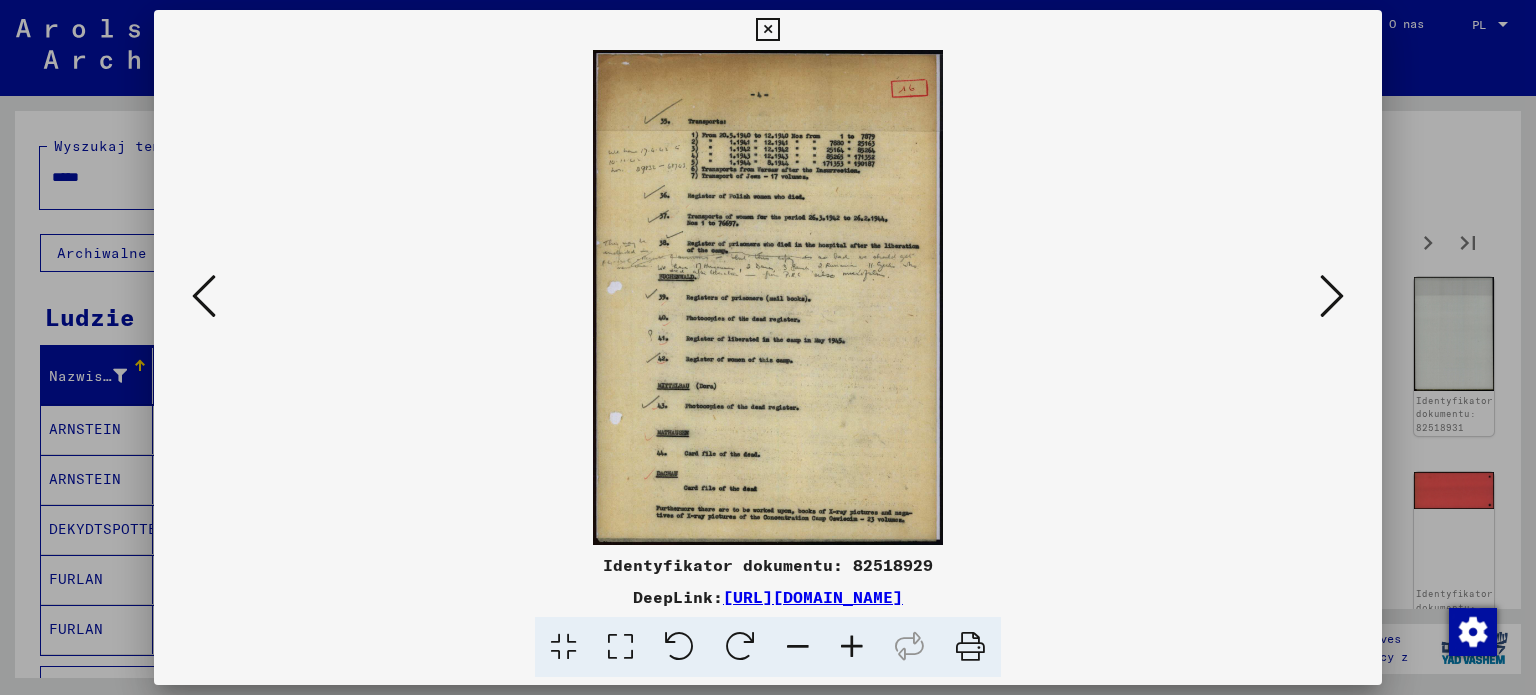 click at bounding box center (1332, 296) 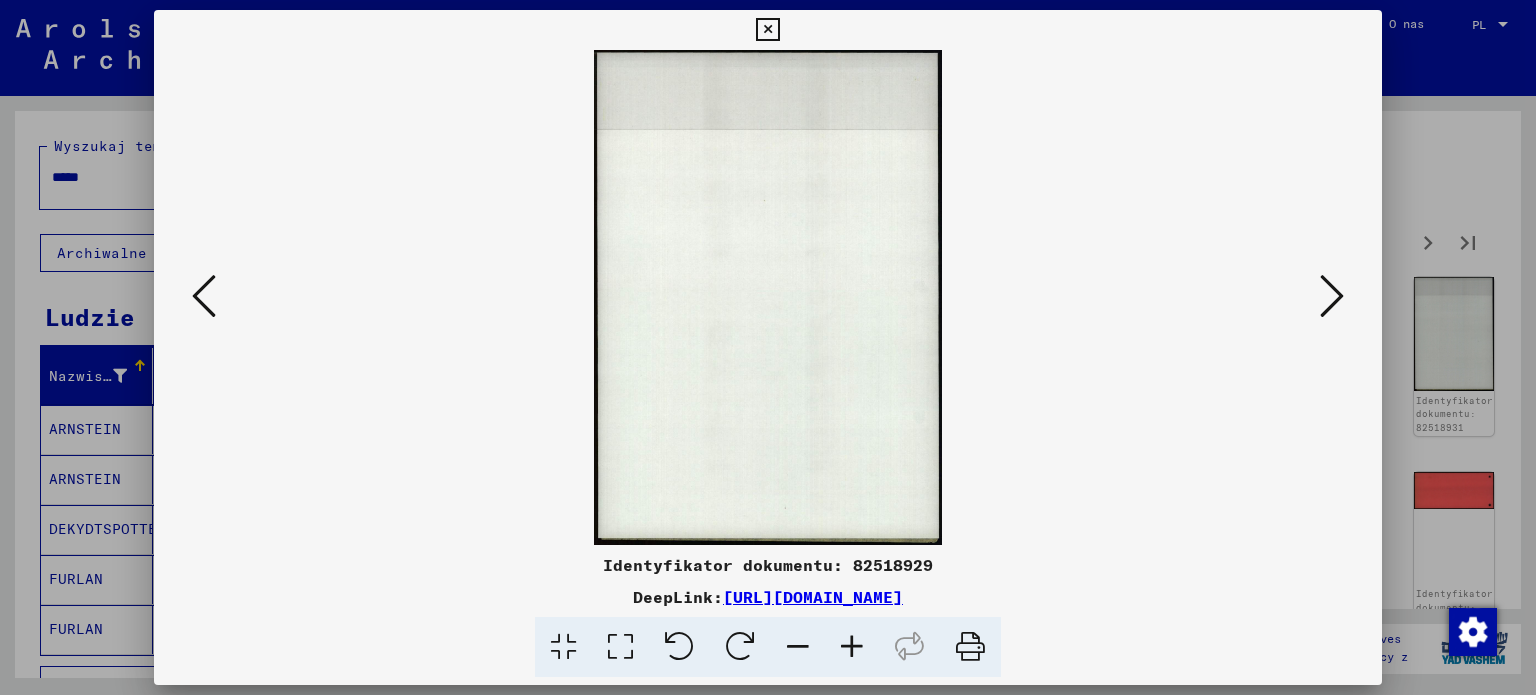 click at bounding box center [1332, 296] 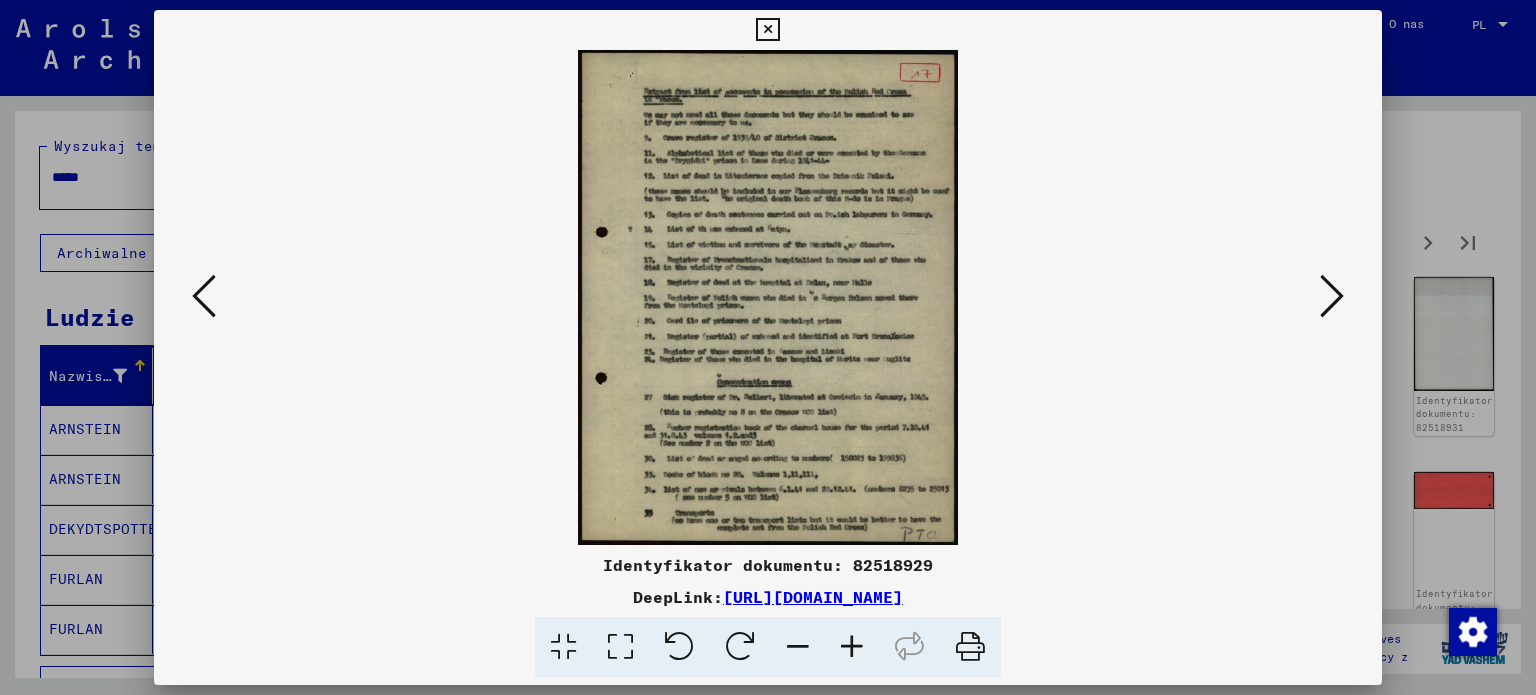 click at bounding box center [1332, 296] 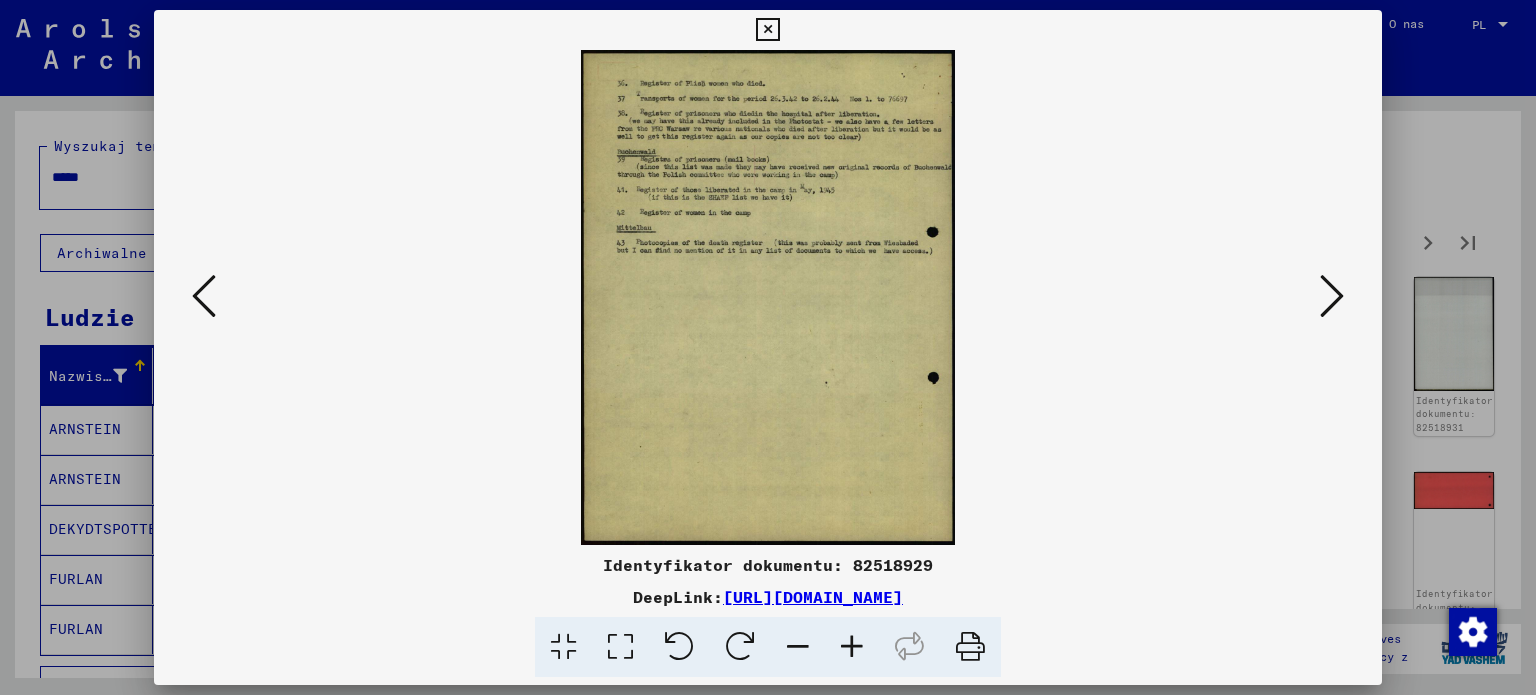 click at bounding box center [1332, 296] 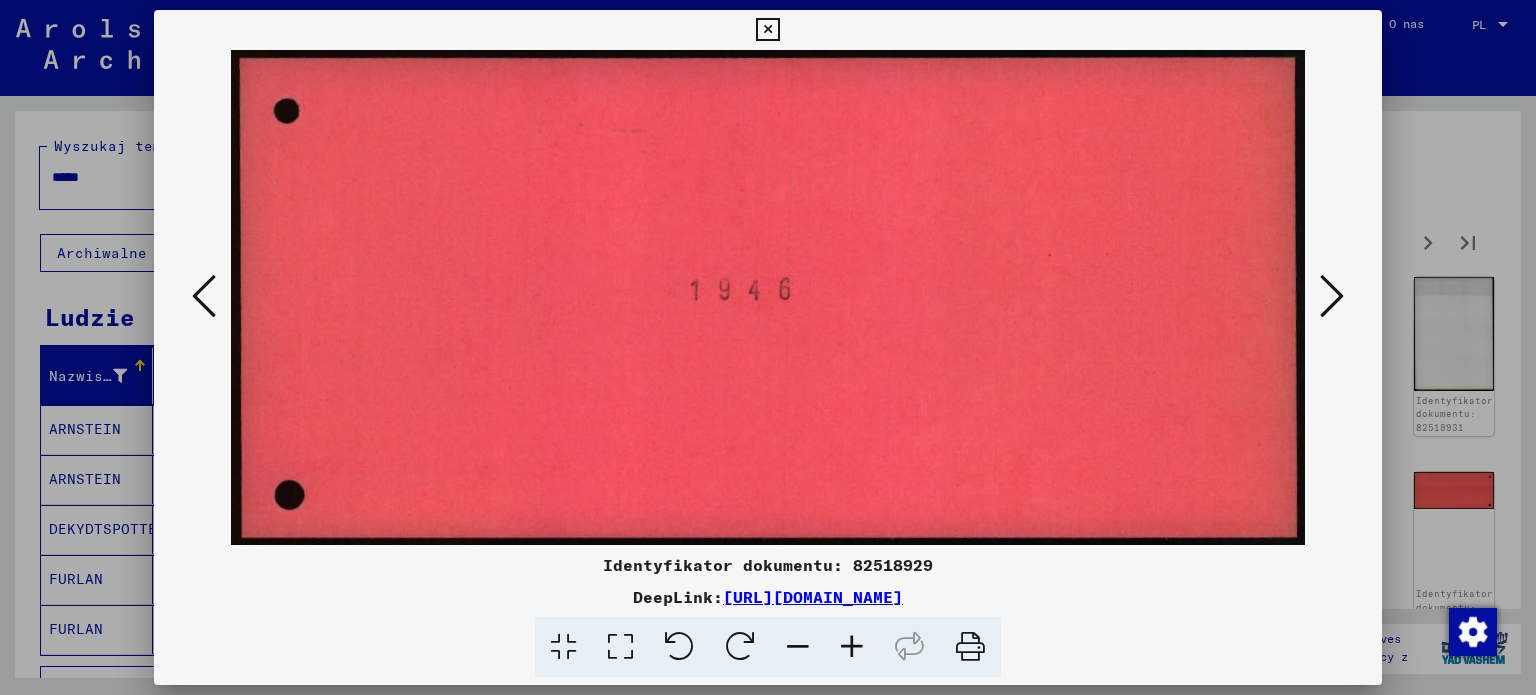 click at bounding box center [1332, 296] 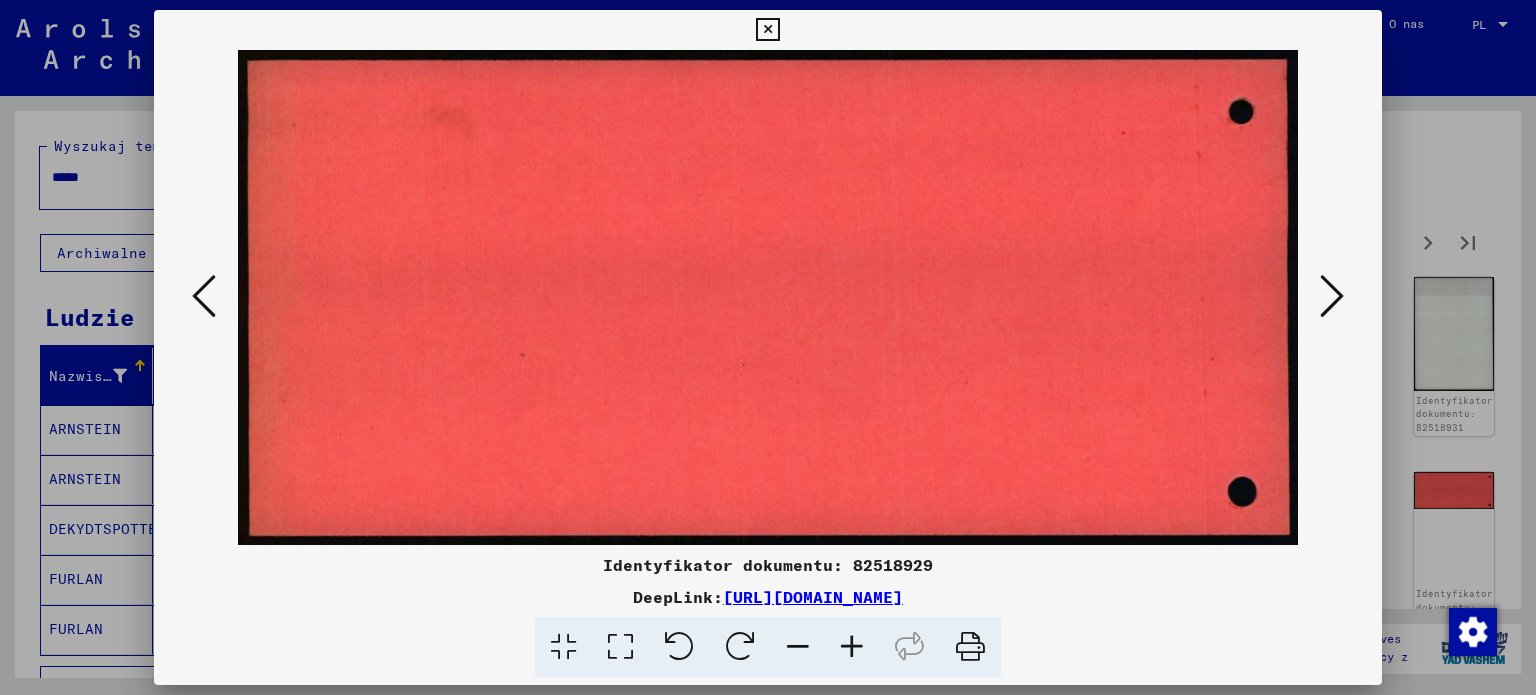 click at bounding box center (1332, 296) 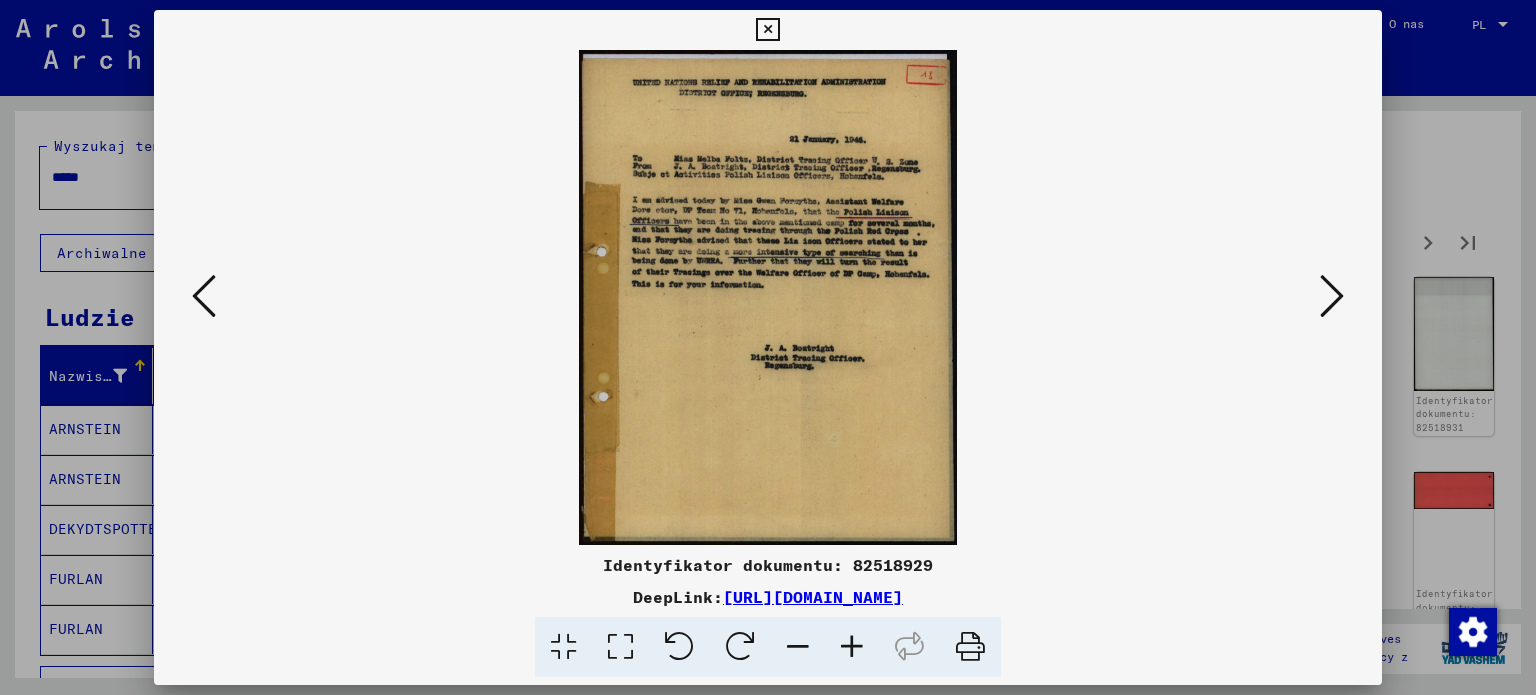 click at bounding box center [852, 647] 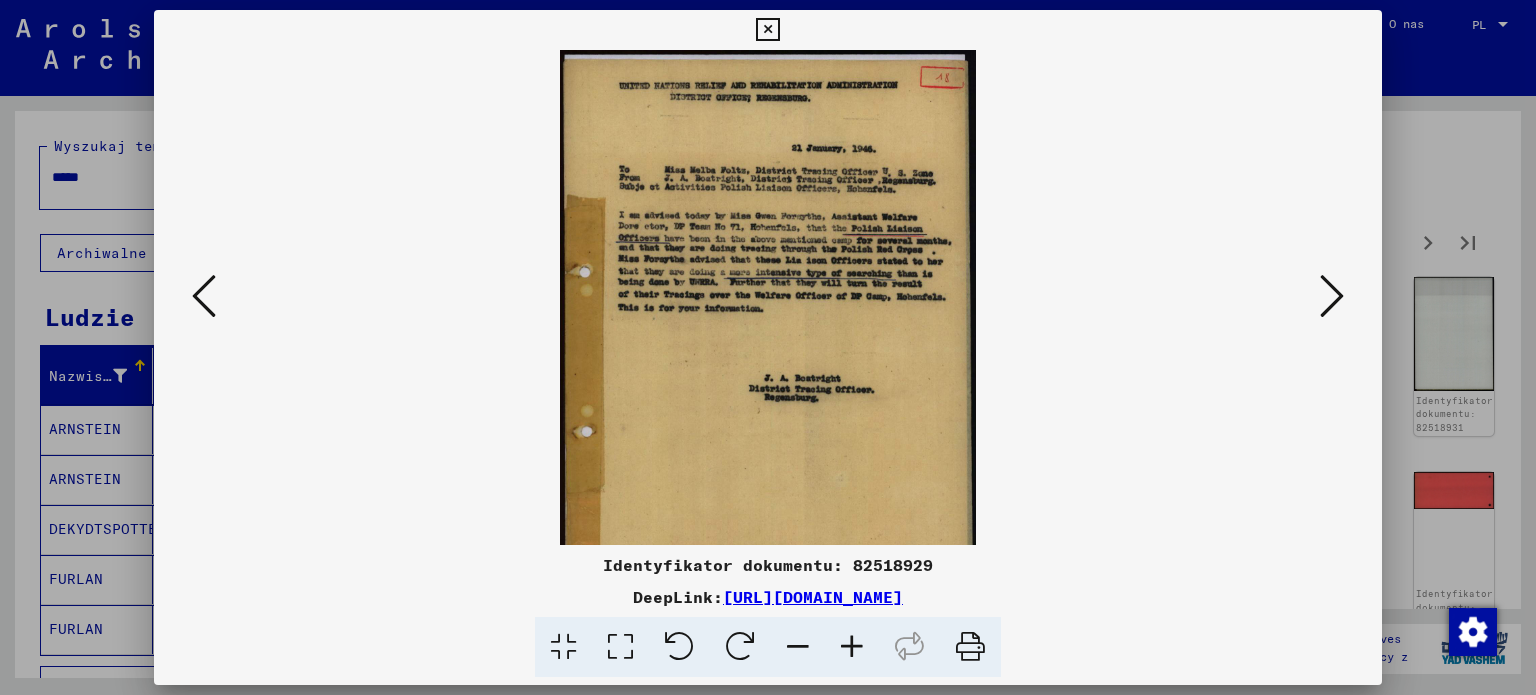 click at bounding box center (852, 647) 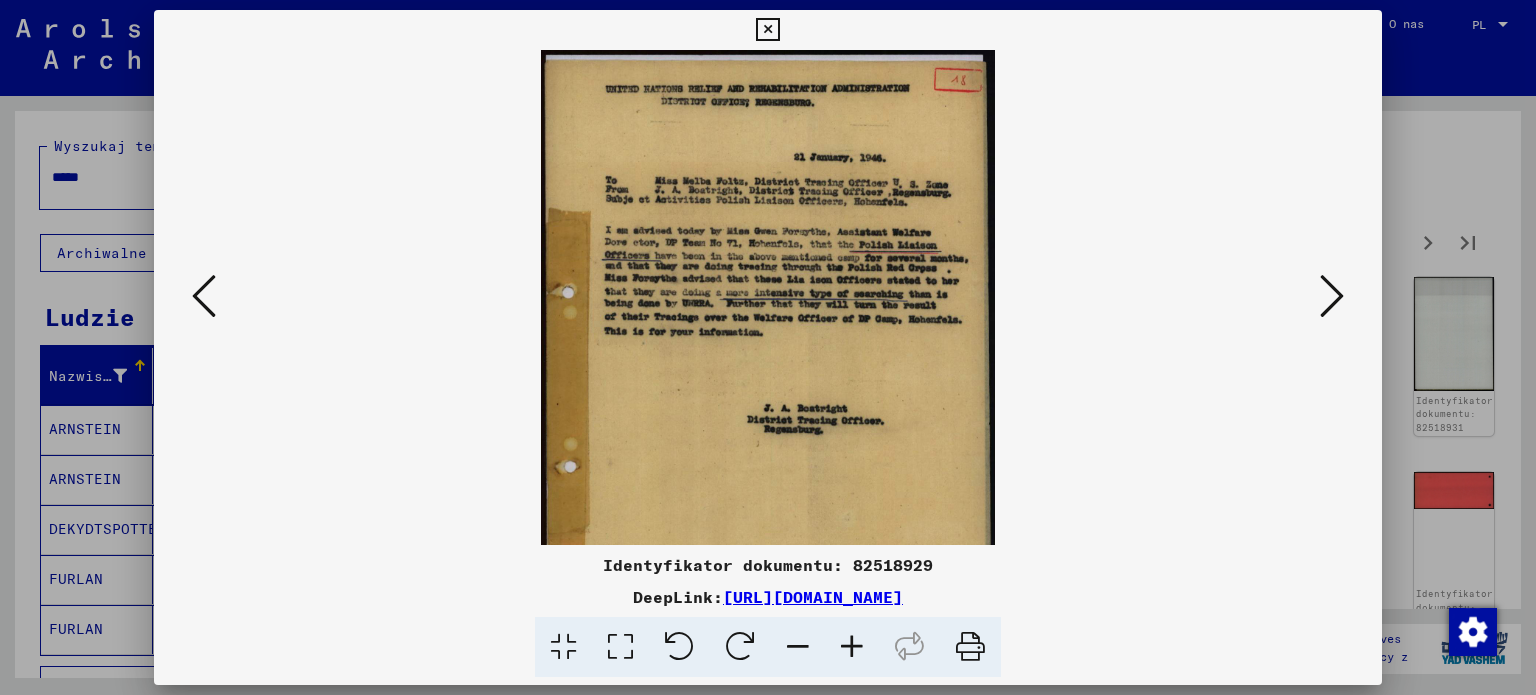 click at bounding box center [852, 647] 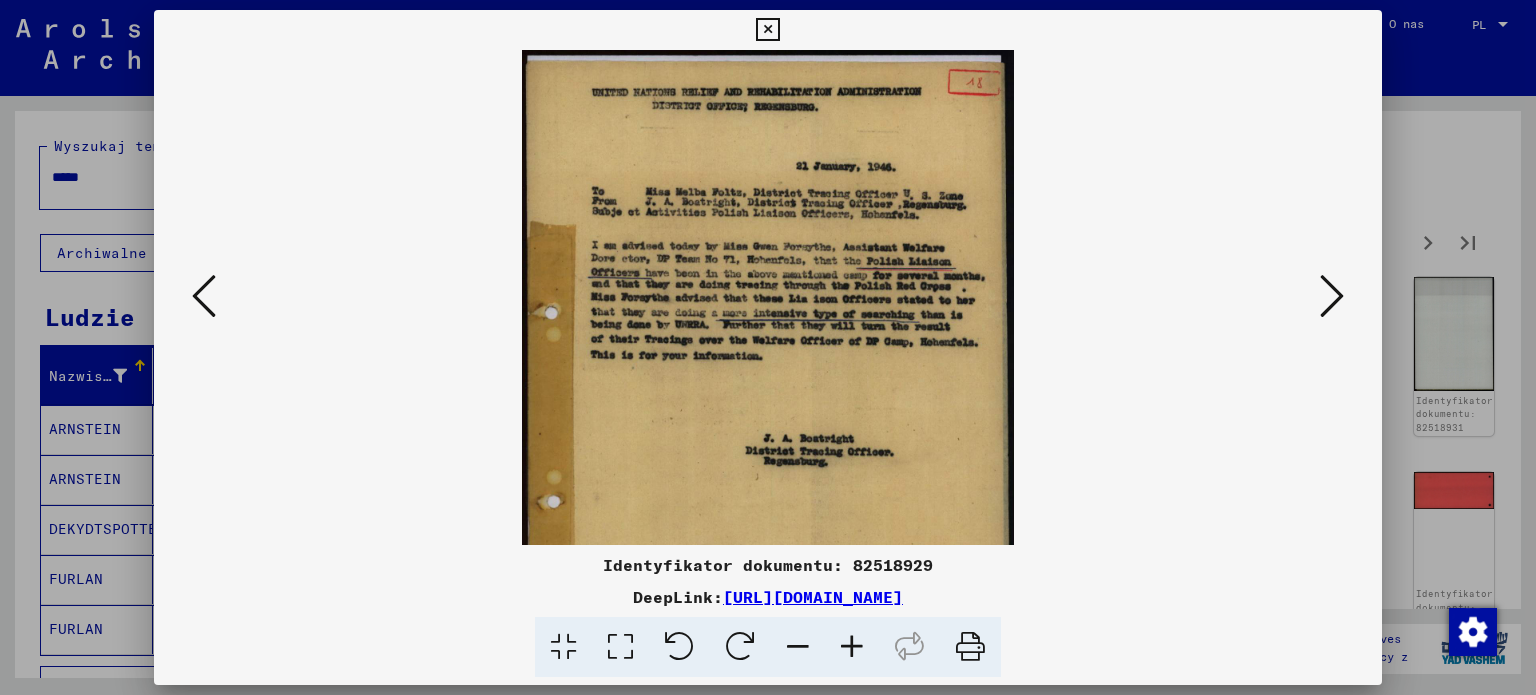 click at bounding box center (852, 647) 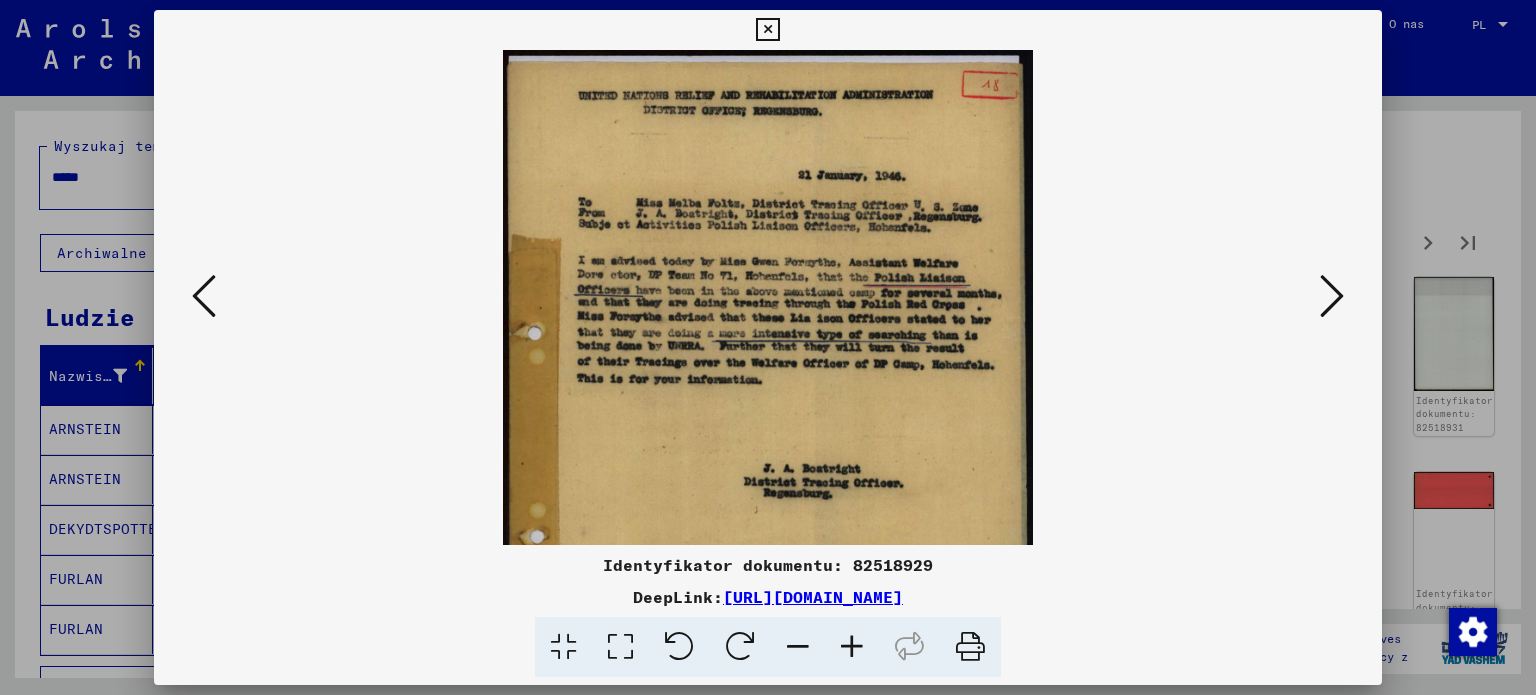 click at bounding box center (852, 647) 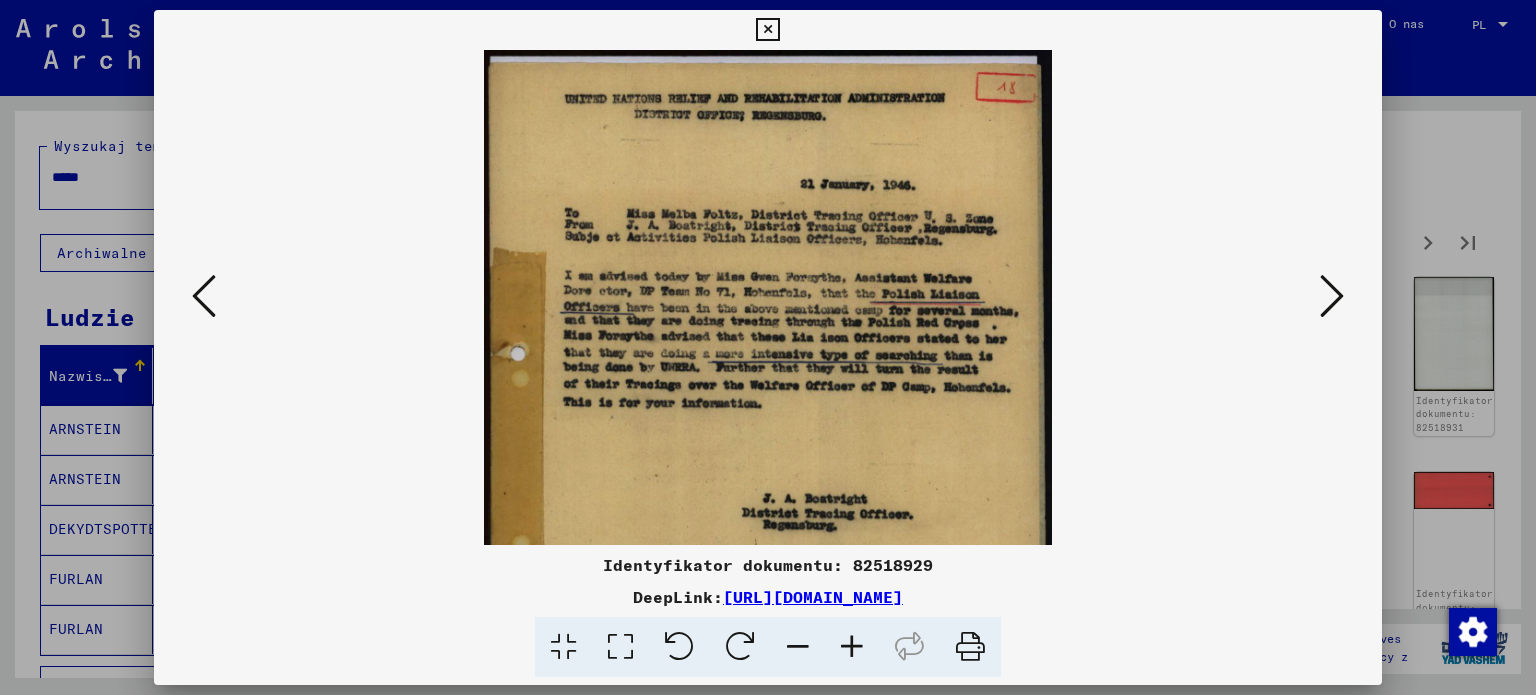 click at bounding box center (852, 647) 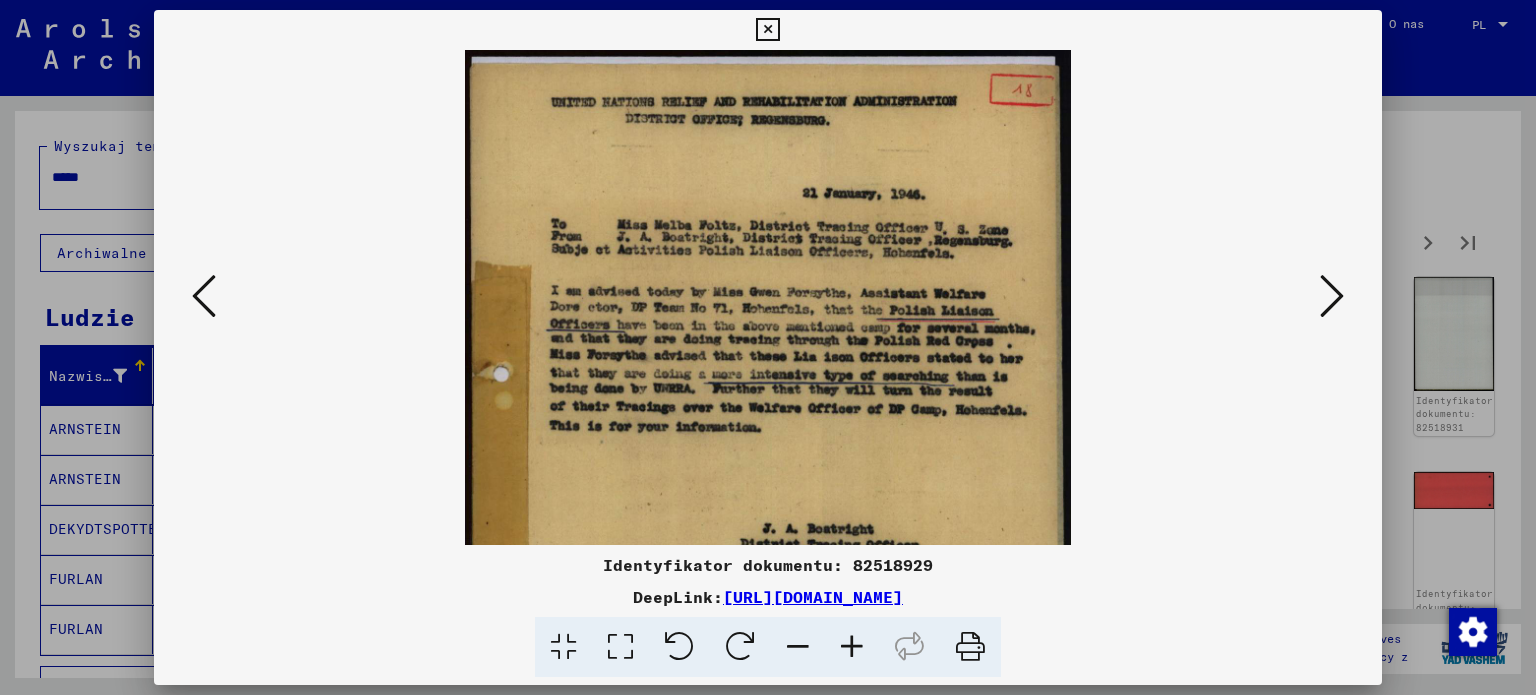 click at bounding box center (852, 647) 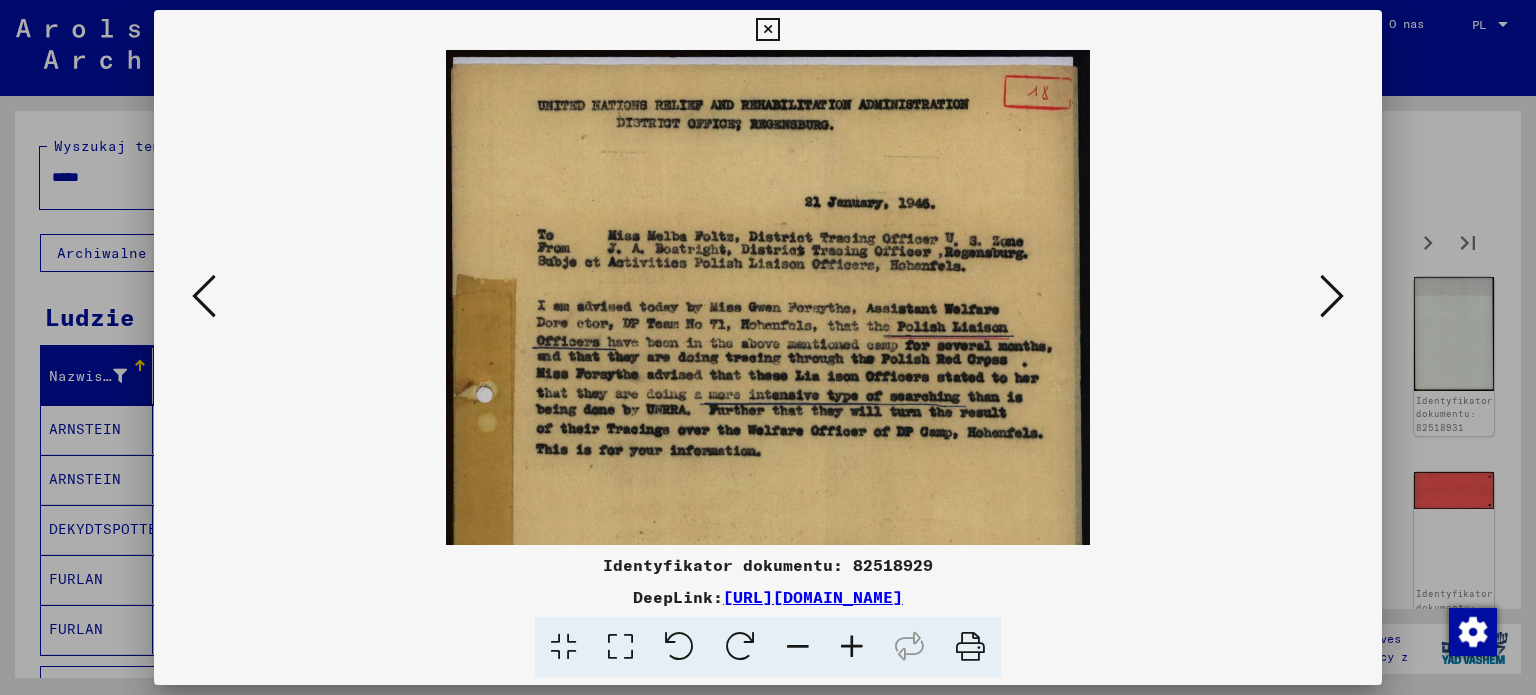 click at bounding box center (852, 647) 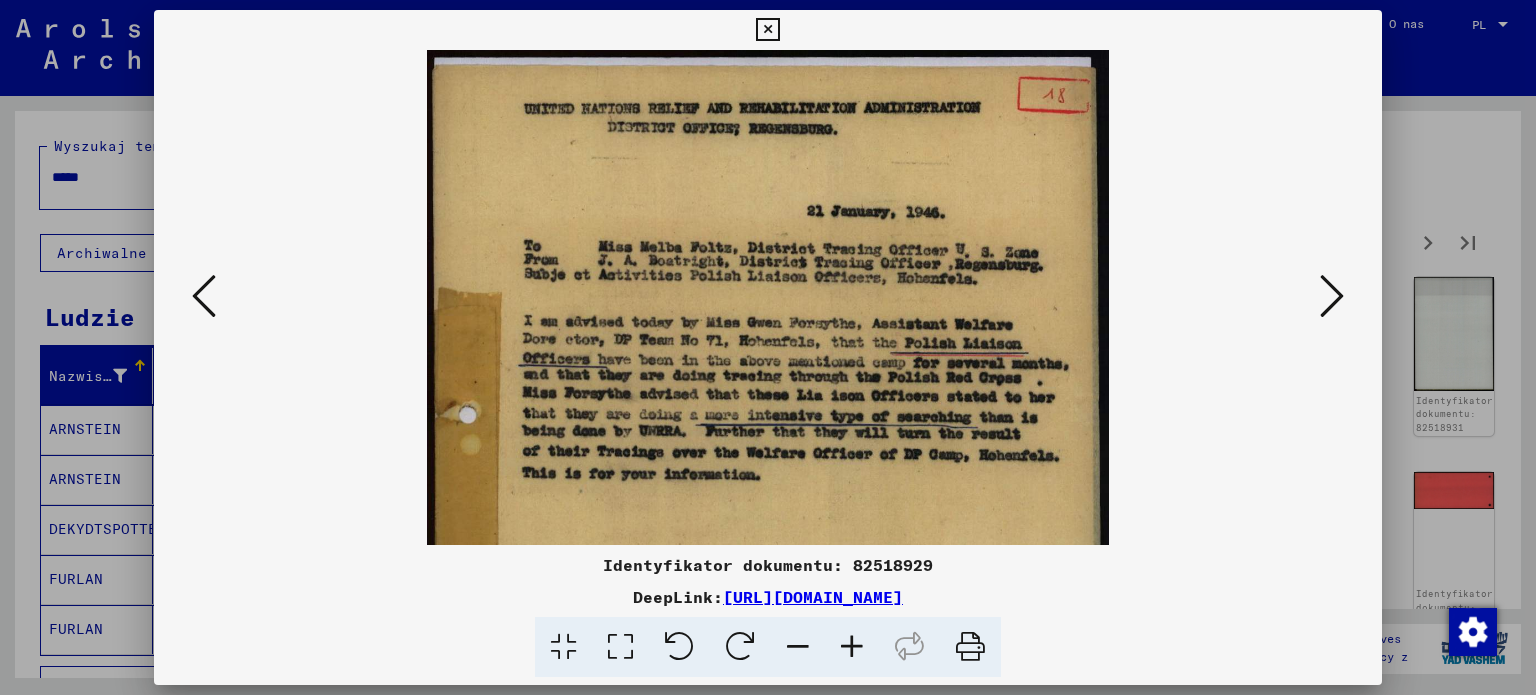 click at bounding box center (852, 647) 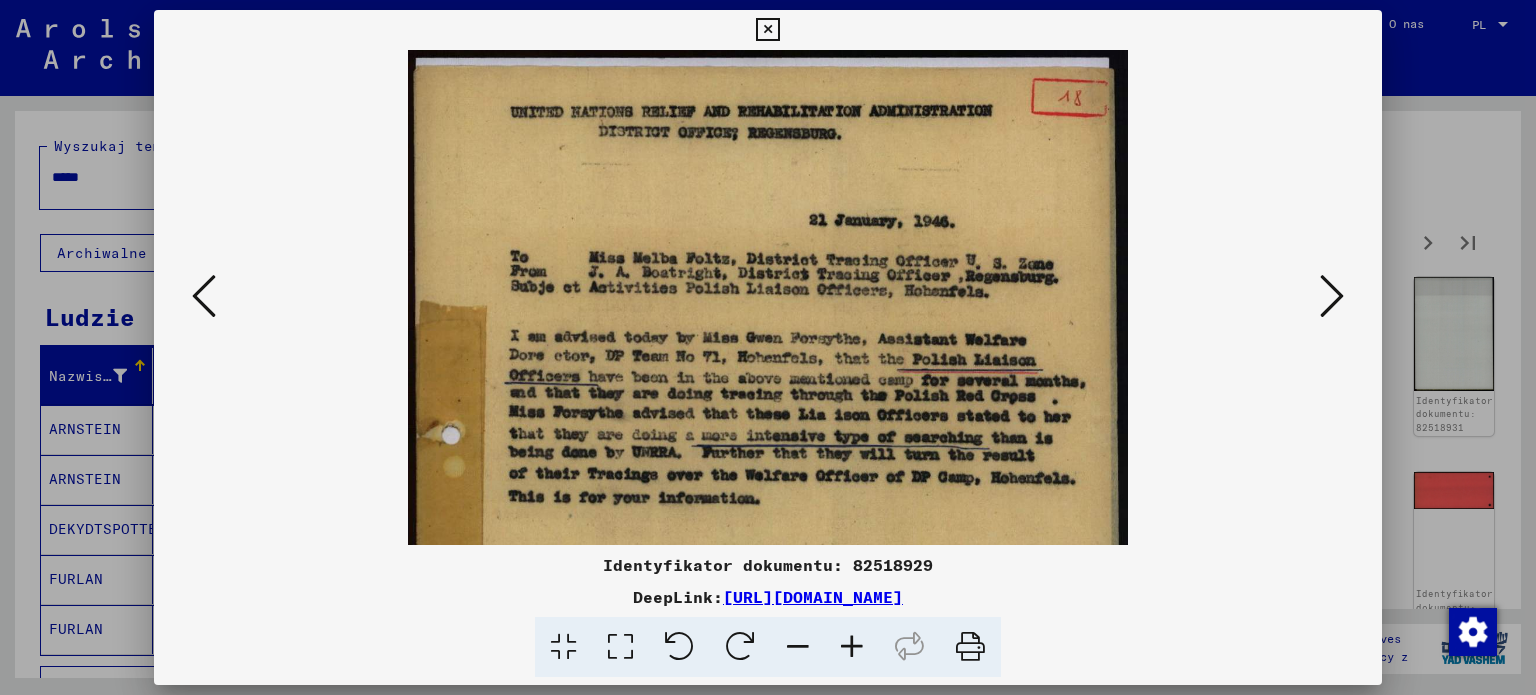 click at bounding box center (1332, 296) 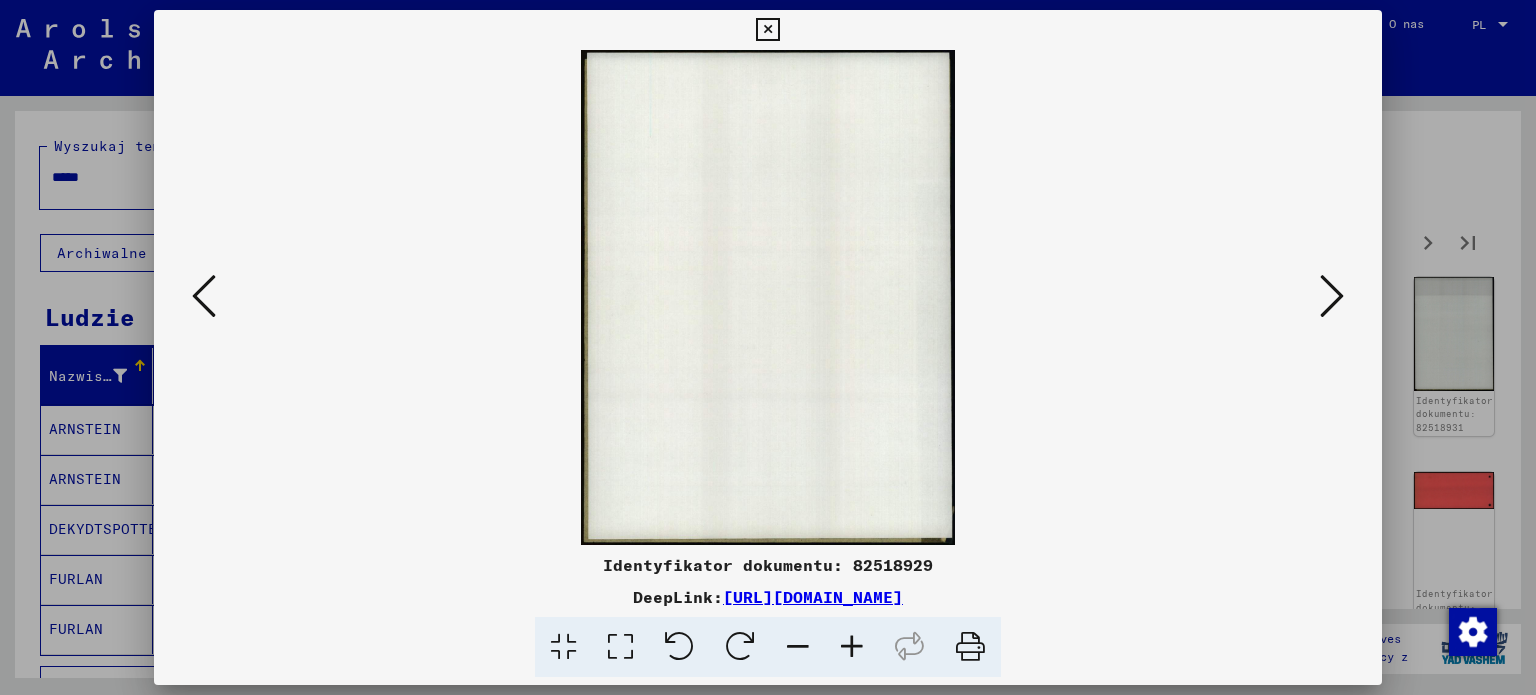 click at bounding box center (1332, 296) 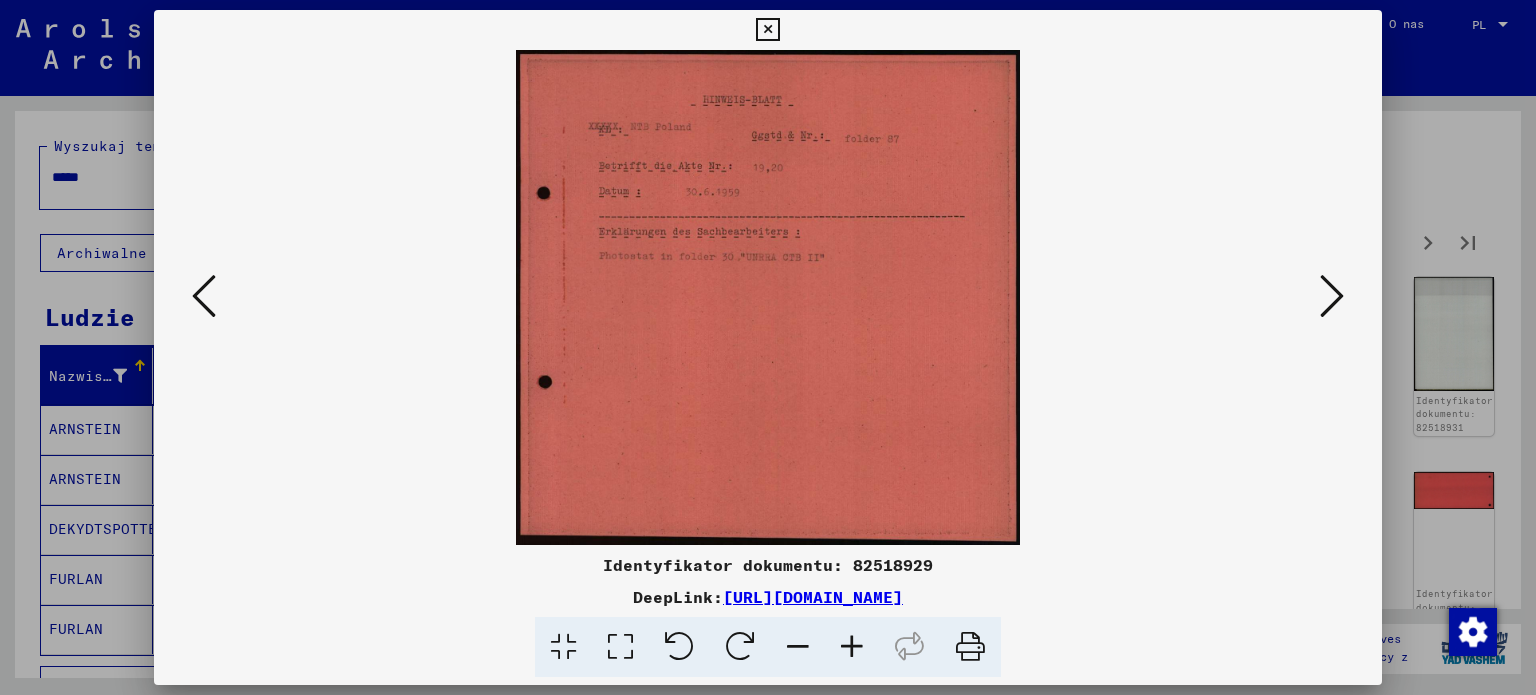 click at bounding box center [1332, 296] 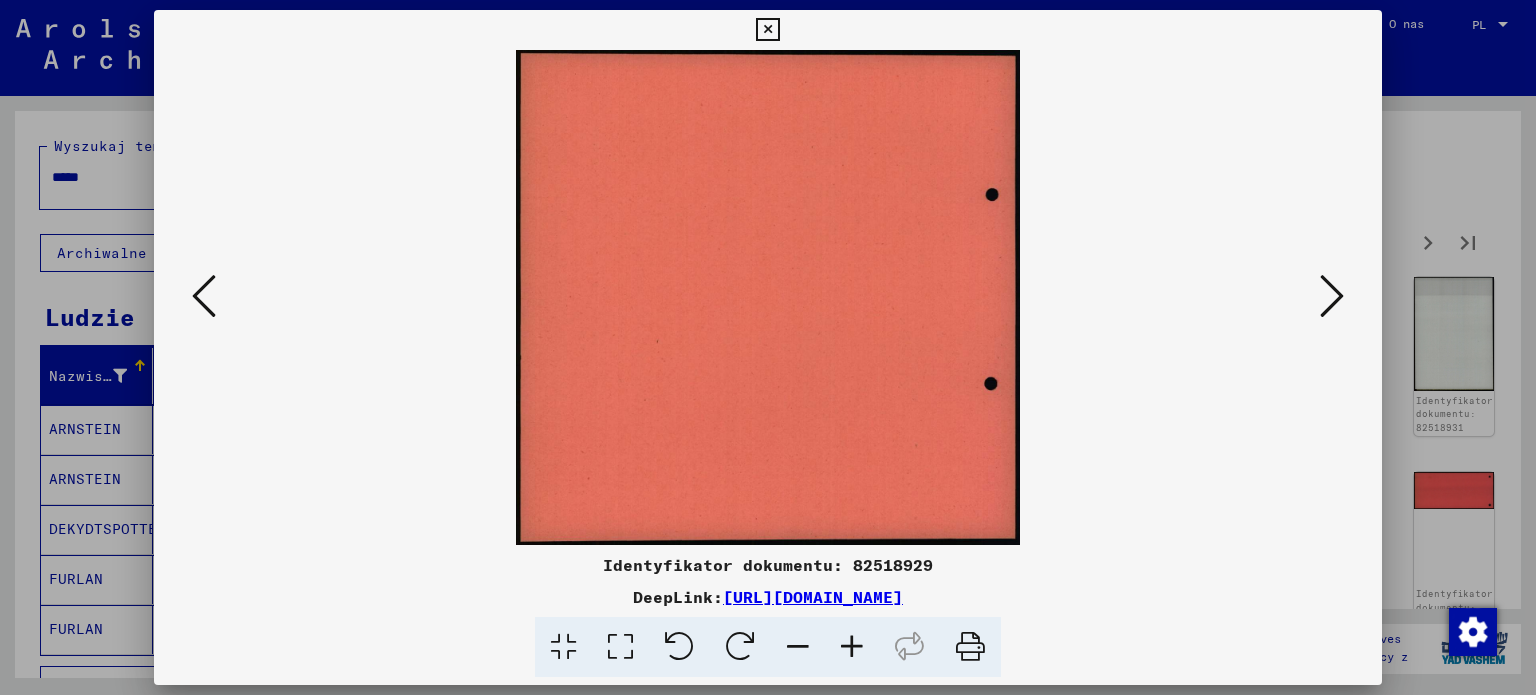 click at bounding box center (768, 297) 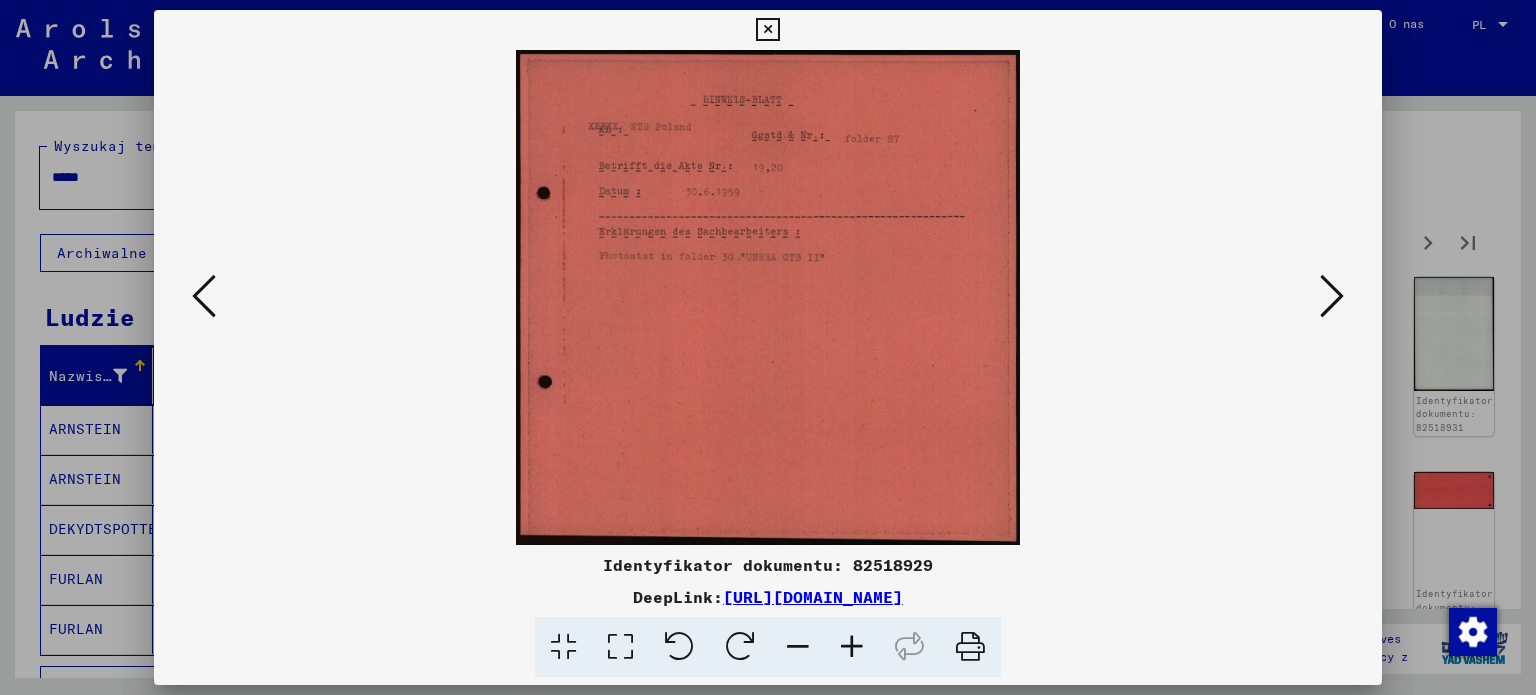 click at bounding box center (1332, 296) 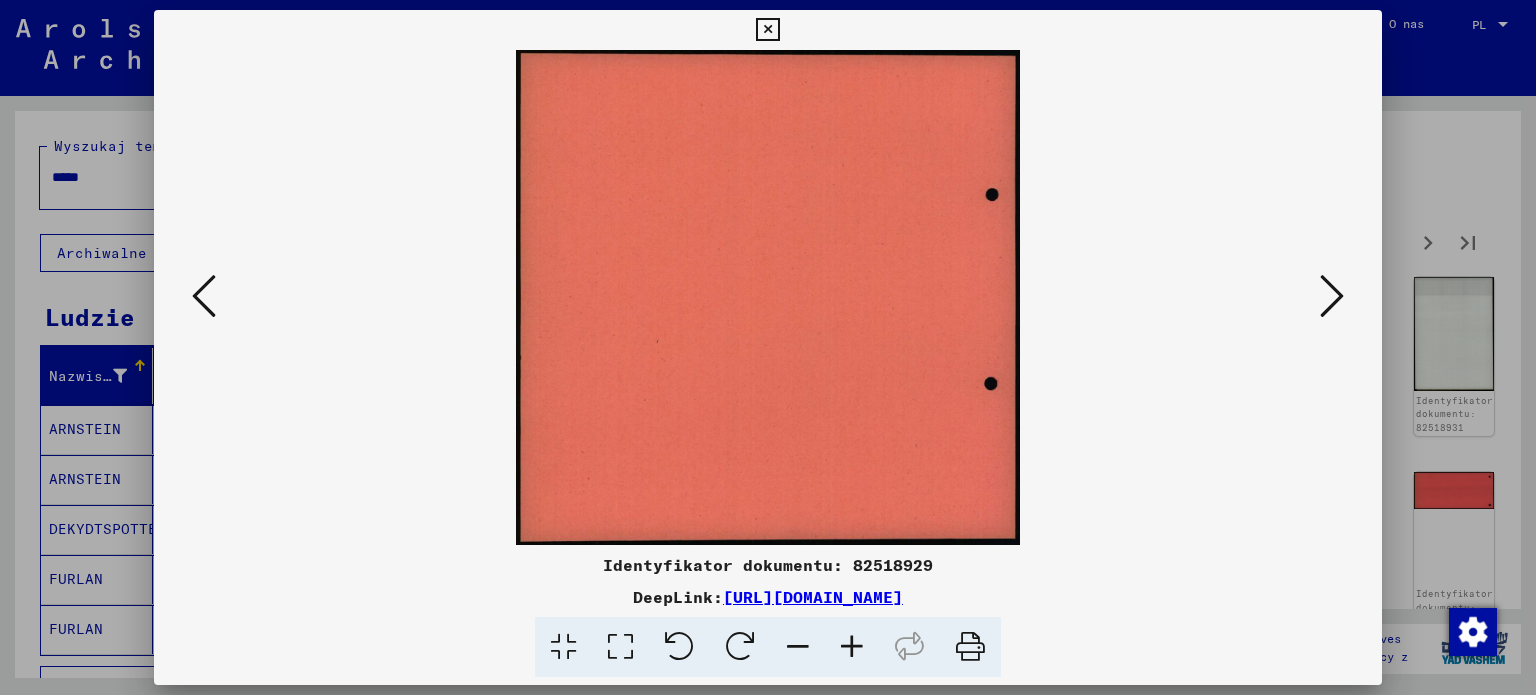click at bounding box center [1332, 296] 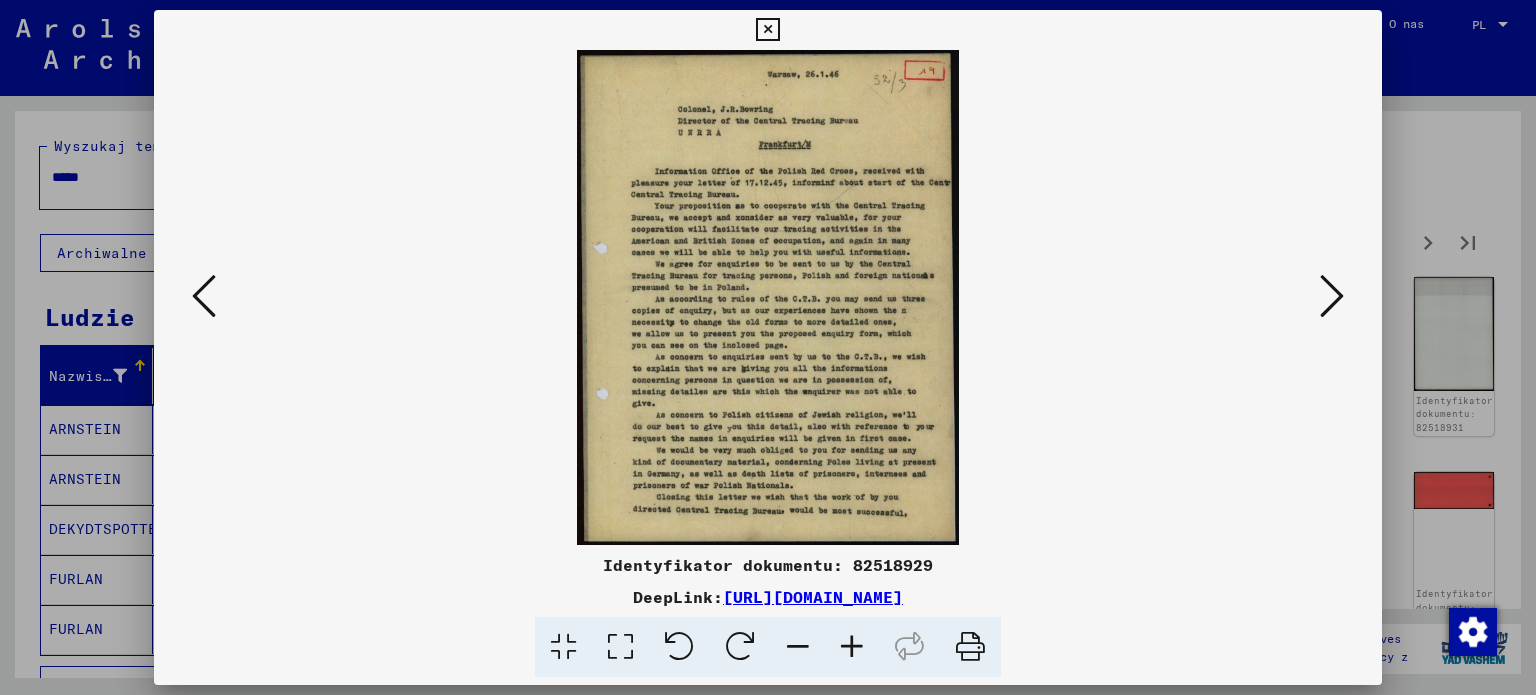 click at bounding box center (852, 647) 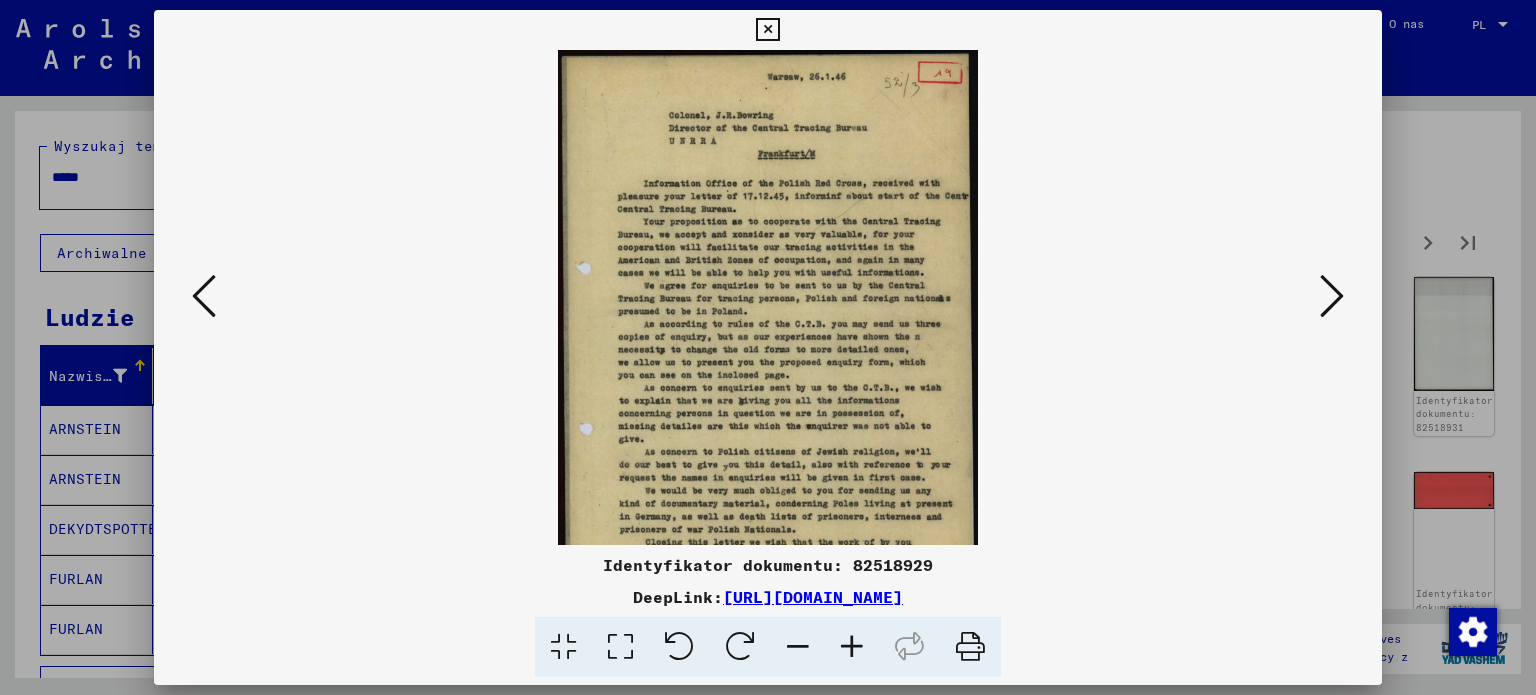 click at bounding box center [852, 647] 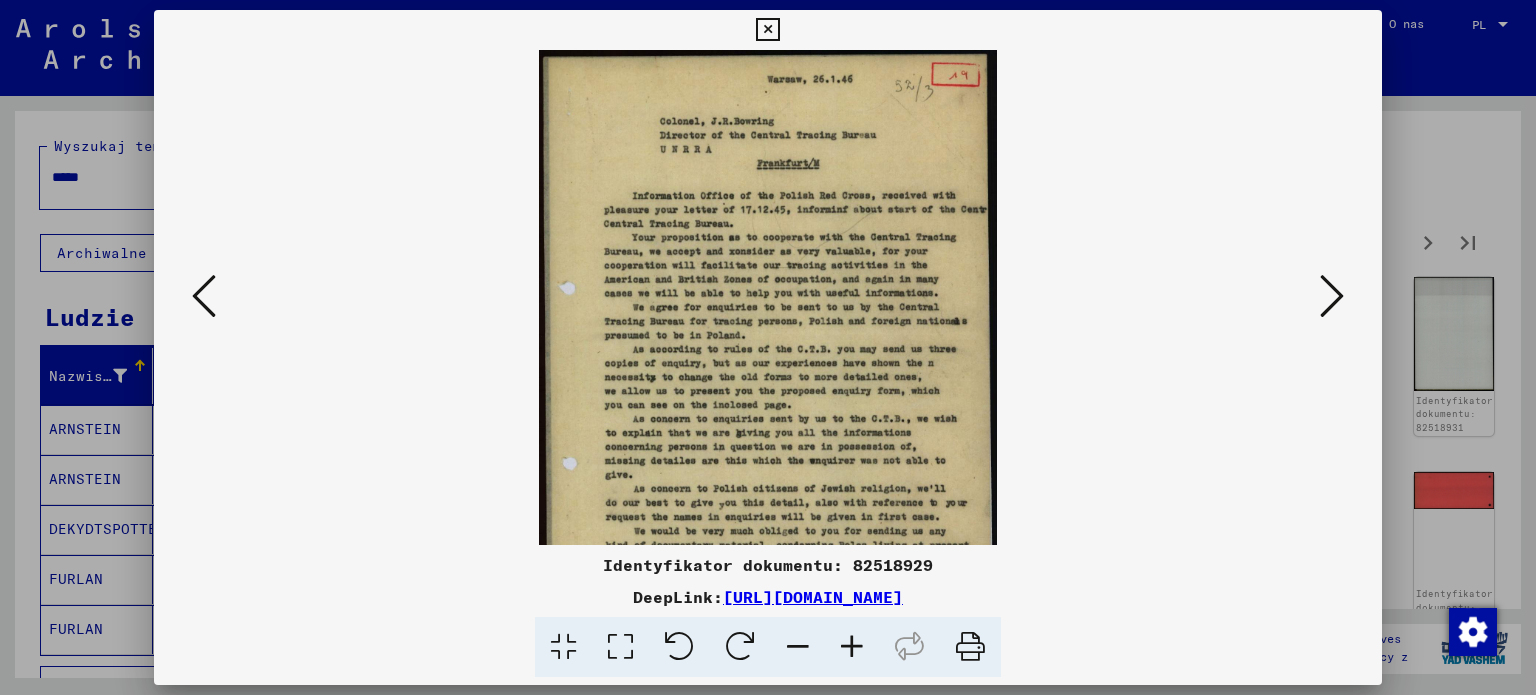 click at bounding box center [852, 647] 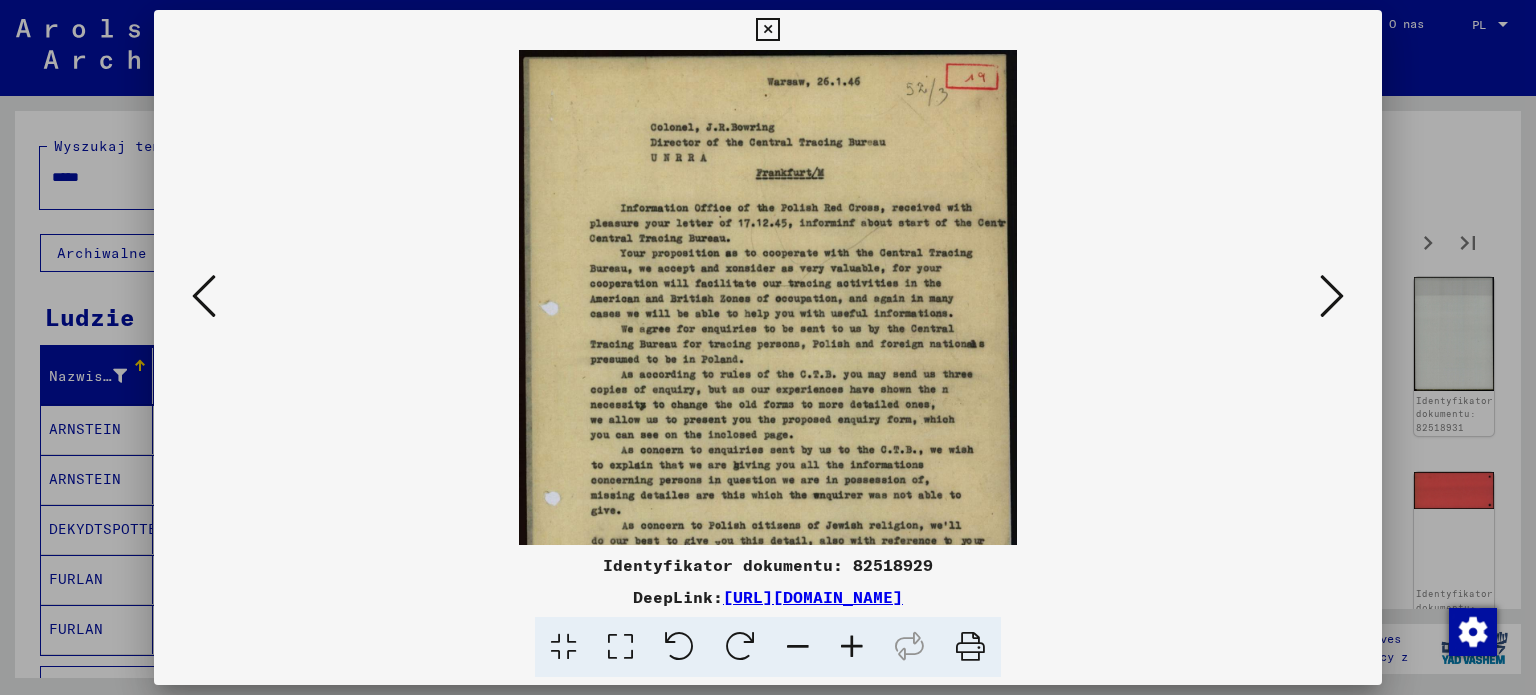 click at bounding box center [852, 647] 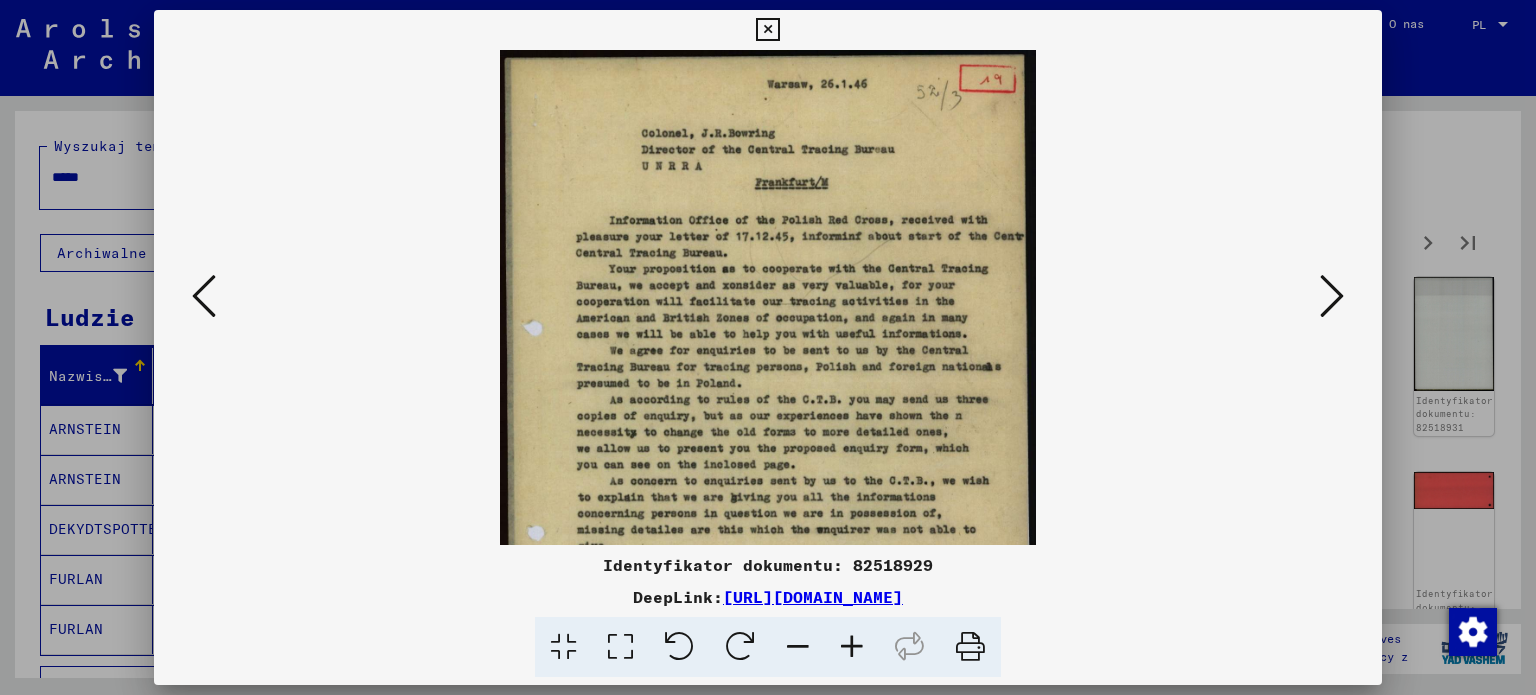 click at bounding box center (852, 647) 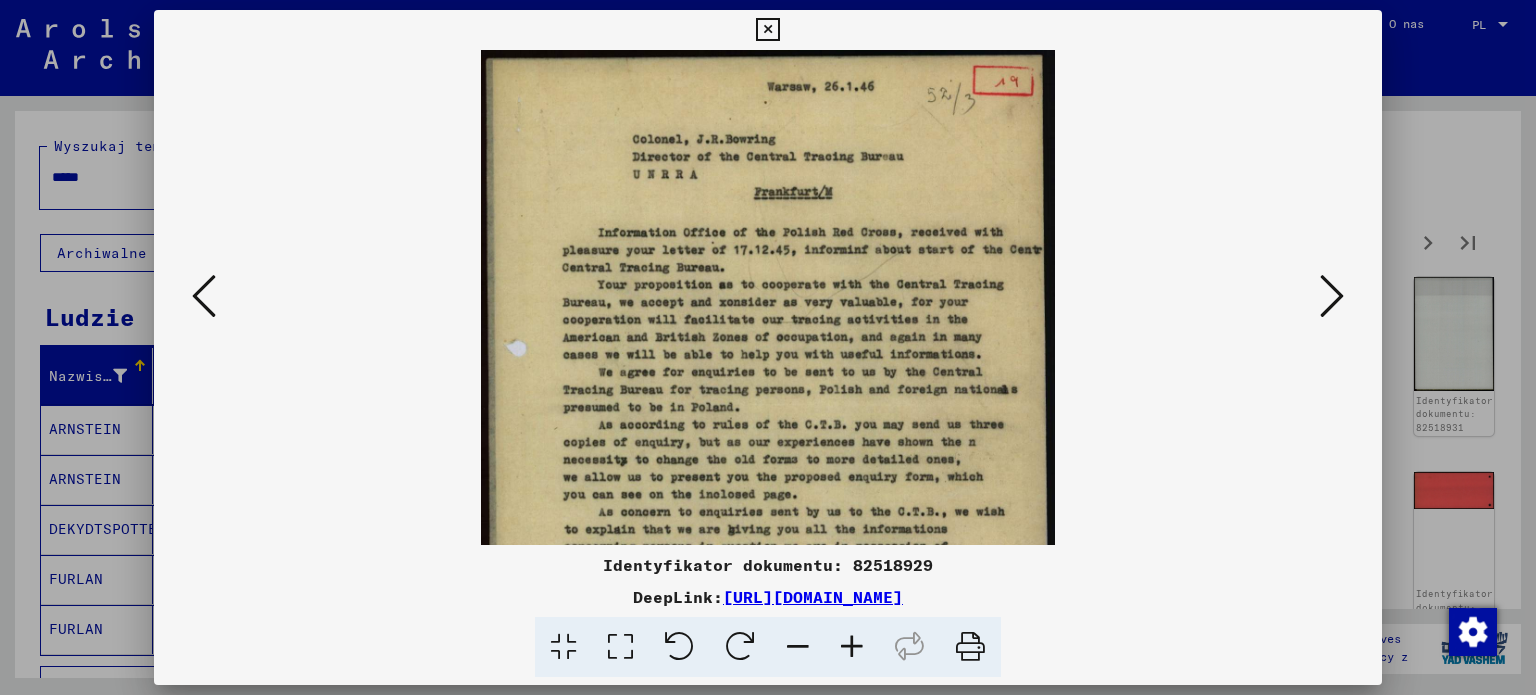 click at bounding box center [852, 647] 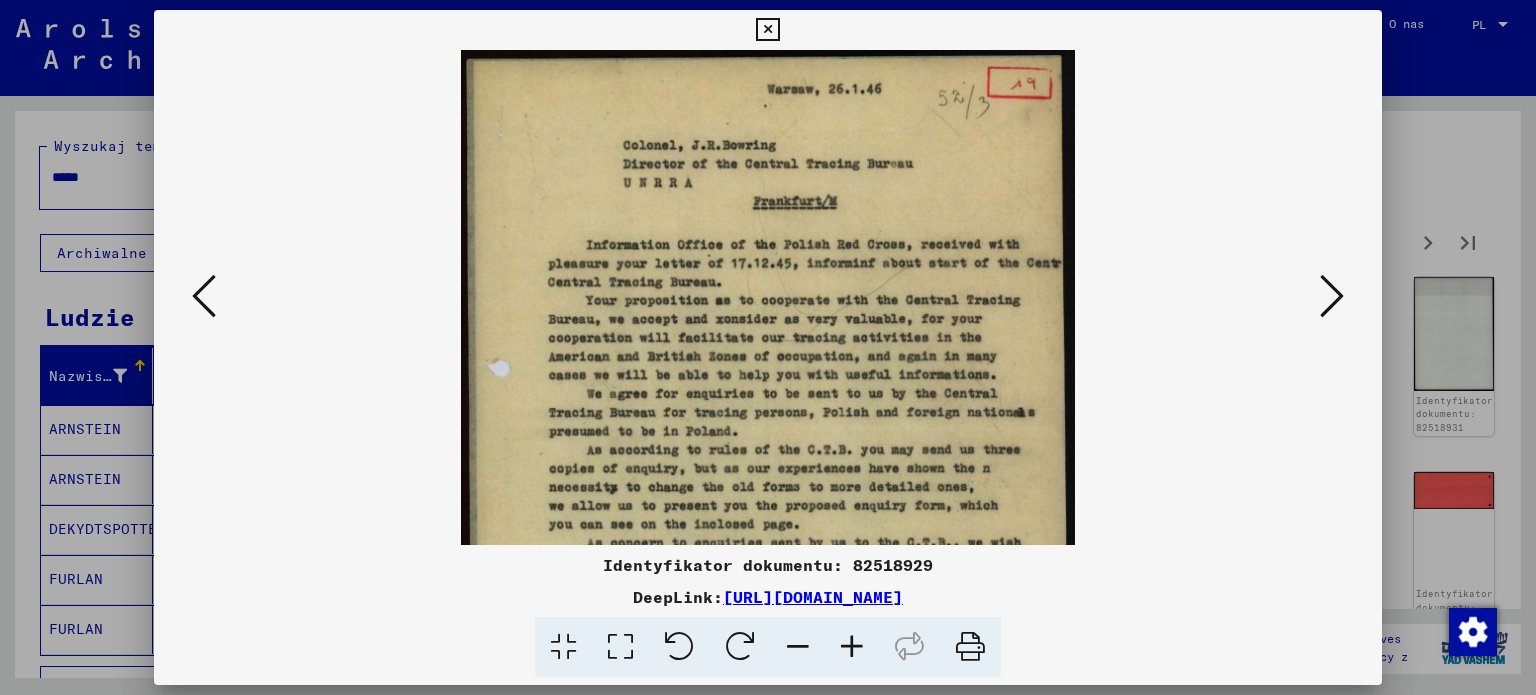 click at bounding box center [1332, 296] 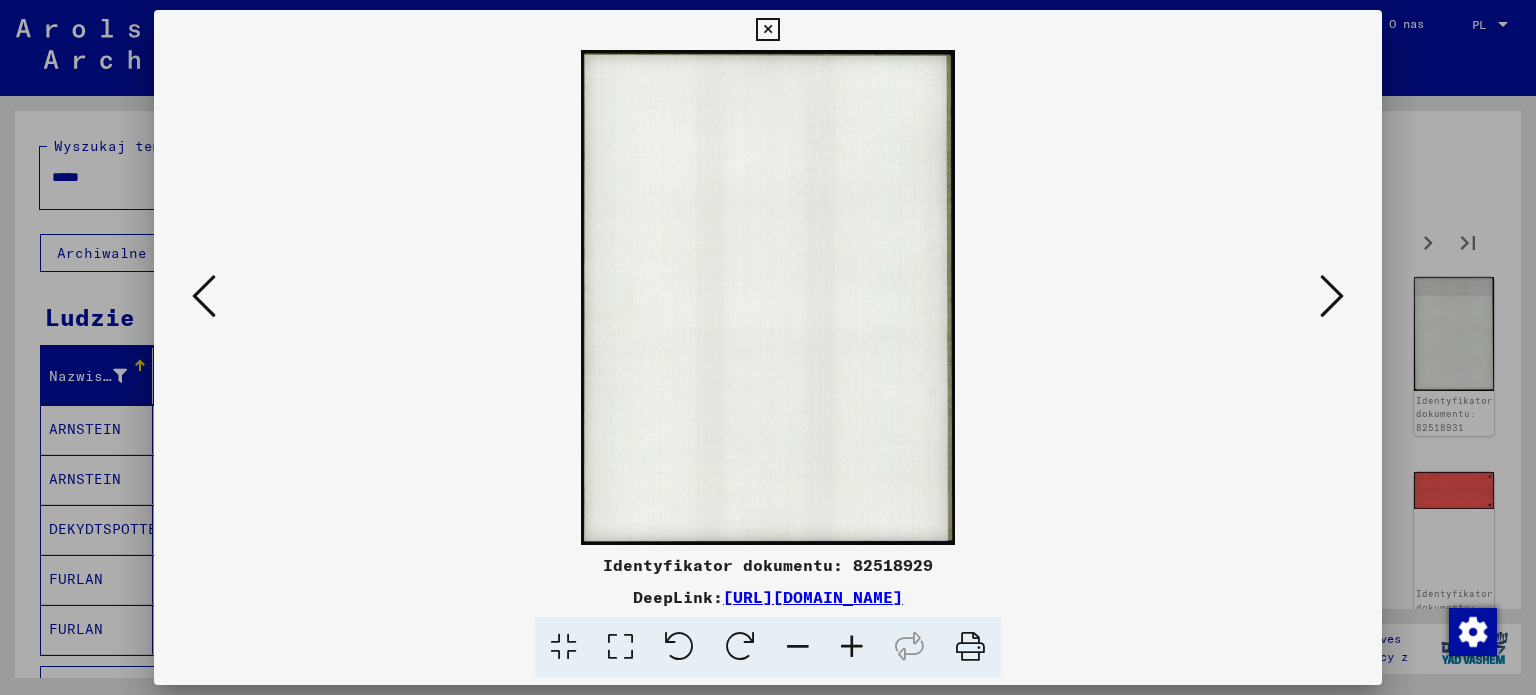 click at bounding box center [768, 297] 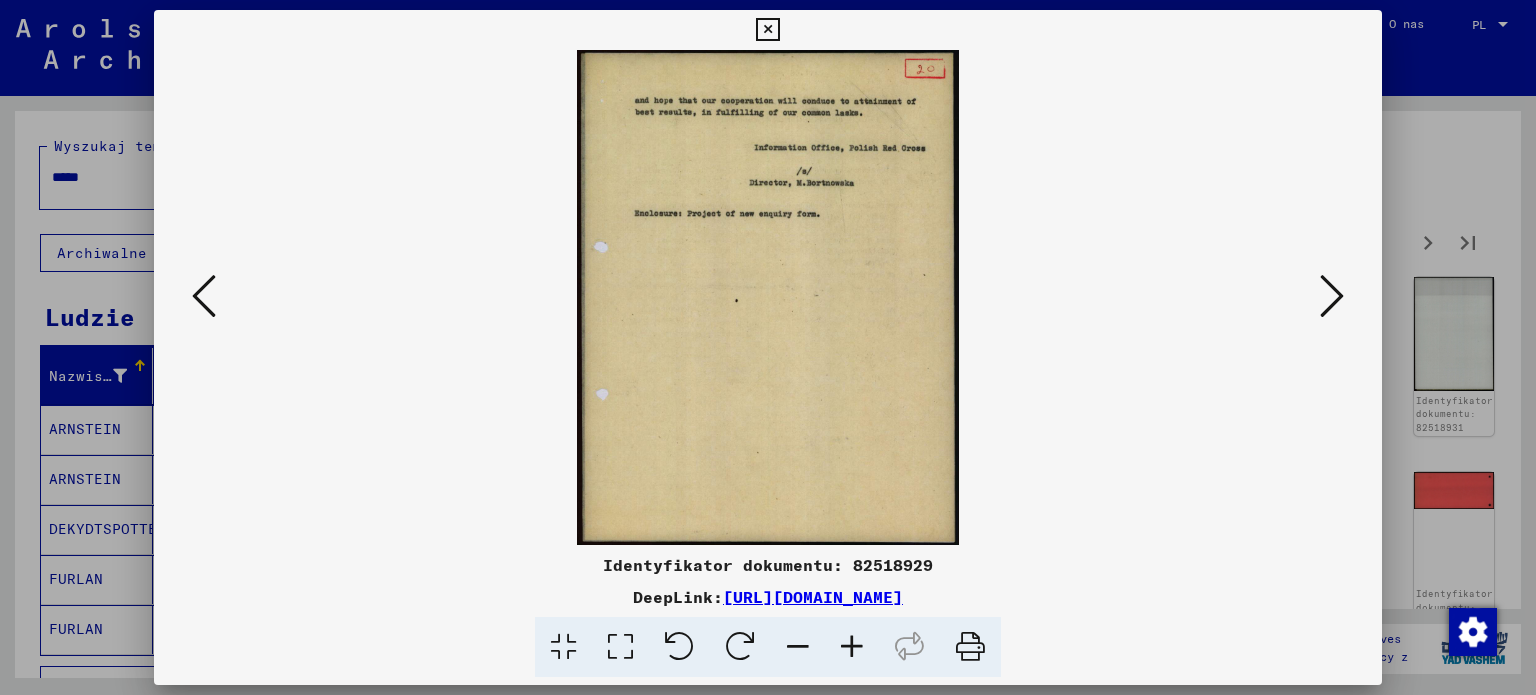 click at bounding box center (852, 647) 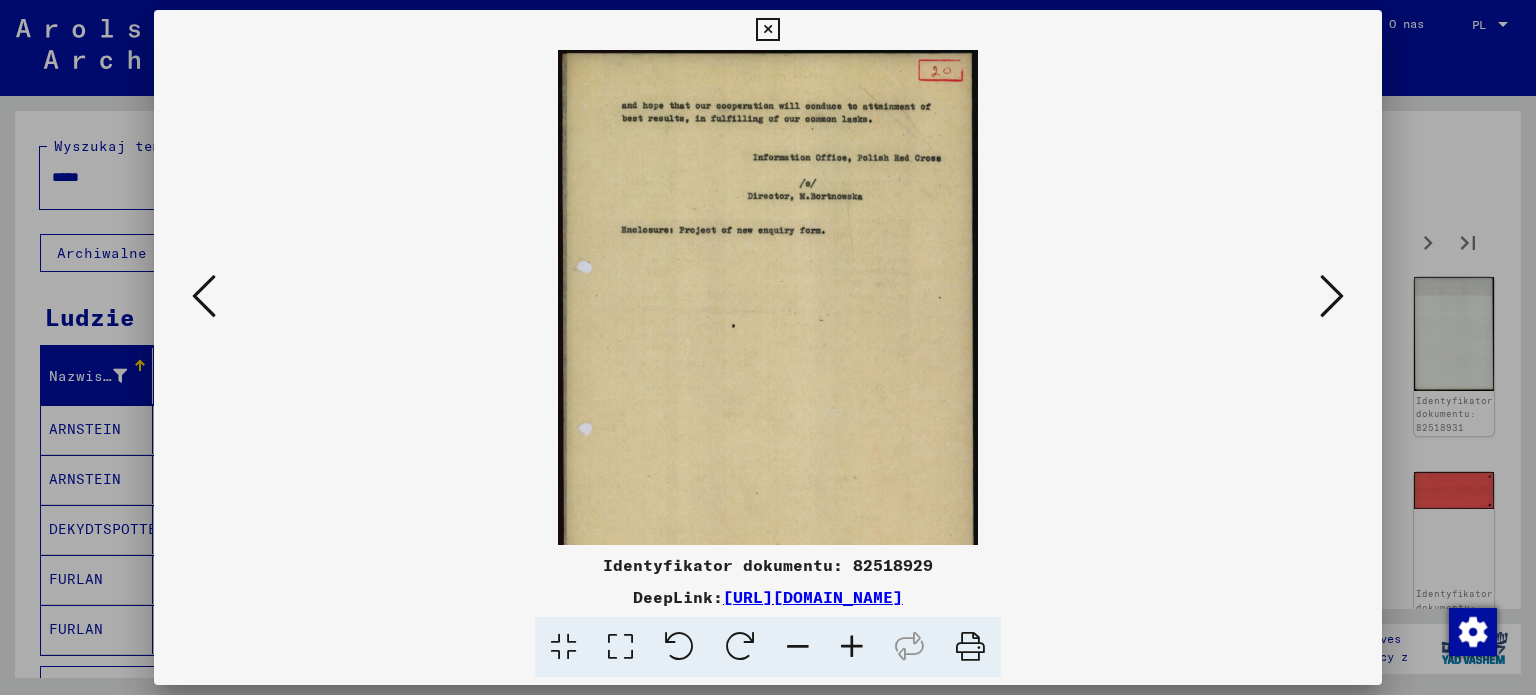 click at bounding box center (852, 647) 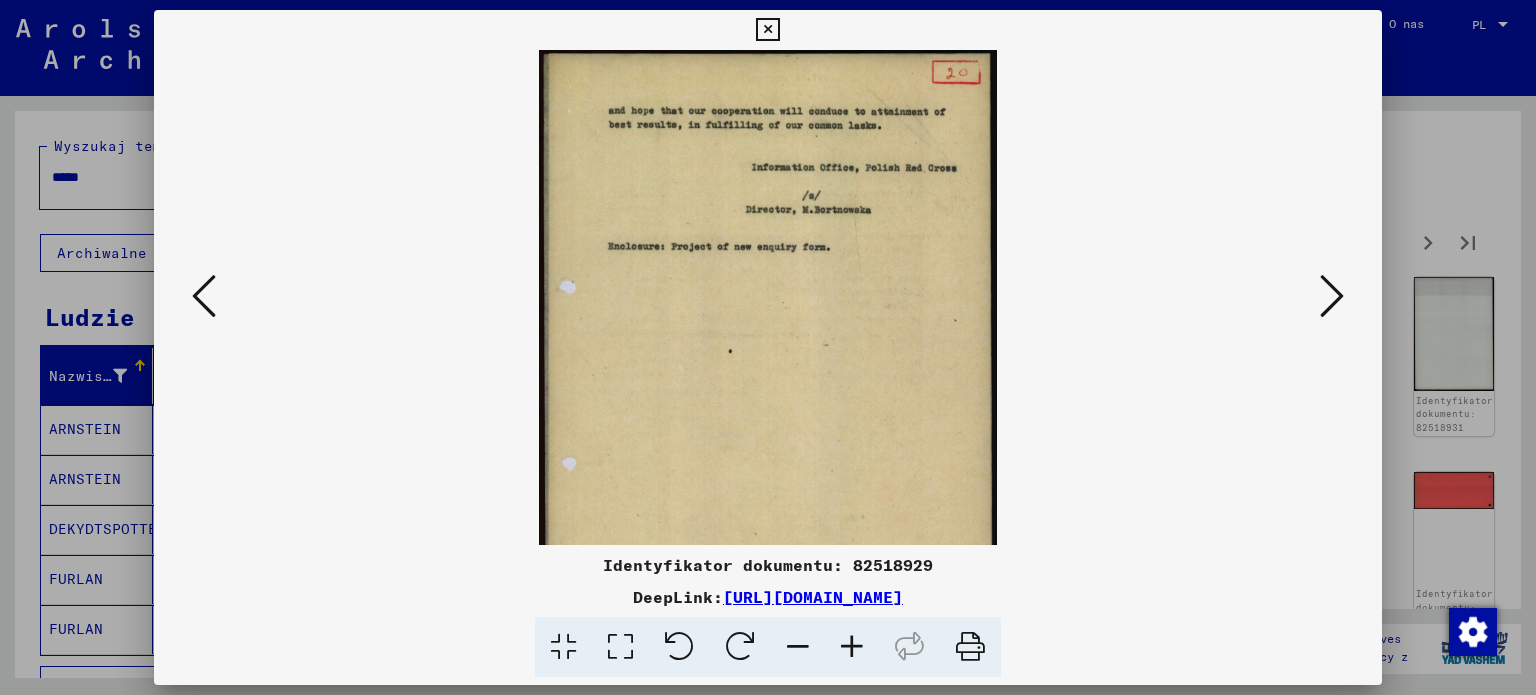 click at bounding box center [852, 647] 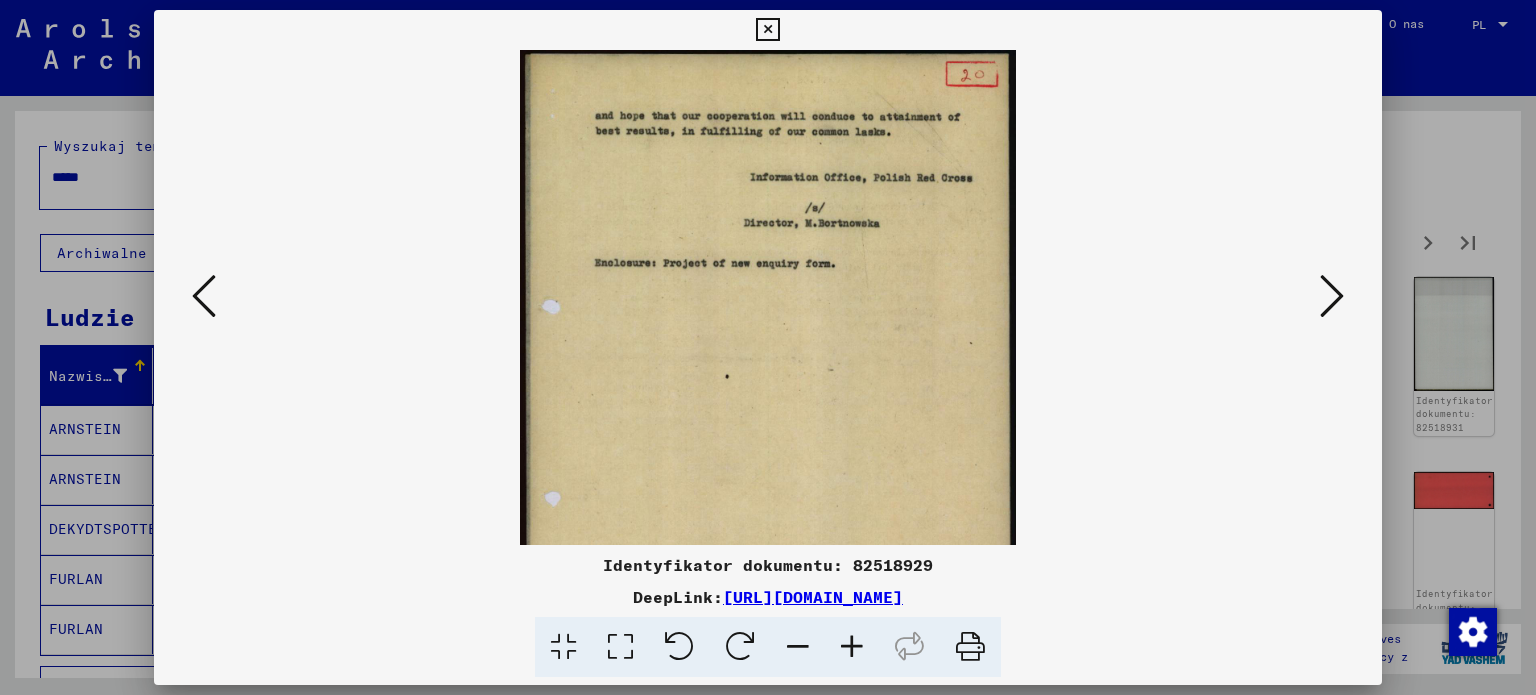 click at bounding box center (852, 647) 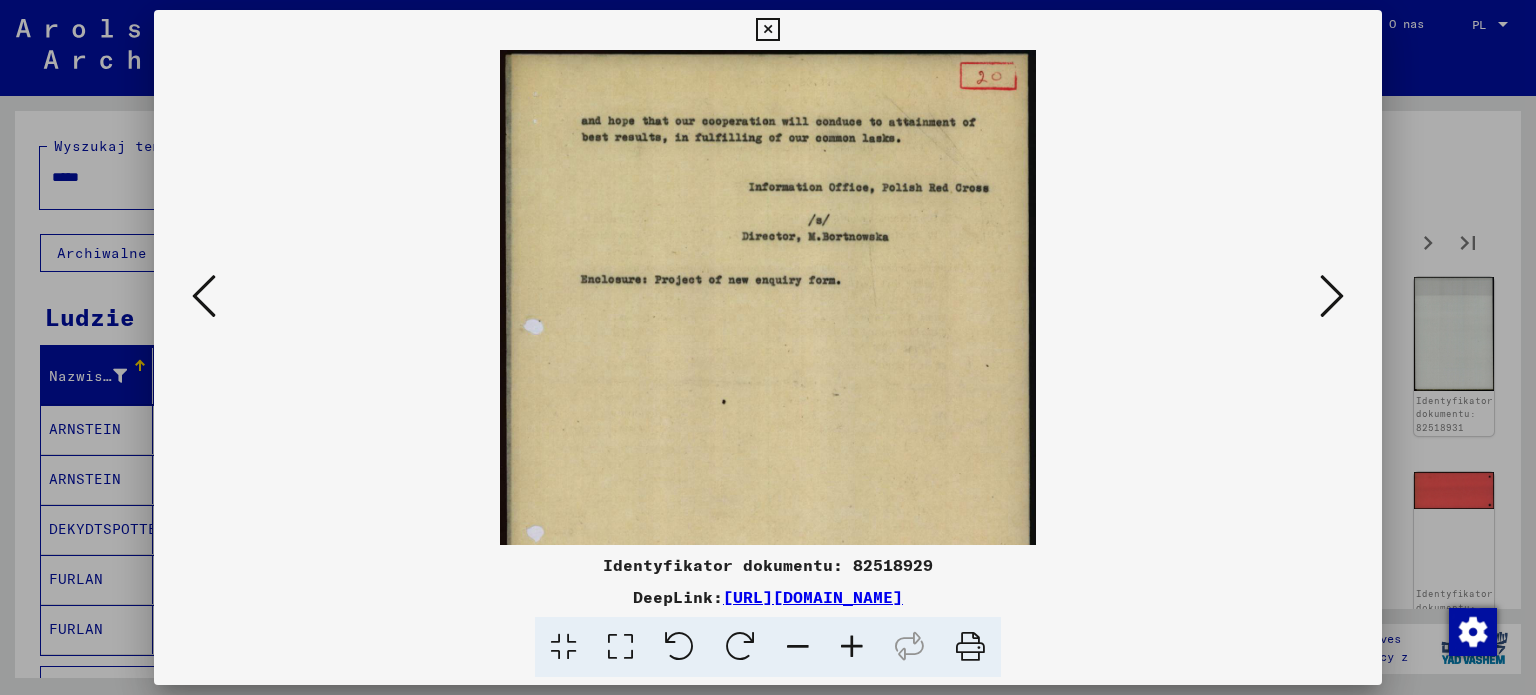 click at bounding box center [852, 647] 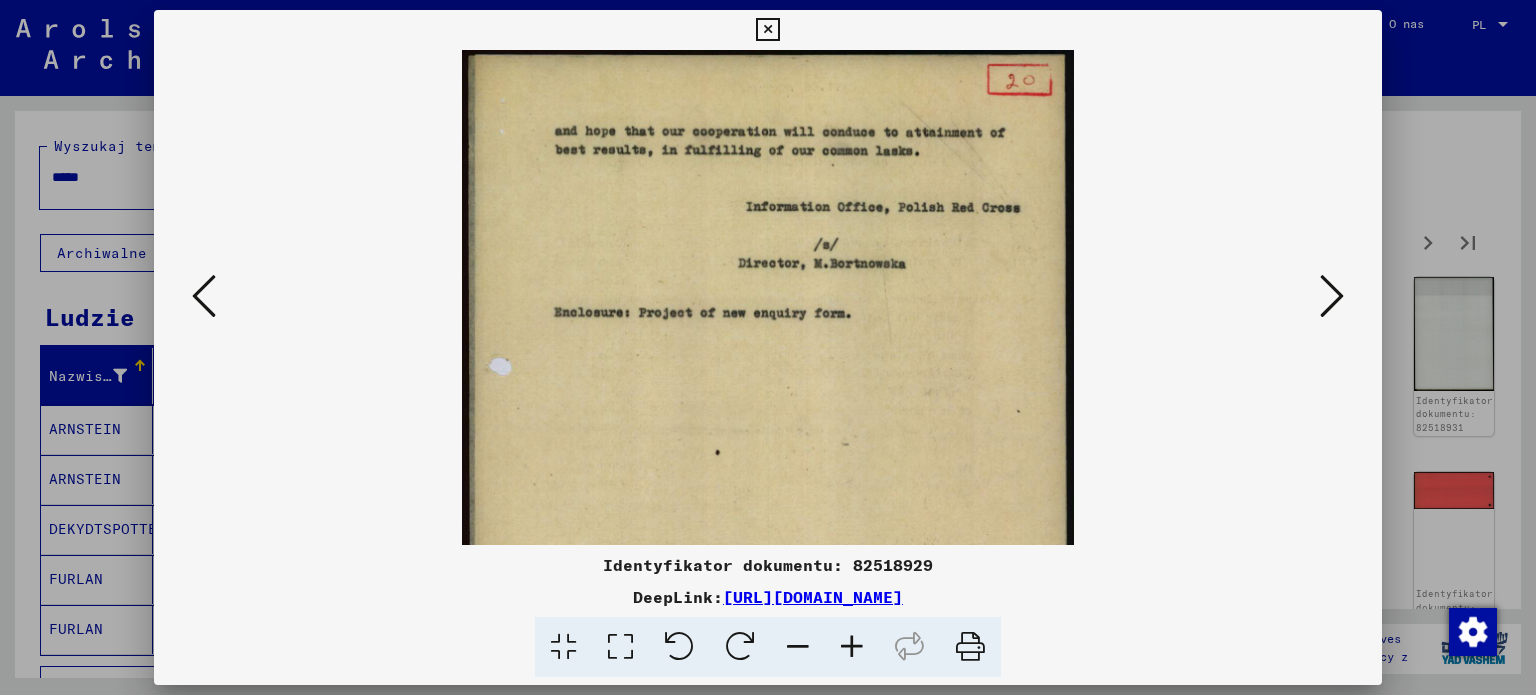 click at bounding box center (852, 647) 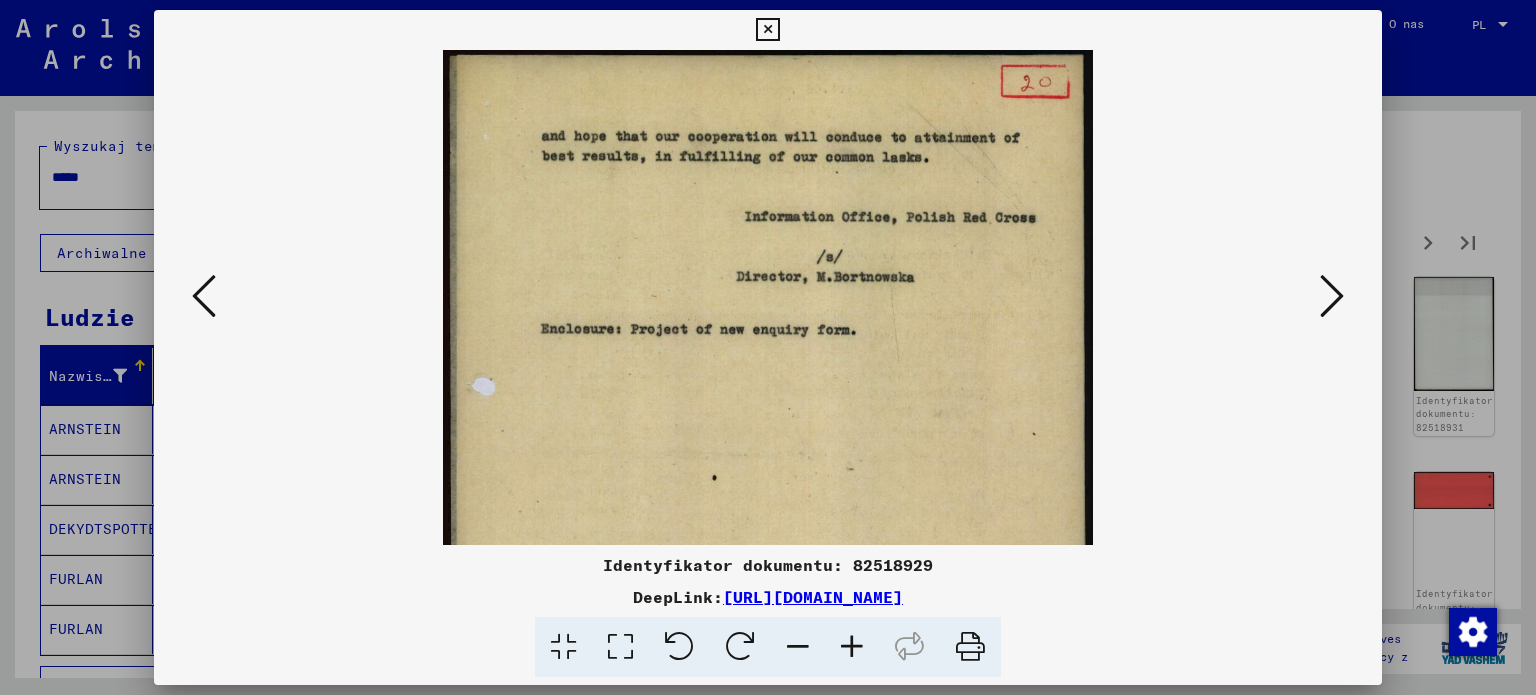 click at bounding box center (852, 647) 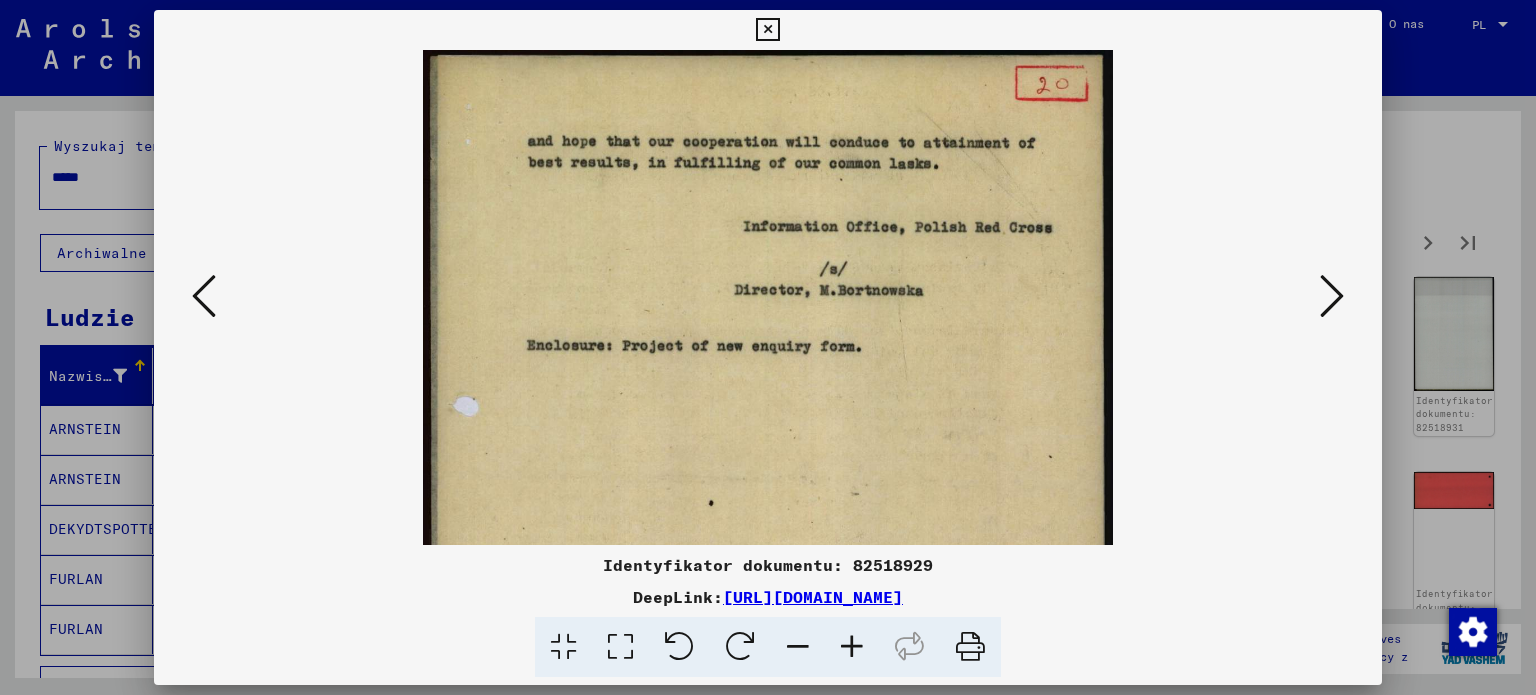 click at bounding box center (1332, 296) 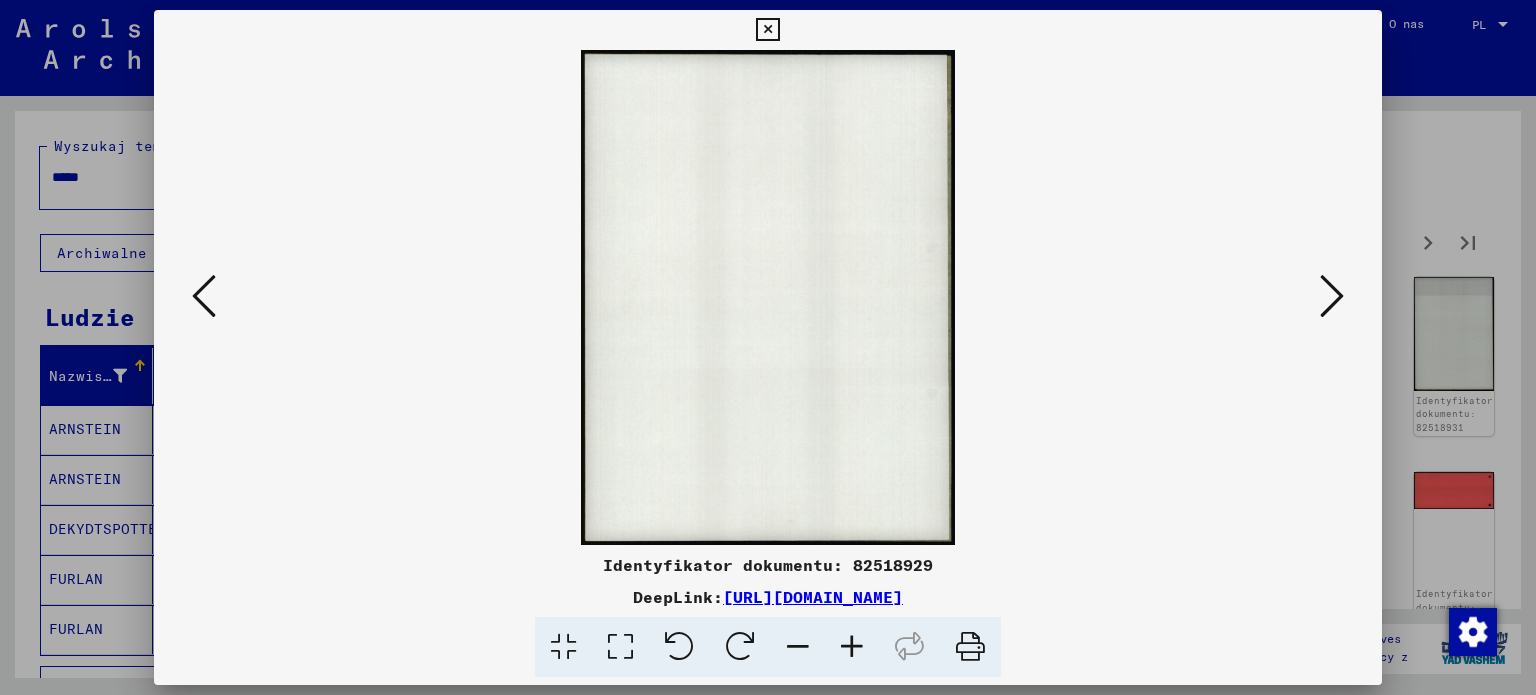 click at bounding box center (1332, 296) 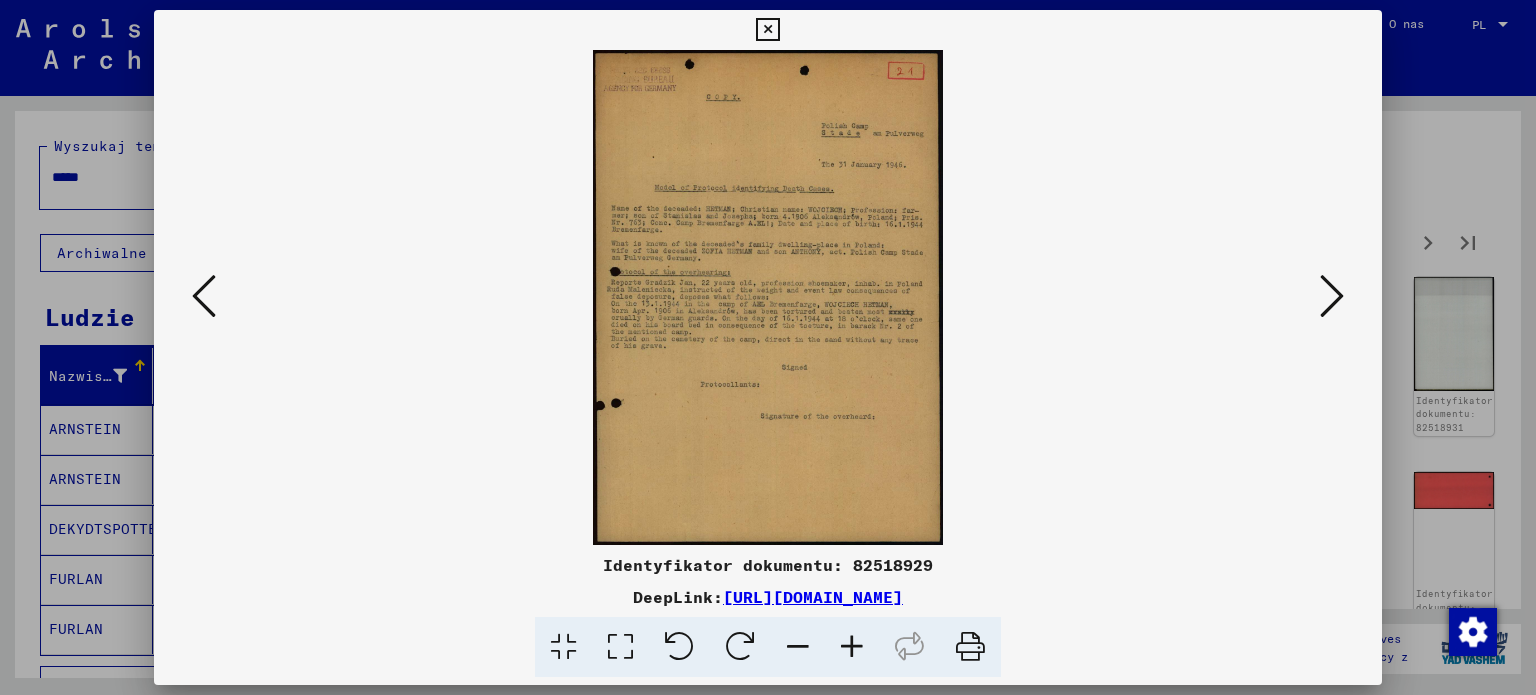 click at bounding box center (852, 647) 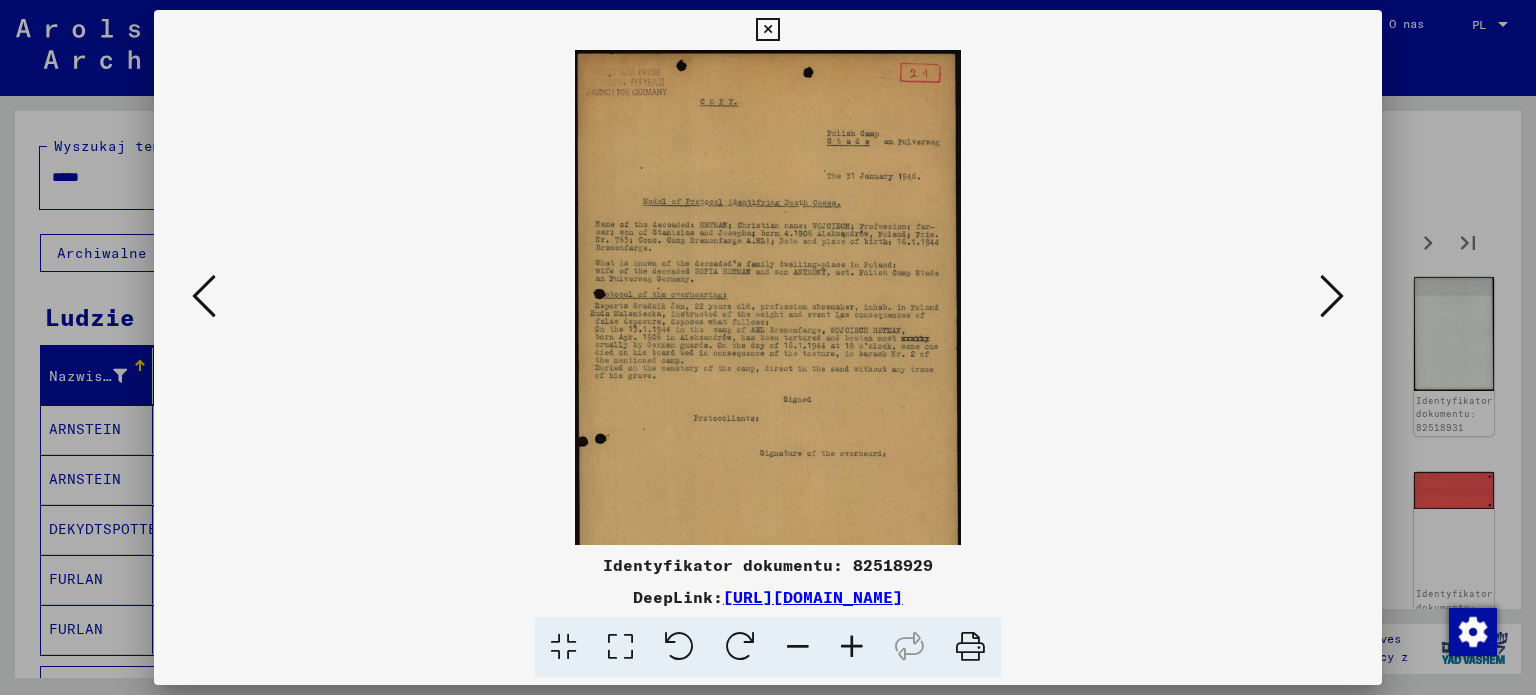 click at bounding box center (852, 647) 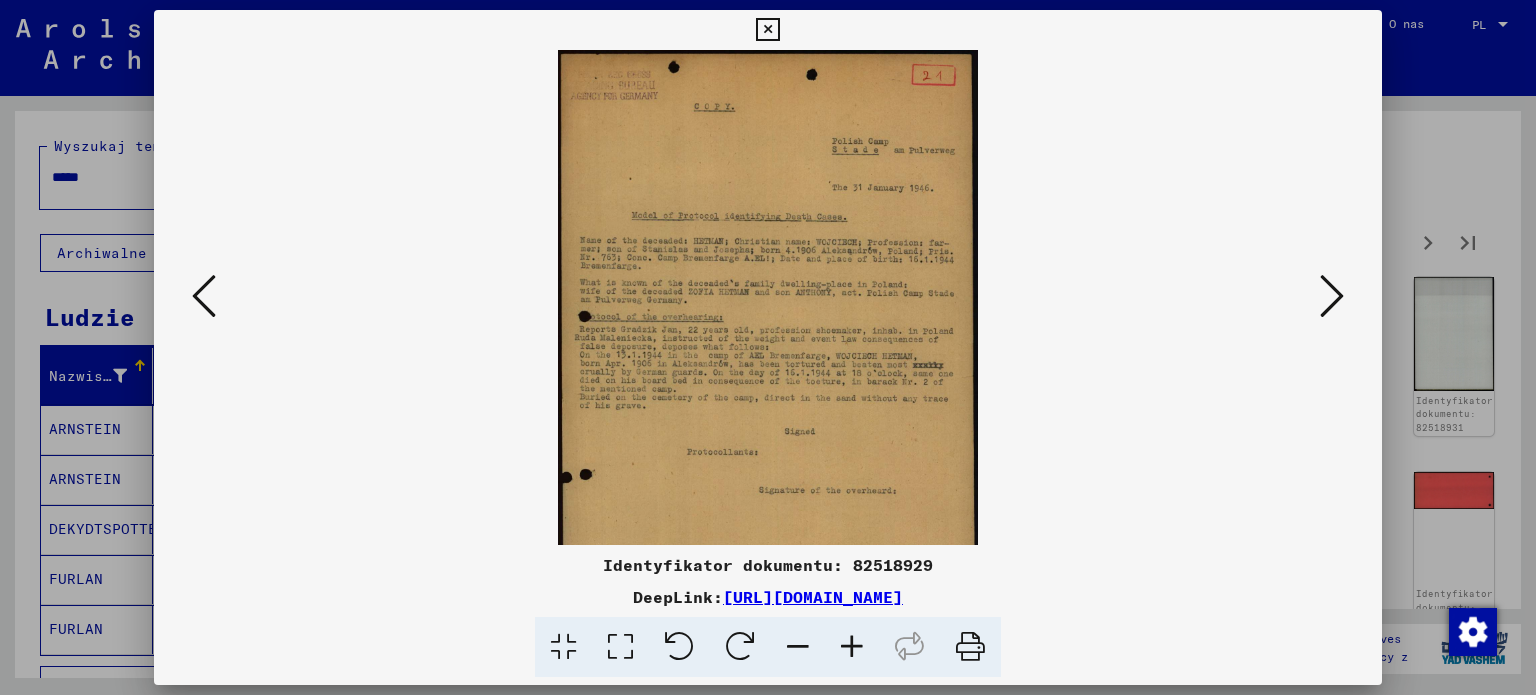 click at bounding box center [852, 647] 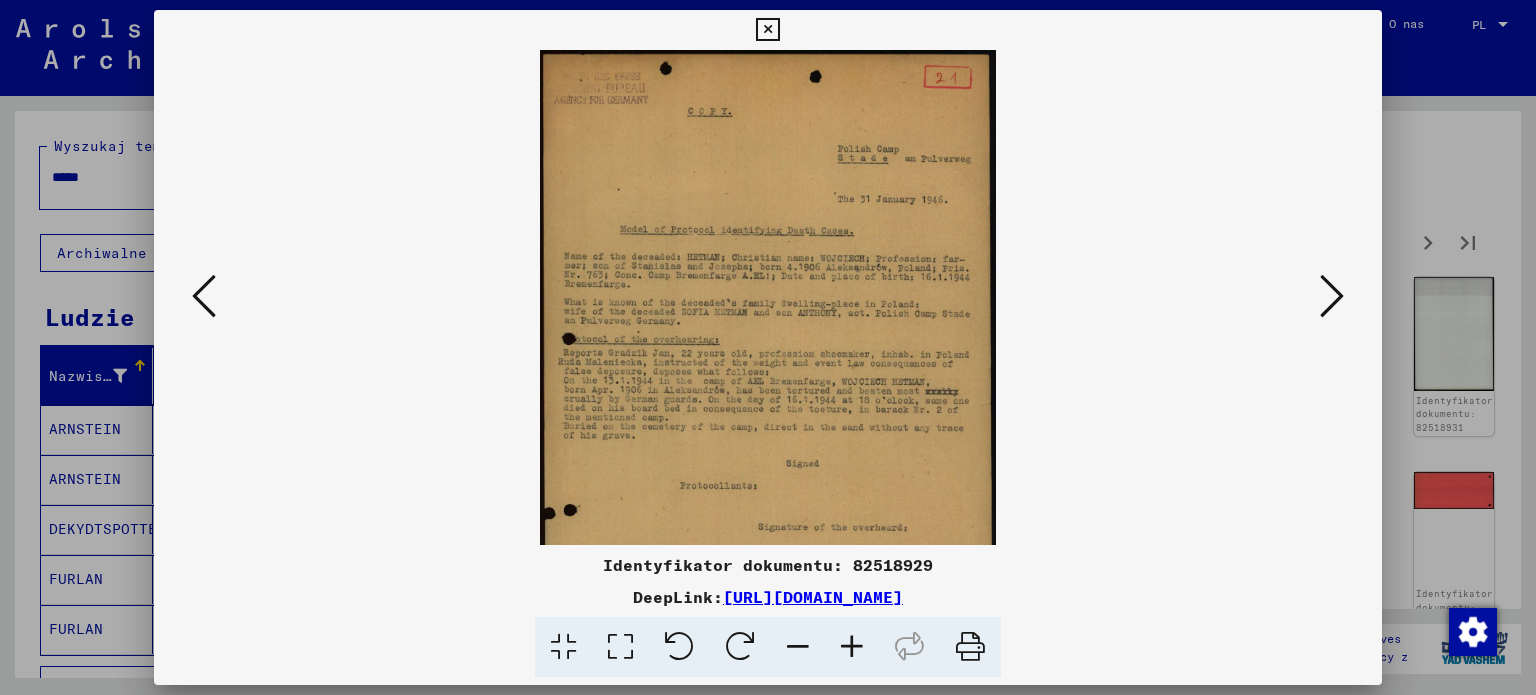 click at bounding box center (852, 647) 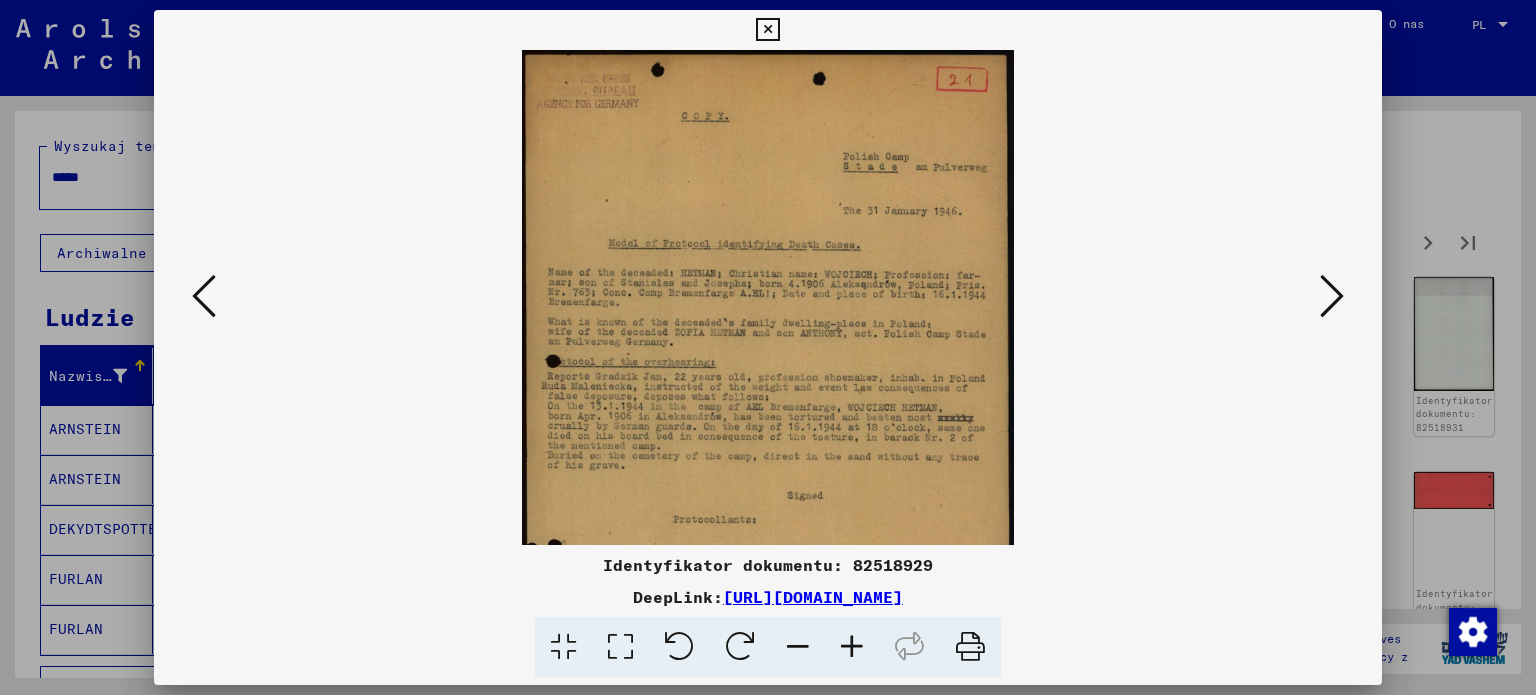 click at bounding box center [852, 647] 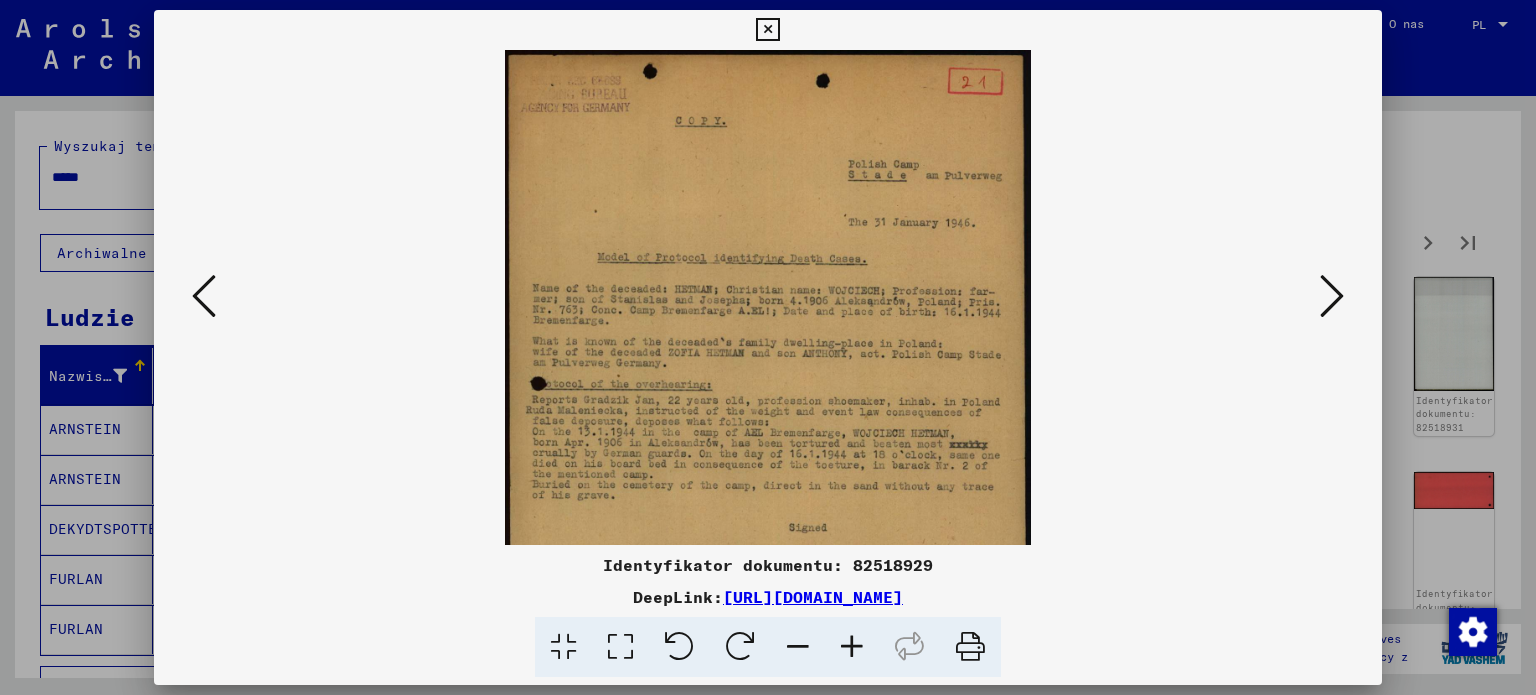 click at bounding box center [1332, 296] 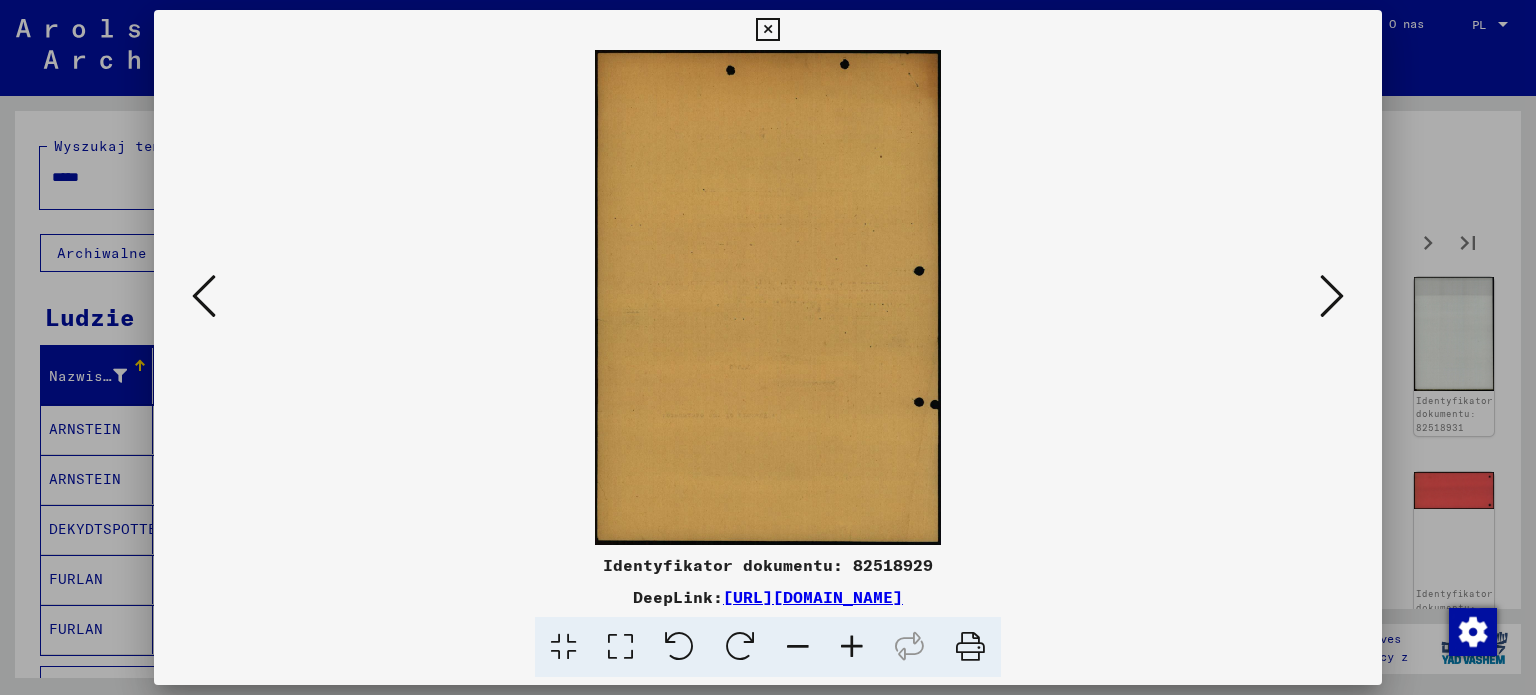 click at bounding box center [1332, 296] 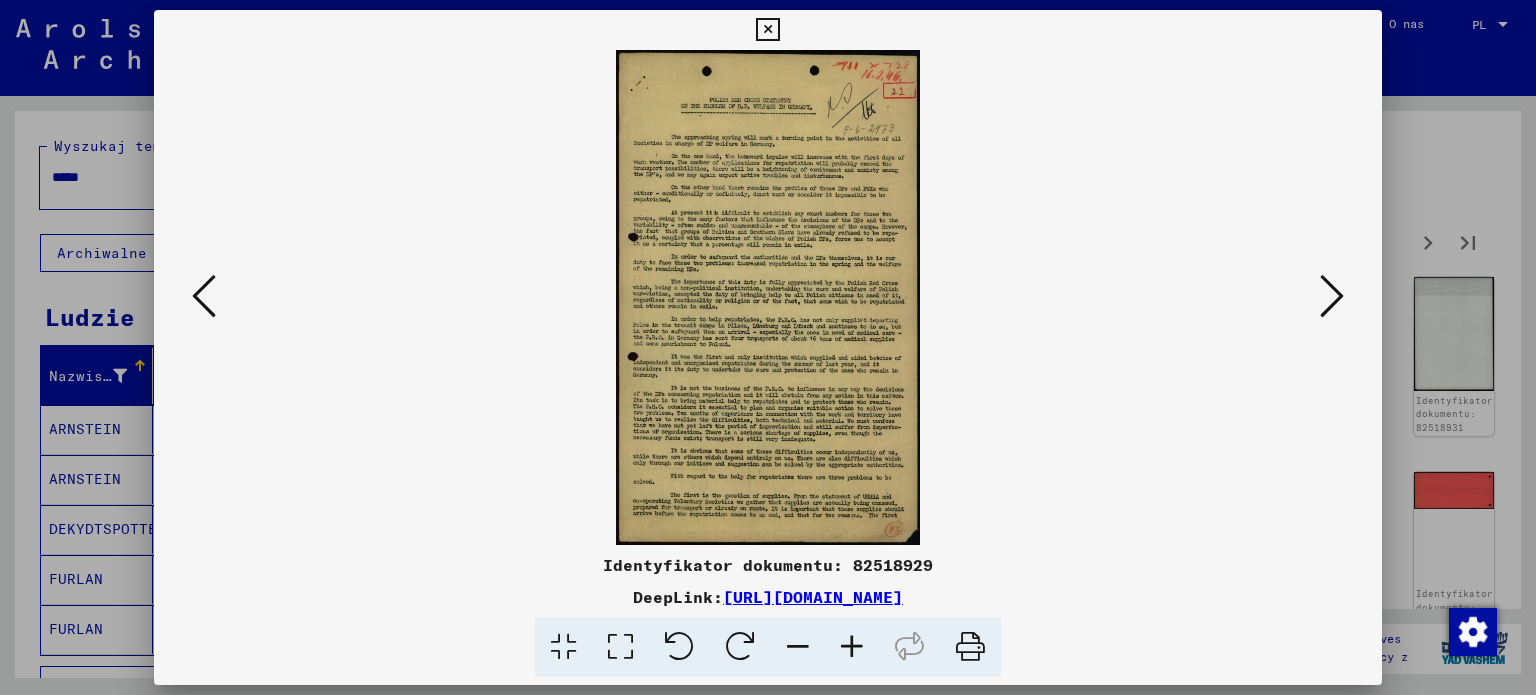 click at bounding box center (852, 647) 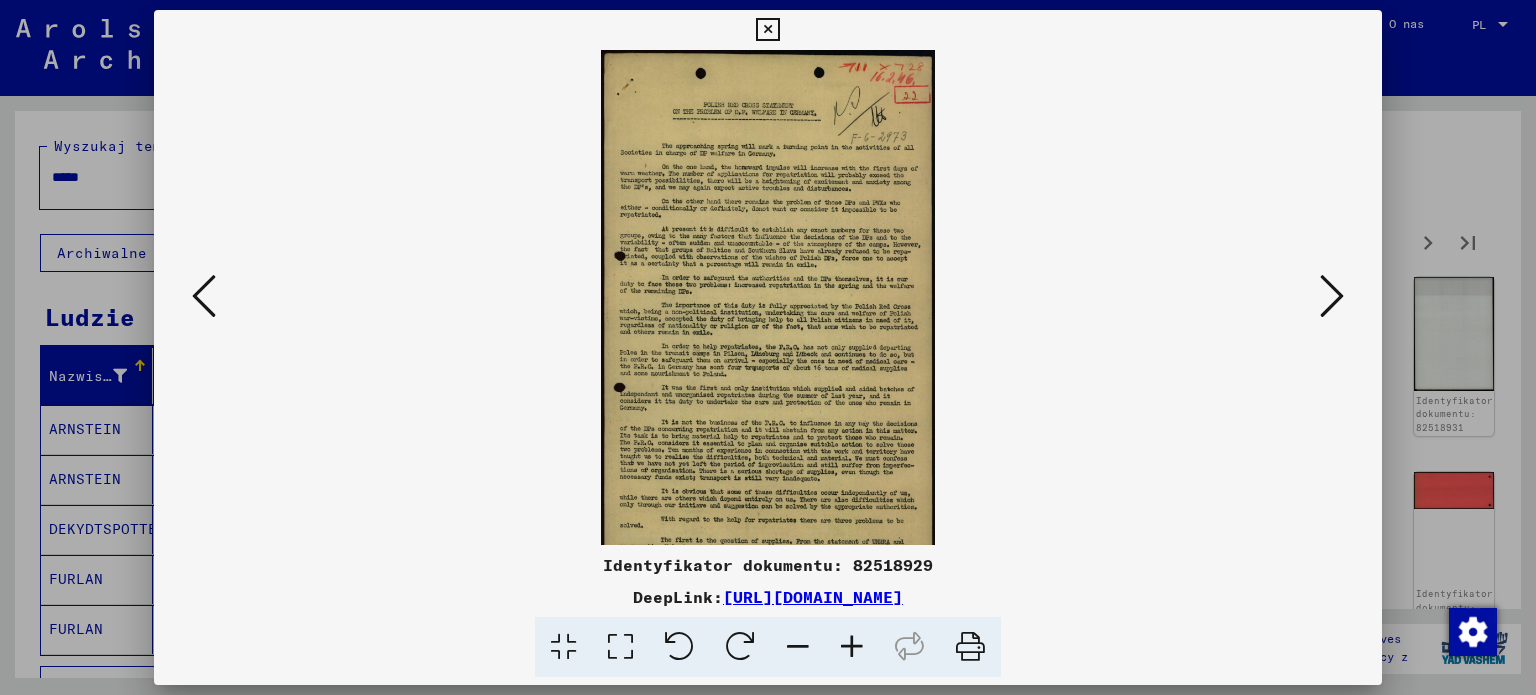 click at bounding box center (852, 647) 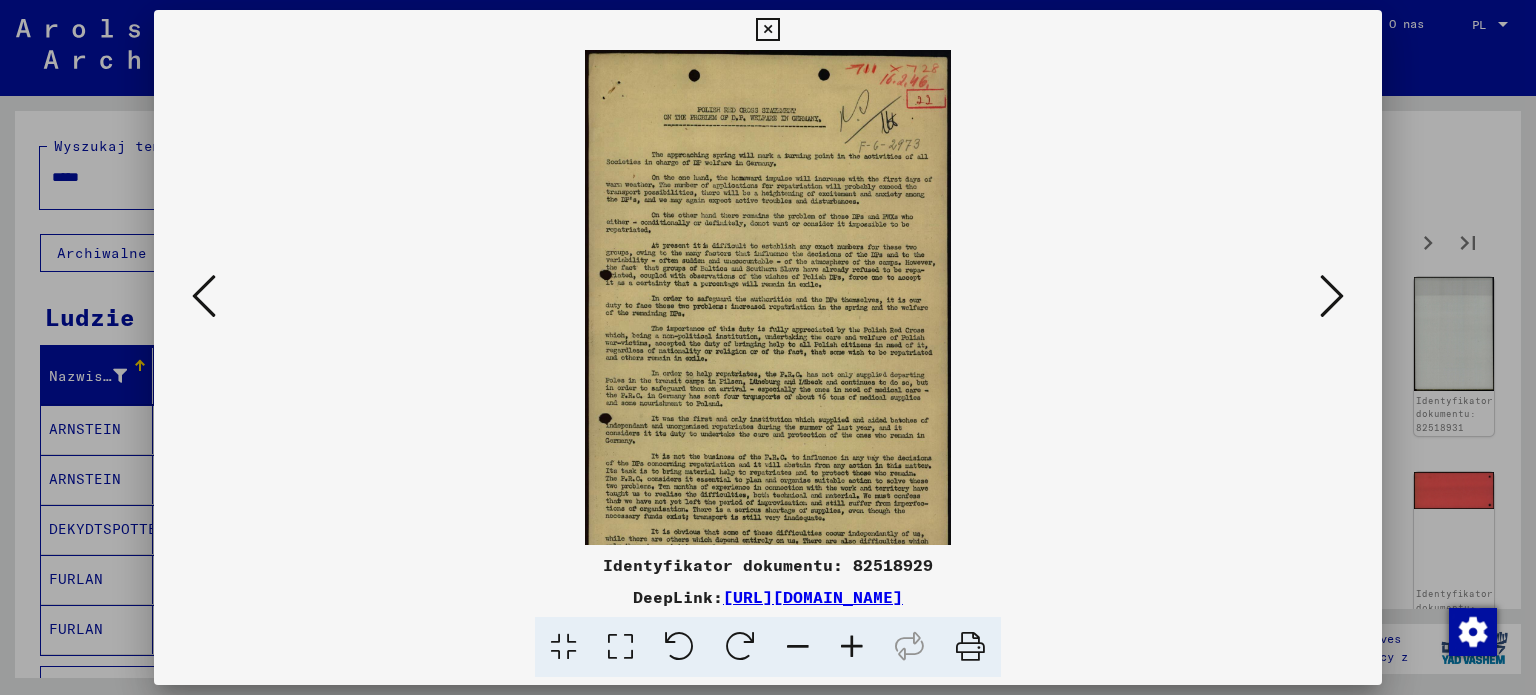 click at bounding box center [852, 647] 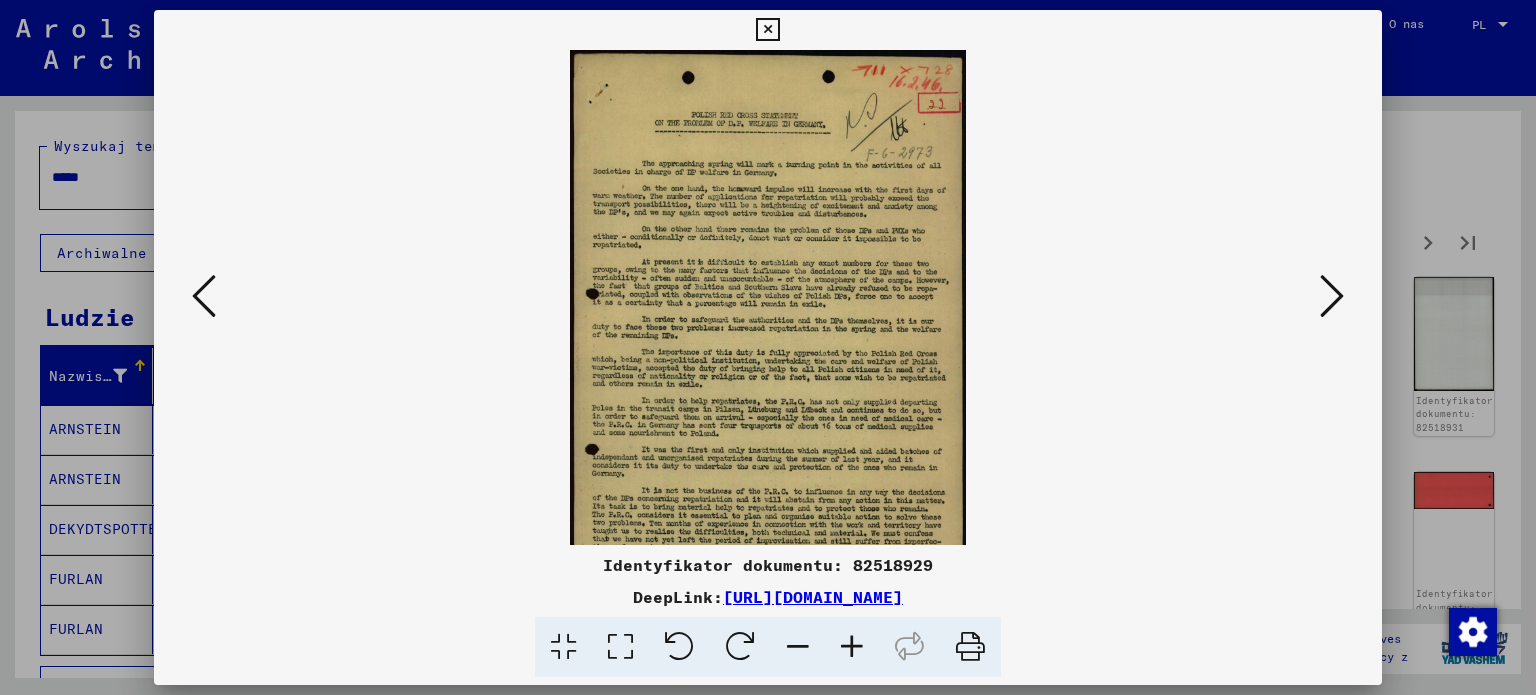 click at bounding box center [852, 647] 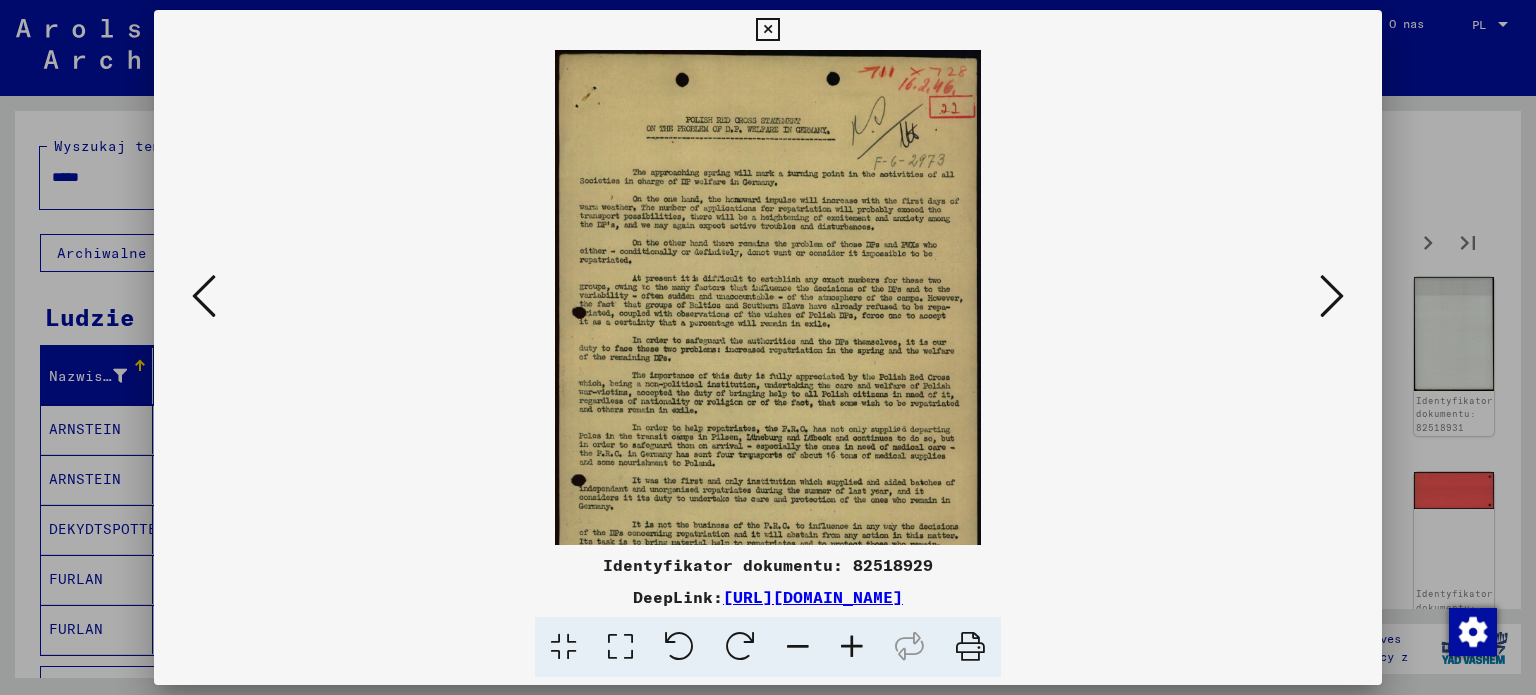 click at bounding box center [852, 647] 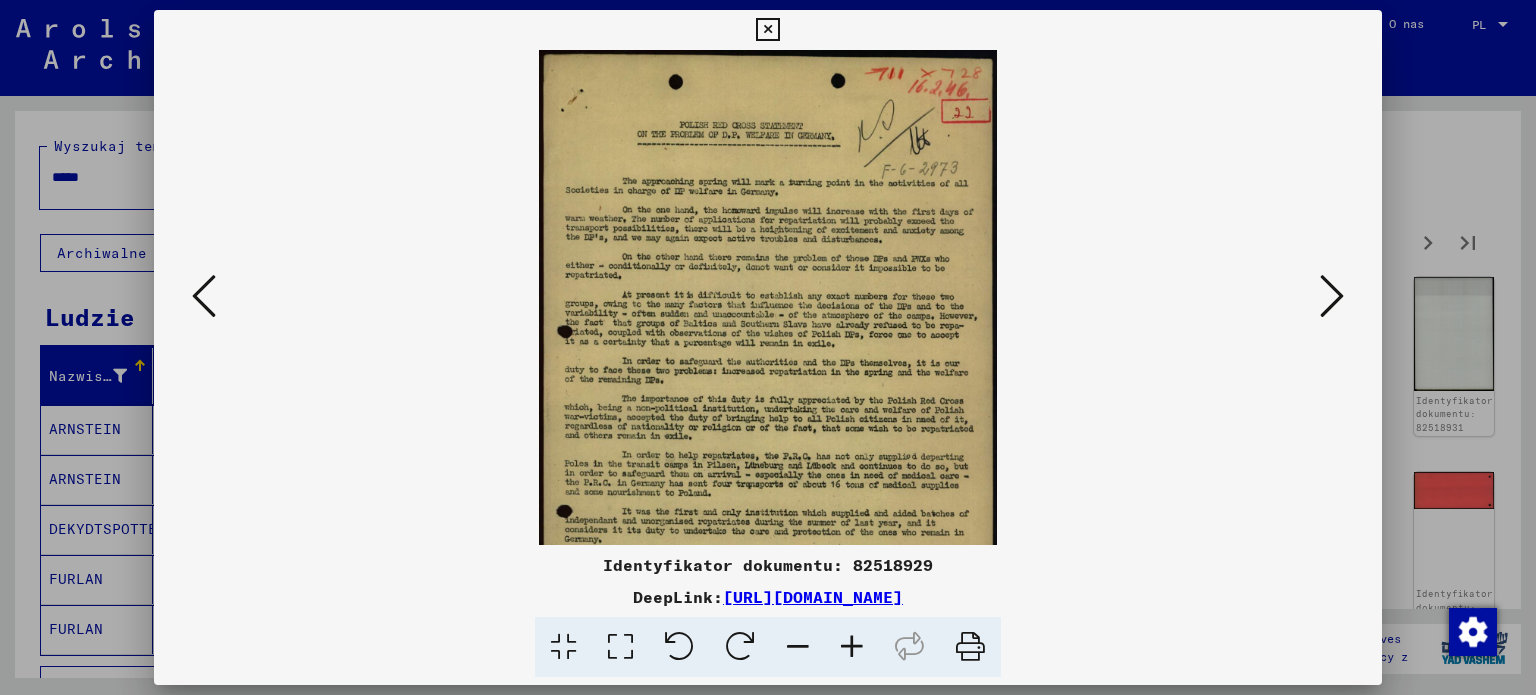 click at bounding box center [852, 647] 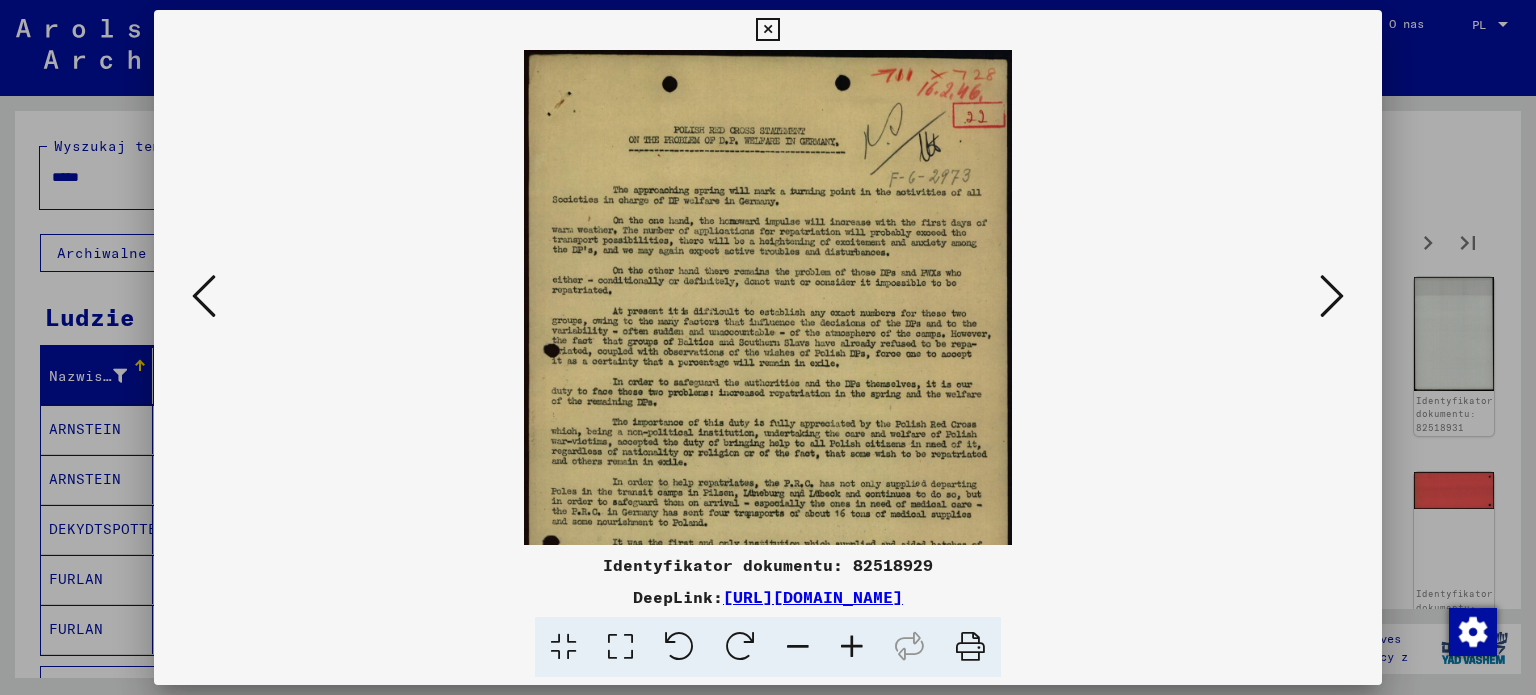click at bounding box center (852, 647) 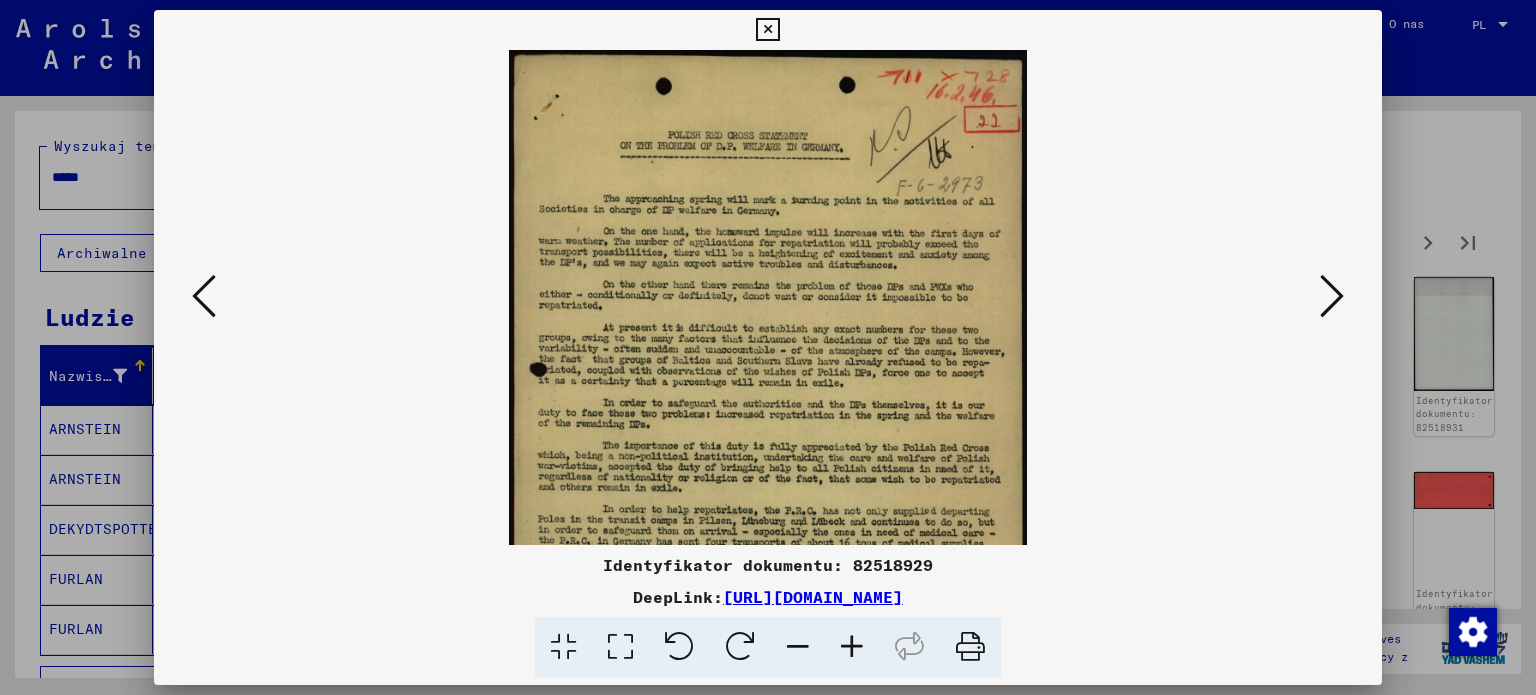 click at bounding box center (852, 647) 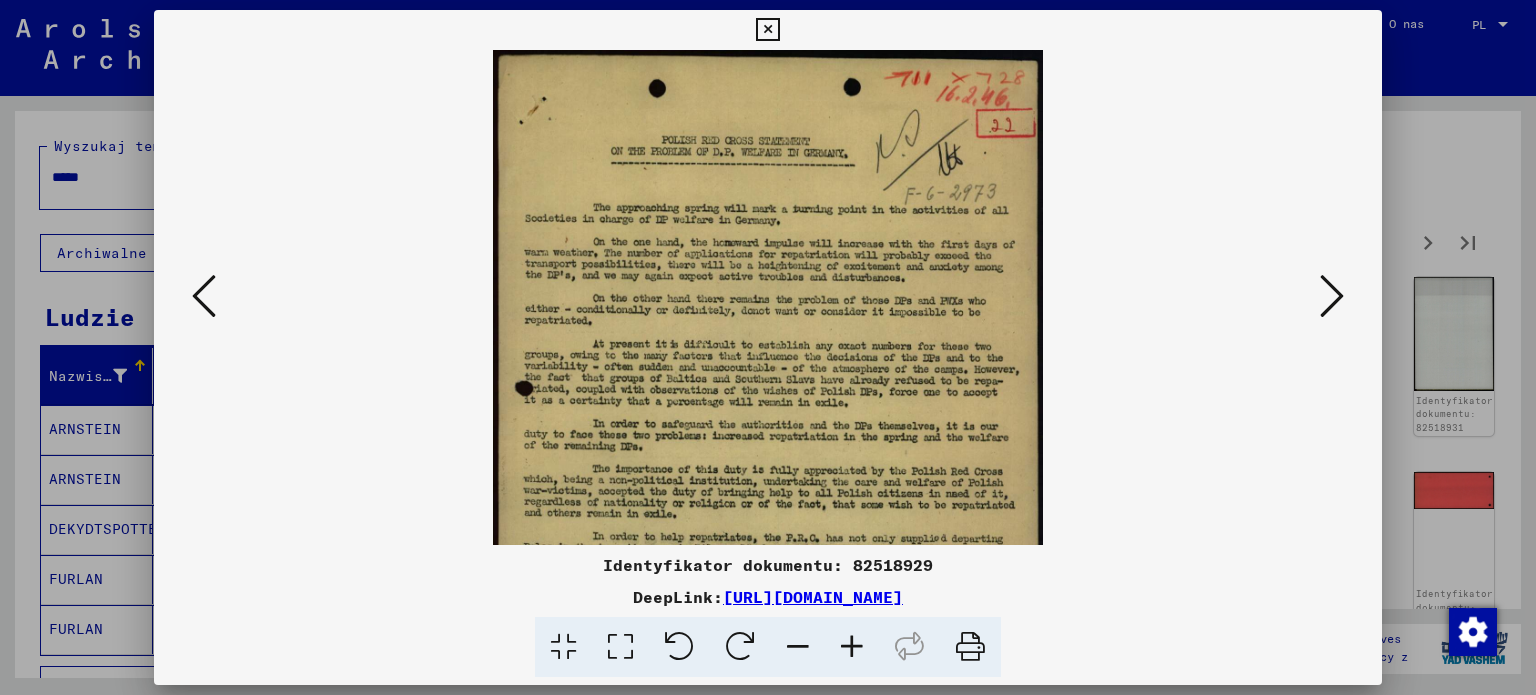 click at bounding box center [852, 647] 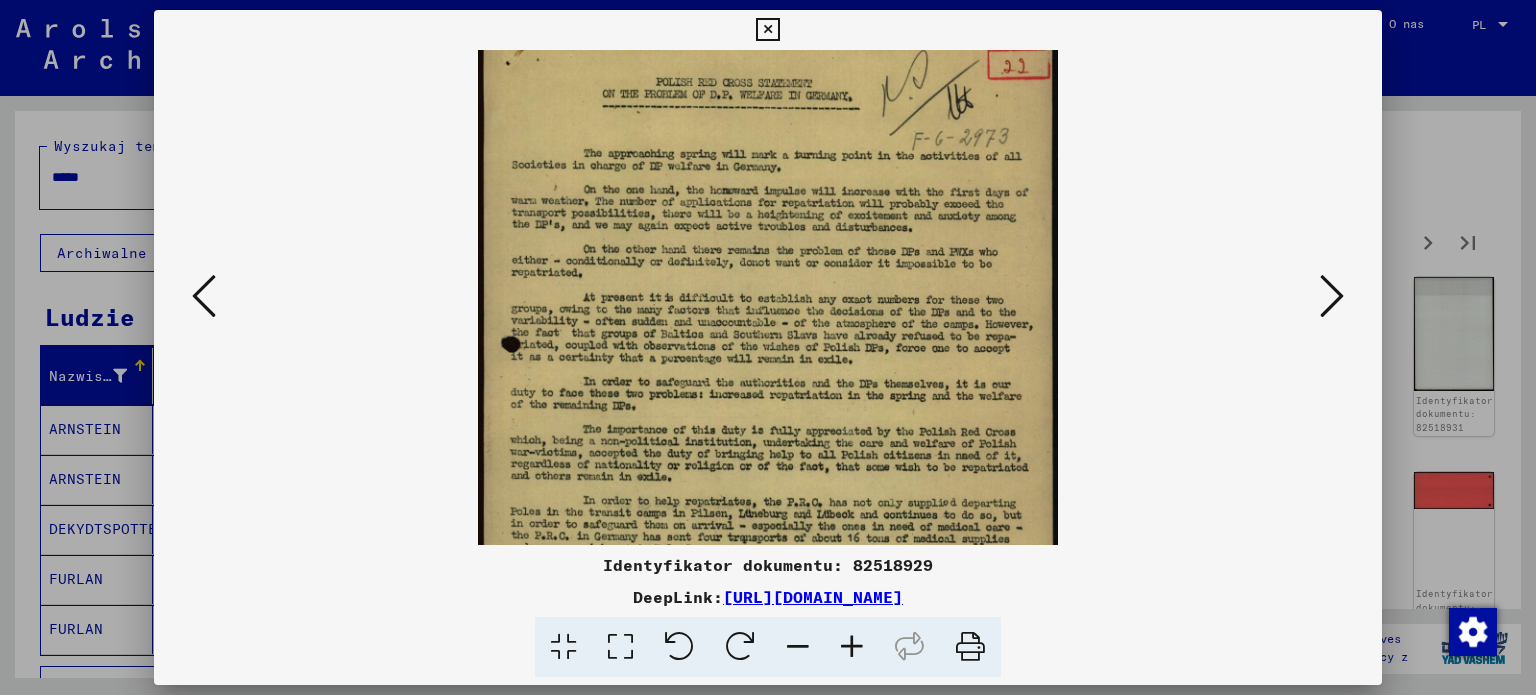 drag, startPoint x: 746, startPoint y: 473, endPoint x: 799, endPoint y: 406, distance: 85.42833 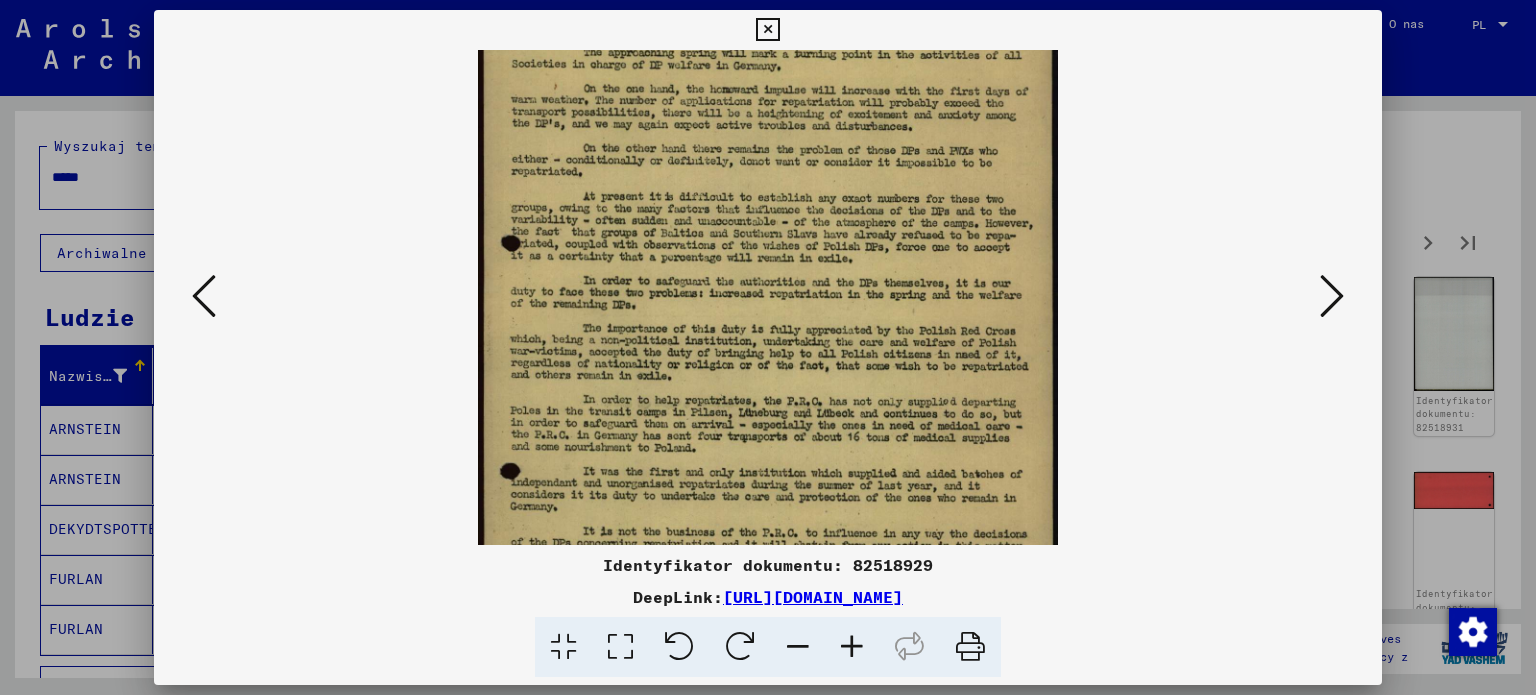 drag, startPoint x: 740, startPoint y: 472, endPoint x: 808, endPoint y: 376, distance: 117.64353 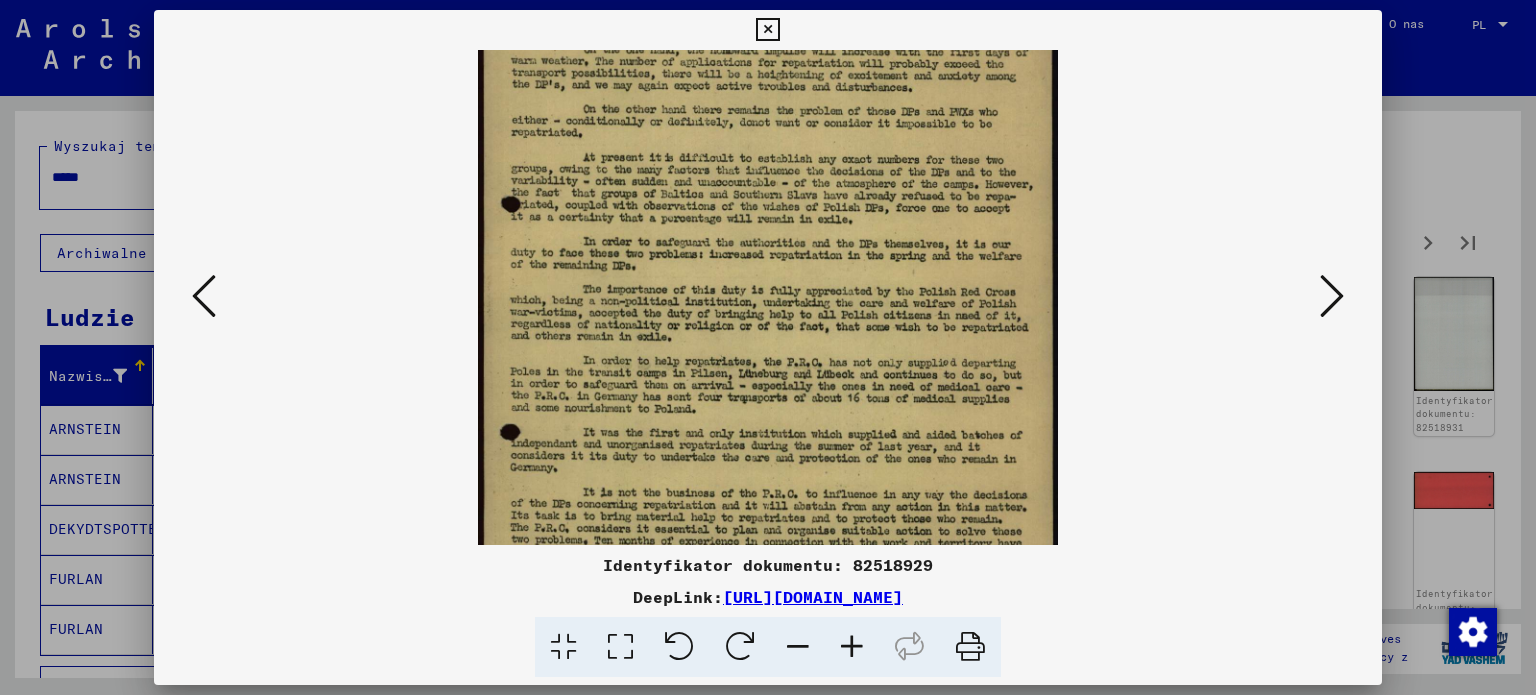 drag, startPoint x: 747, startPoint y: 470, endPoint x: 832, endPoint y: 400, distance: 110.11358 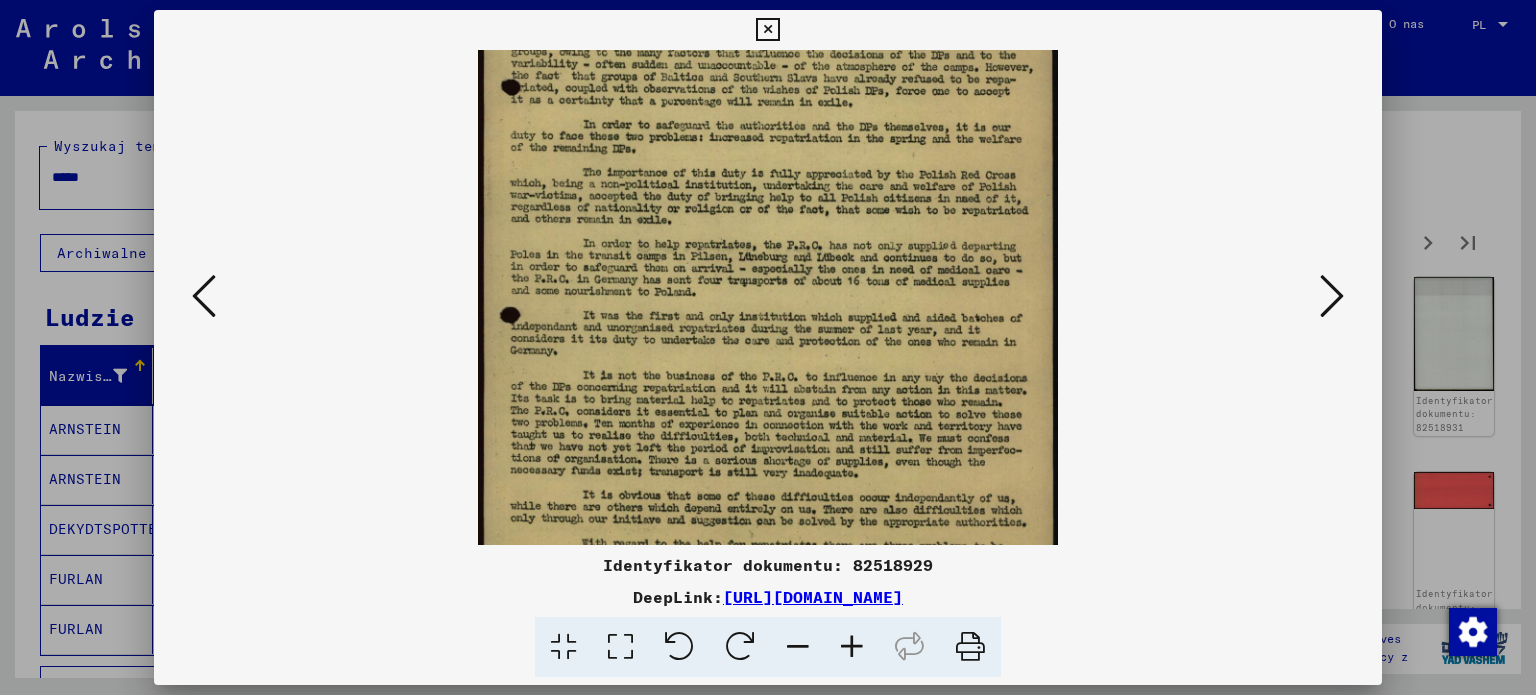 scroll, scrollTop: 325, scrollLeft: 0, axis: vertical 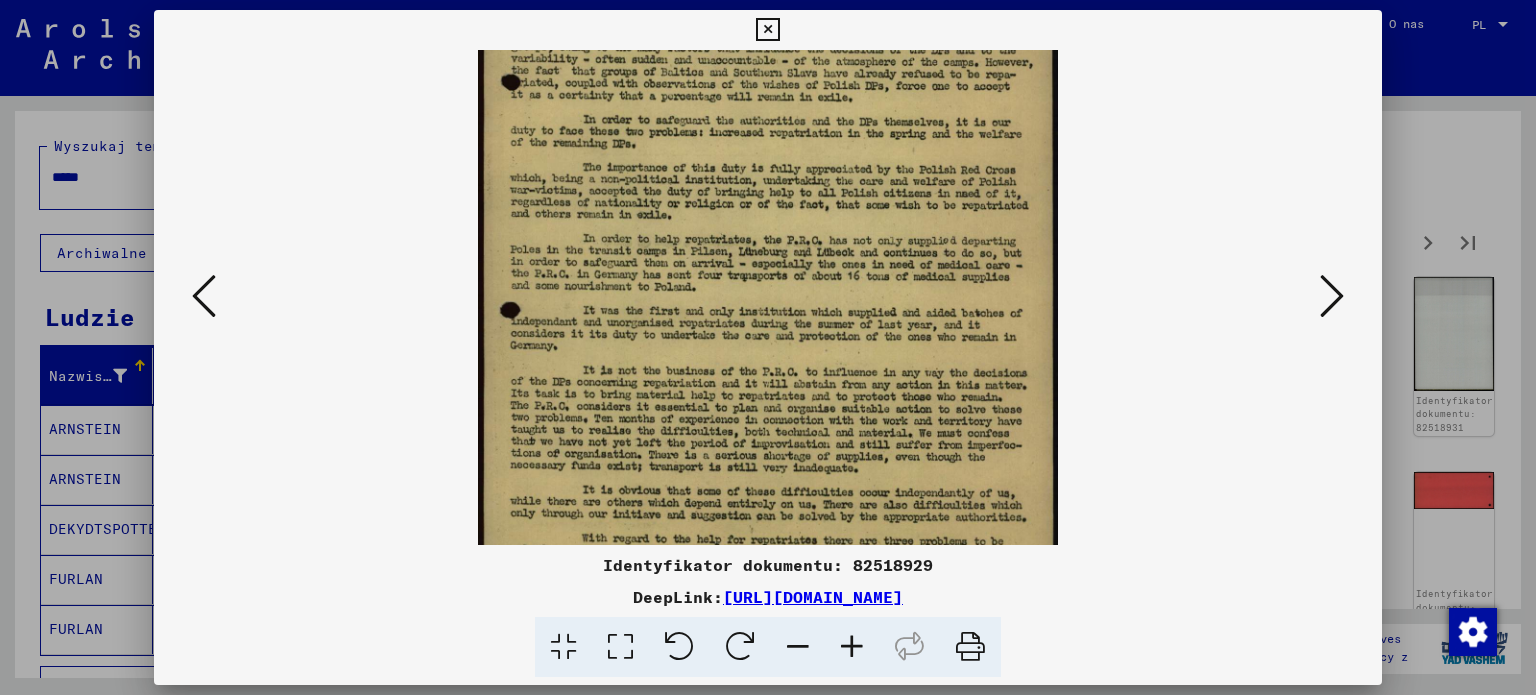 drag, startPoint x: 712, startPoint y: 483, endPoint x: 772, endPoint y: 399, distance: 103.227905 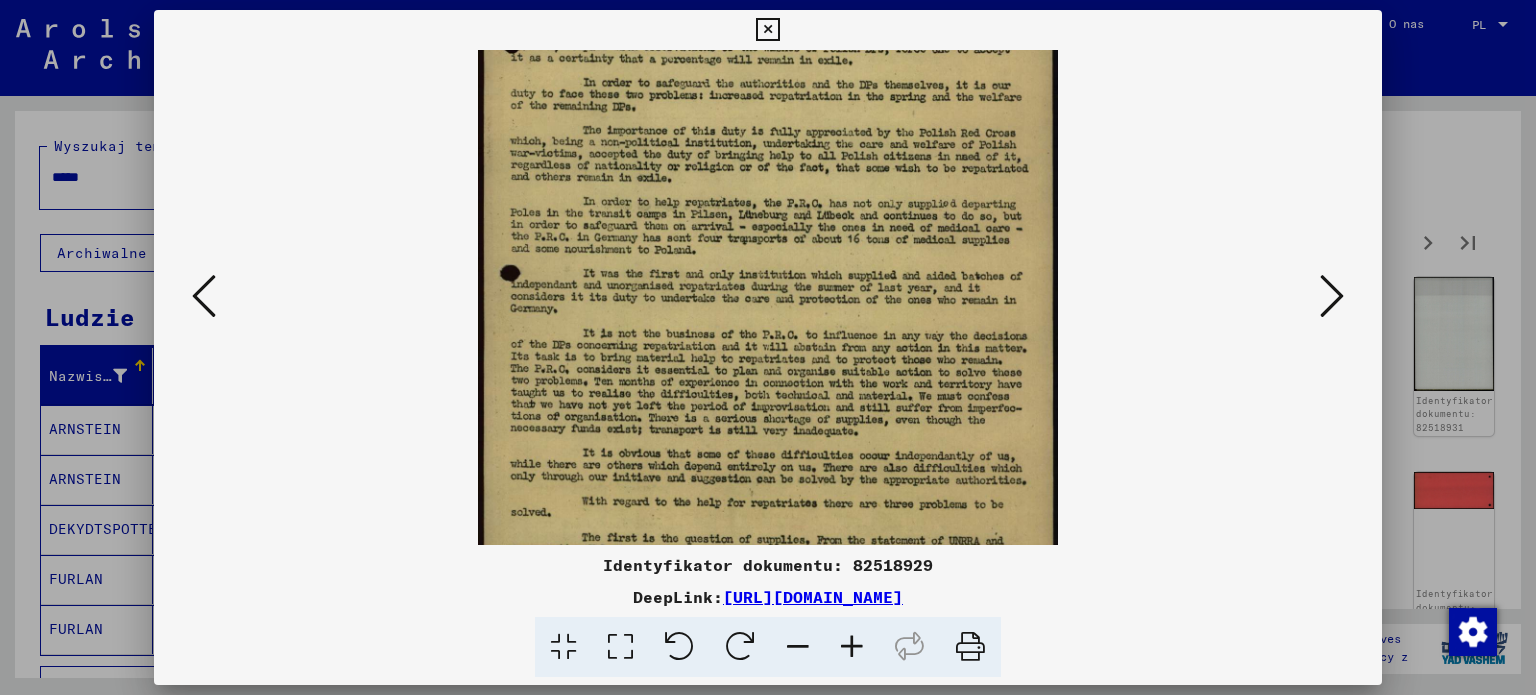 drag, startPoint x: 711, startPoint y: 516, endPoint x: 755, endPoint y: 420, distance: 105.60303 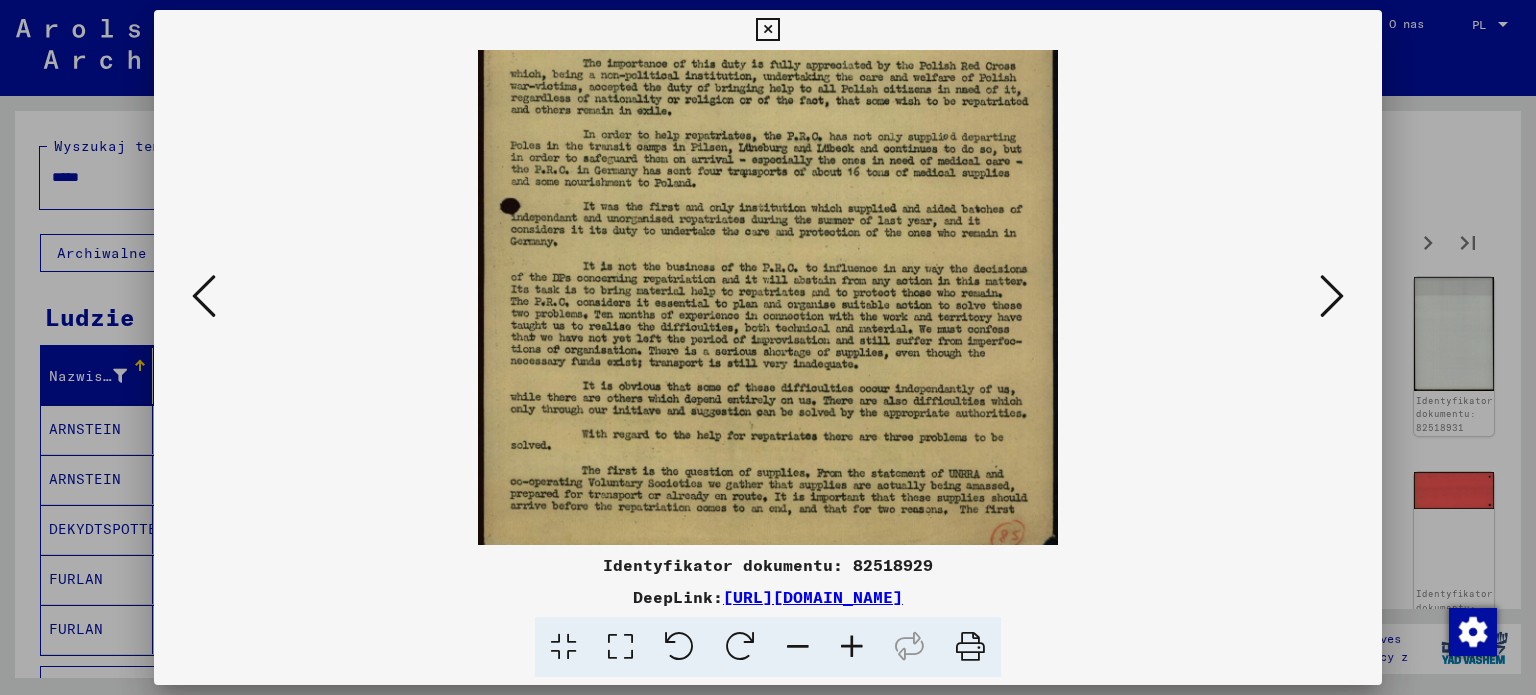 scroll, scrollTop: 449, scrollLeft: 0, axis: vertical 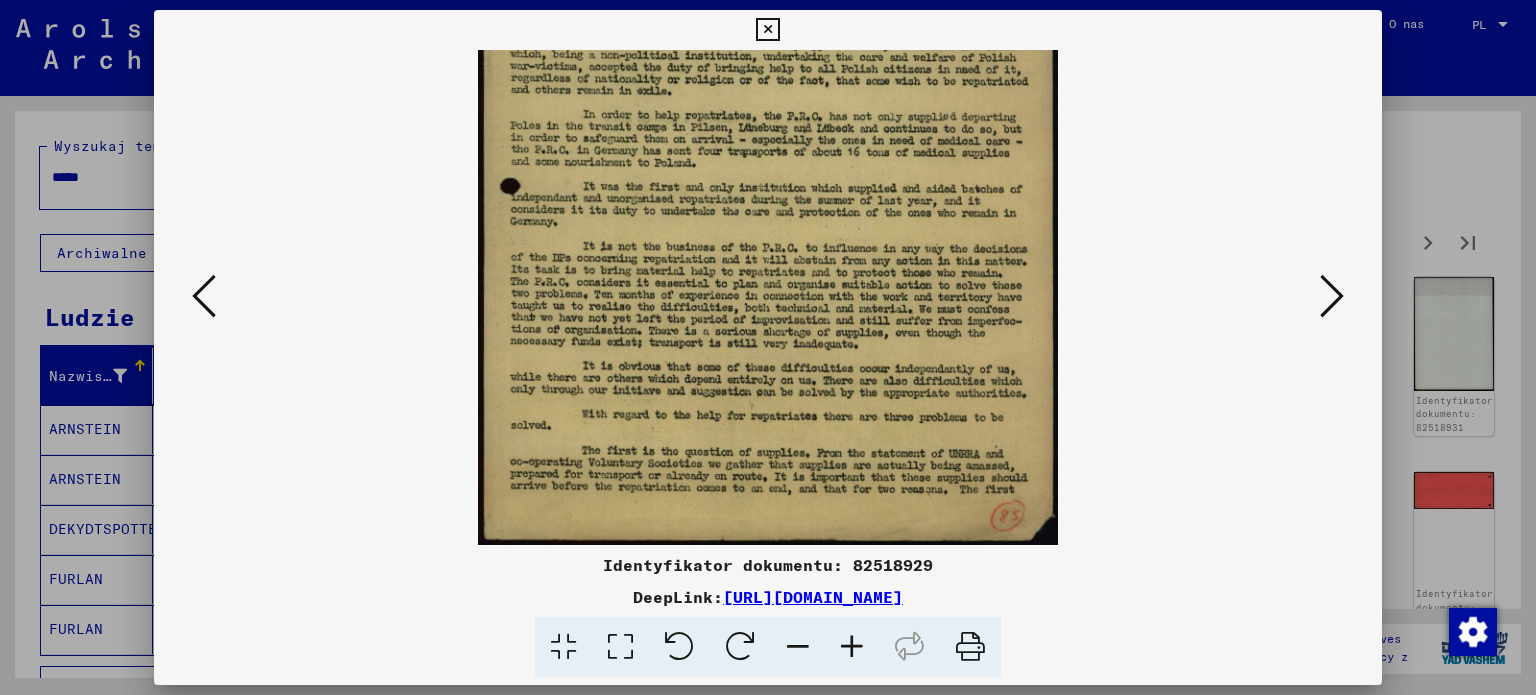 drag, startPoint x: 695, startPoint y: 504, endPoint x: 712, endPoint y: 459, distance: 48.104053 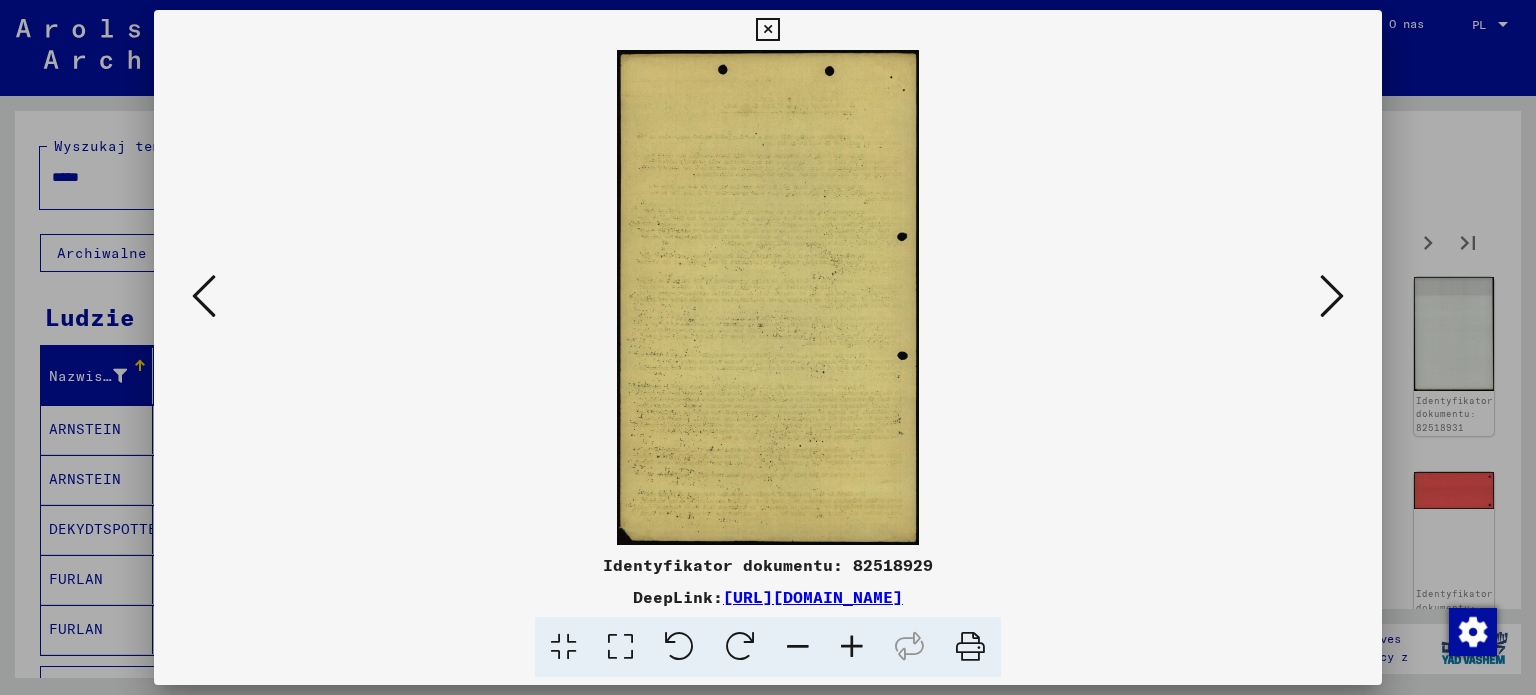 click at bounding box center (1332, 296) 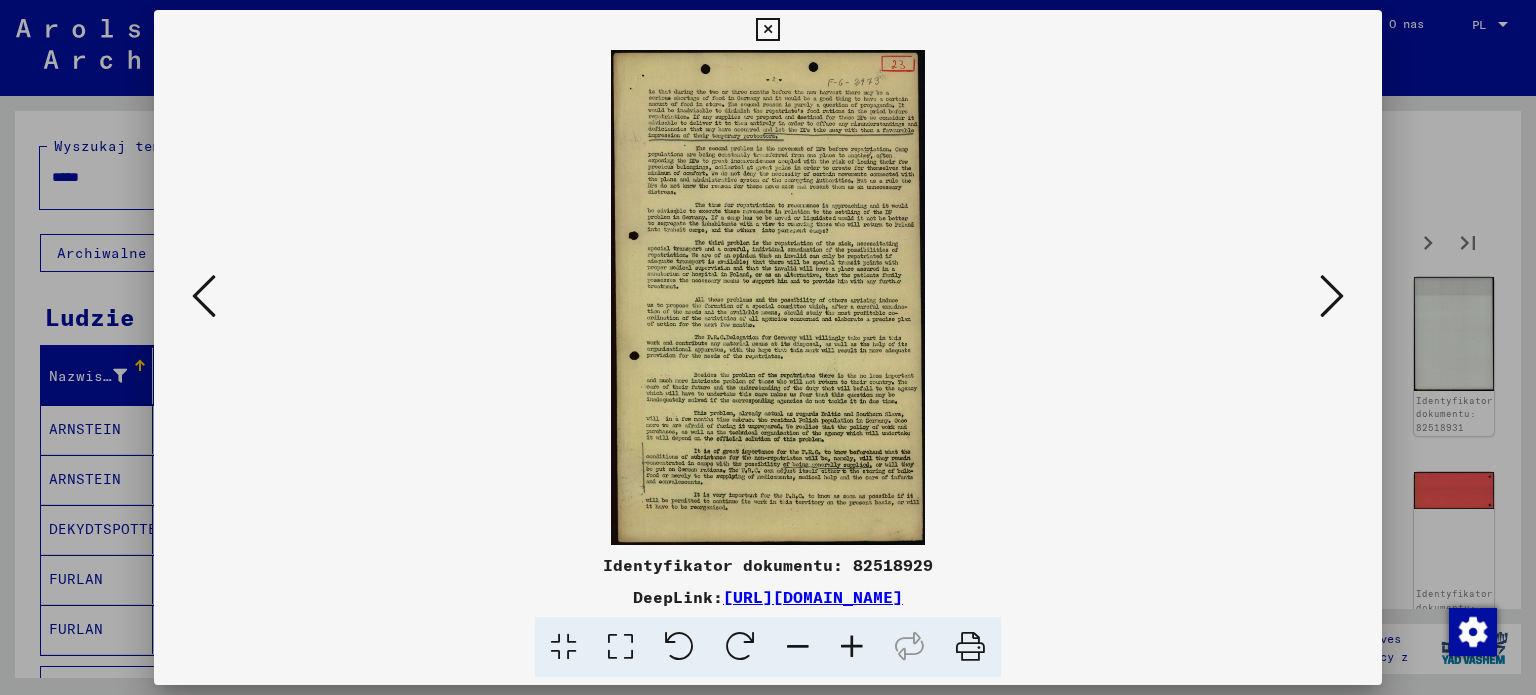 click at bounding box center (852, 647) 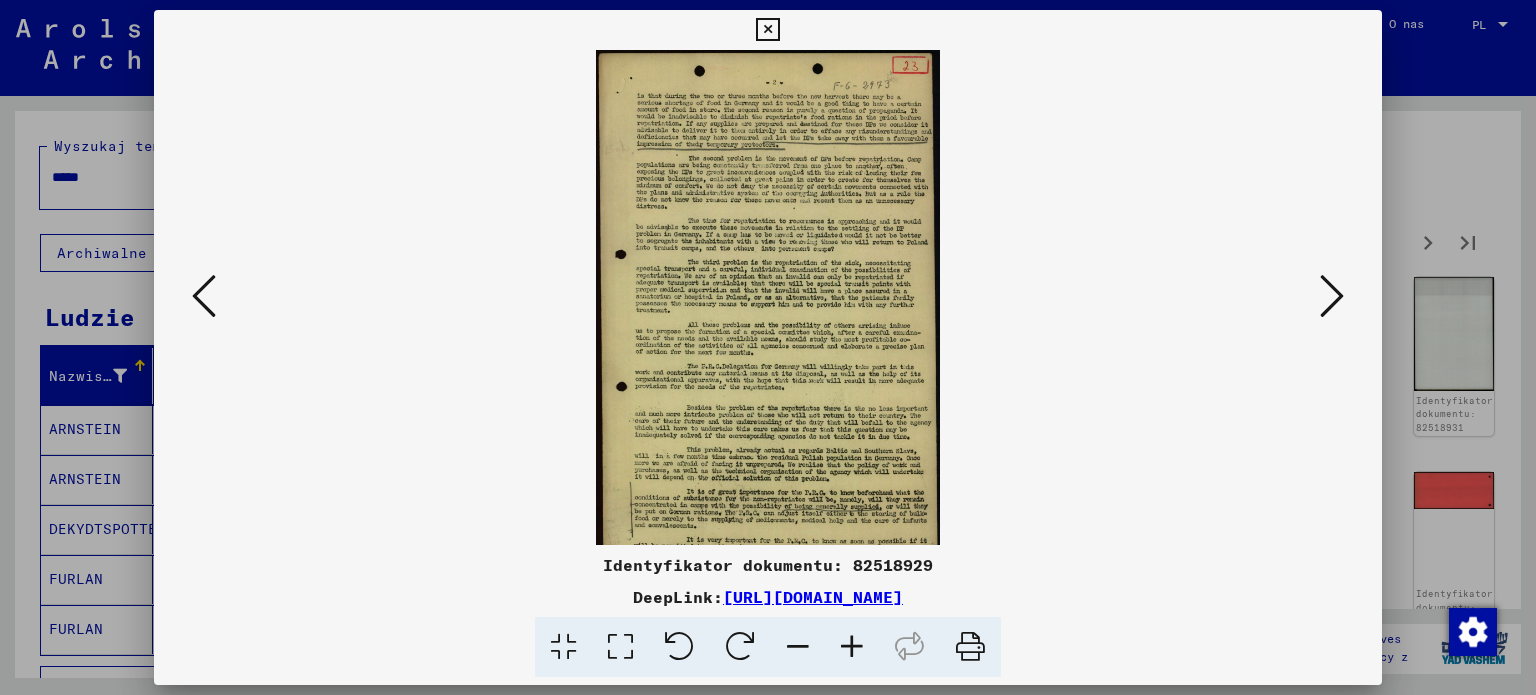 click at bounding box center [852, 647] 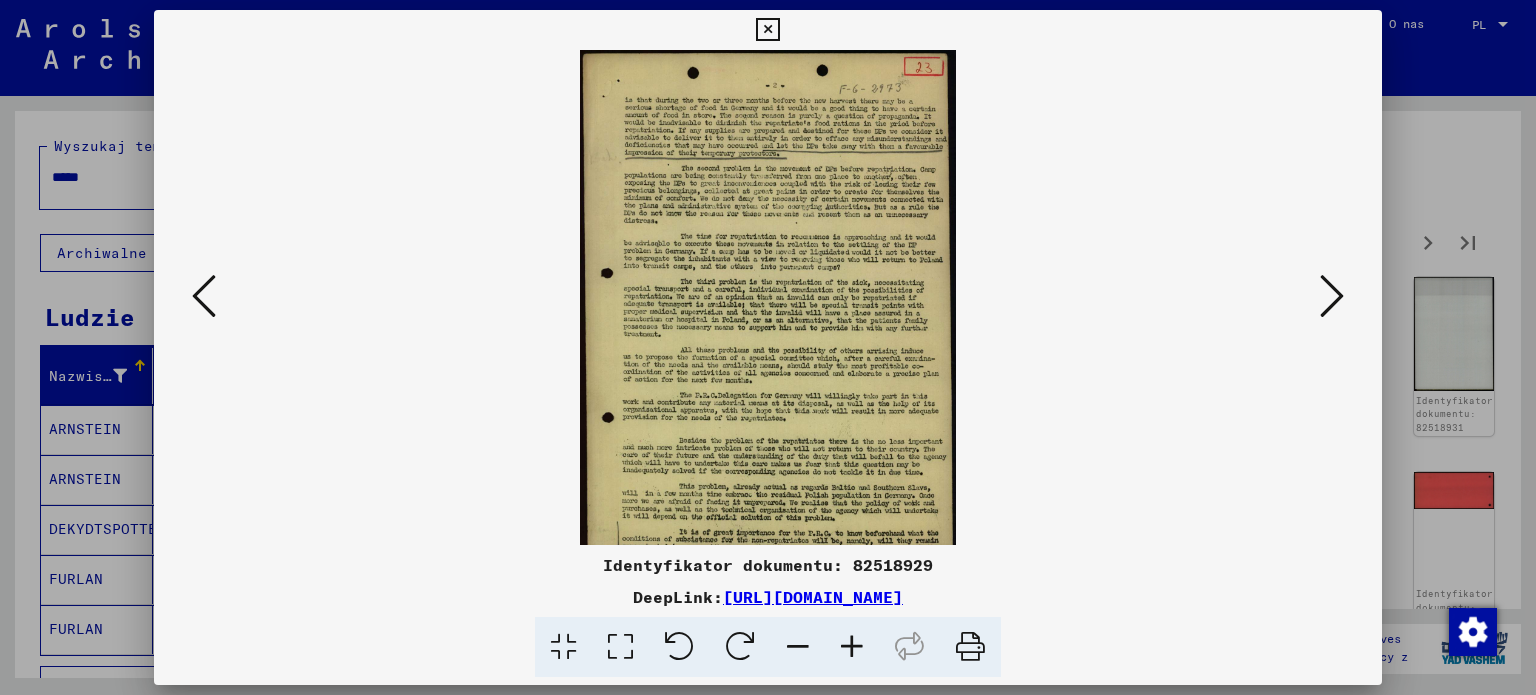 click at bounding box center (852, 647) 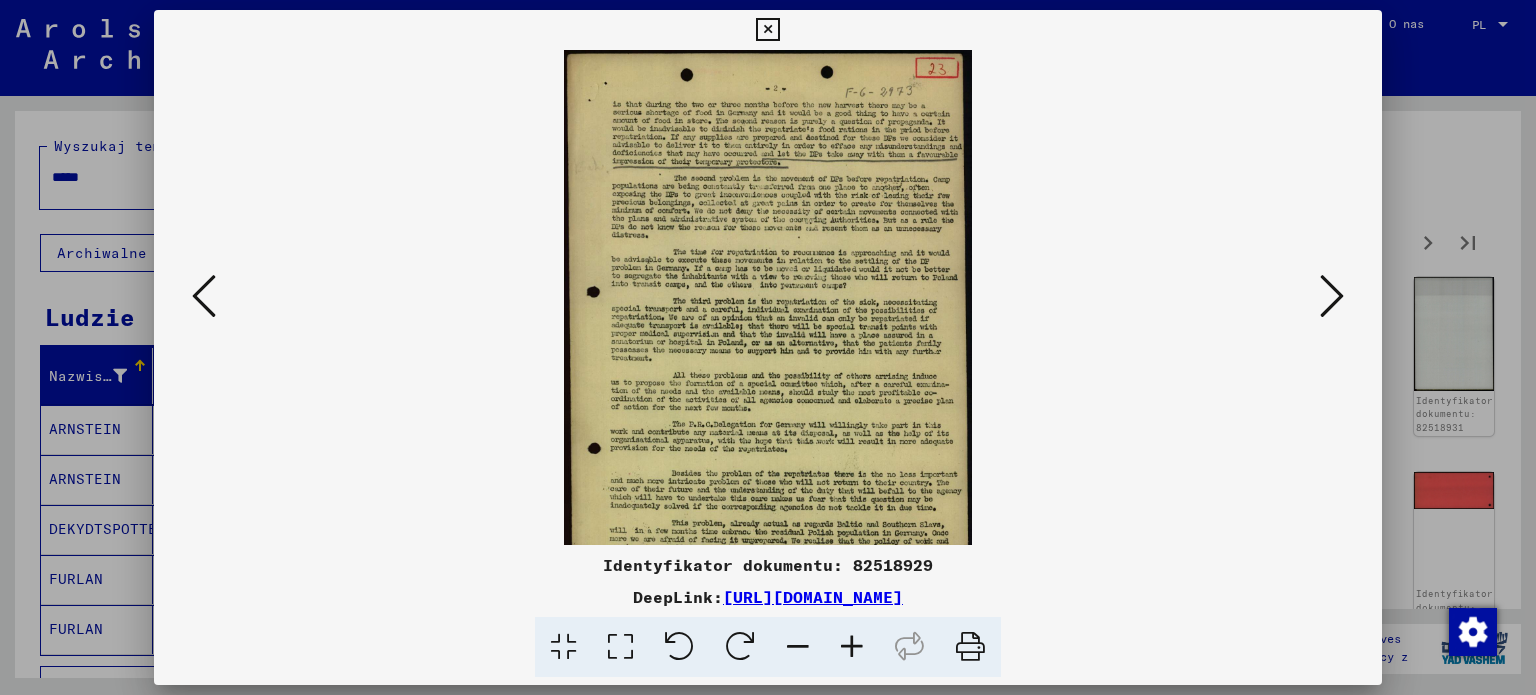 click at bounding box center (852, 647) 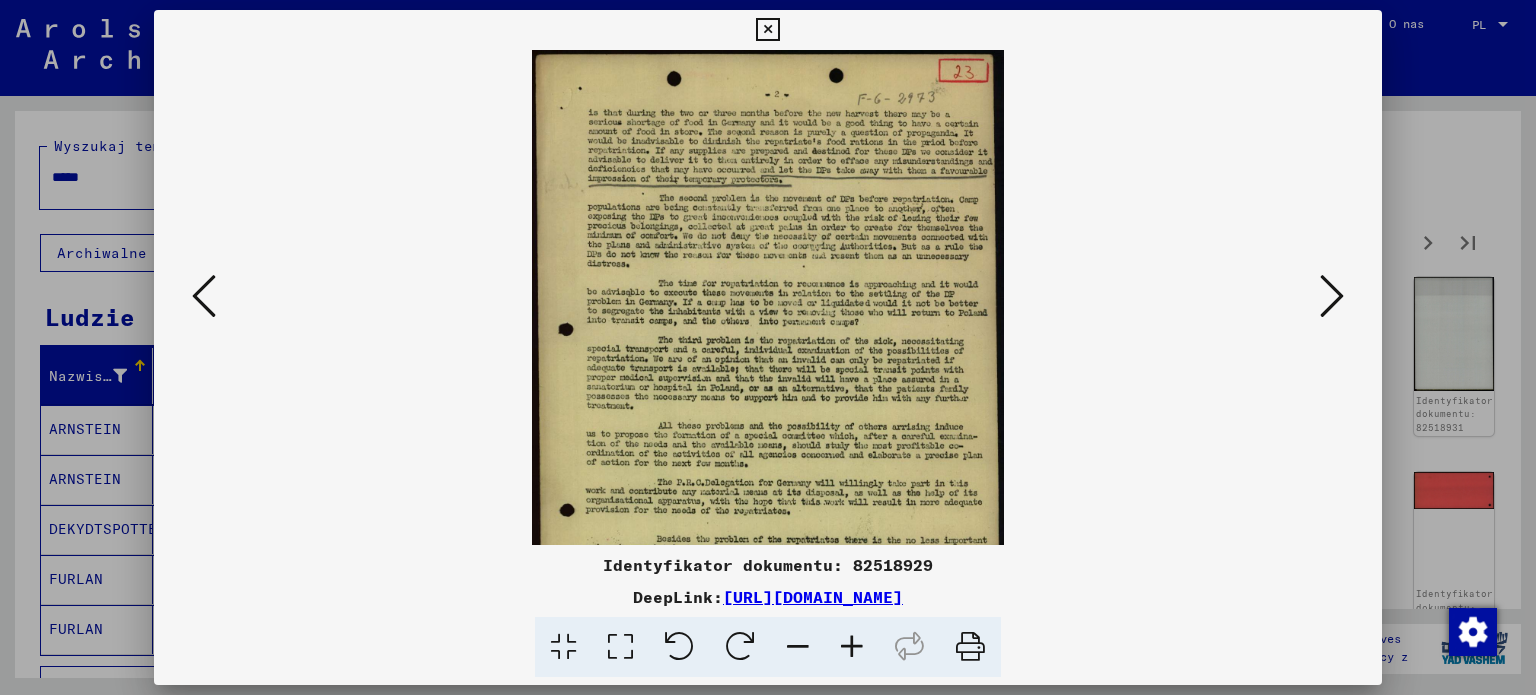 click at bounding box center [852, 647] 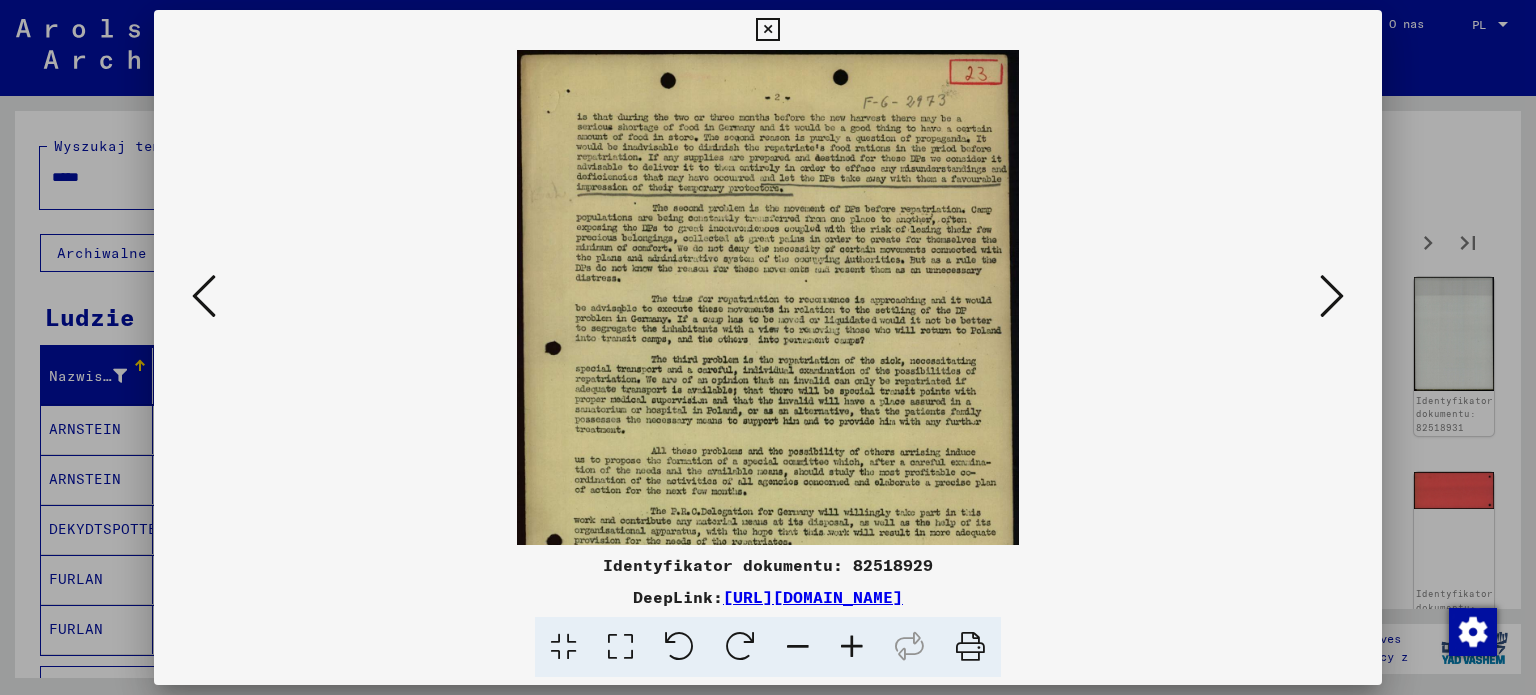 click at bounding box center (852, 647) 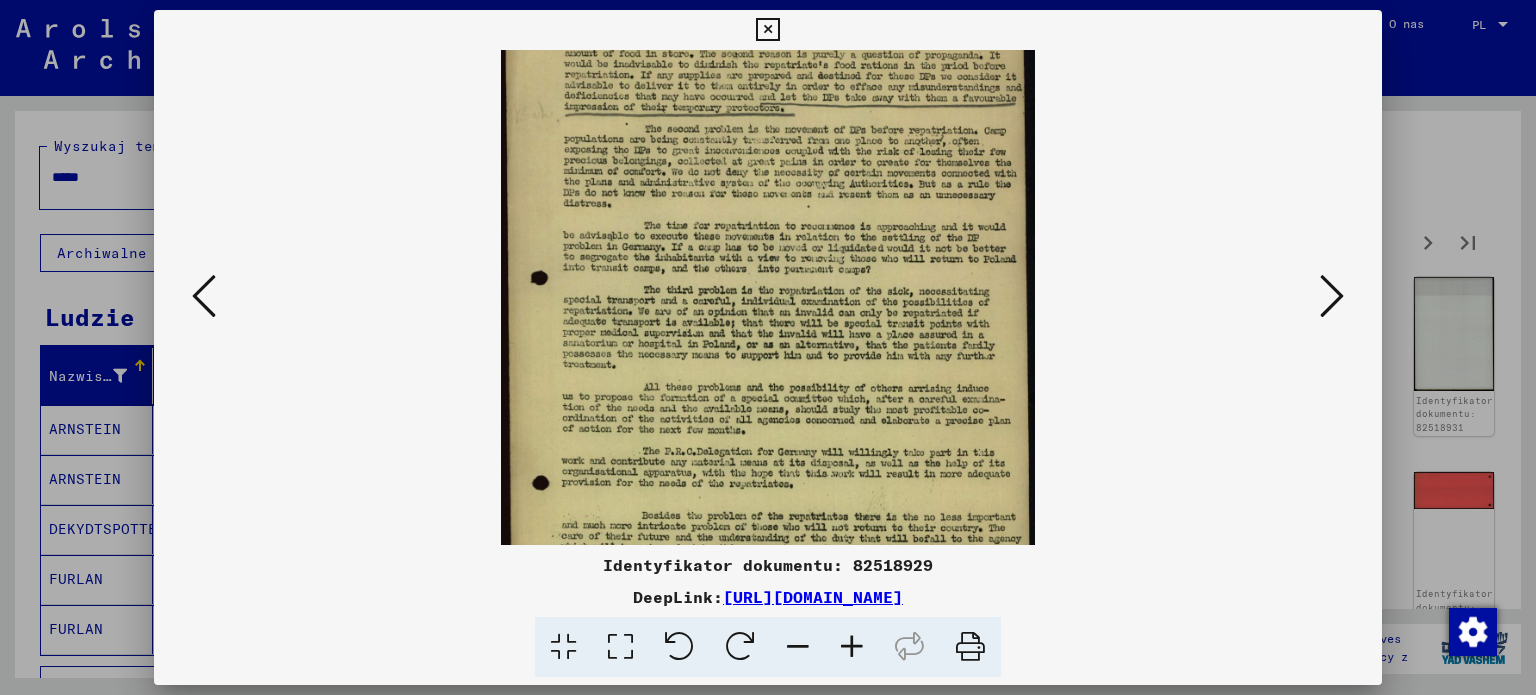 drag, startPoint x: 902, startPoint y: 471, endPoint x: 957, endPoint y: 381, distance: 105.47511 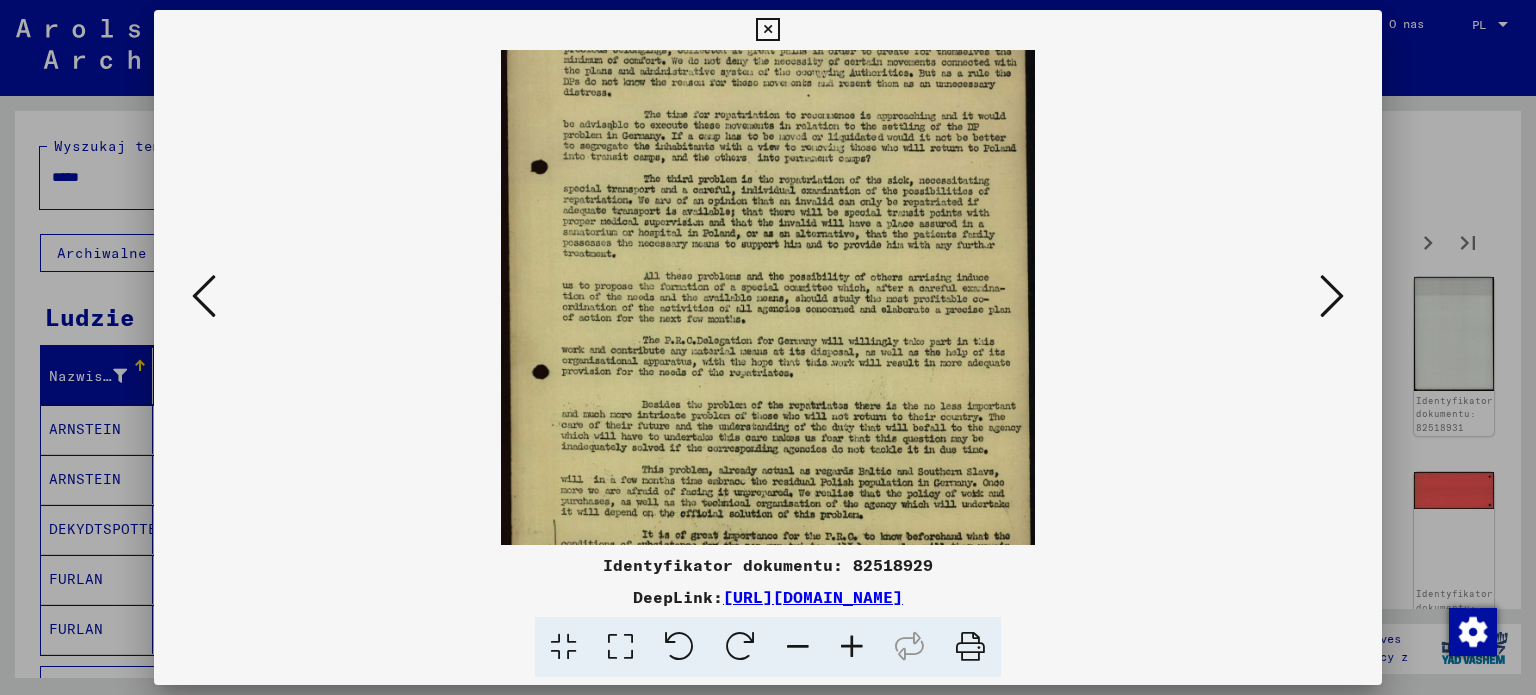 scroll, scrollTop: 224, scrollLeft: 0, axis: vertical 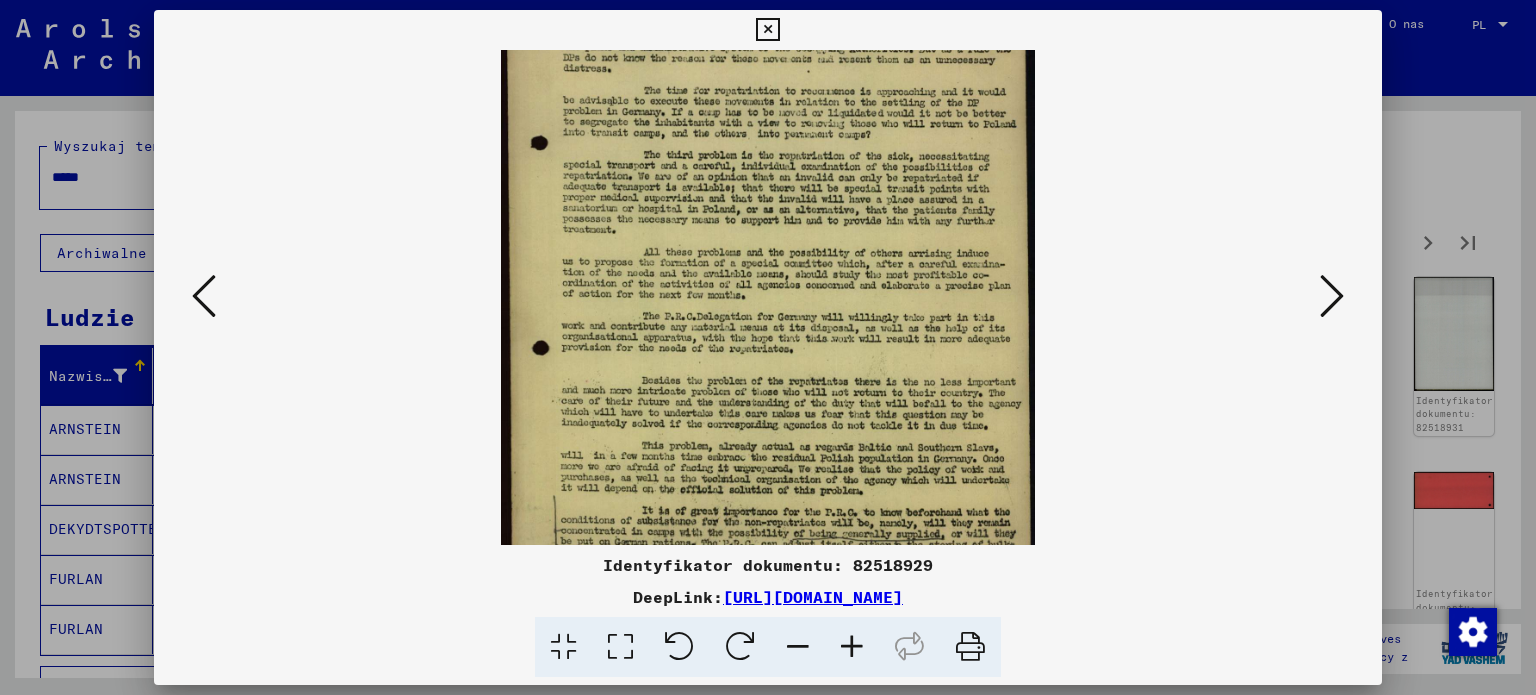 drag, startPoint x: 860, startPoint y: 441, endPoint x: 900, endPoint y: 338, distance: 110.49435 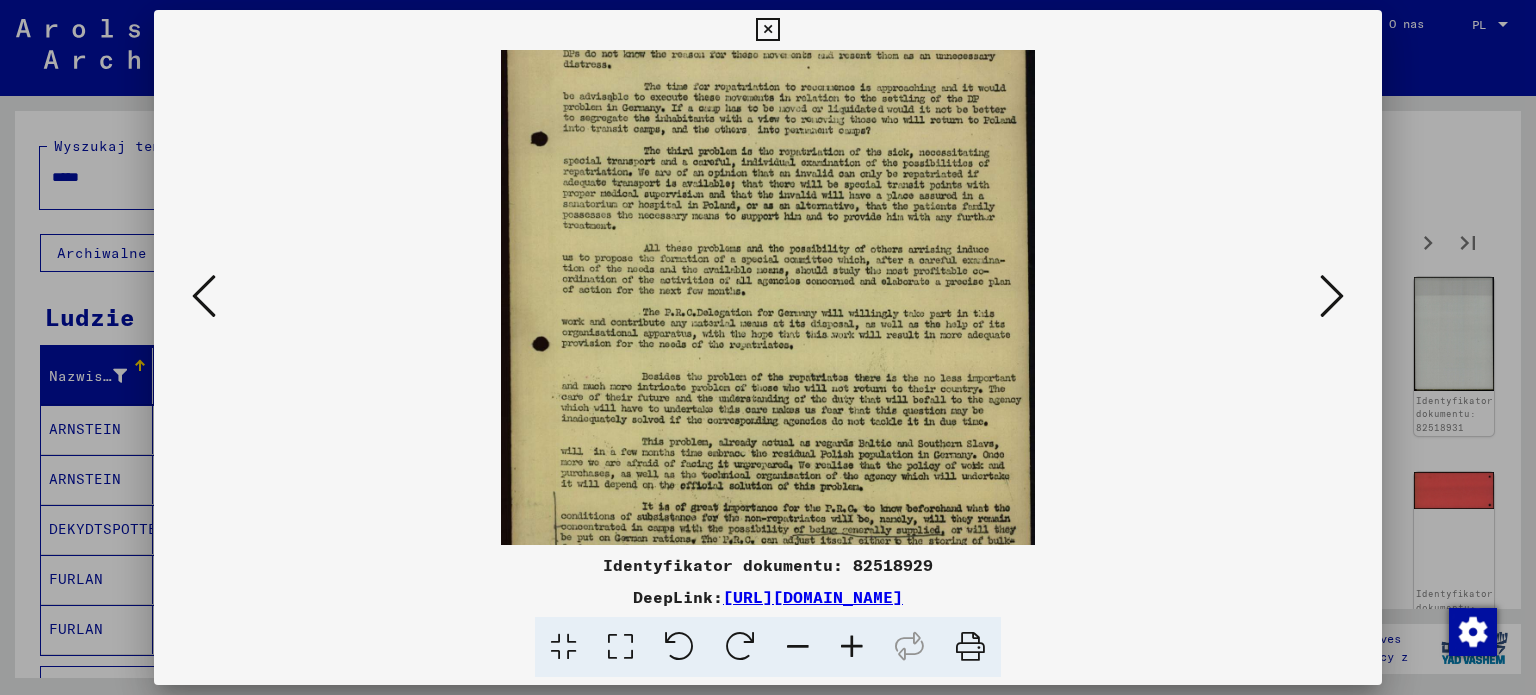 click at bounding box center (768, 244) 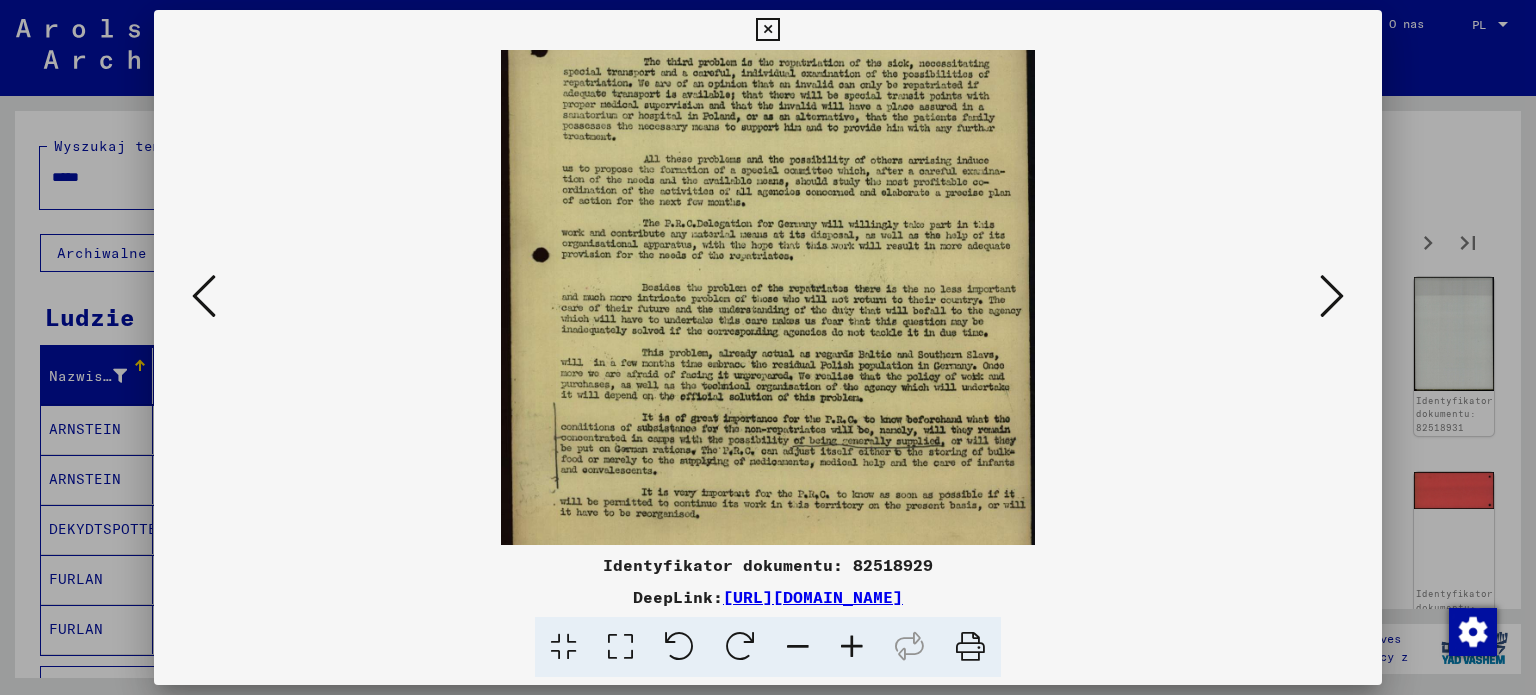 scroll, scrollTop: 349, scrollLeft: 0, axis: vertical 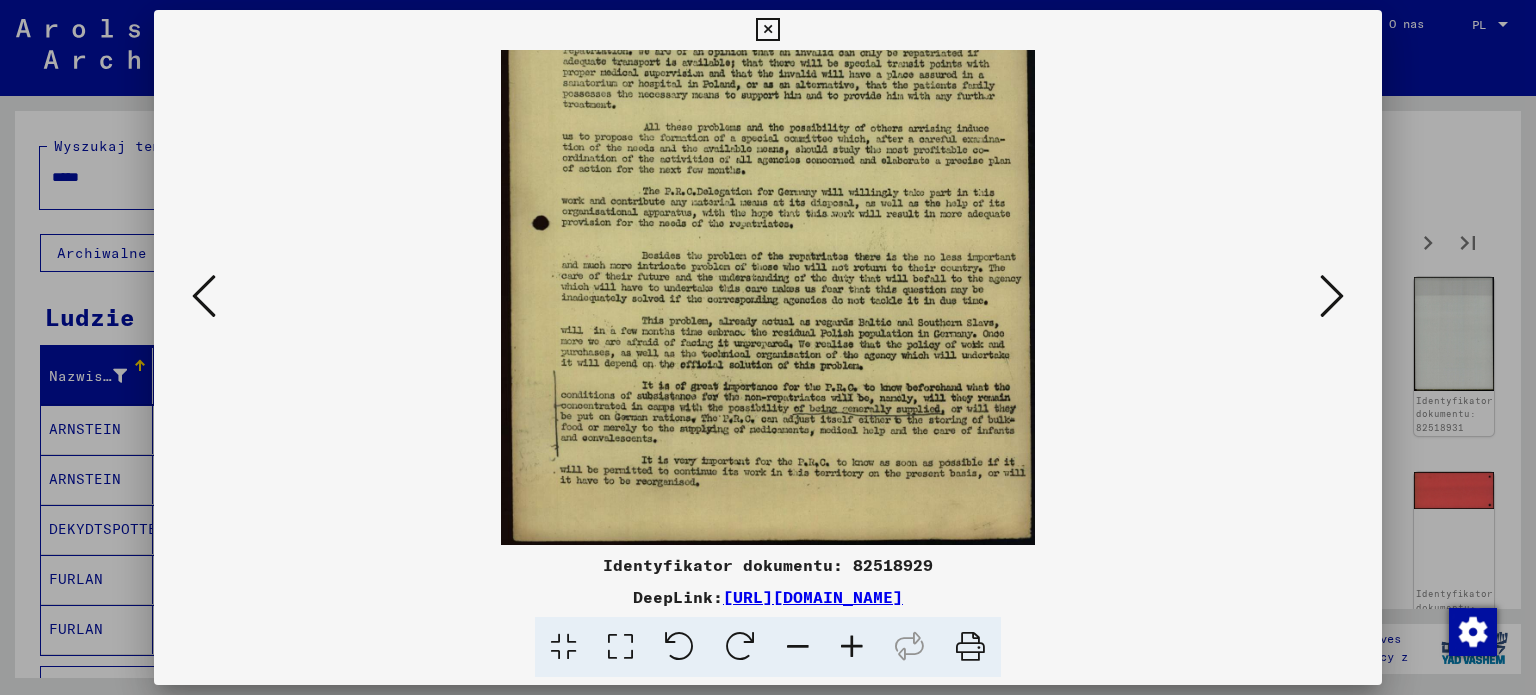 drag, startPoint x: 764, startPoint y: 467, endPoint x: 833, endPoint y: 329, distance: 154.2887 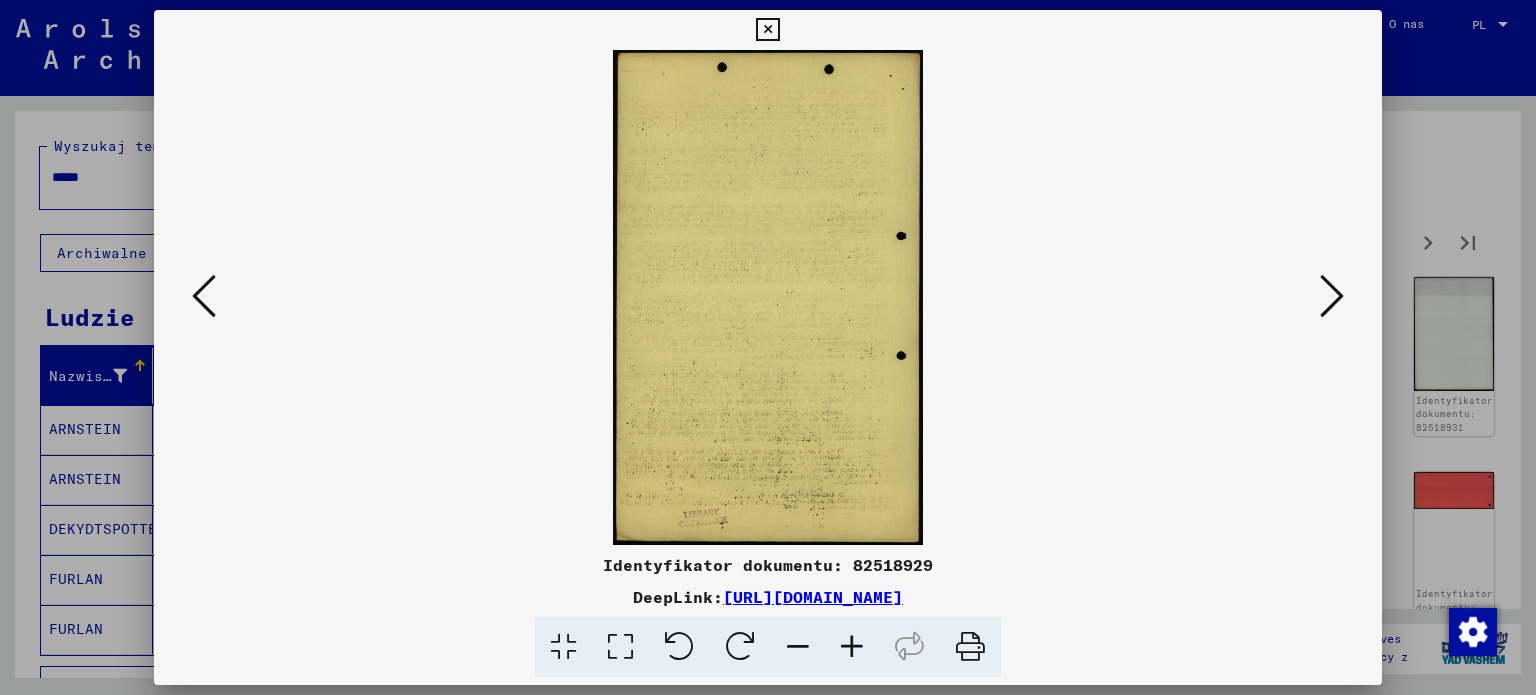 scroll, scrollTop: 0, scrollLeft: 0, axis: both 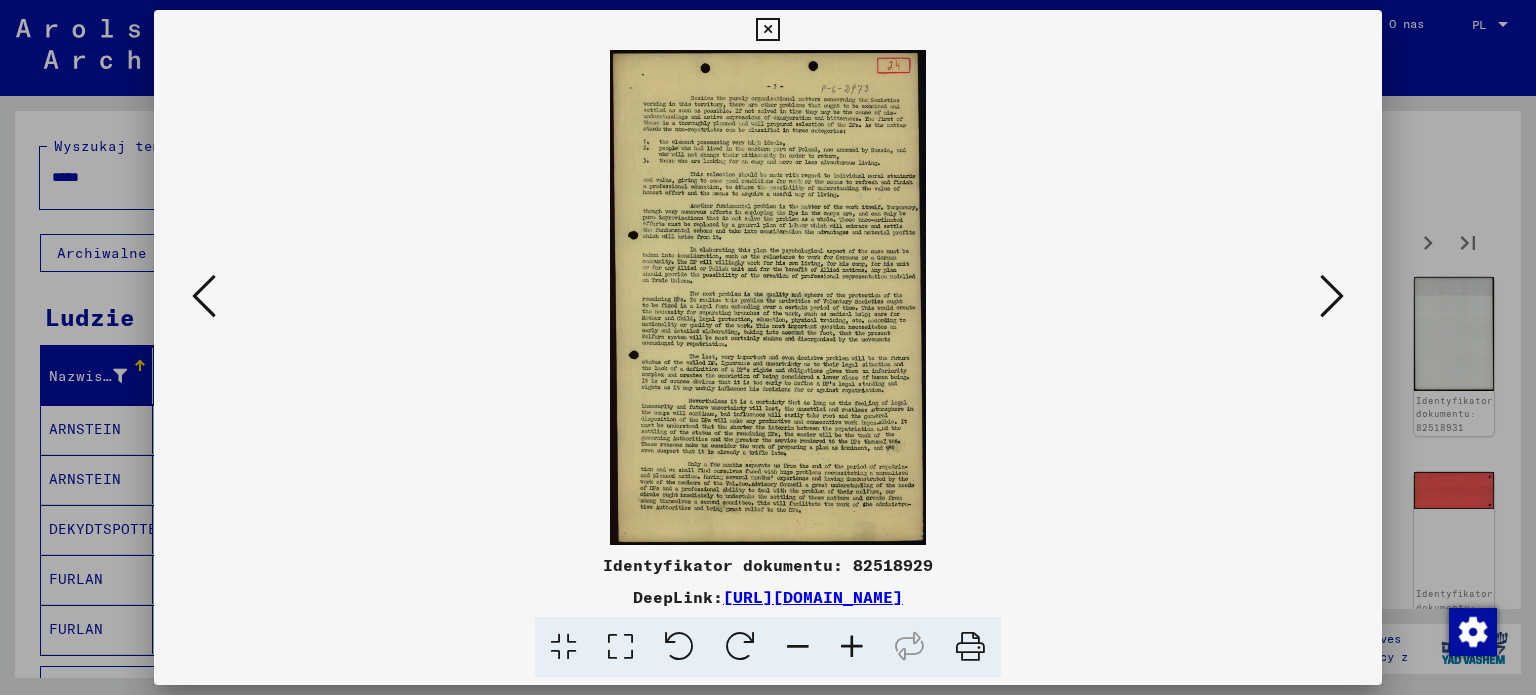 click at bounding box center (852, 647) 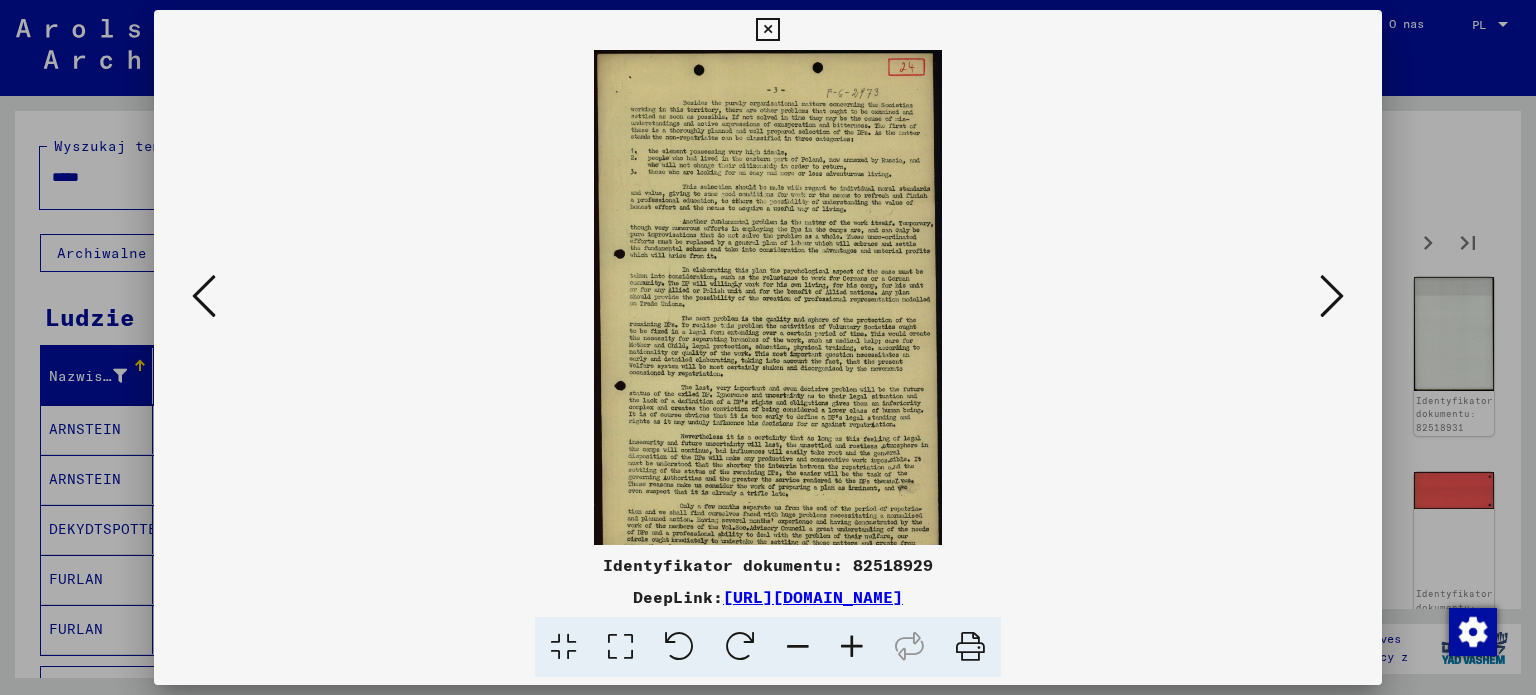 click at bounding box center [852, 647] 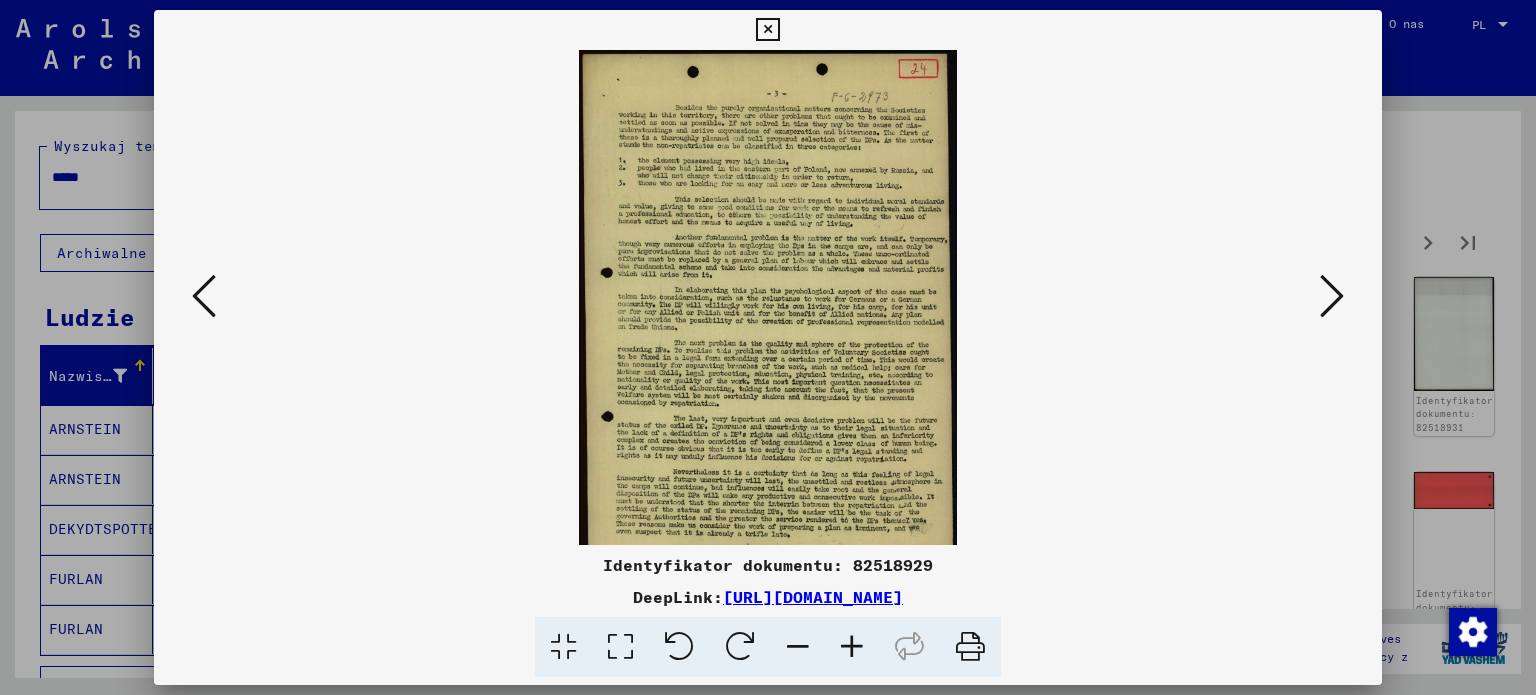 click at bounding box center [852, 647] 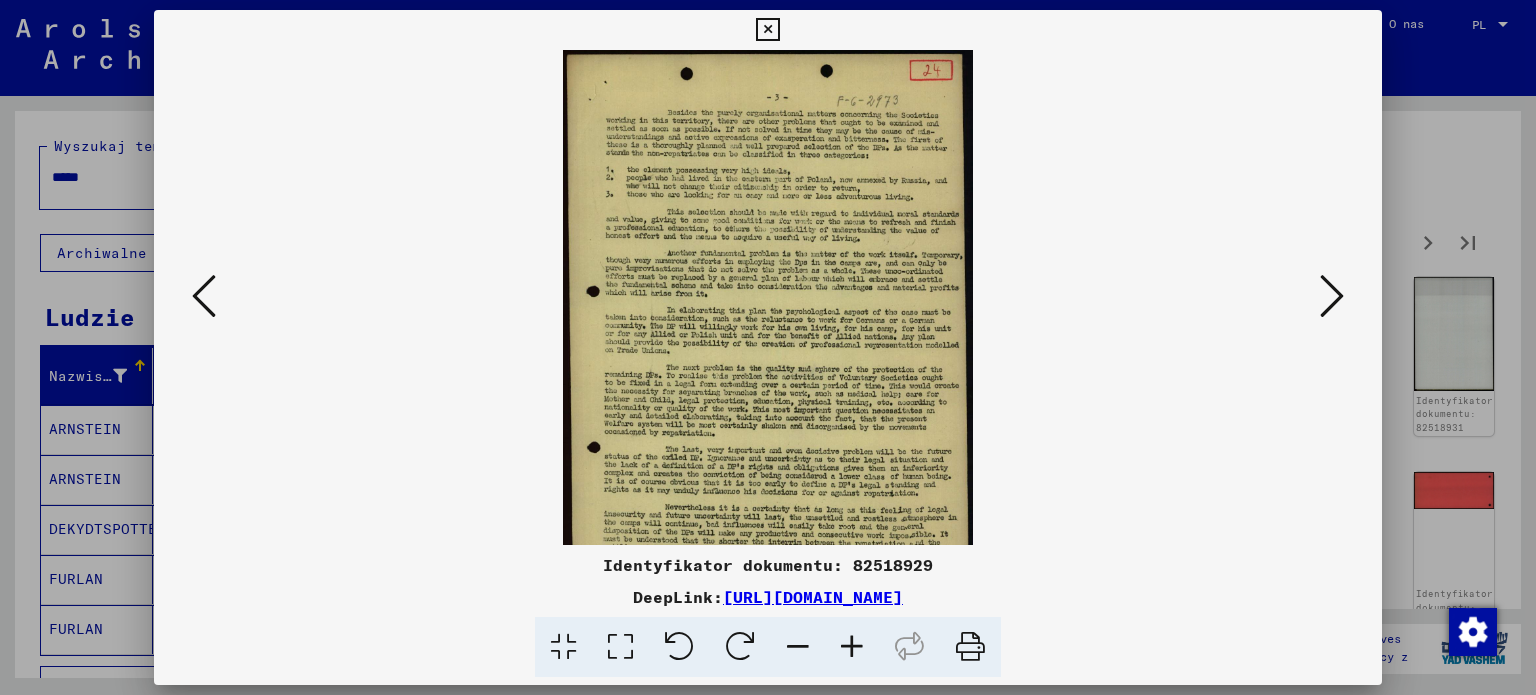 click at bounding box center (852, 647) 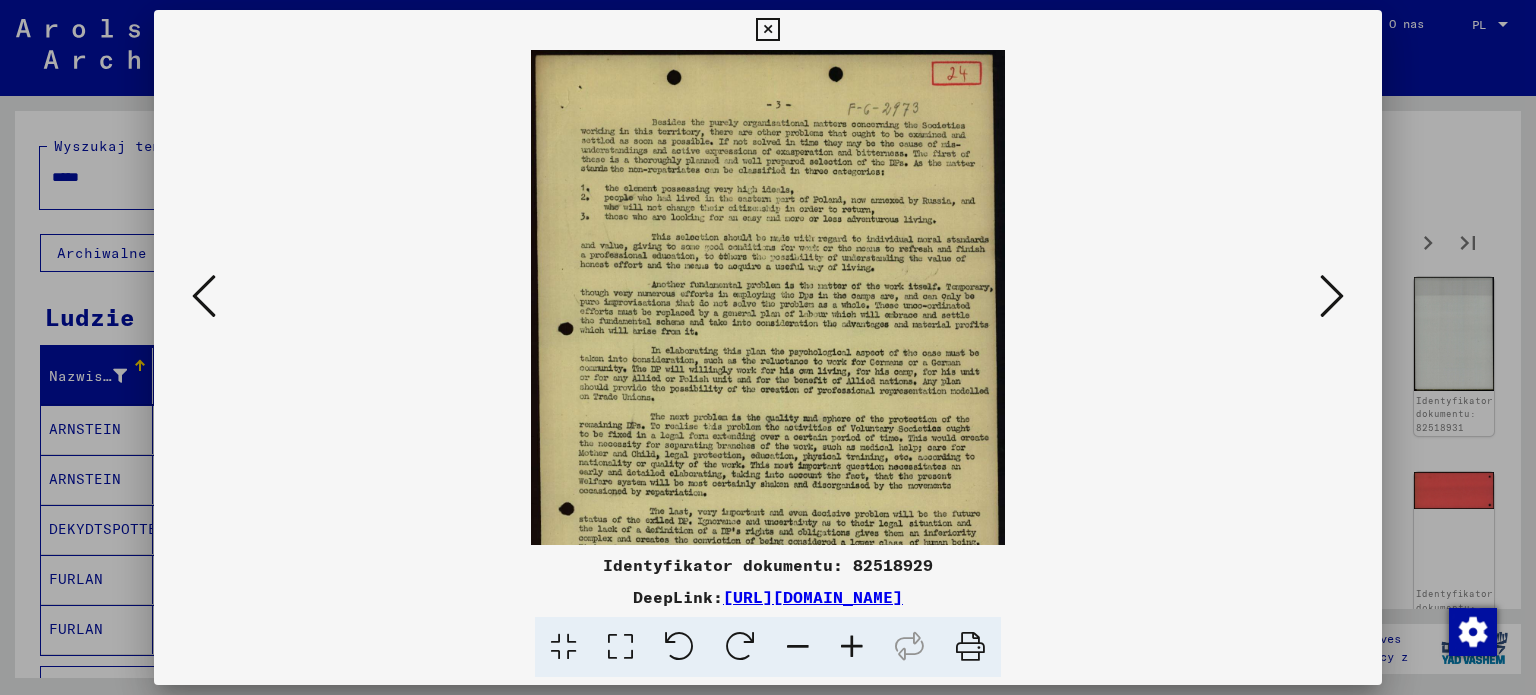 click at bounding box center [852, 647] 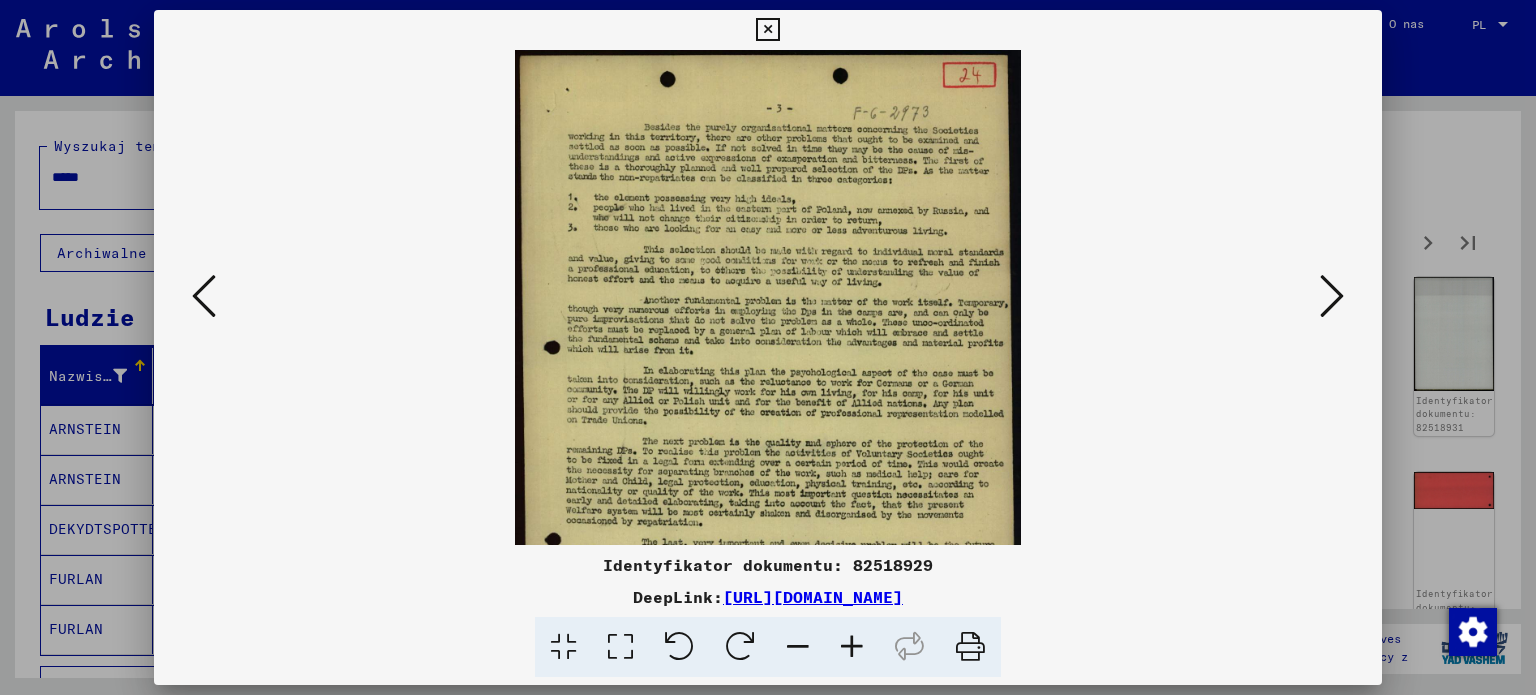click at bounding box center (852, 647) 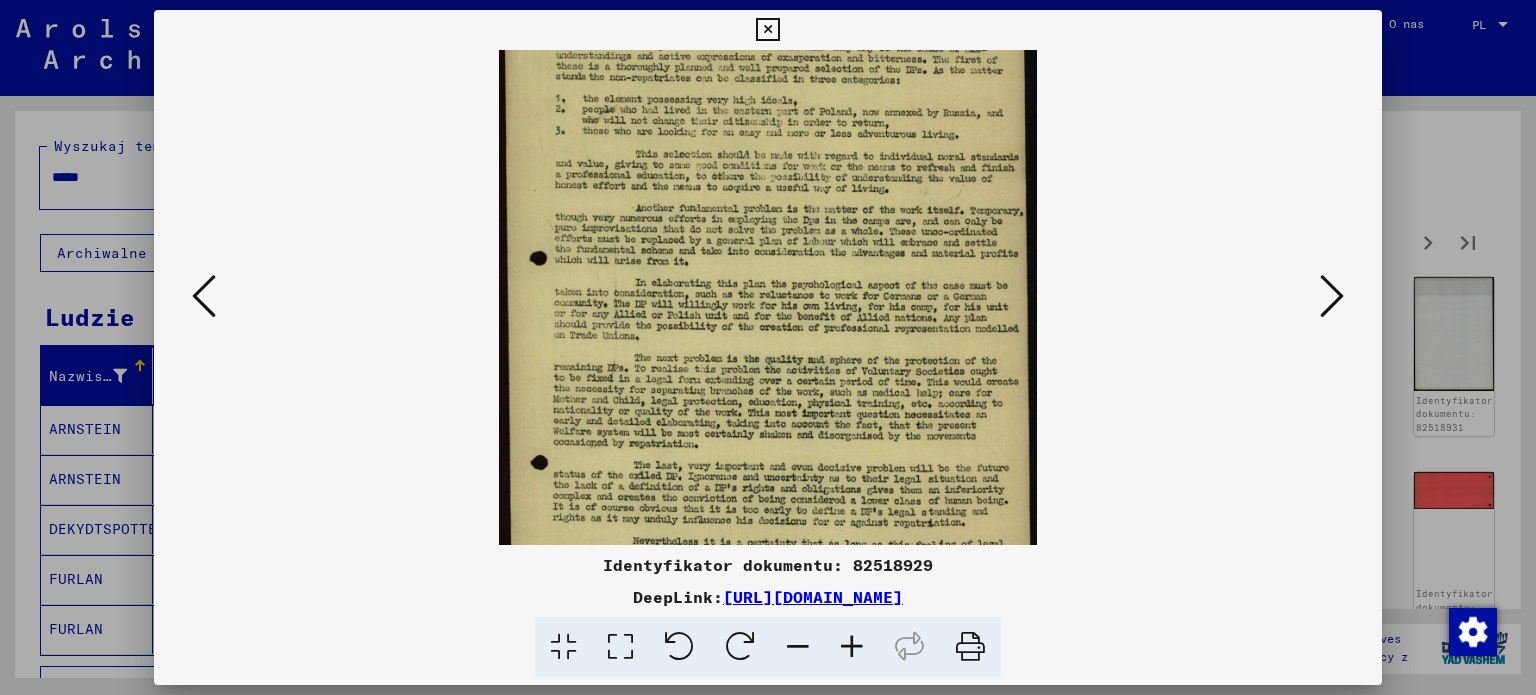 drag, startPoint x: 836, startPoint y: 457, endPoint x: 916, endPoint y: 289, distance: 186.07526 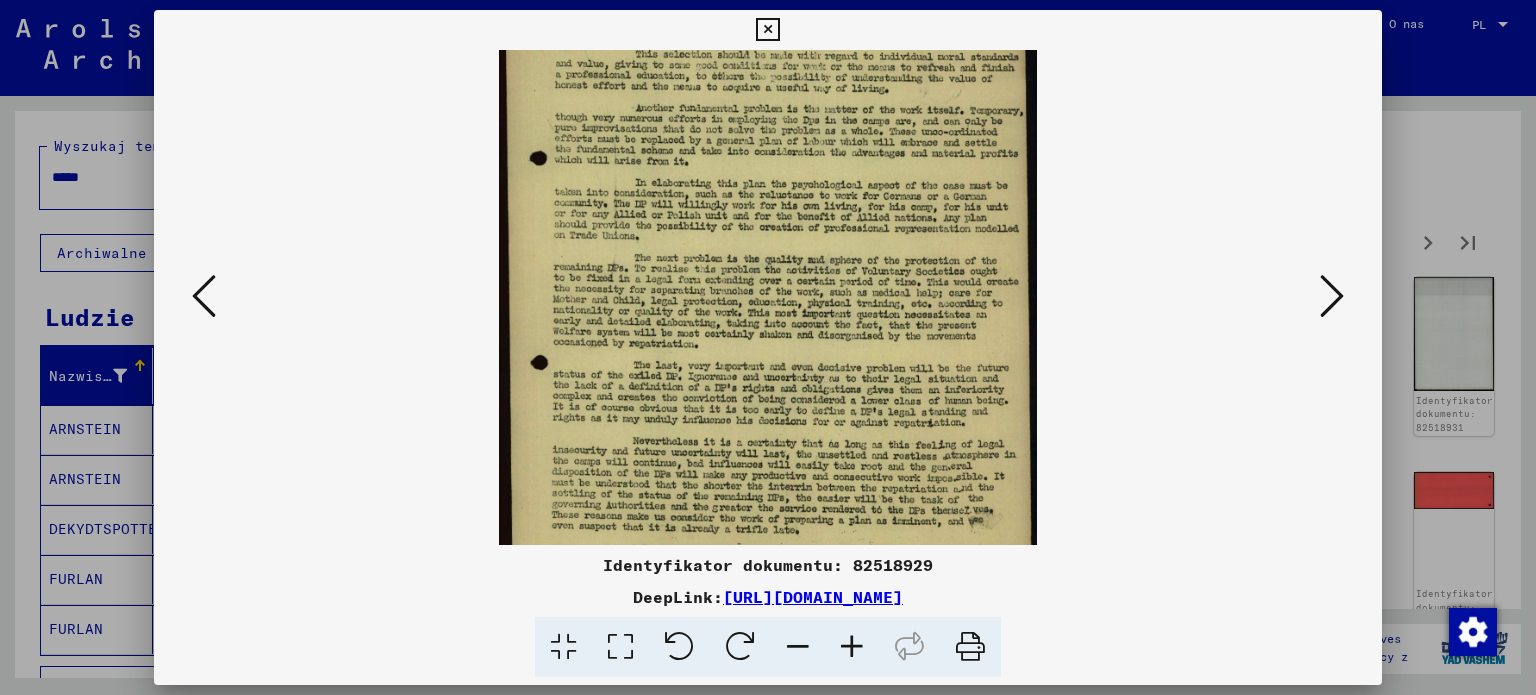 scroll, scrollTop: 277, scrollLeft: 0, axis: vertical 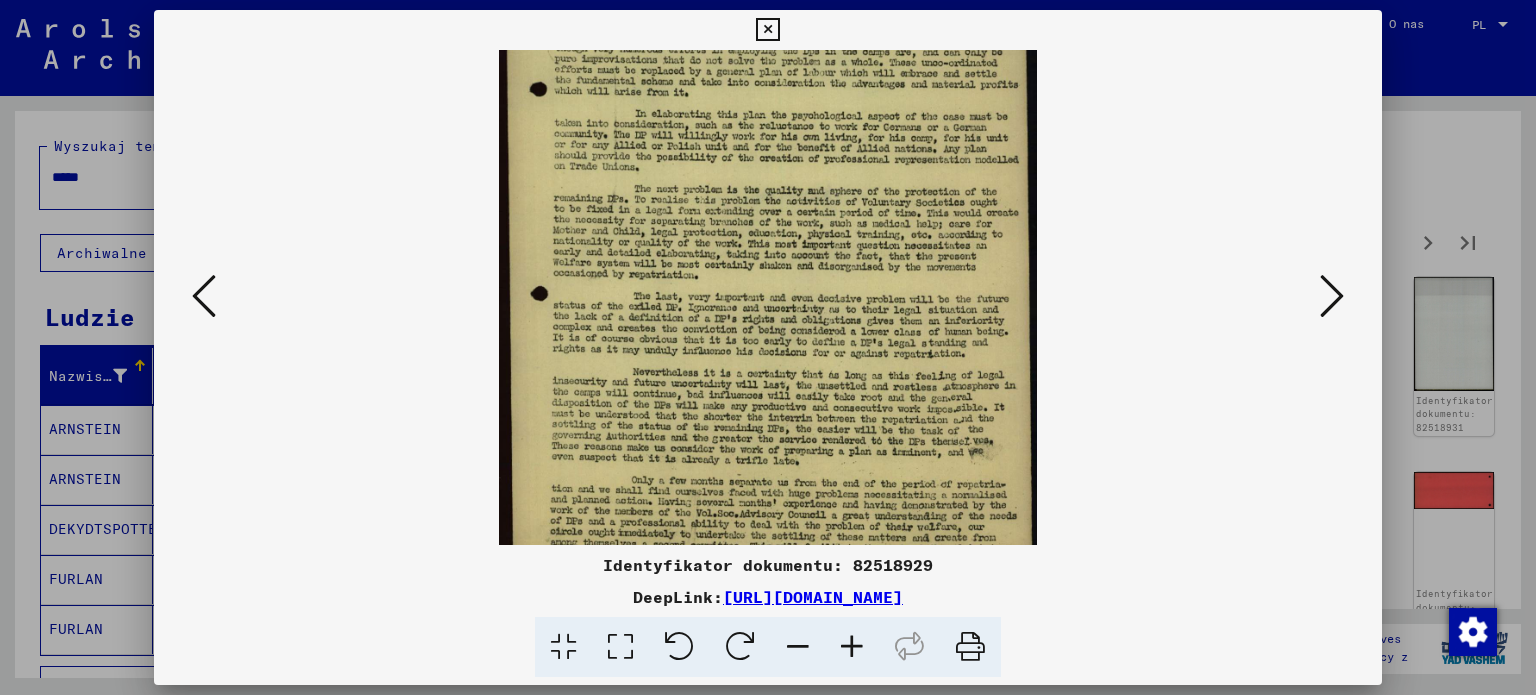 drag, startPoint x: 838, startPoint y: 408, endPoint x: 866, endPoint y: 318, distance: 94.254974 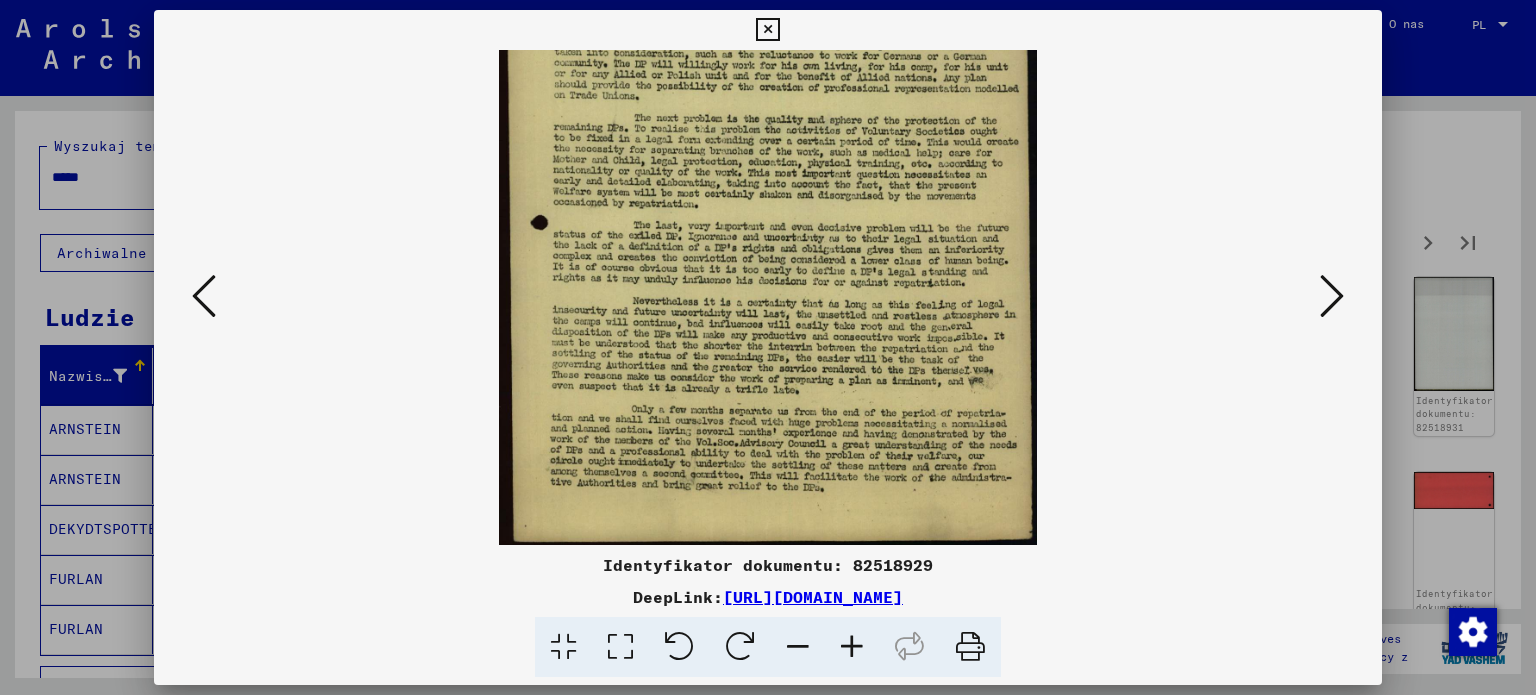drag, startPoint x: 871, startPoint y: 452, endPoint x: 892, endPoint y: 367, distance: 87.555695 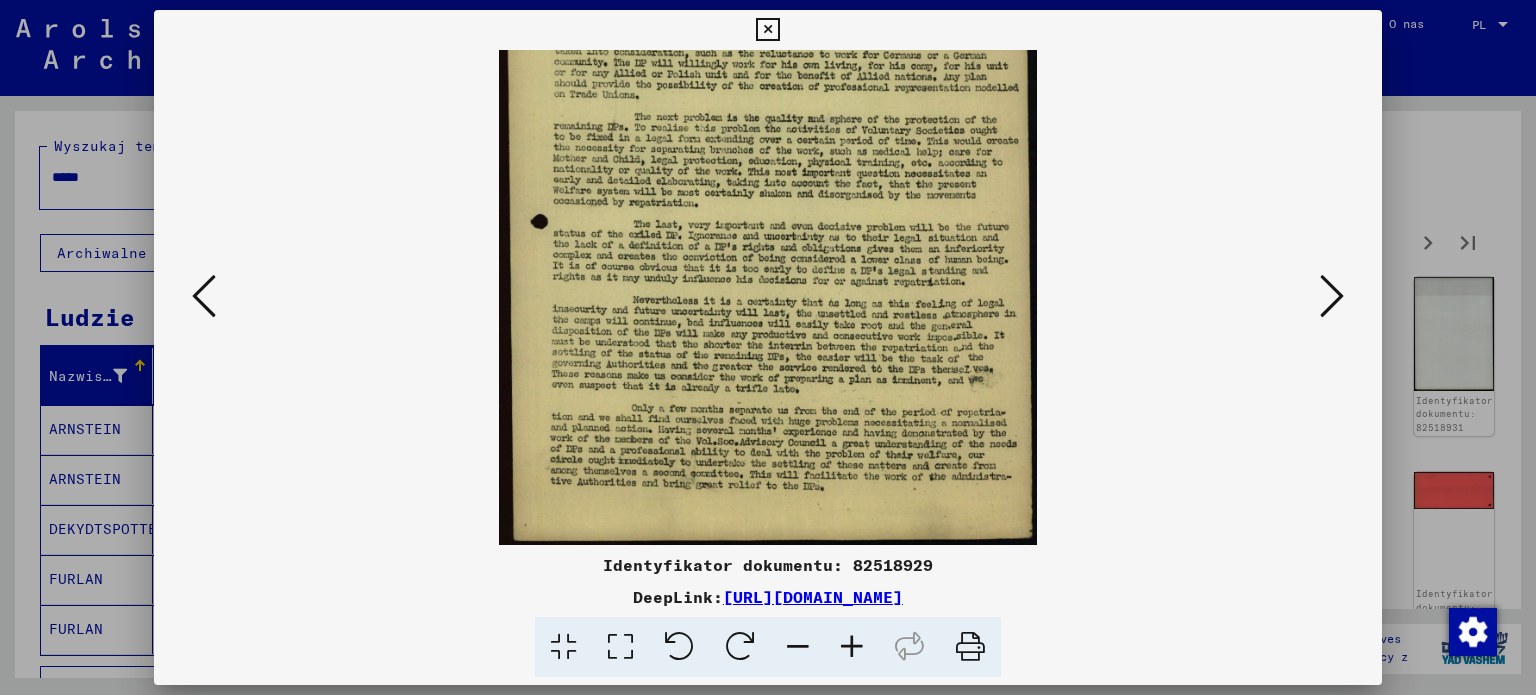 click at bounding box center (1332, 296) 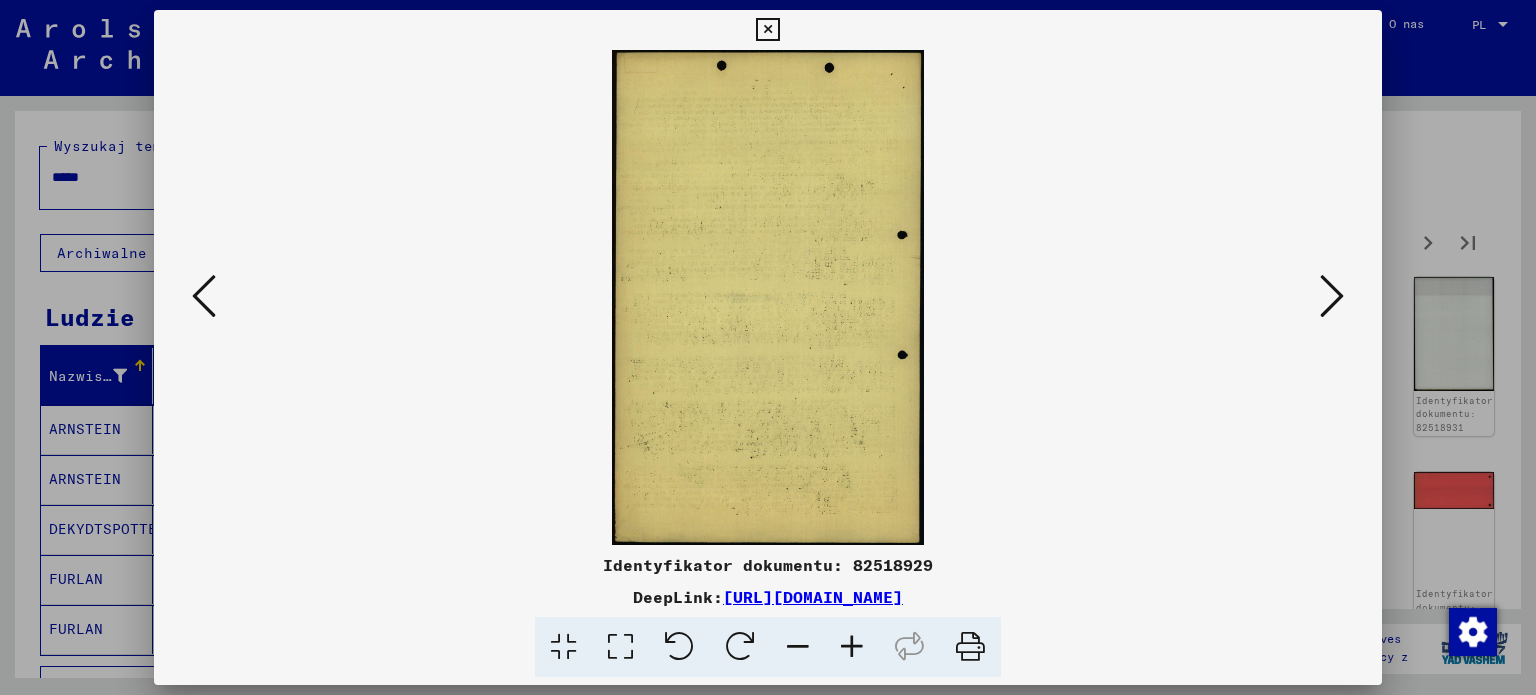 scroll, scrollTop: 0, scrollLeft: 0, axis: both 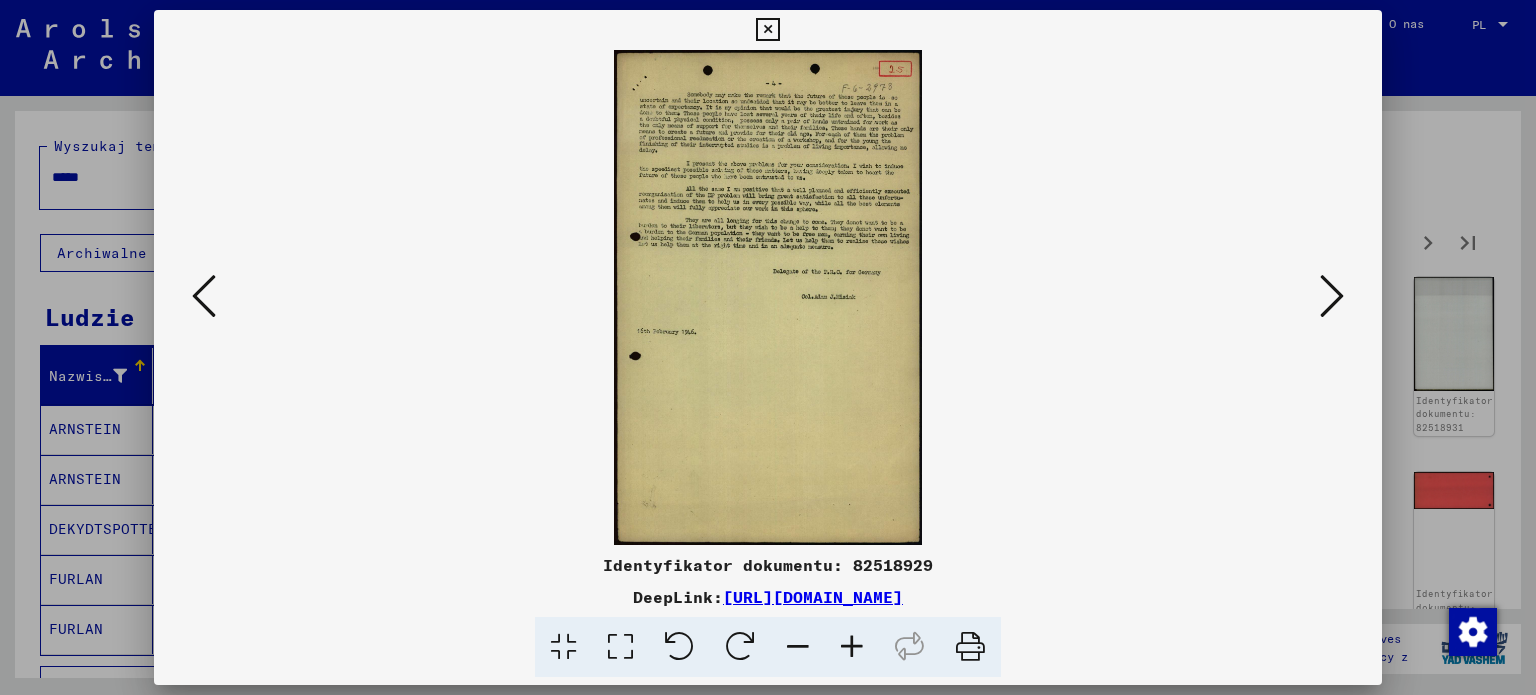 click at bounding box center (852, 647) 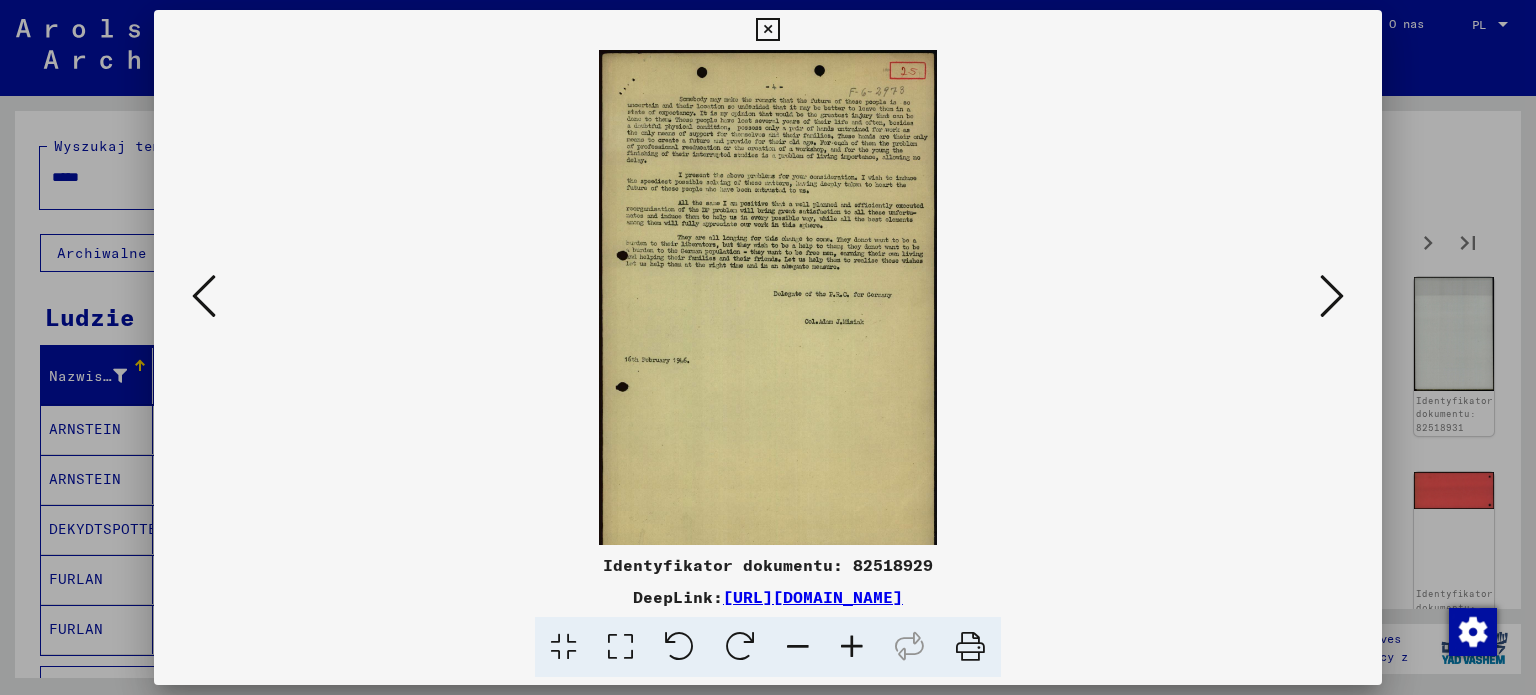 click at bounding box center (852, 647) 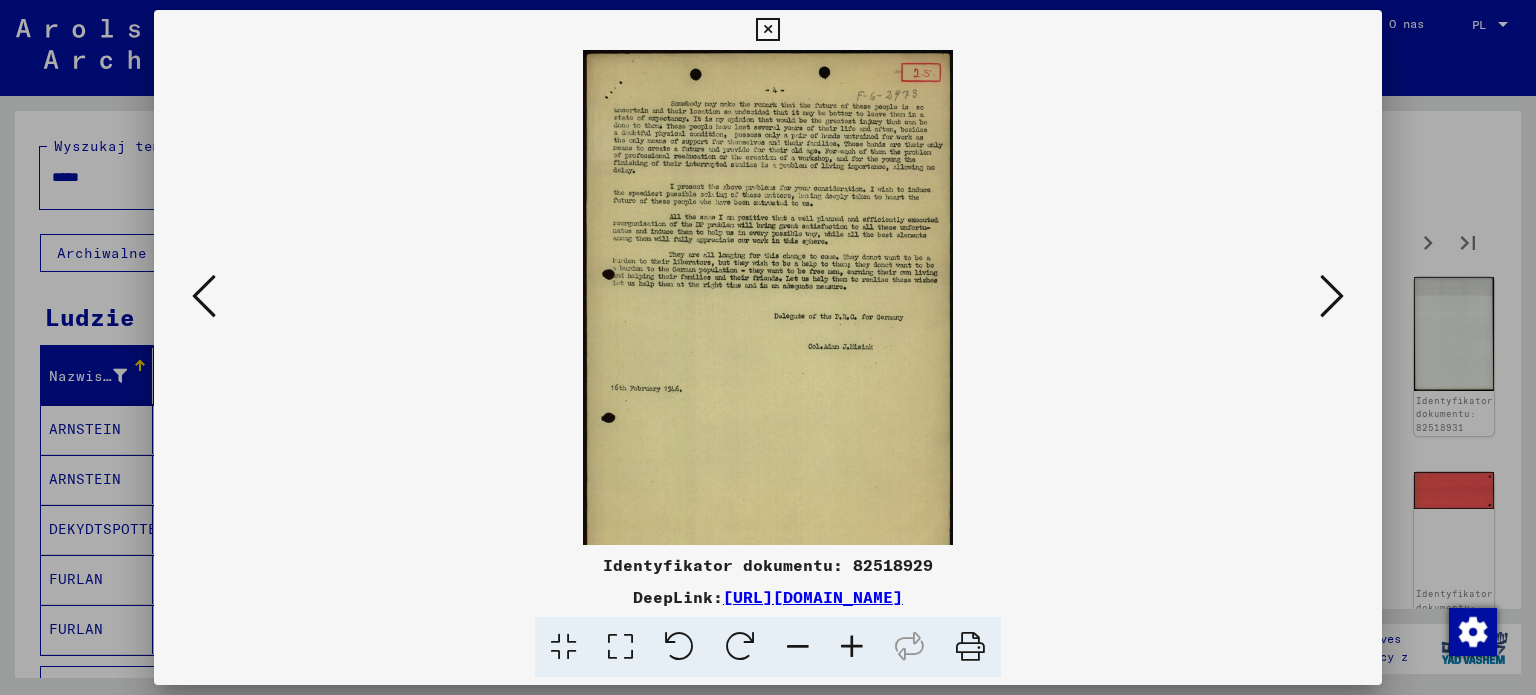 click at bounding box center (852, 647) 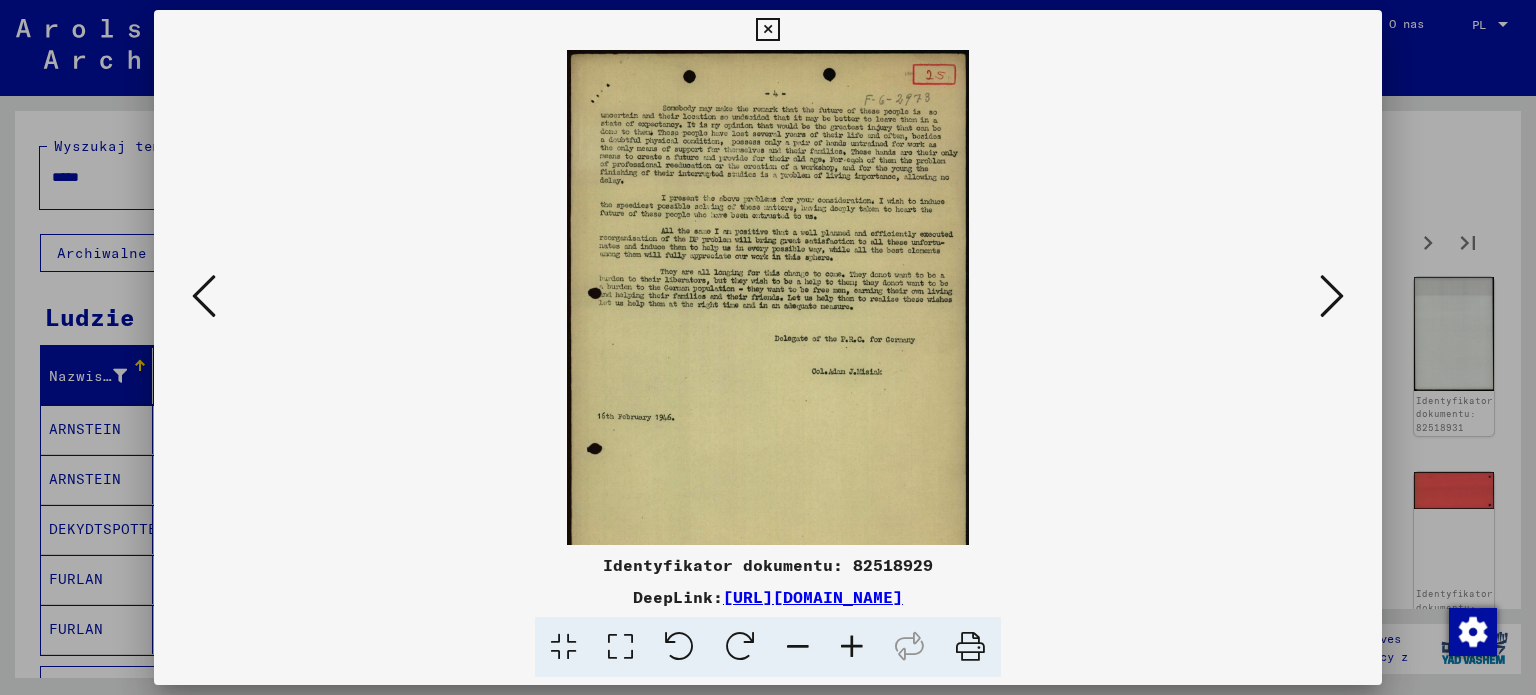 click at bounding box center (852, 647) 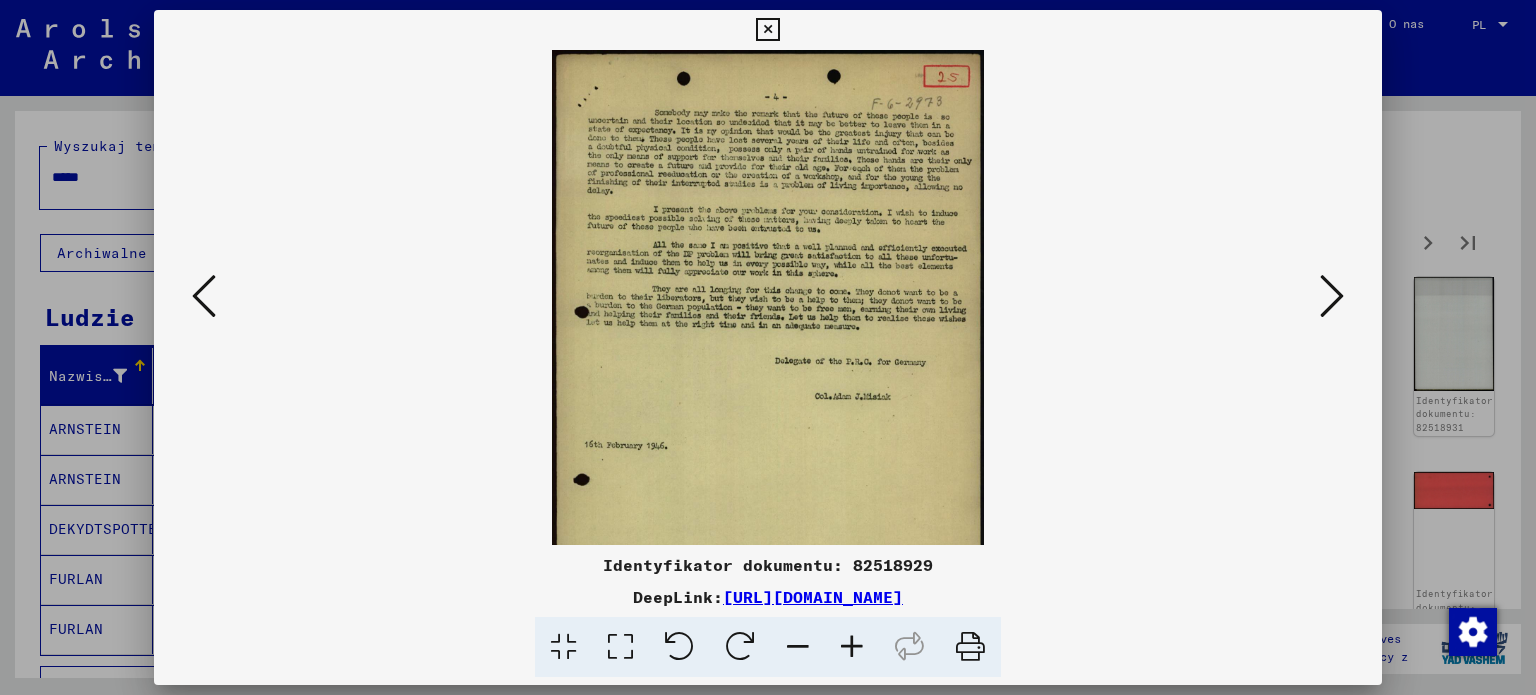 click at bounding box center [852, 647] 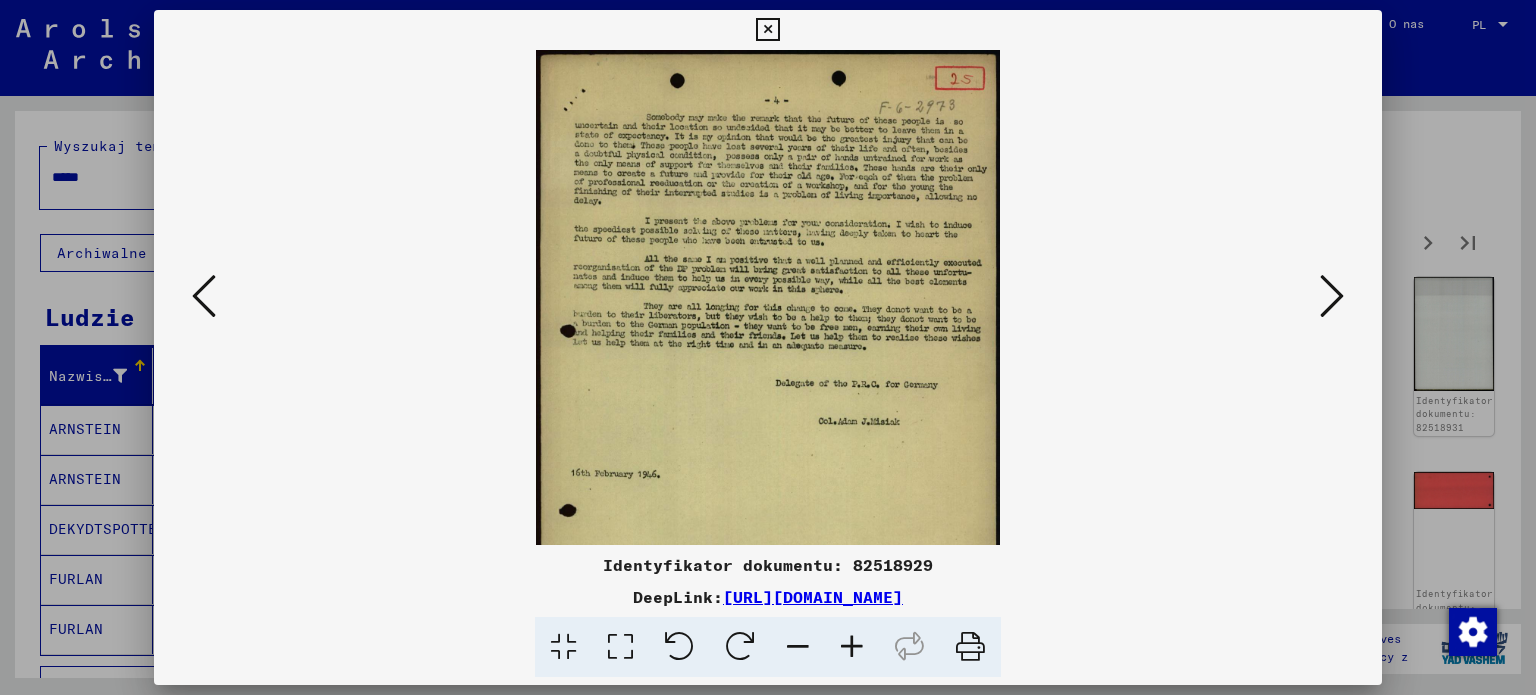 click at bounding box center [852, 647] 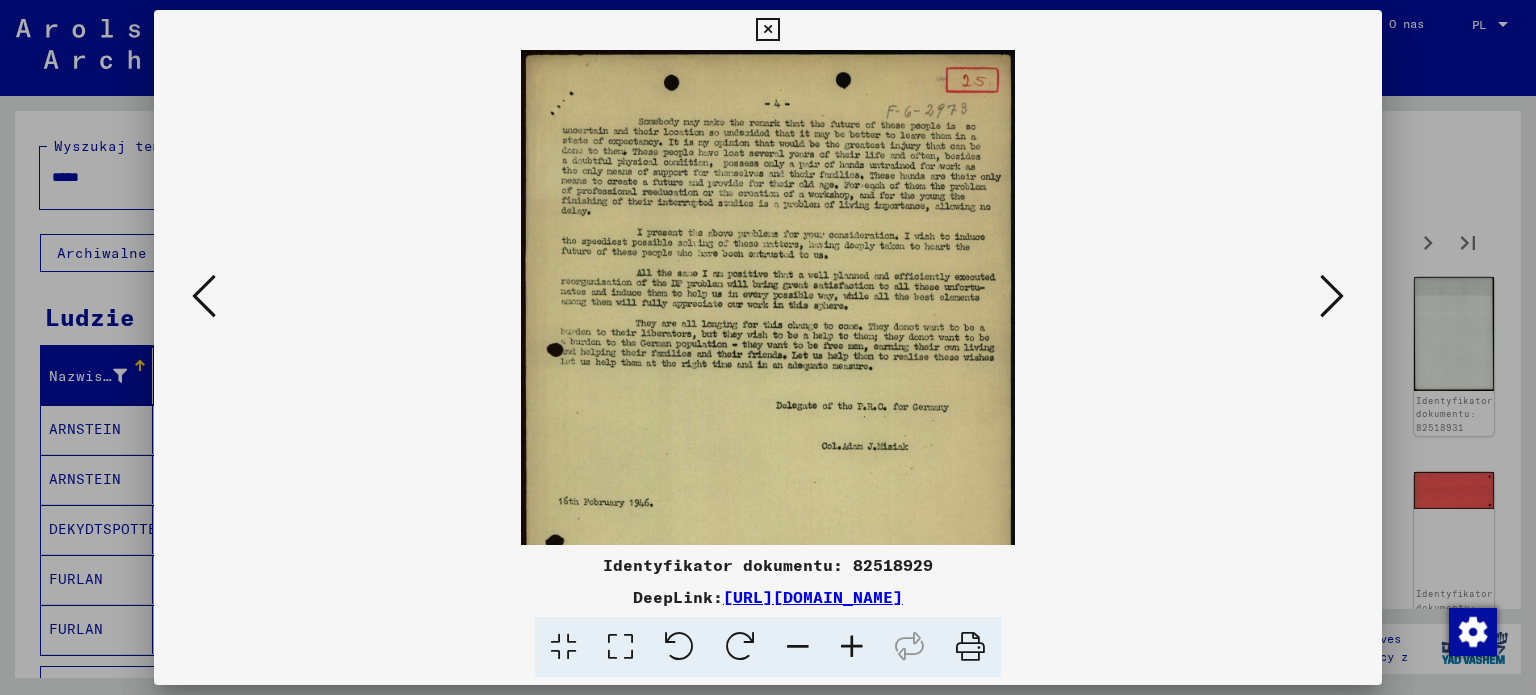 click at bounding box center [852, 647] 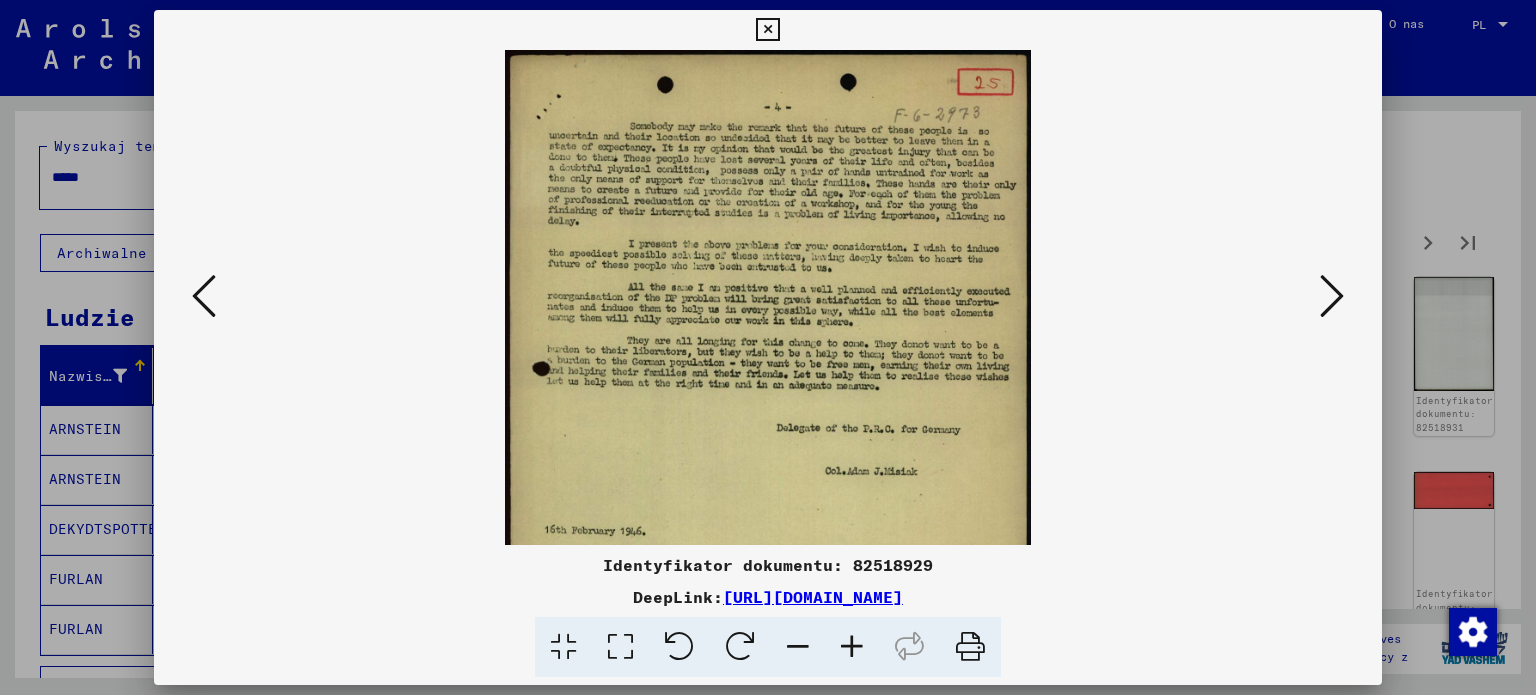 drag, startPoint x: 733, startPoint y: 413, endPoint x: 714, endPoint y: 485, distance: 74.46476 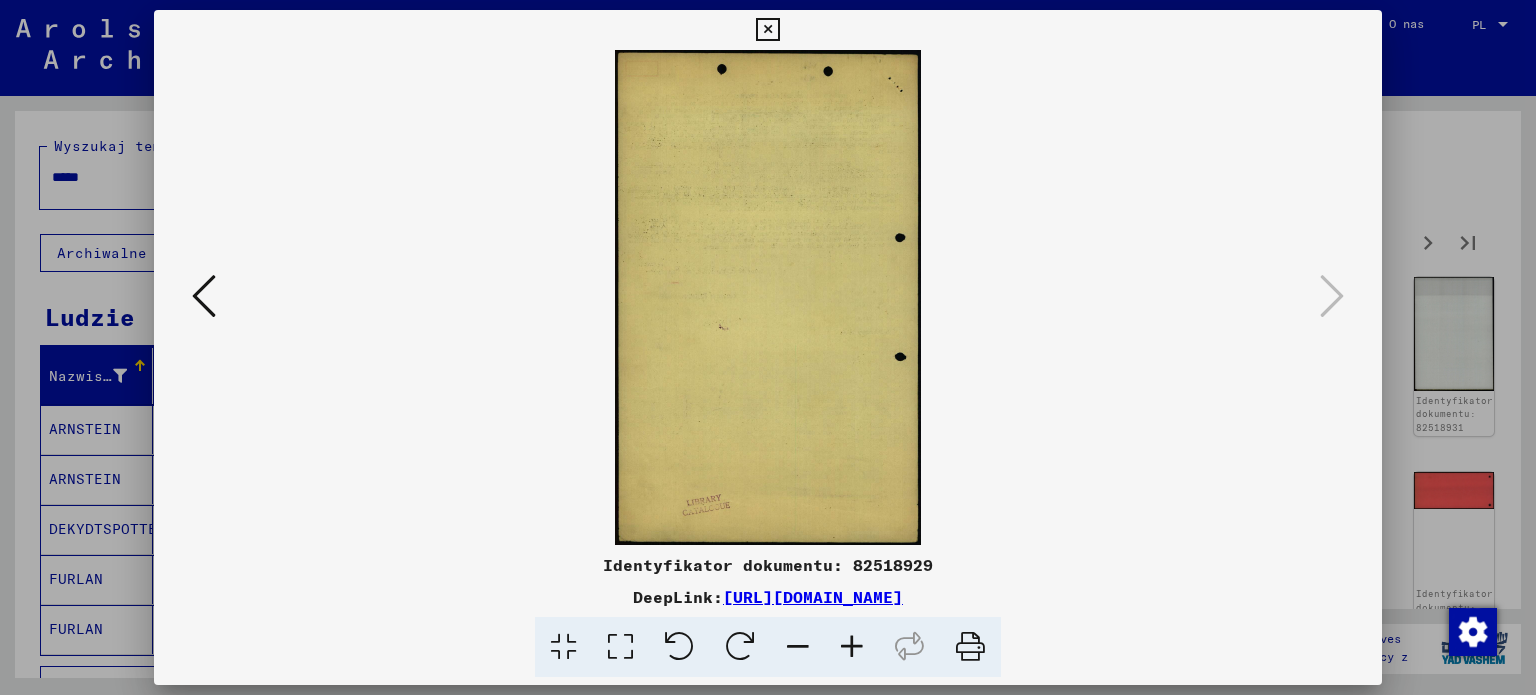 click at bounding box center [767, 30] 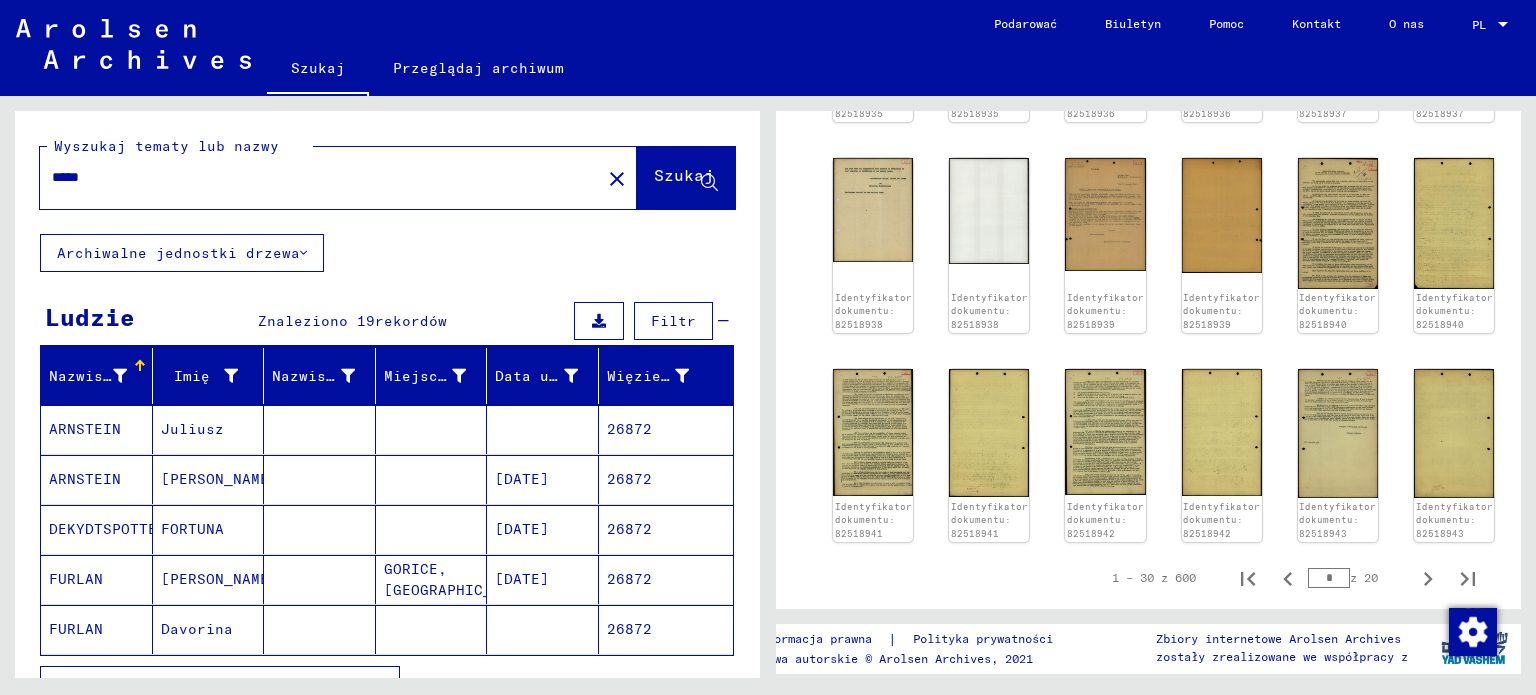 scroll, scrollTop: 1327, scrollLeft: 0, axis: vertical 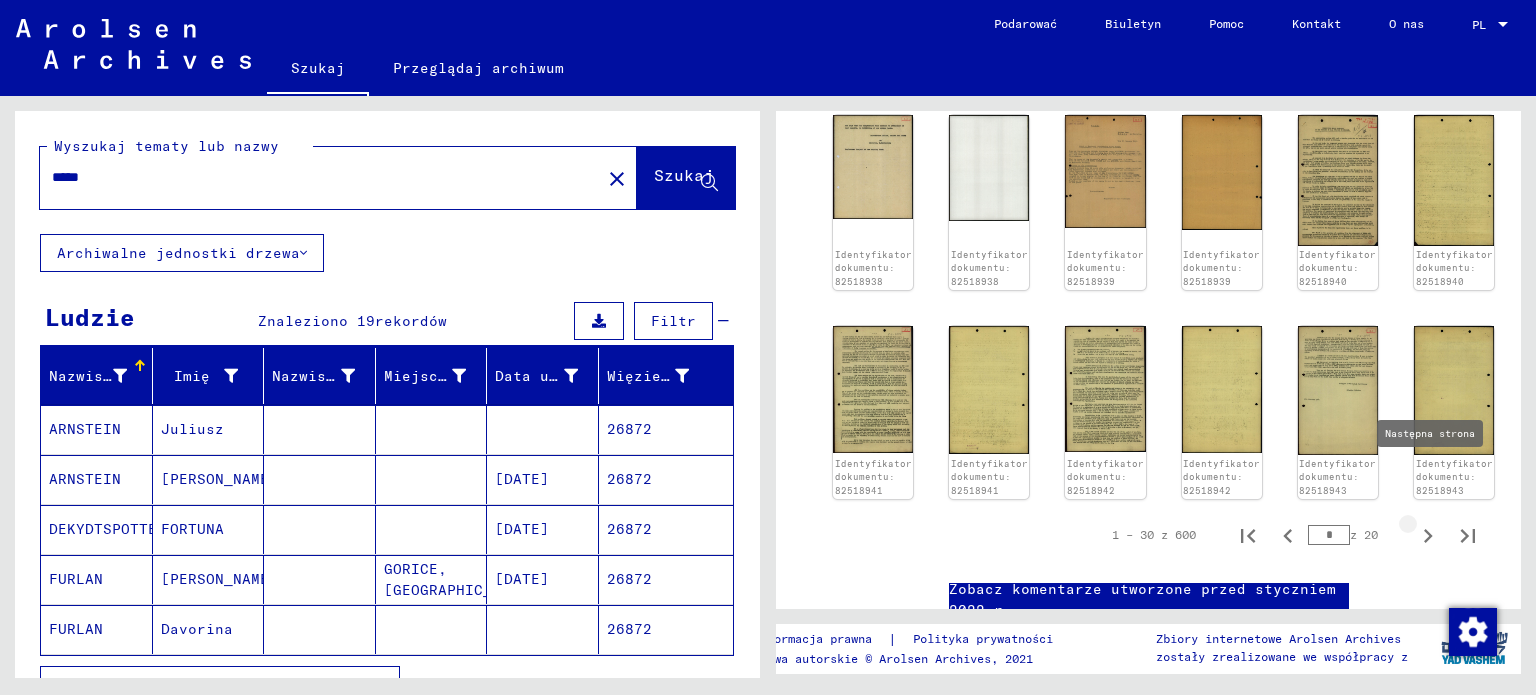 click 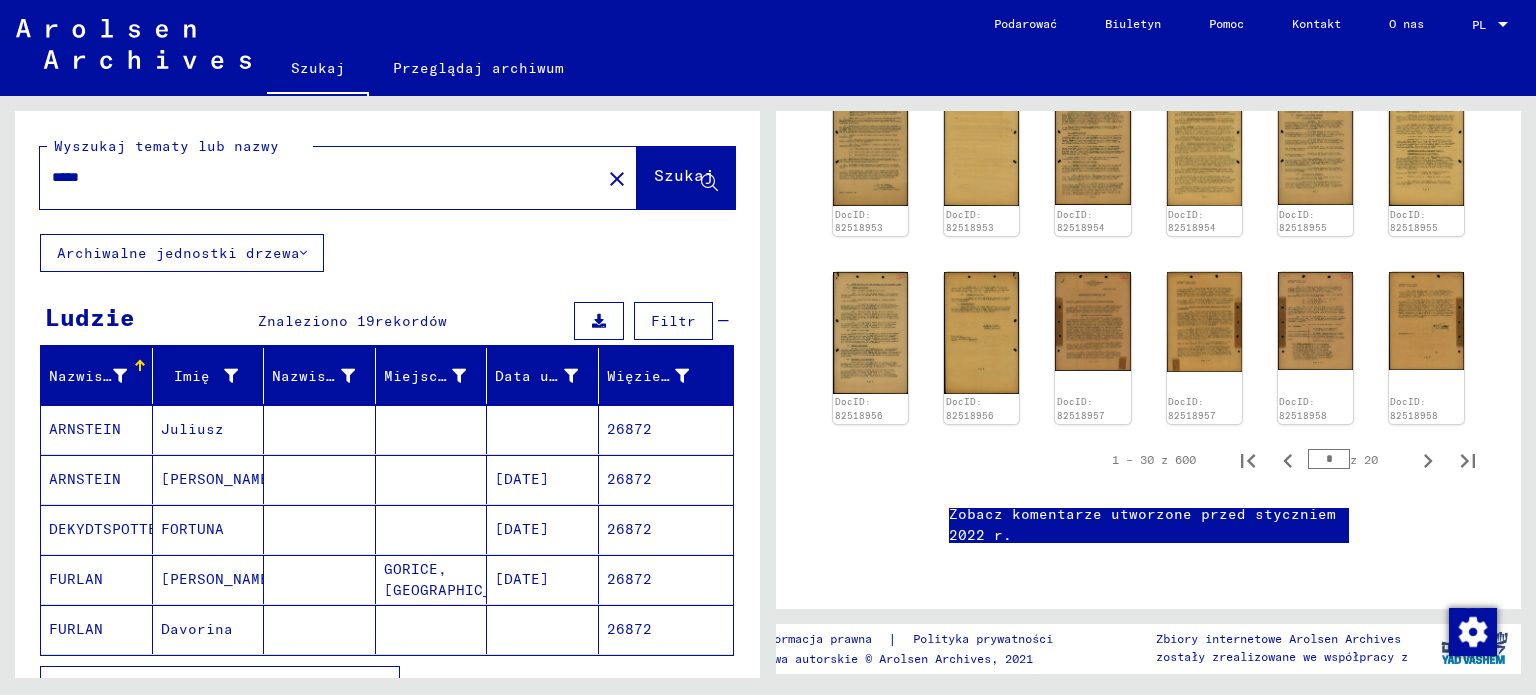 scroll, scrollTop: 1882, scrollLeft: 0, axis: vertical 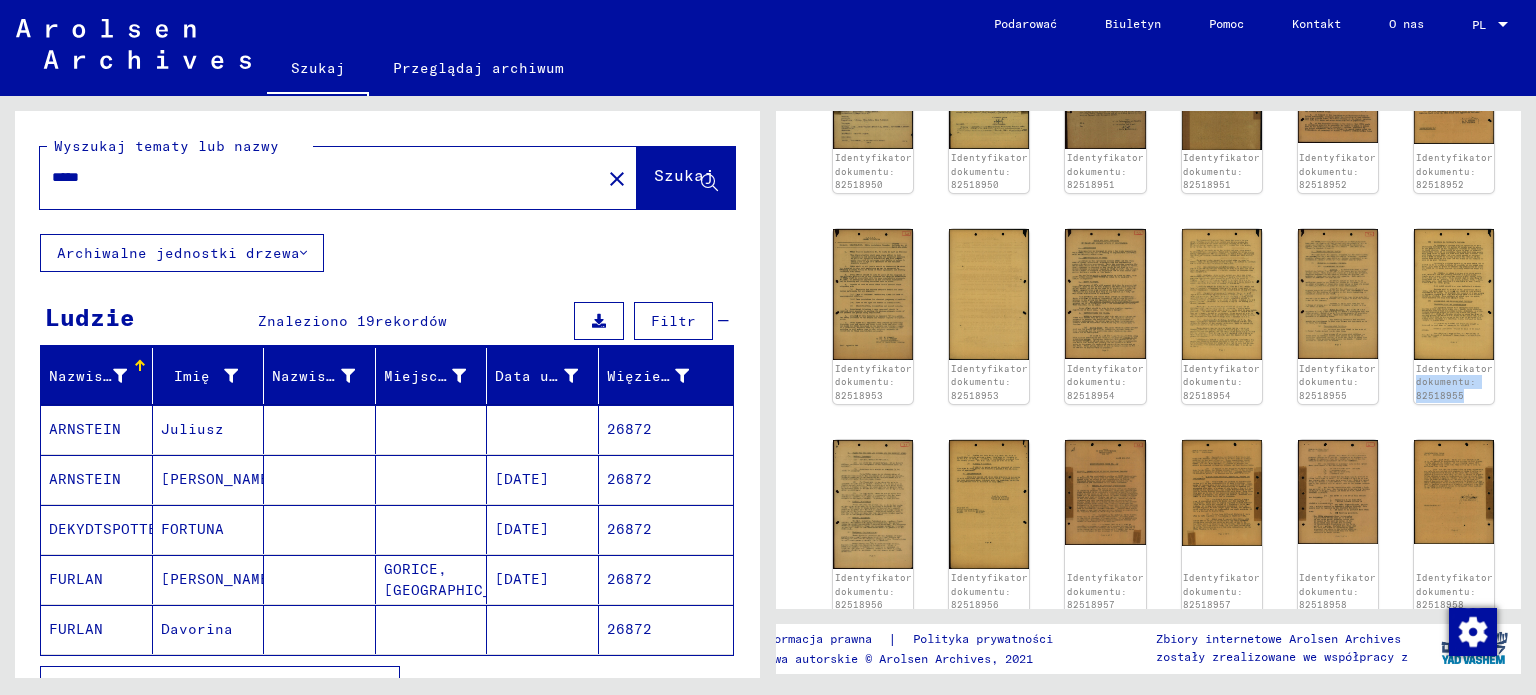 click on "6 Zapisy ITS i jego poprzedników  /  6.1 Administracja i organizacja  /  6.1.1 Organizacje poprzedników  / Dokumenty Misji Łącznikowych ITS i Krajowych Biur Poszukiwań: Polska Kod referencyjny 8323090 Data utworzenia [DATE] - [DATE] Liczba dokumentów 300 Zakres i treść Pokaż wszystkie metadane 1 – 30 z 600 * z 20 Identyfikator dokumentu: 82518944 Identyfikator dokumentu: 82518944 Identyfikator dokumentu: 82518945 Identyfikator dokumentu: 82518945 Identyfikator dokumentu: 82518946 Identyfikator dokumentu: 82518946 Identyfikator dokumentu: 82518947 Identyfikator dokumentu: 82518947 Identyfikator dokumentu: 82518948 Identyfikator dokumentu: 82518948 Identyfikator dokumentu: 82518949 Identyfikator dokumentu: 82518949 Identyfikator dokumentu: 82518950 Identyfikator dokumentu: 82518950 Identyfikator dokumentu: 82518951 Identyfikator dokumentu: 82518951 Identyfikator dokumentu: 82518952 Identyfikator dokumentu: 82518952 Identyfikator dokumentu: 82518953 Identyfikator dokumentu: 82518953 * z 20 |" 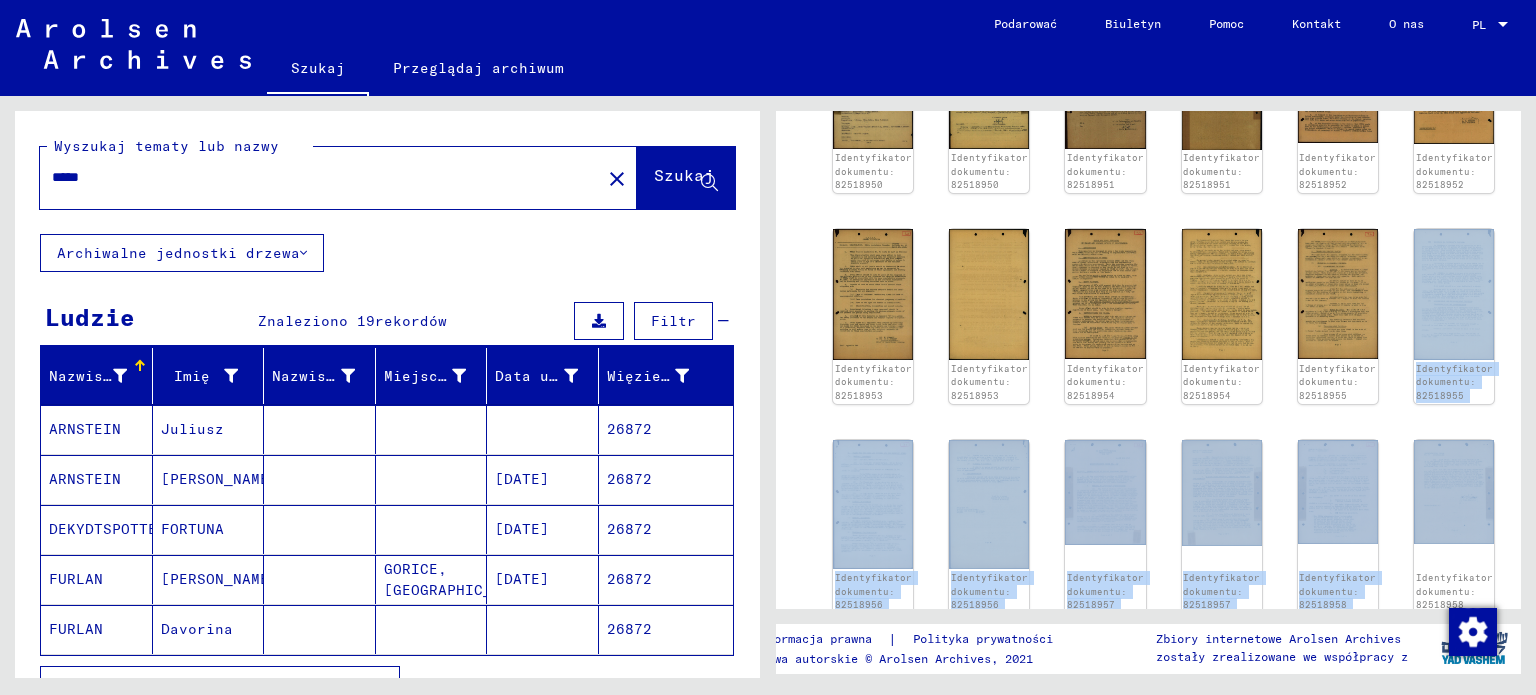 drag, startPoint x: 1527, startPoint y: 398, endPoint x: 1525, endPoint y: 372, distance: 26.076809 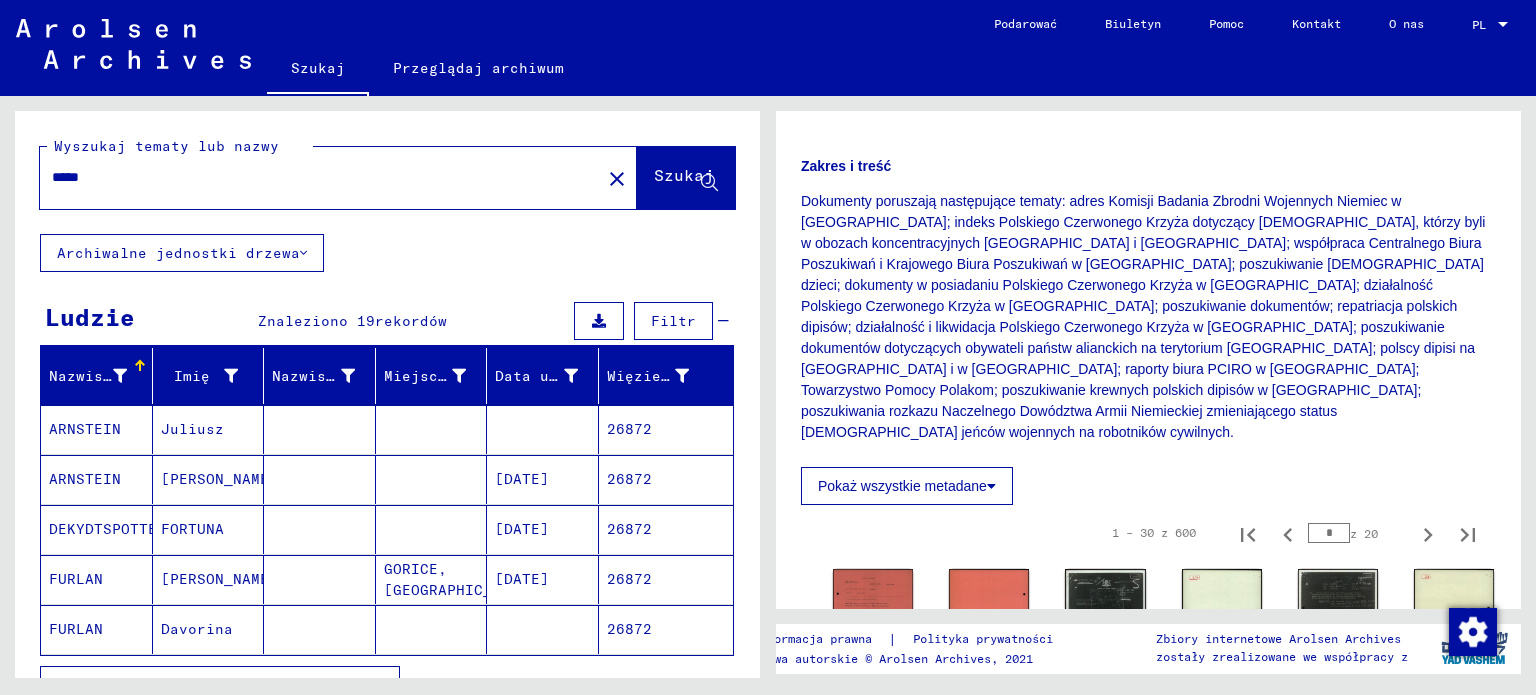 scroll, scrollTop: 252, scrollLeft: 0, axis: vertical 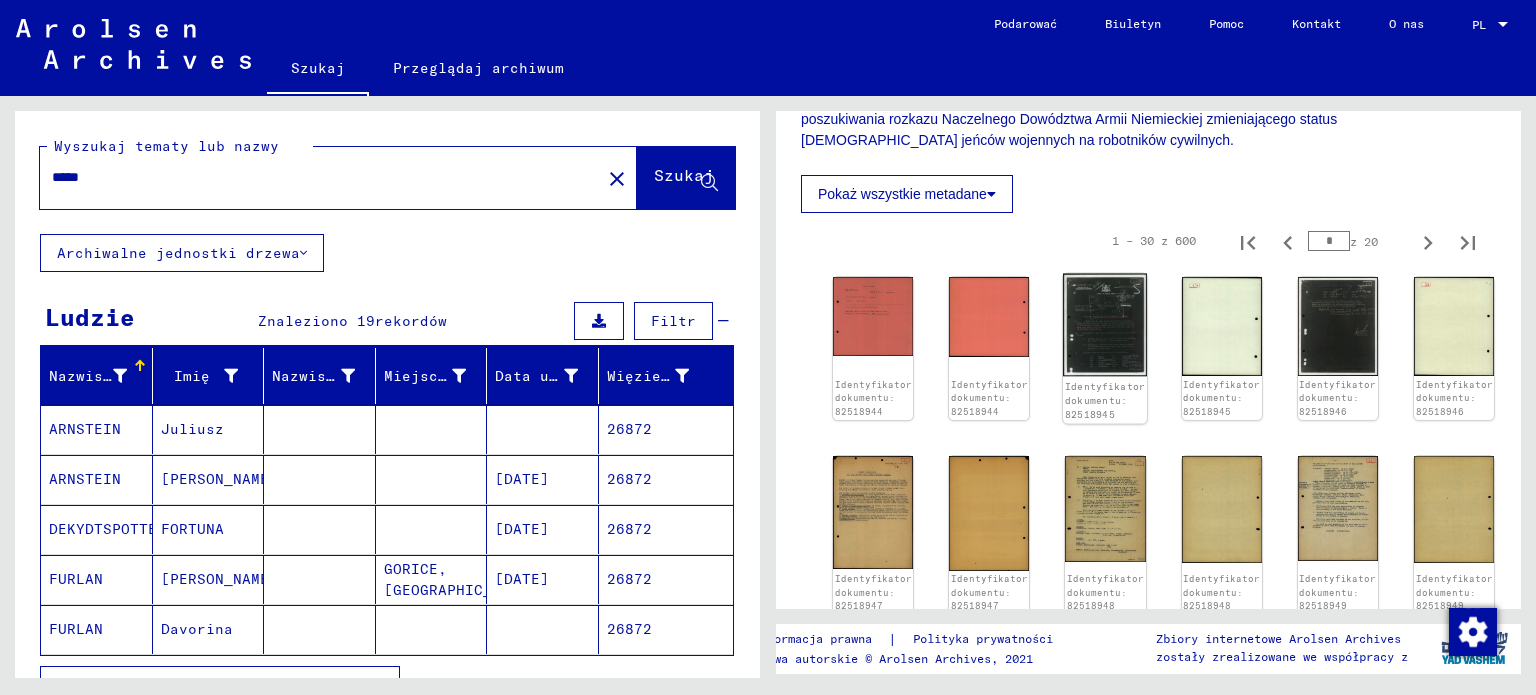 click 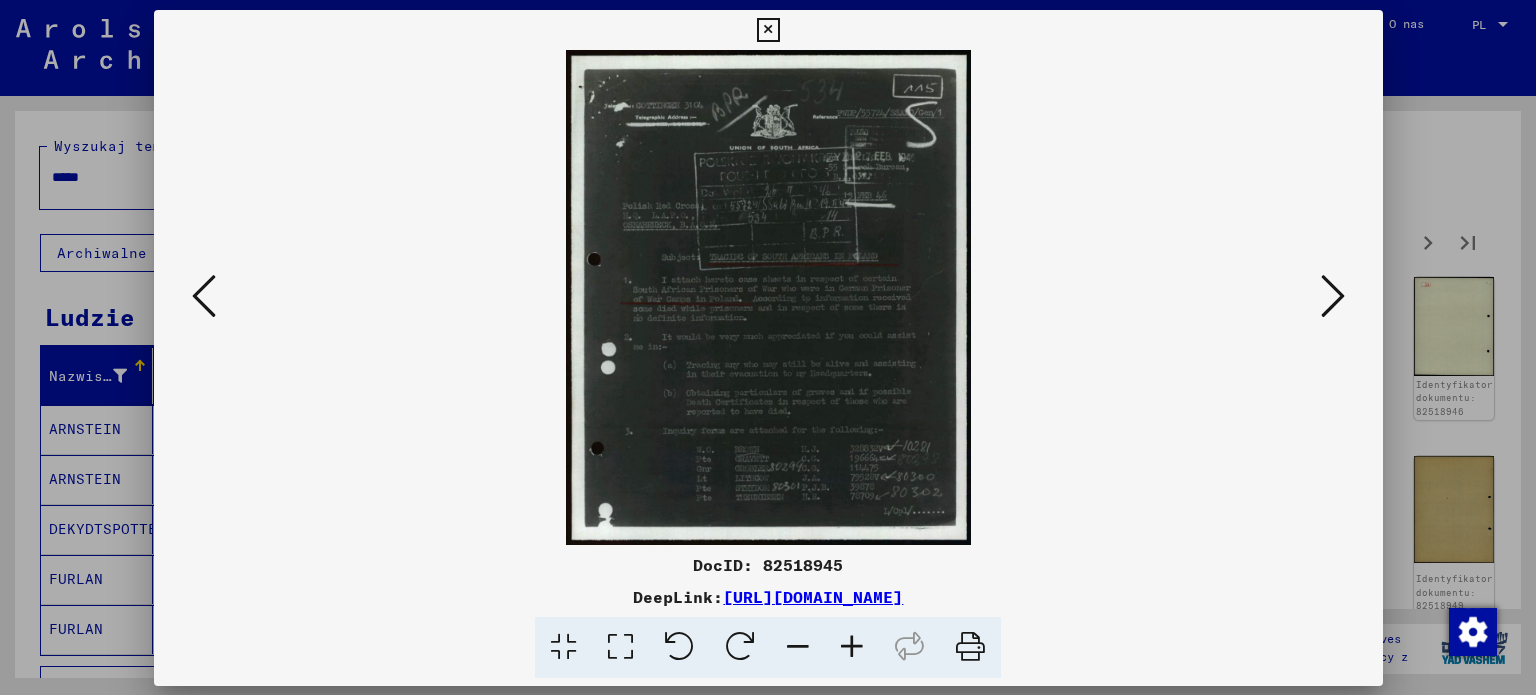 click at bounding box center [768, 297] 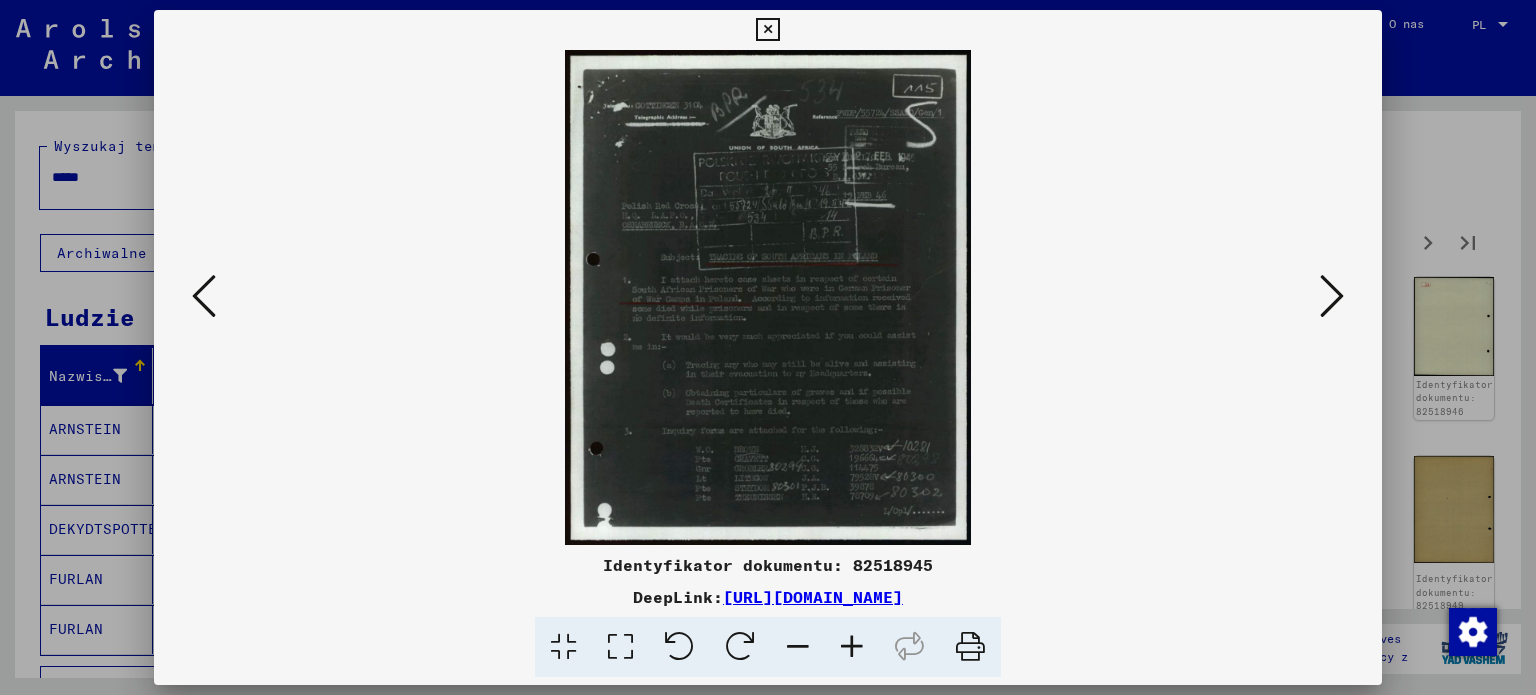 click at bounding box center (852, 647) 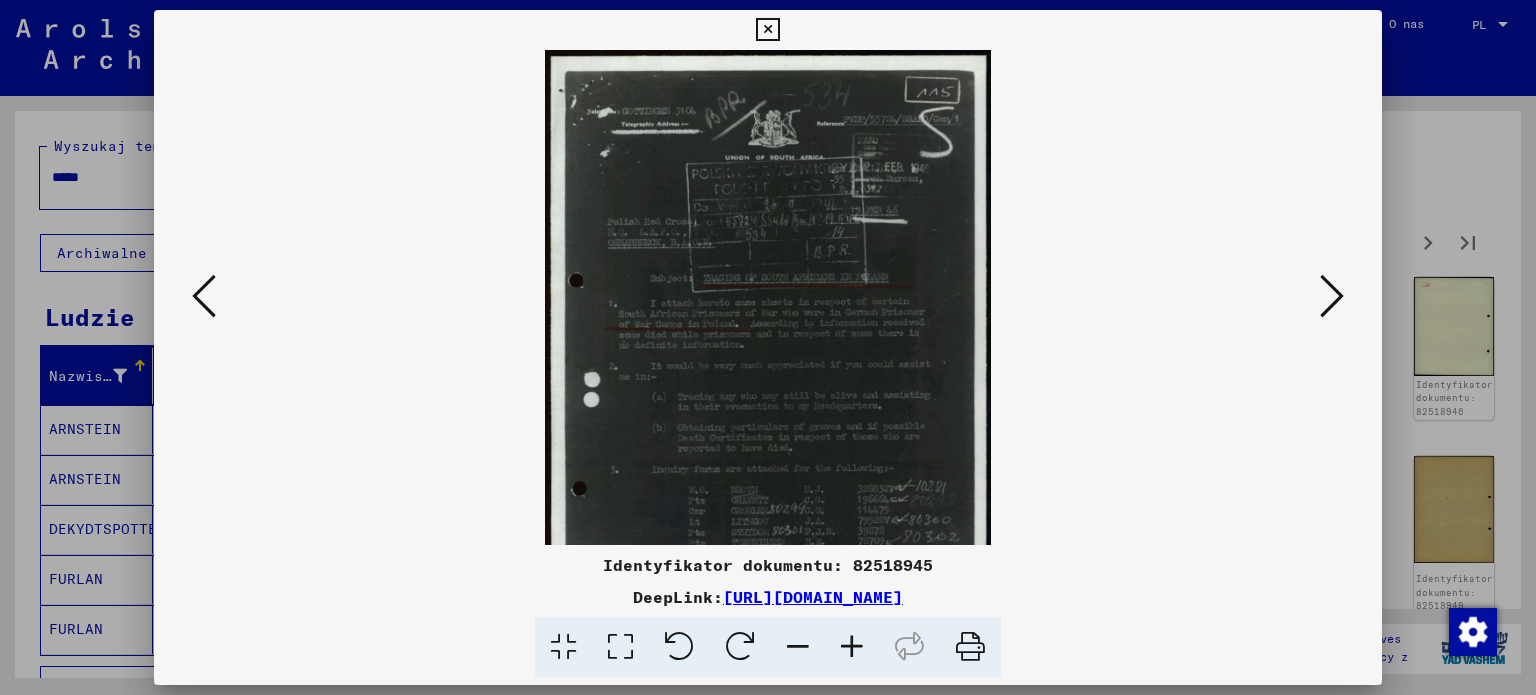 click at bounding box center [852, 647] 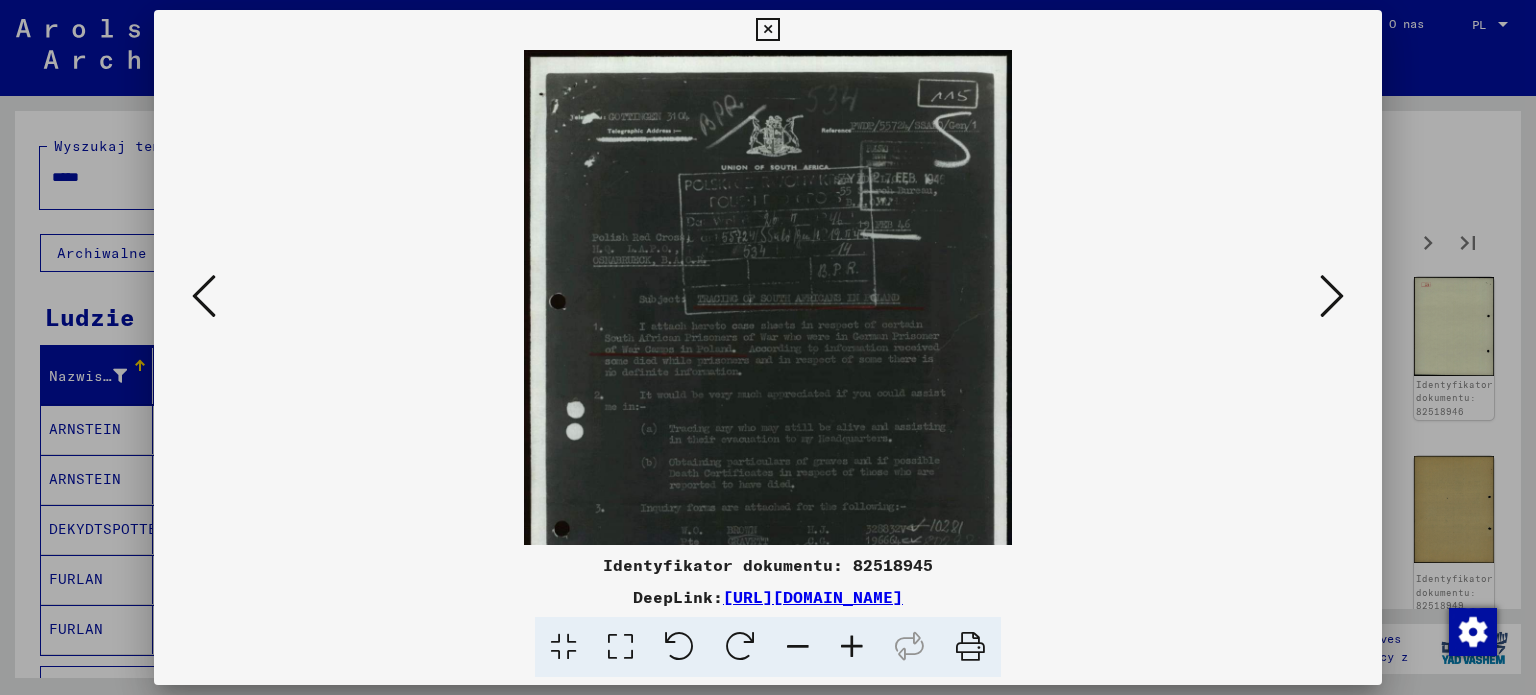 click at bounding box center (852, 647) 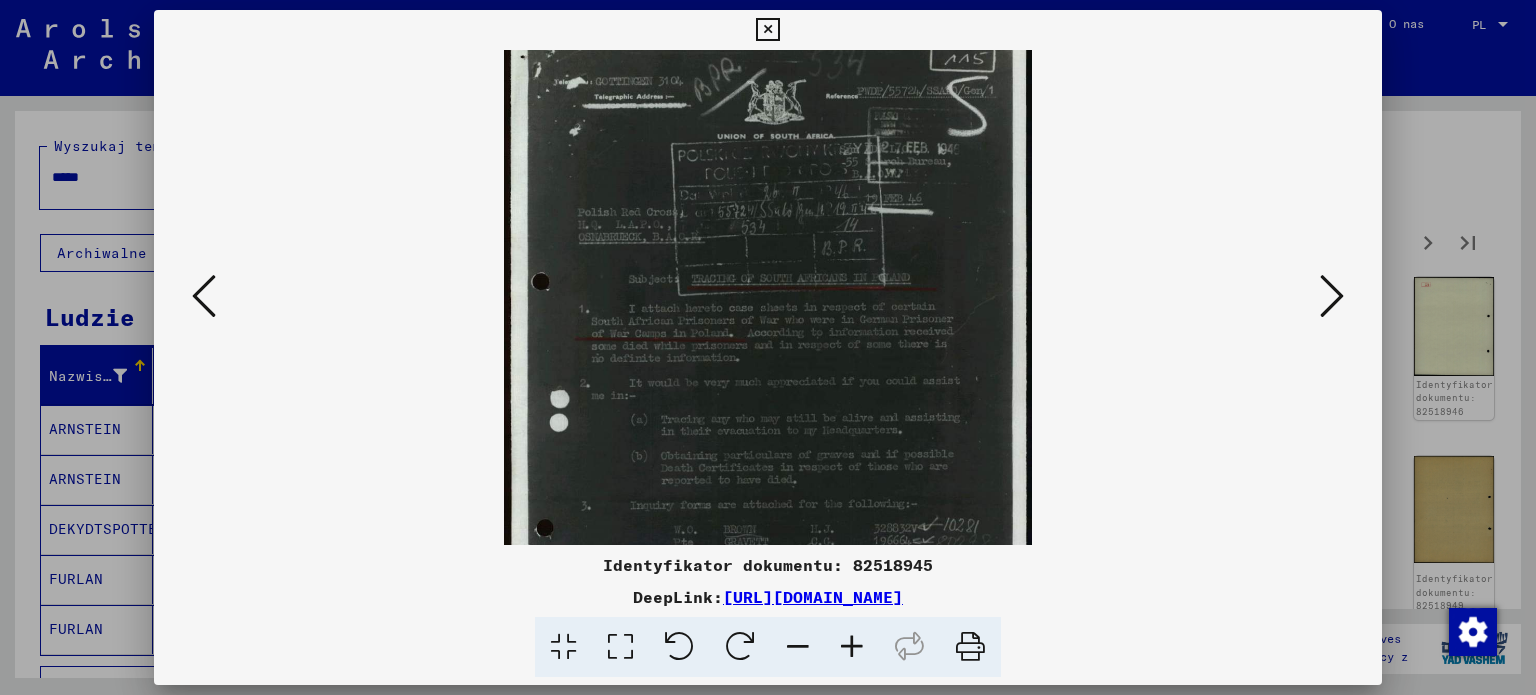 scroll, scrollTop: 93, scrollLeft: 0, axis: vertical 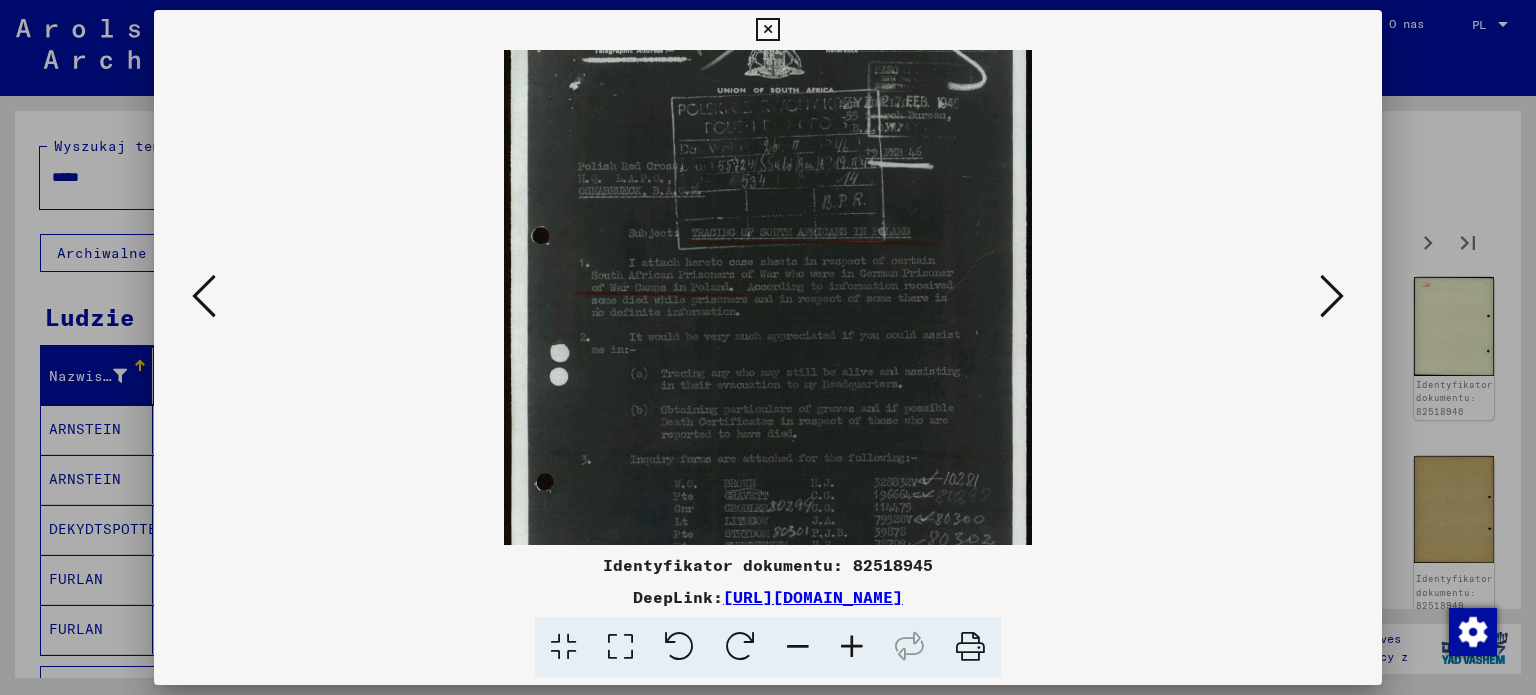 drag, startPoint x: 860, startPoint y: 465, endPoint x: 933, endPoint y: 359, distance: 128.7051 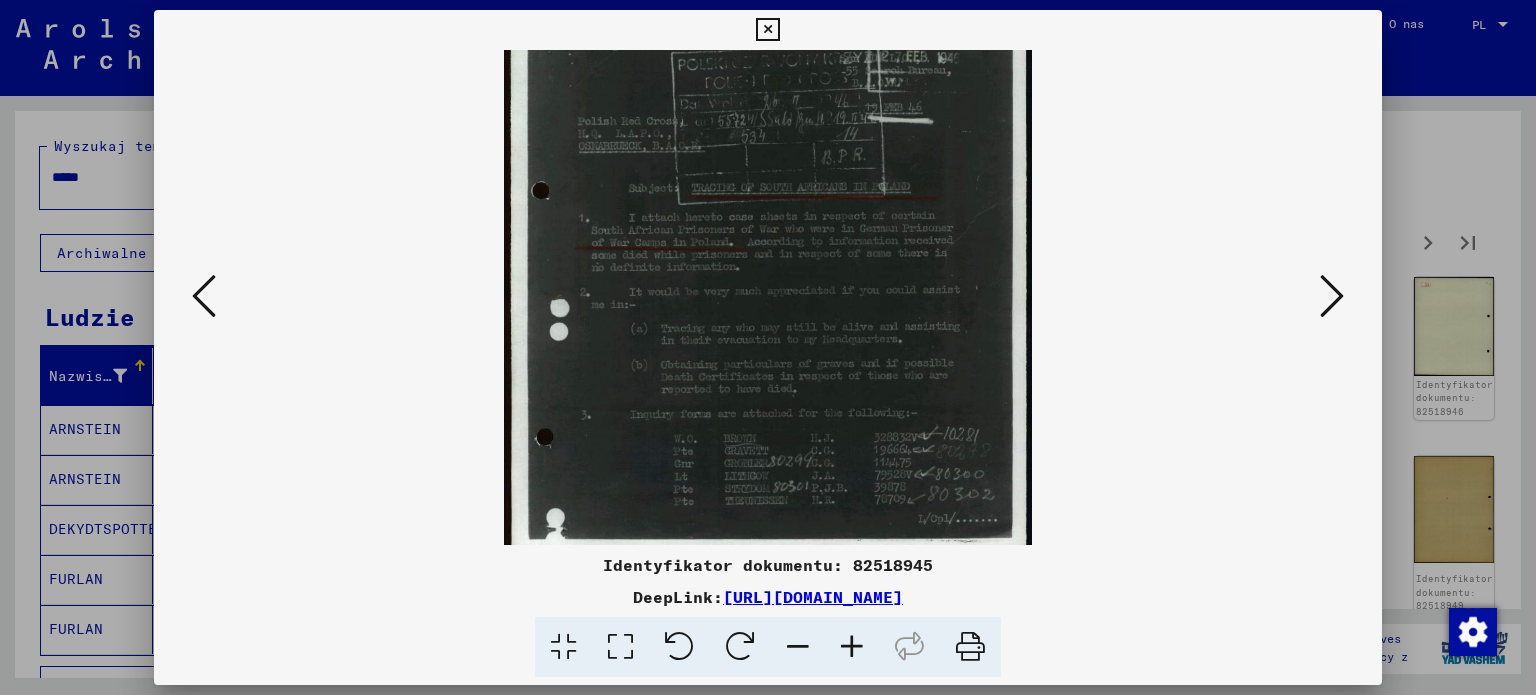 scroll, scrollTop: 149, scrollLeft: 0, axis: vertical 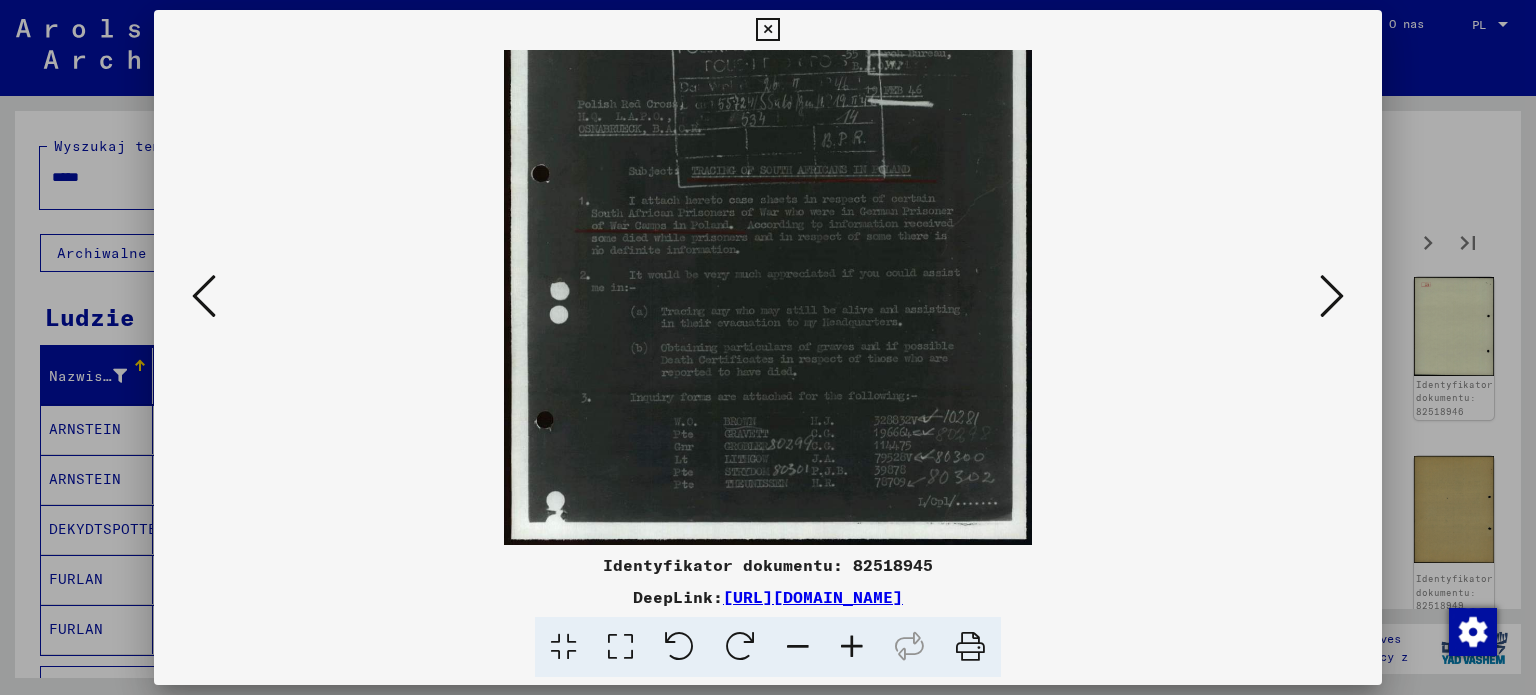 drag, startPoint x: 888, startPoint y: 450, endPoint x: 951, endPoint y: 359, distance: 110.67972 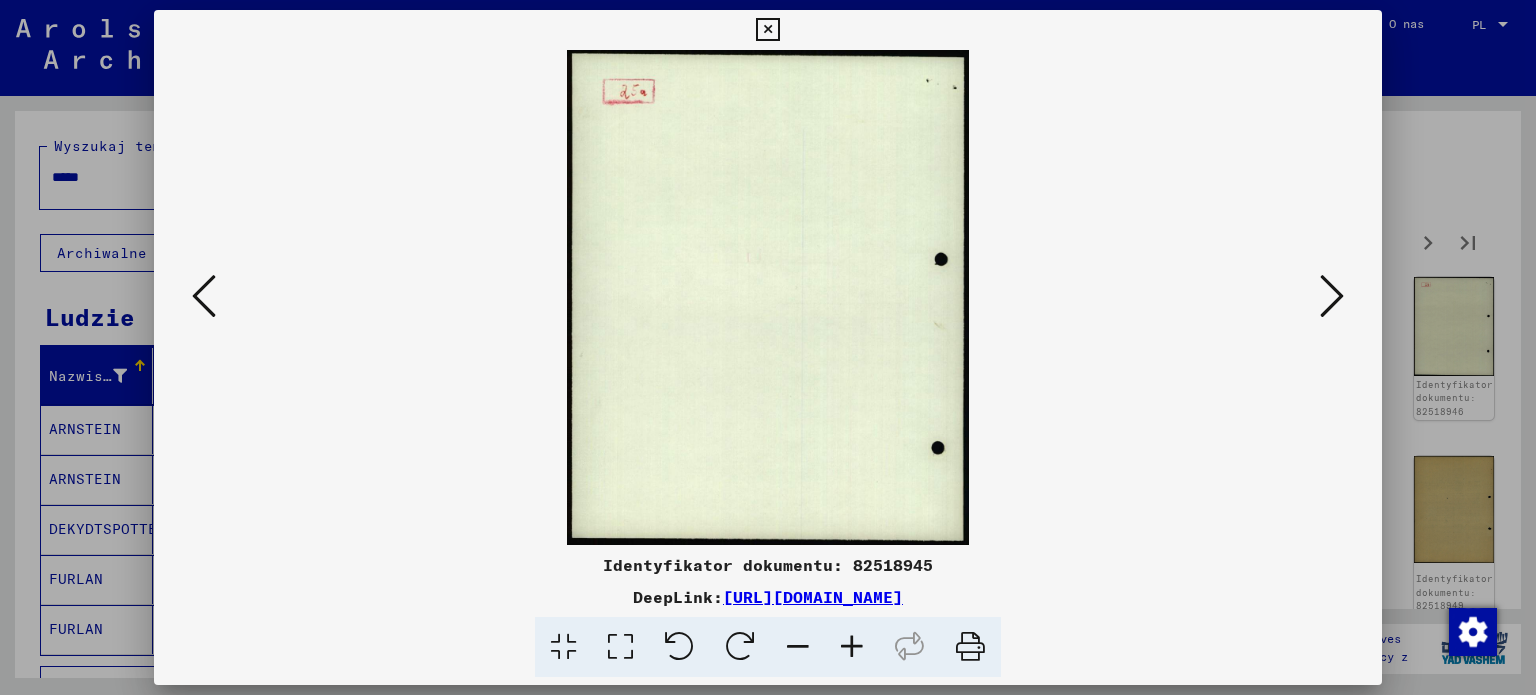 scroll, scrollTop: 0, scrollLeft: 0, axis: both 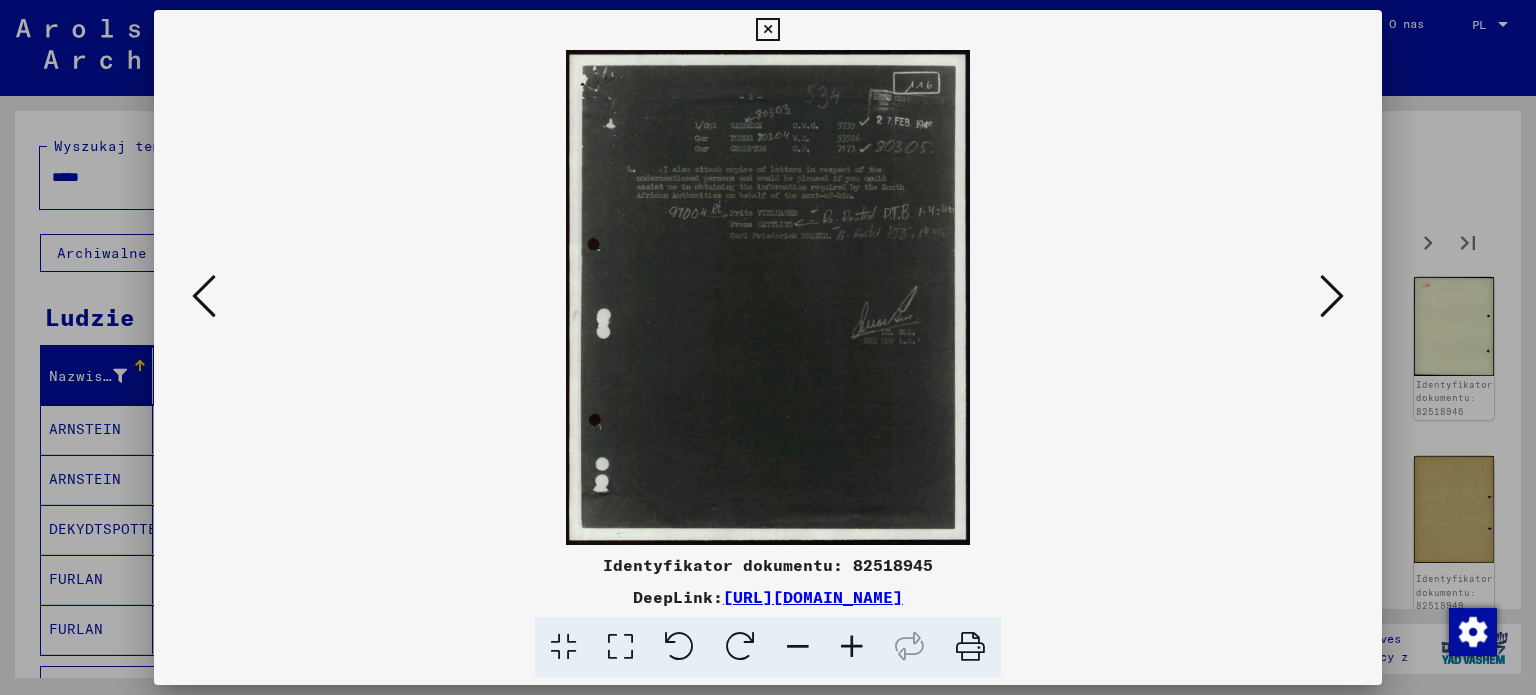 click at bounding box center [852, 647] 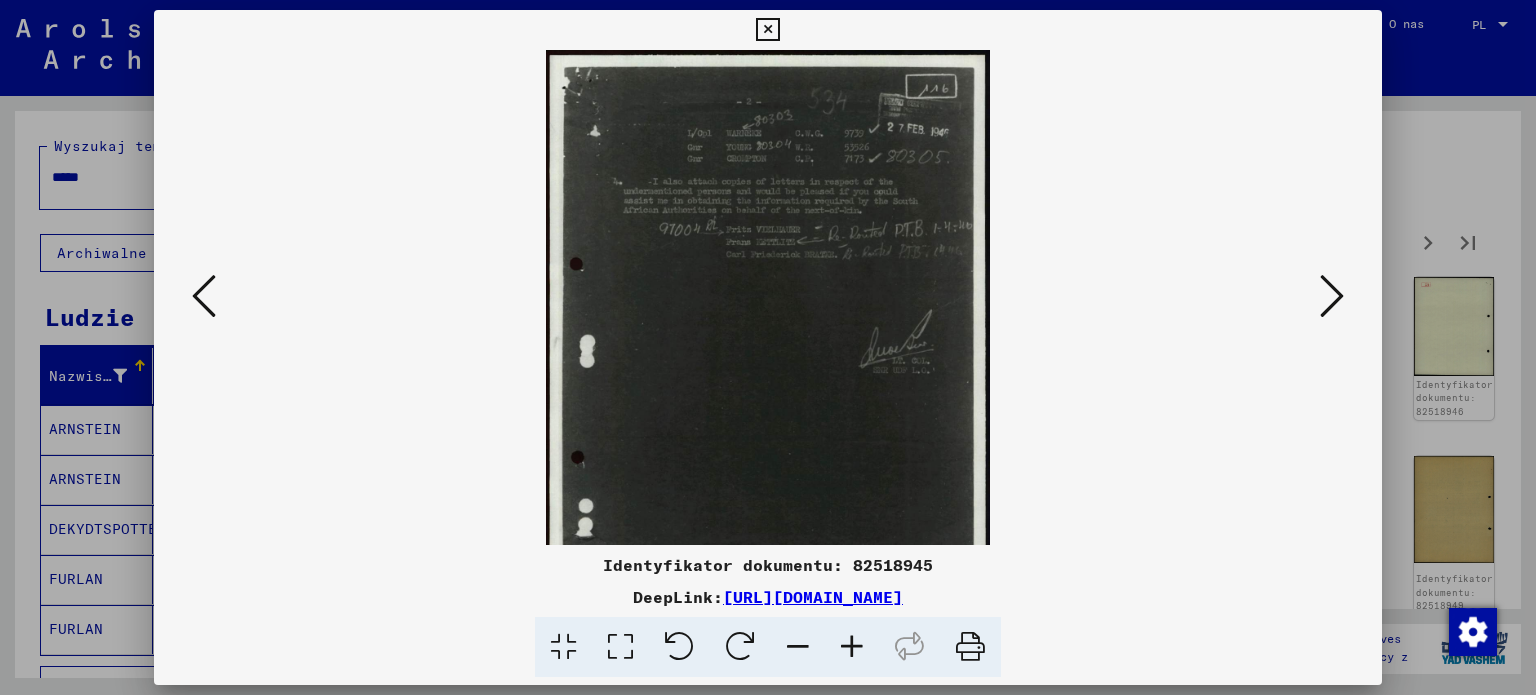 click at bounding box center [852, 647] 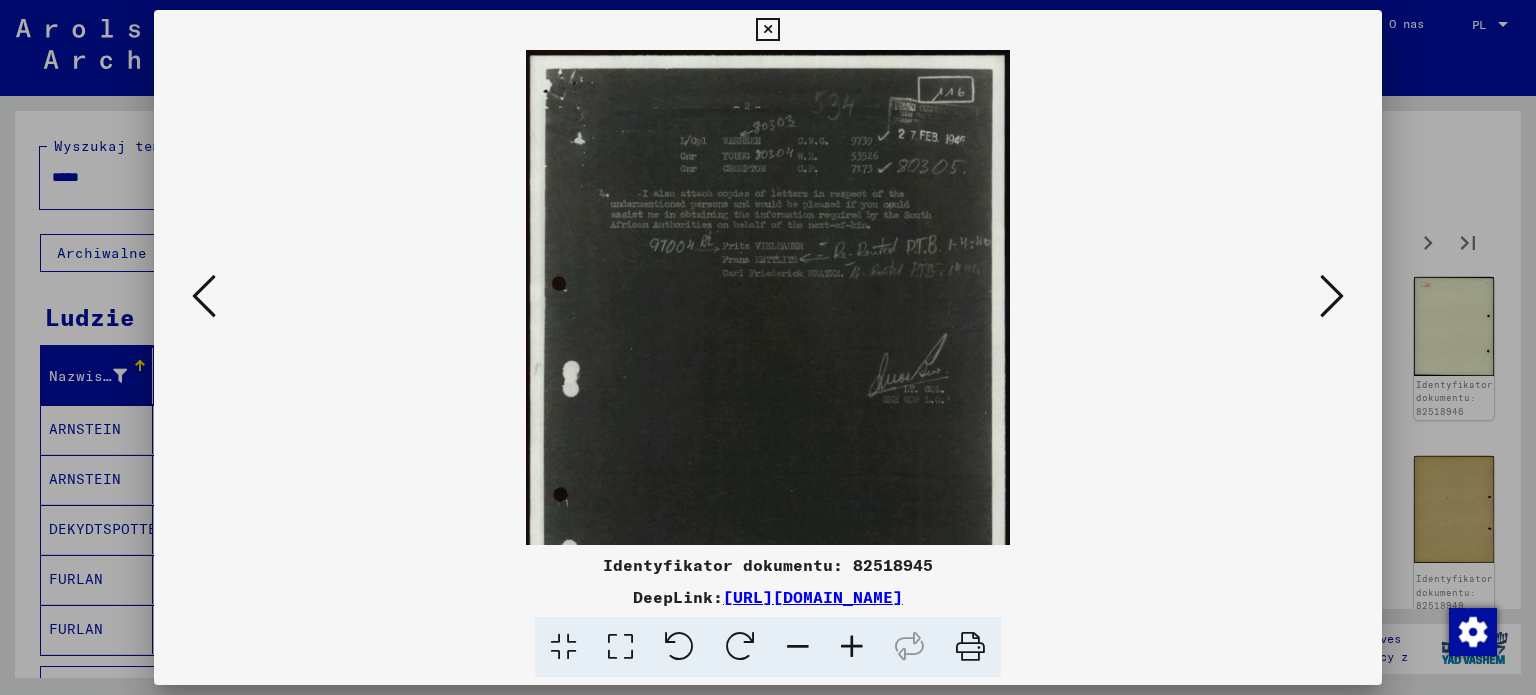 click at bounding box center (852, 647) 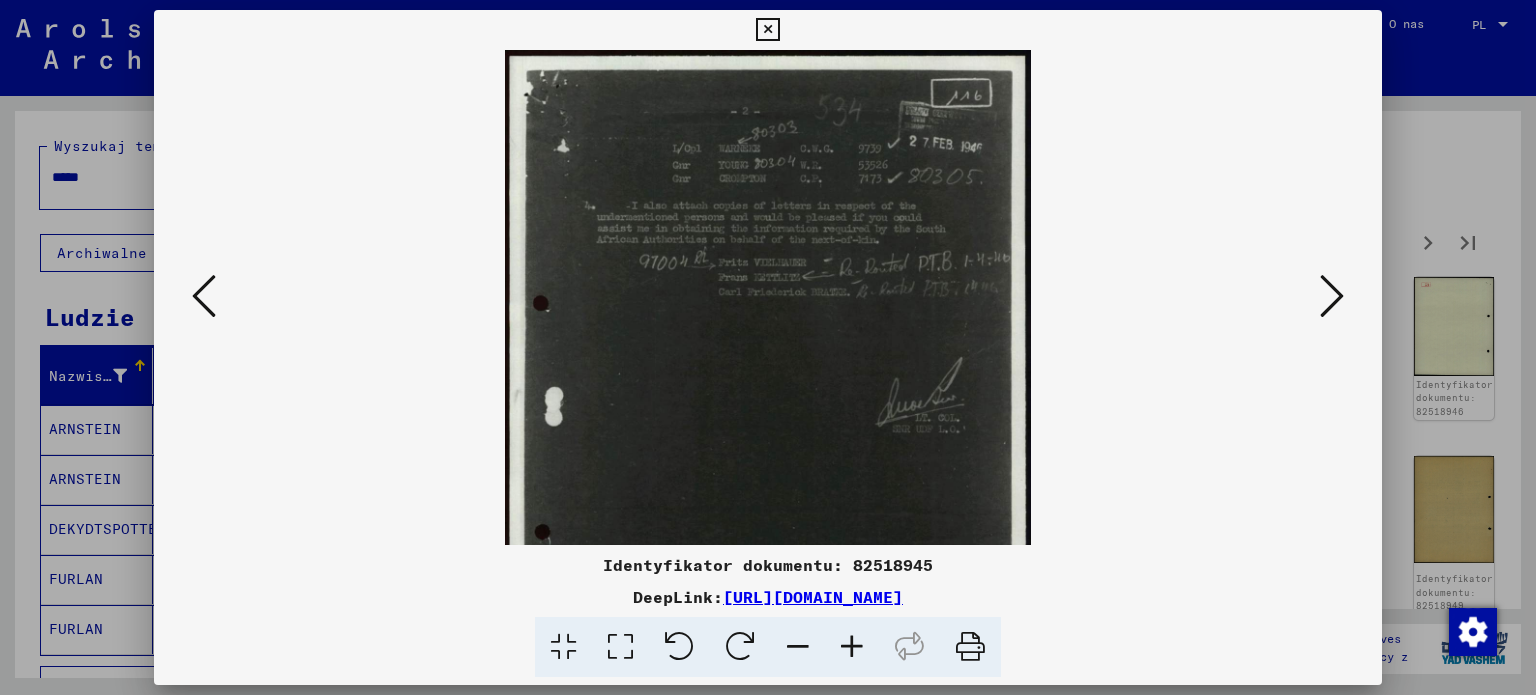 click at bounding box center (852, 647) 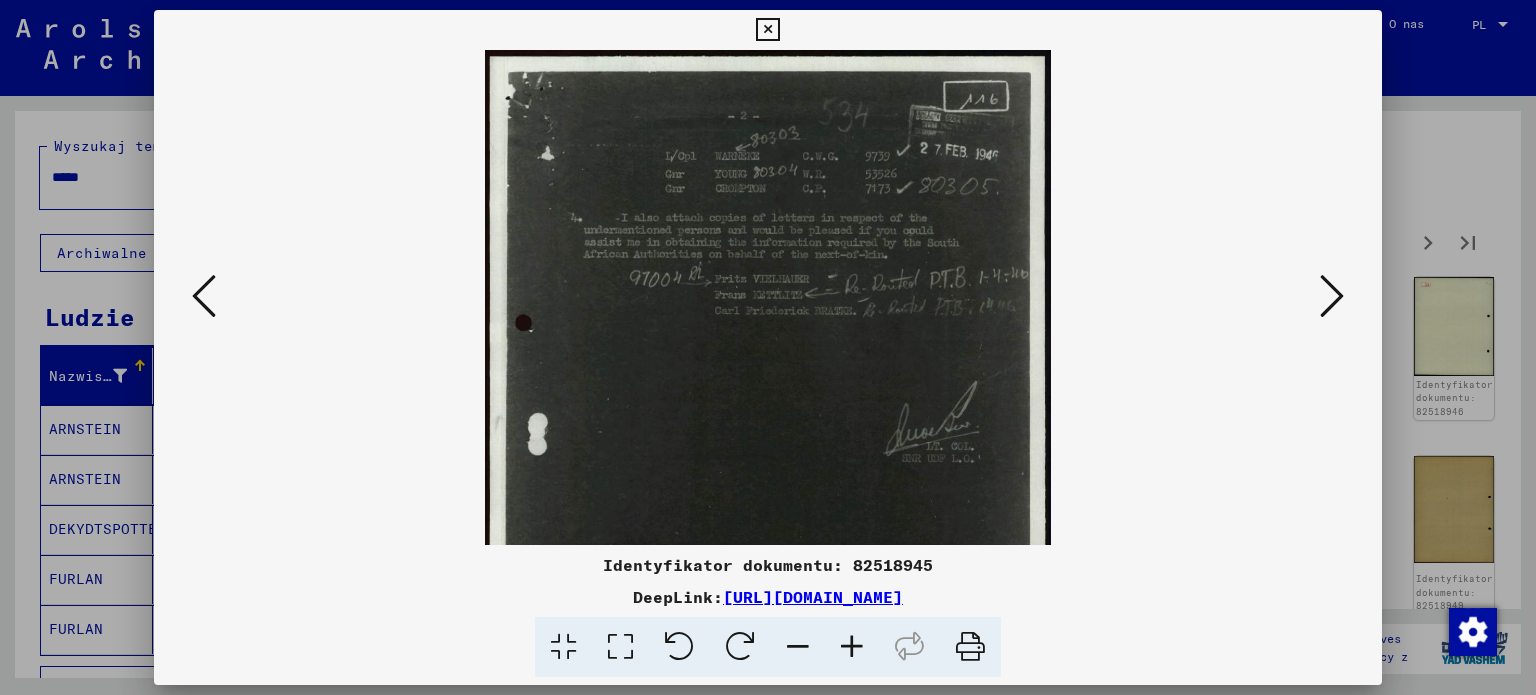 click at bounding box center (852, 647) 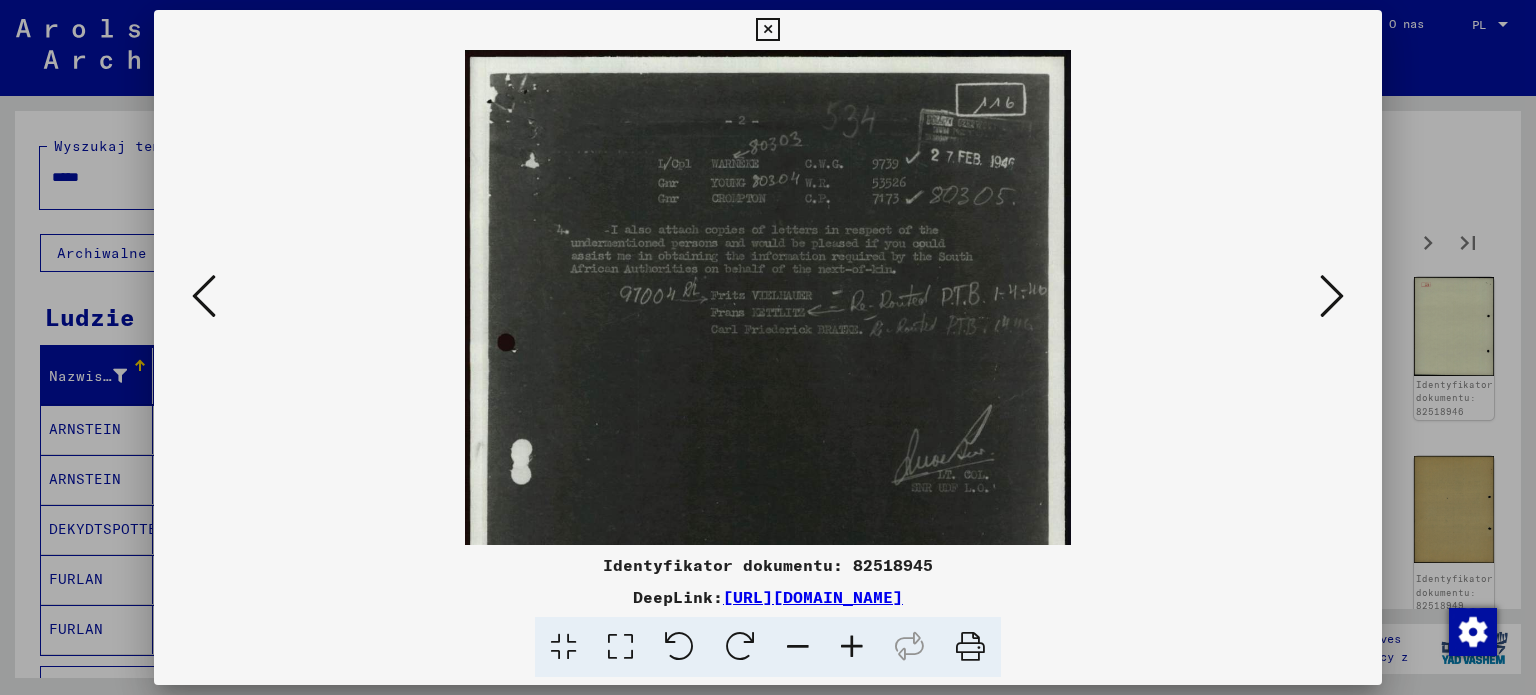 click at bounding box center [852, 647] 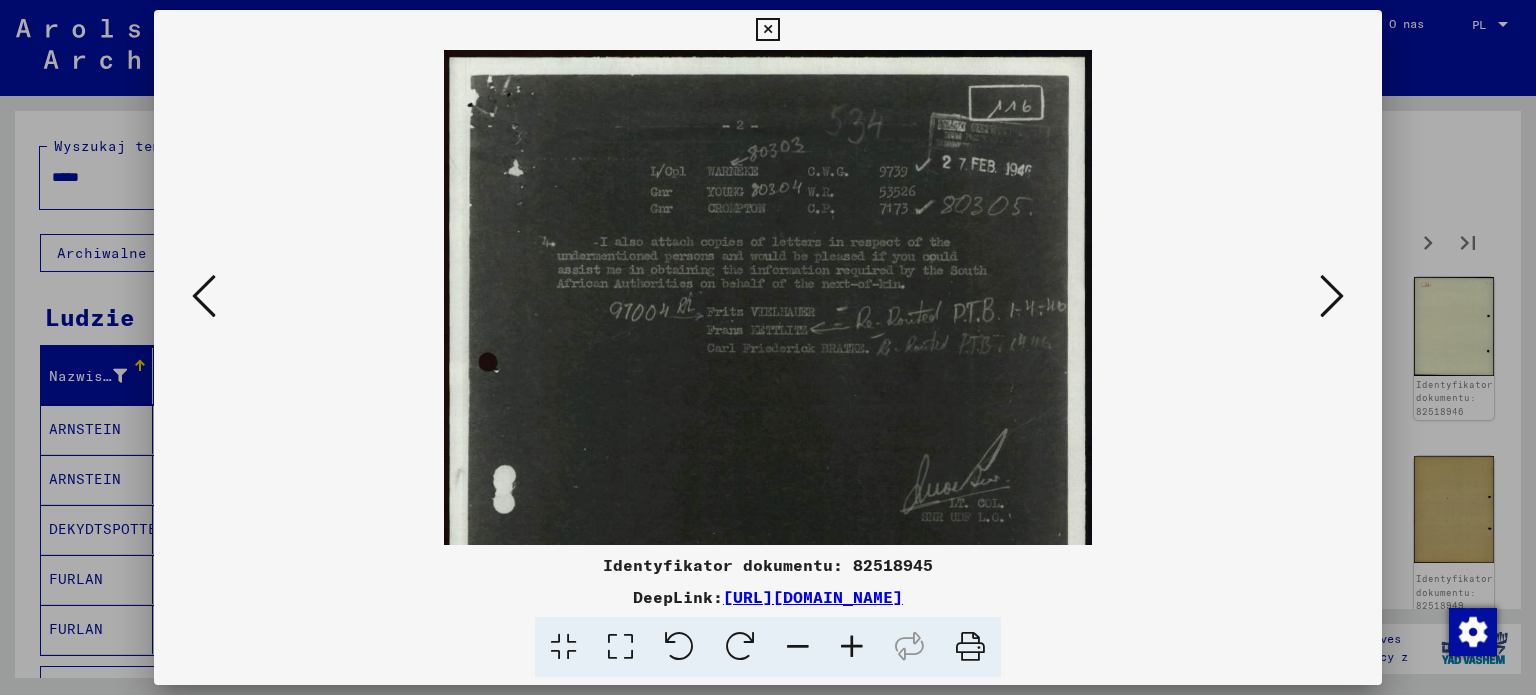 click at bounding box center (852, 647) 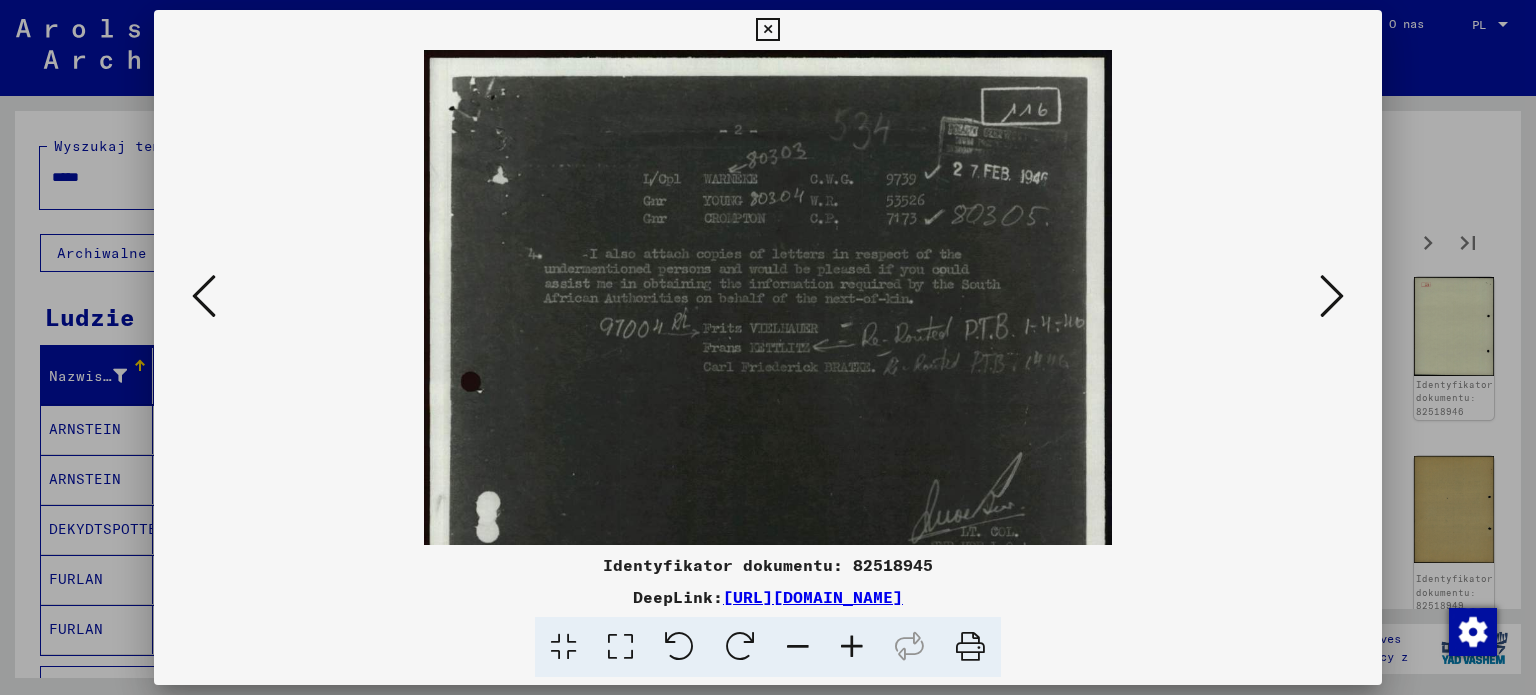 click at bounding box center [1332, 296] 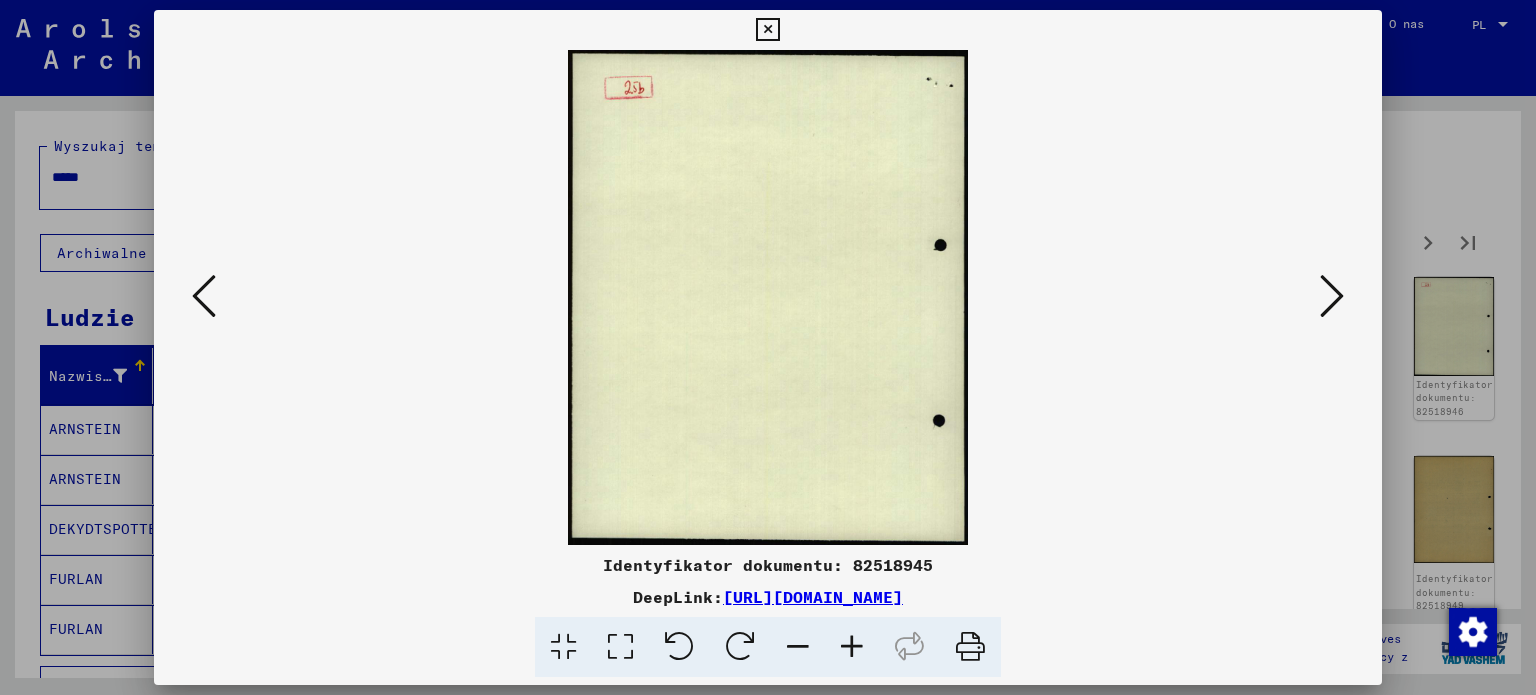 click at bounding box center (1332, 296) 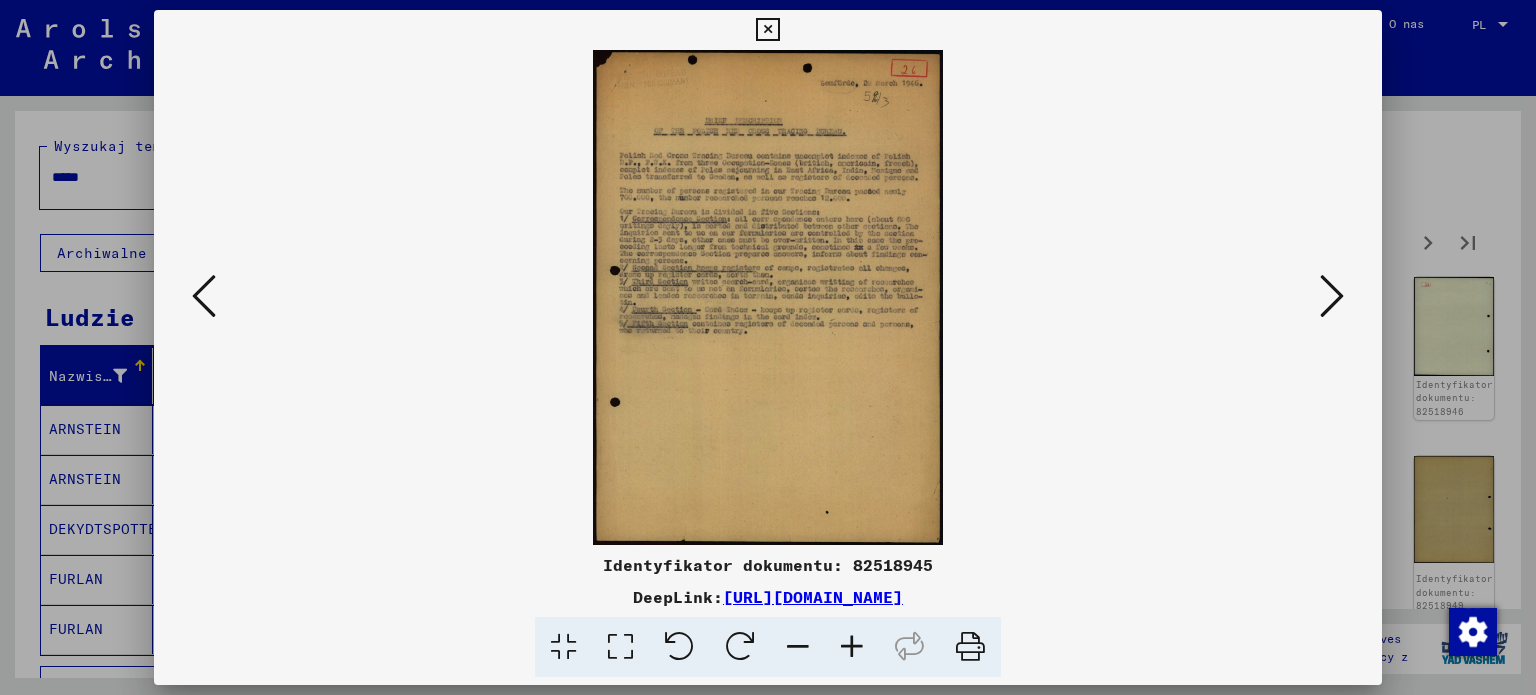 click at bounding box center [852, 647] 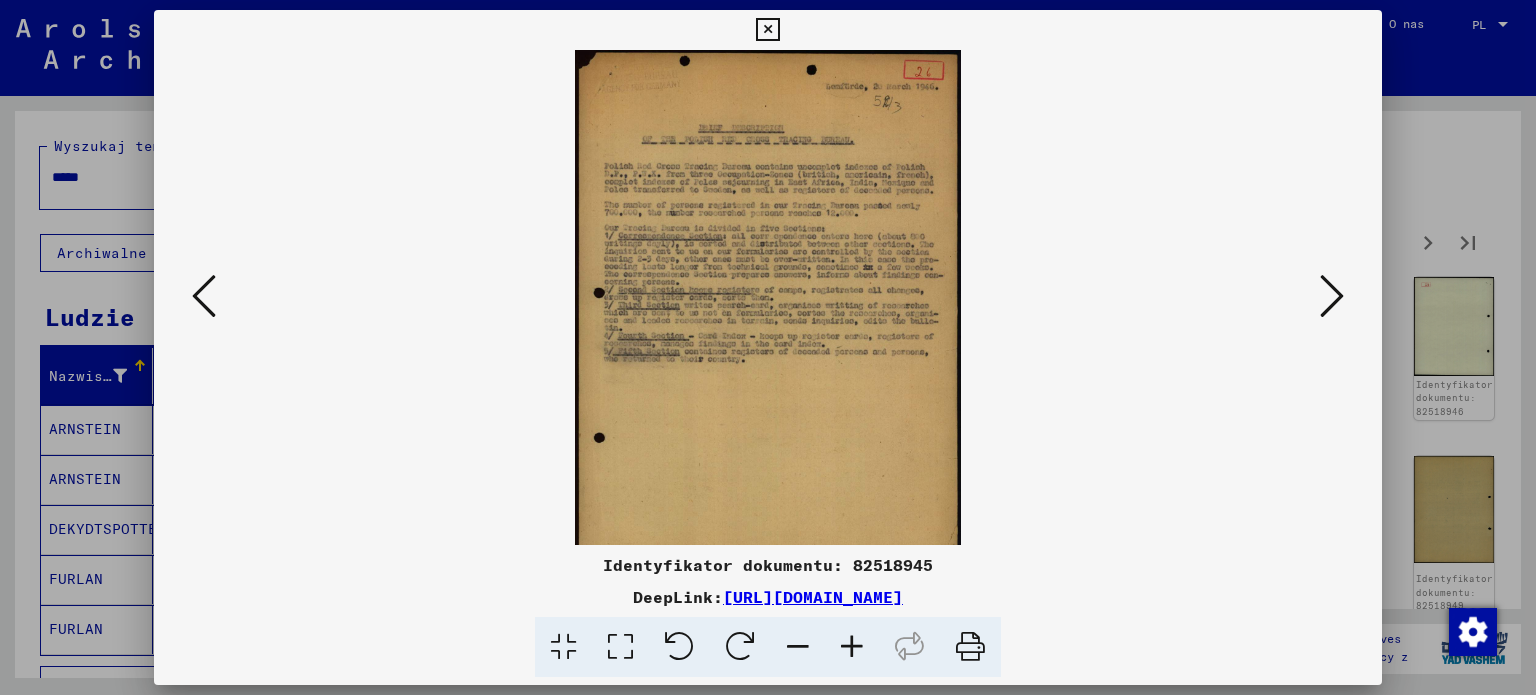 click at bounding box center [852, 647] 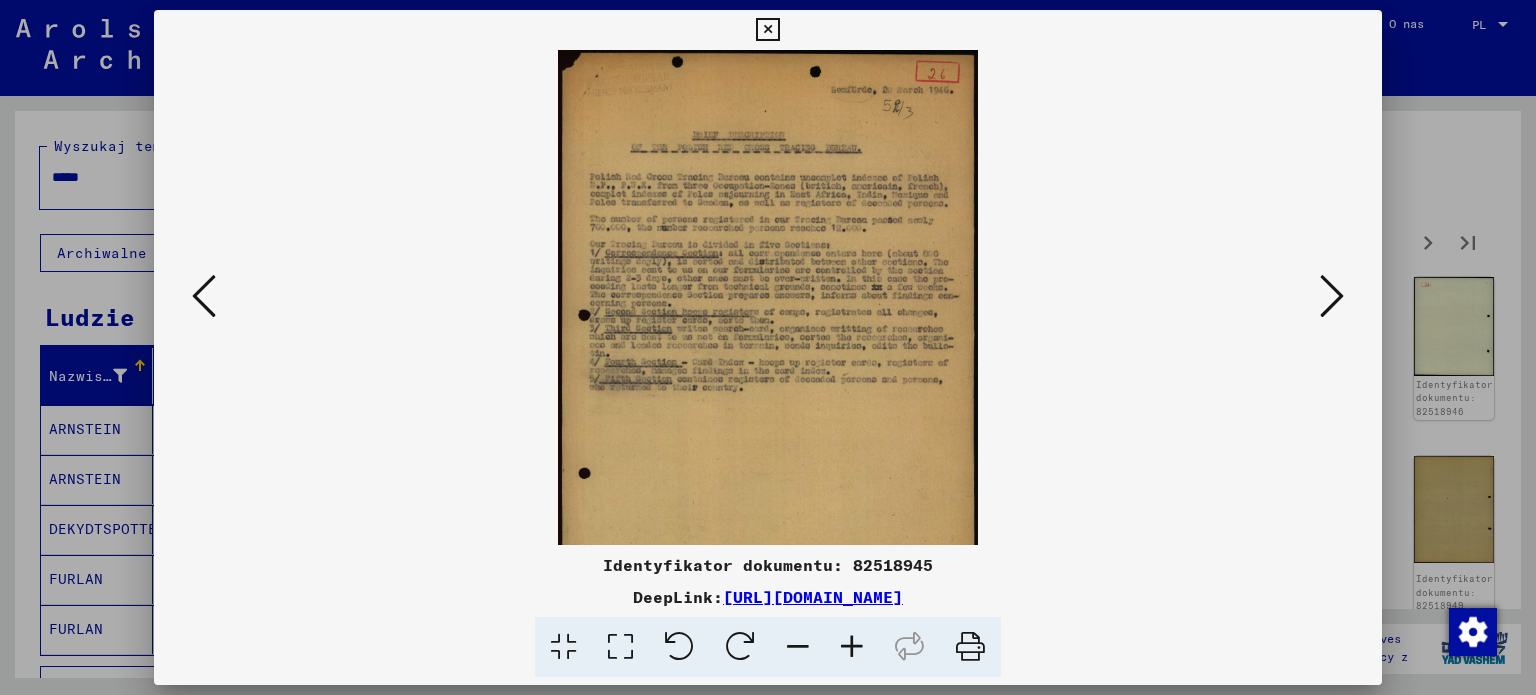 click at bounding box center [852, 647] 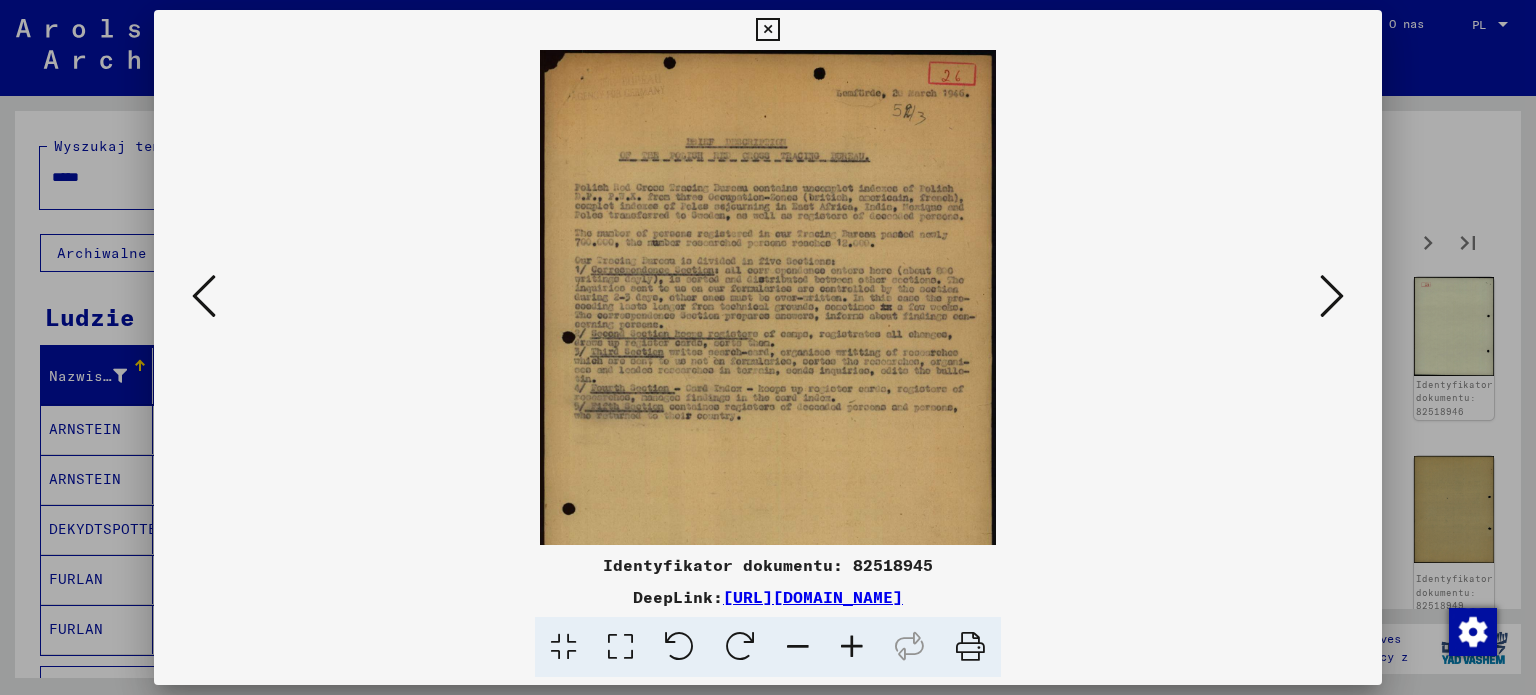 click at bounding box center (852, 647) 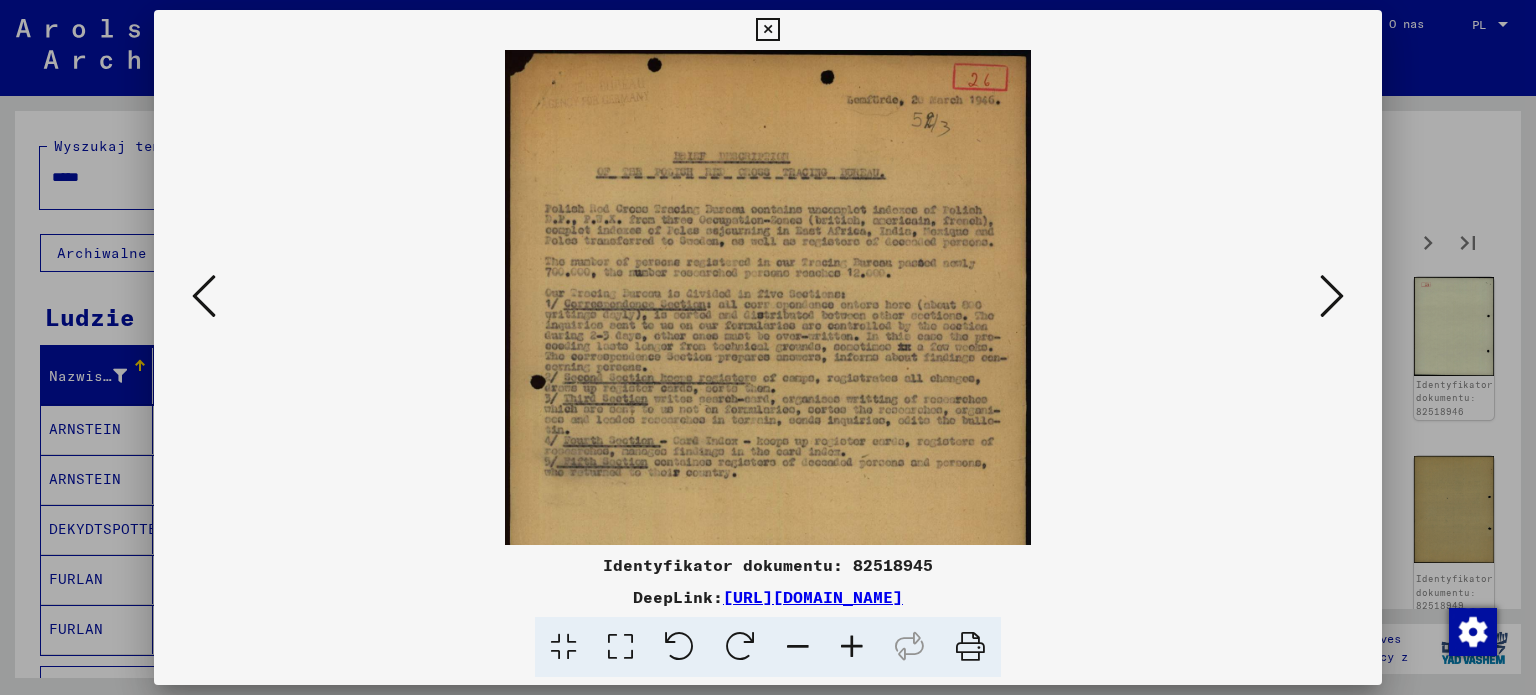 click at bounding box center [852, 647] 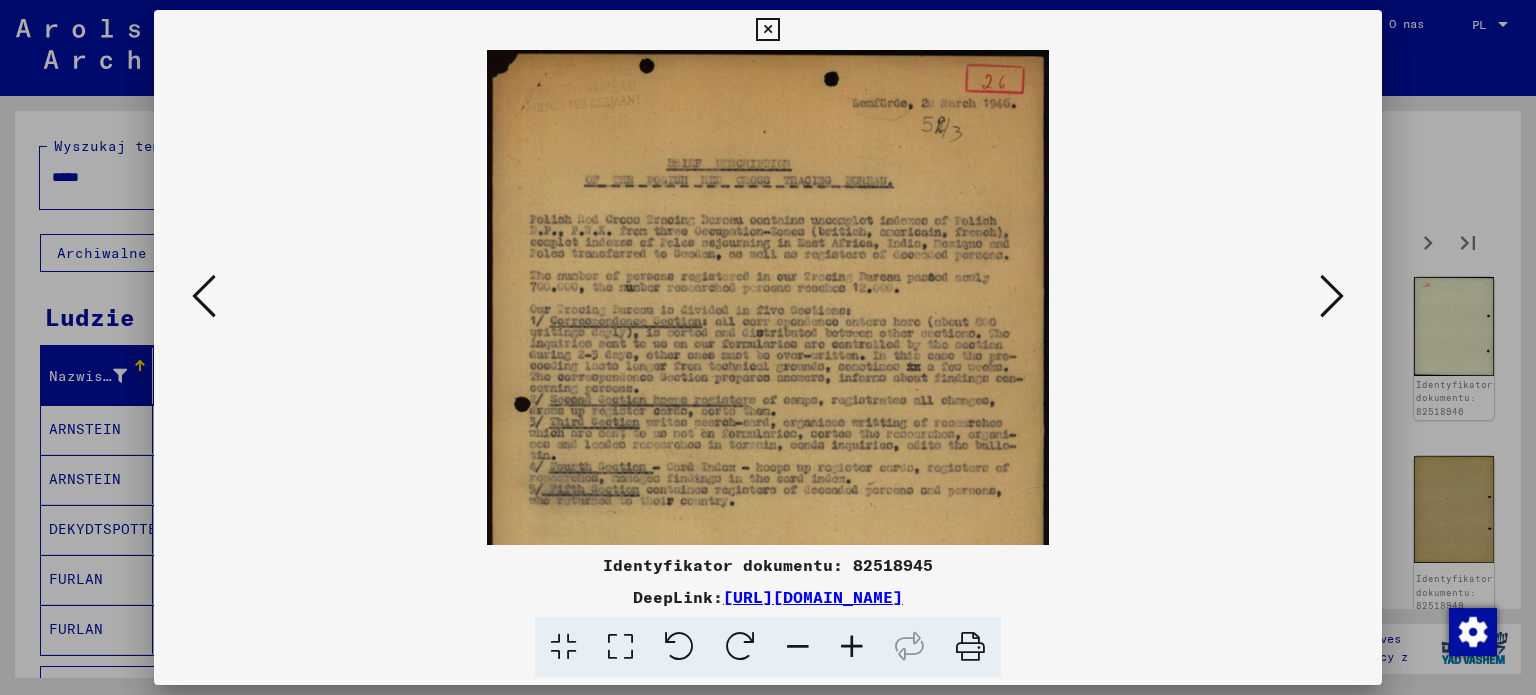 click at bounding box center [852, 647] 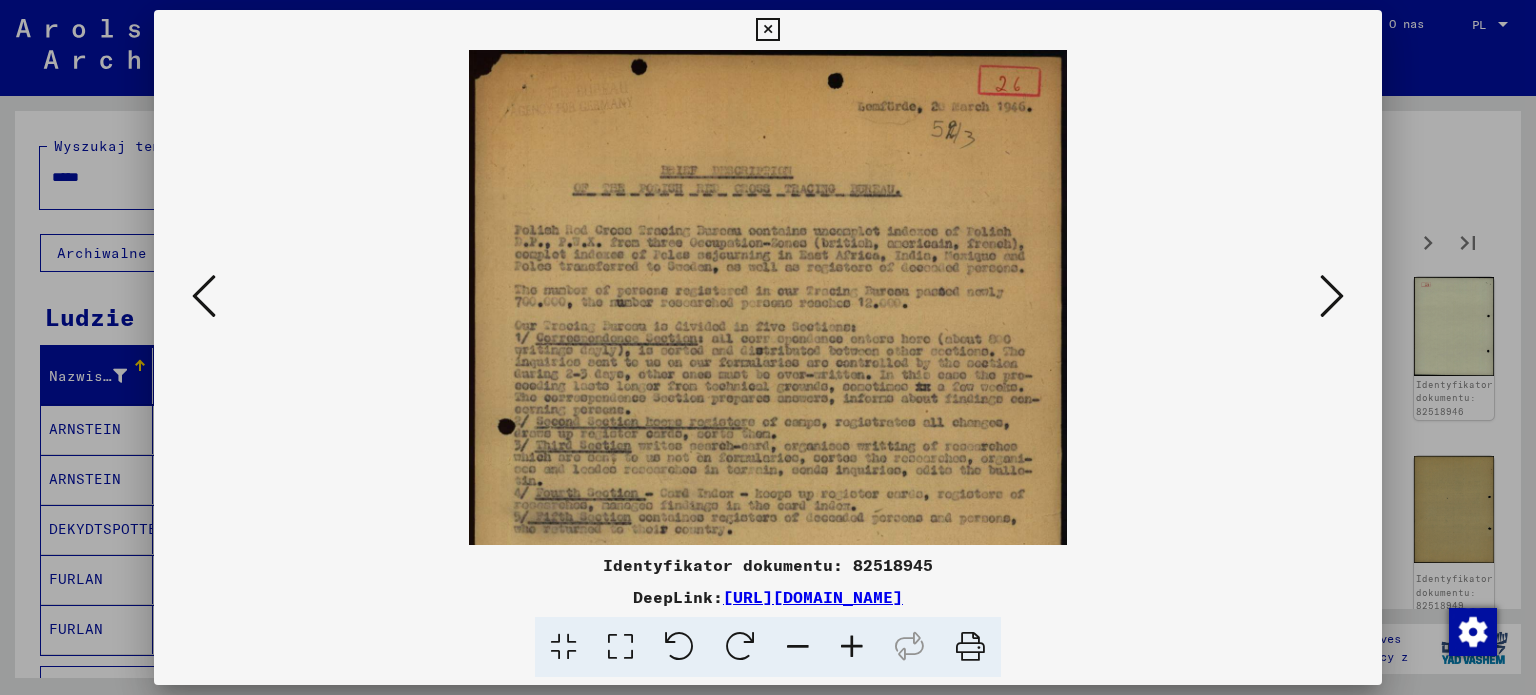 click at bounding box center (852, 647) 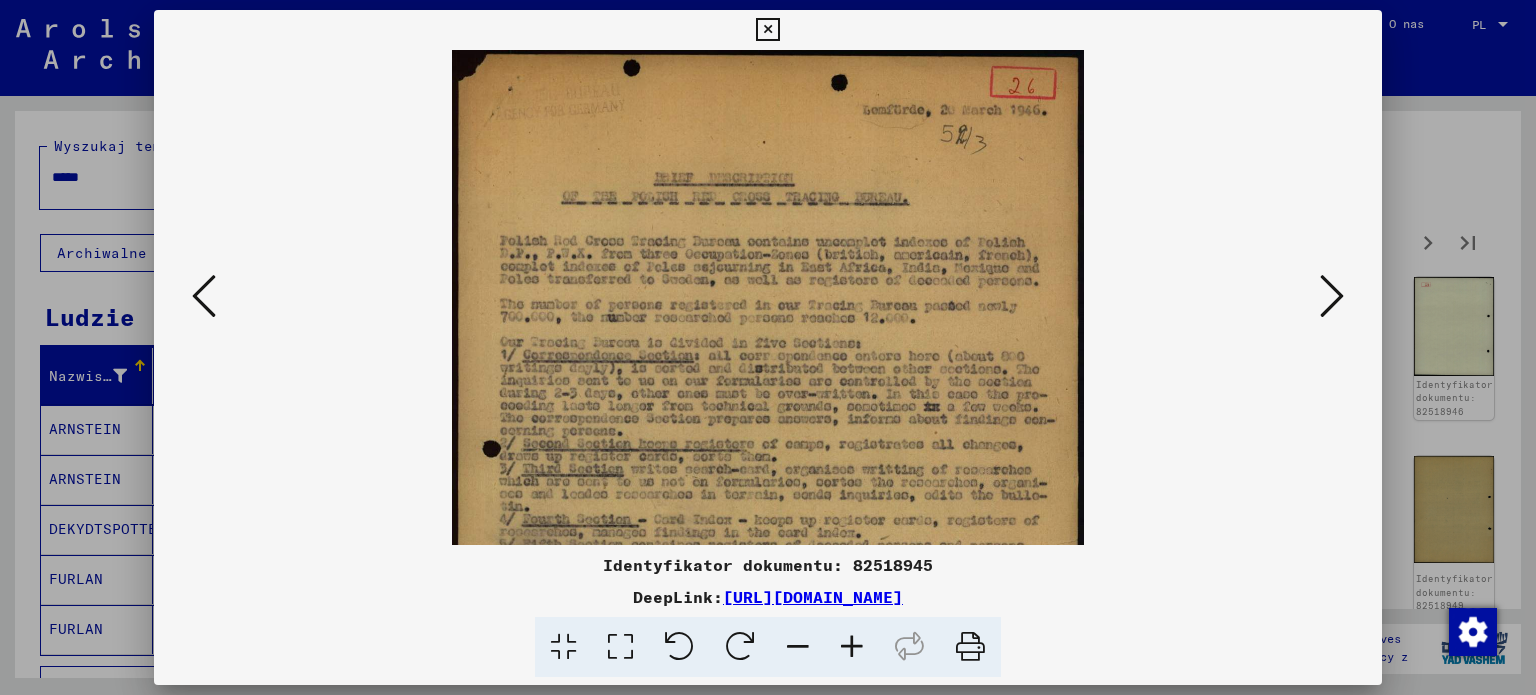 click at bounding box center [852, 647] 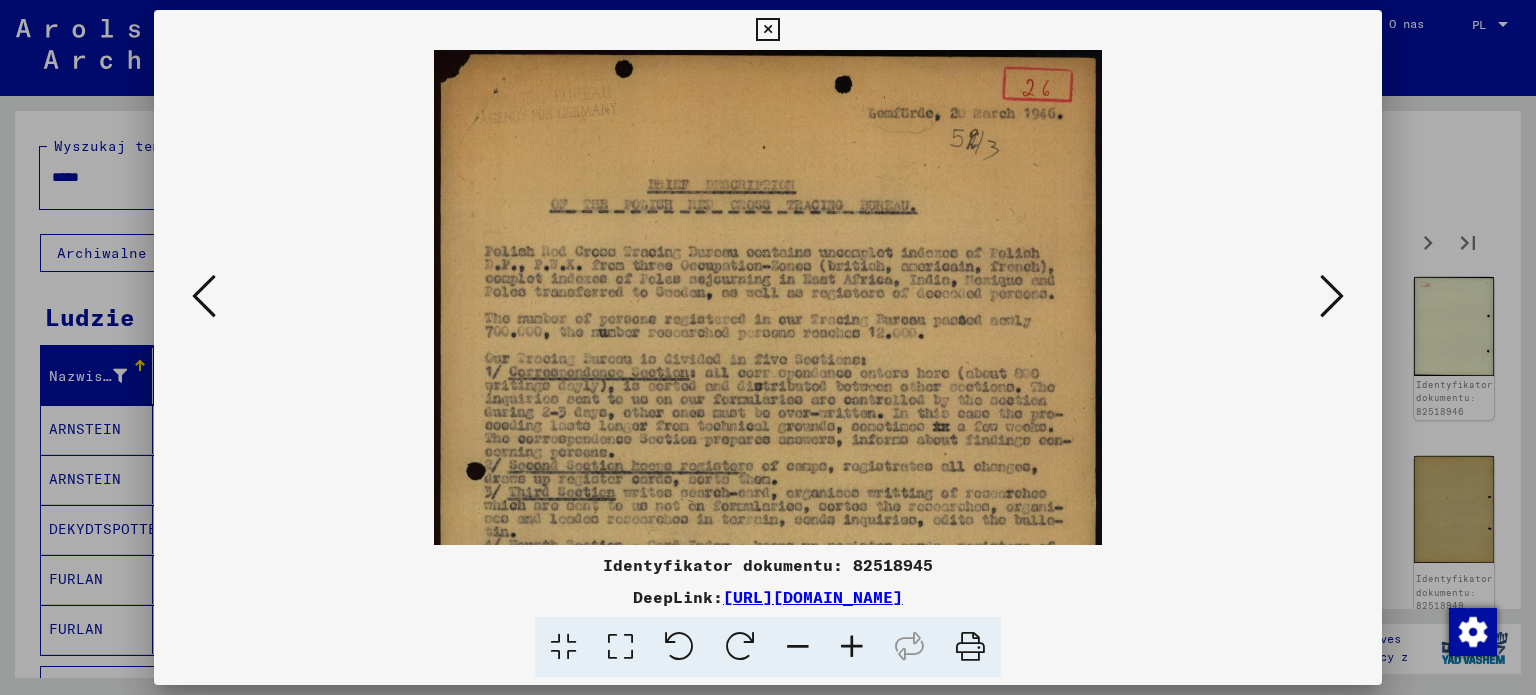 click at bounding box center [852, 647] 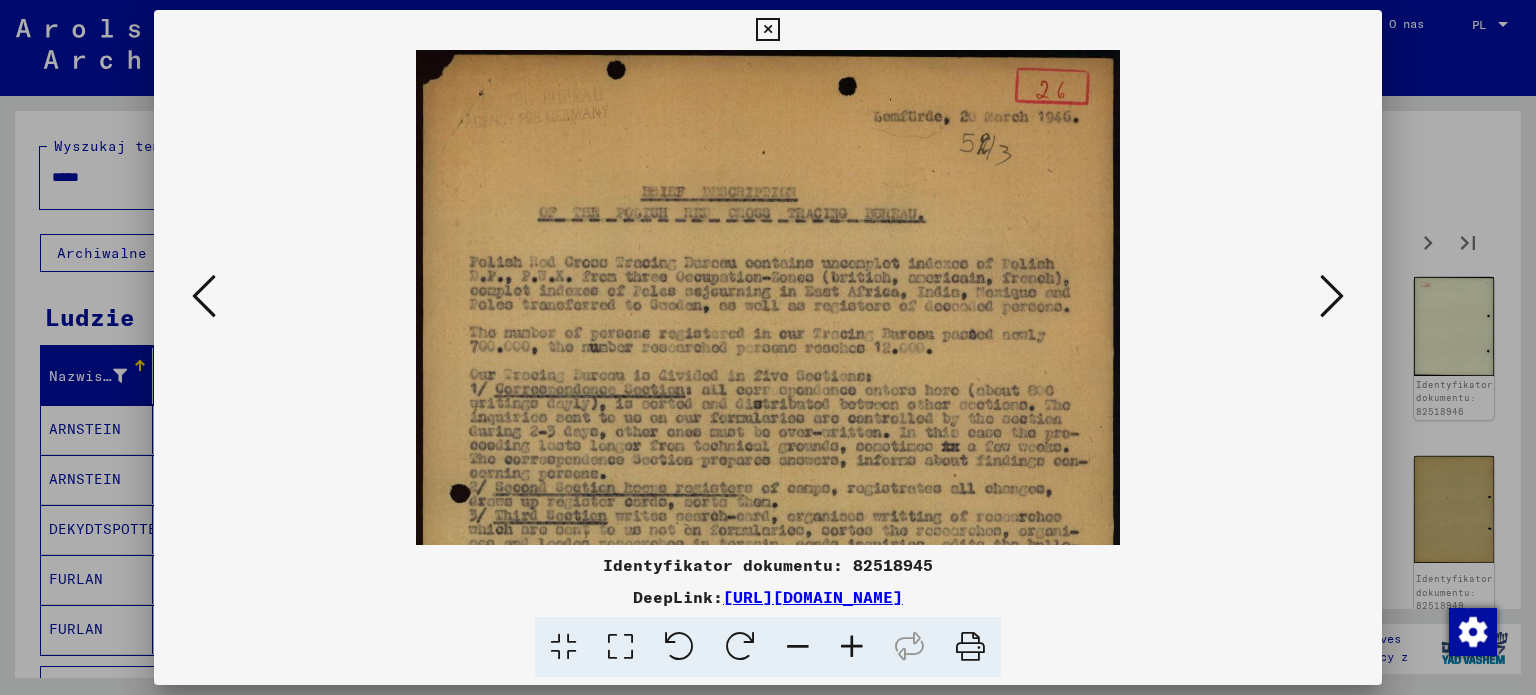 click at bounding box center [852, 647] 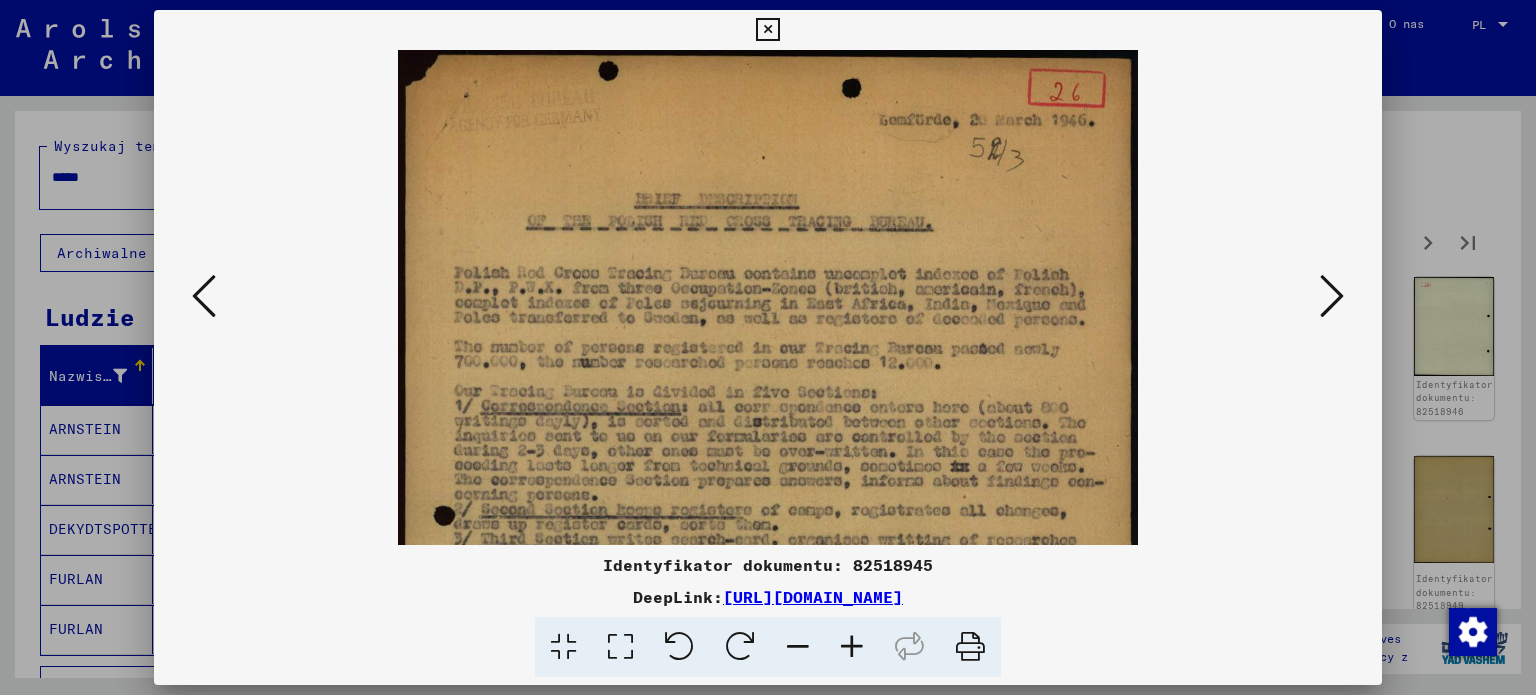 click at bounding box center [852, 647] 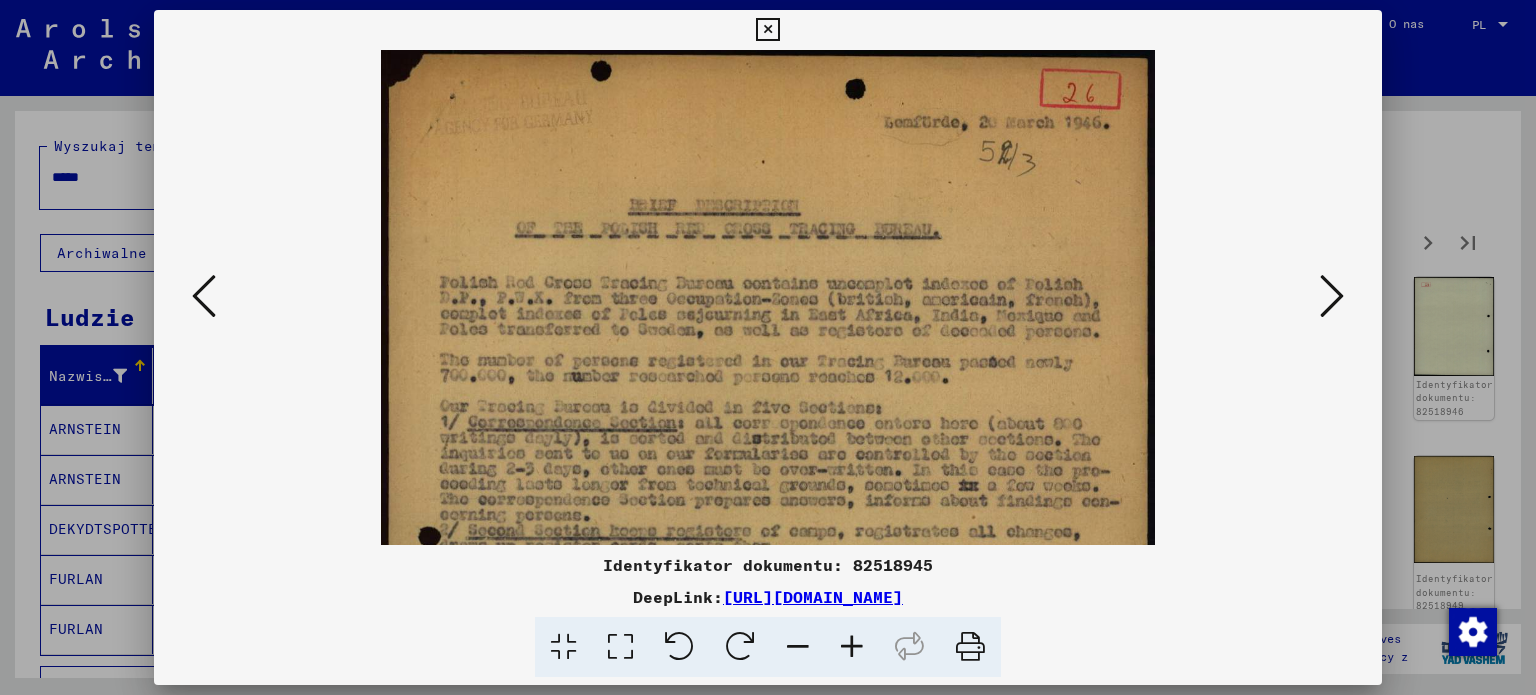 drag, startPoint x: 972, startPoint y: 501, endPoint x: 1025, endPoint y: 429, distance: 89.40358 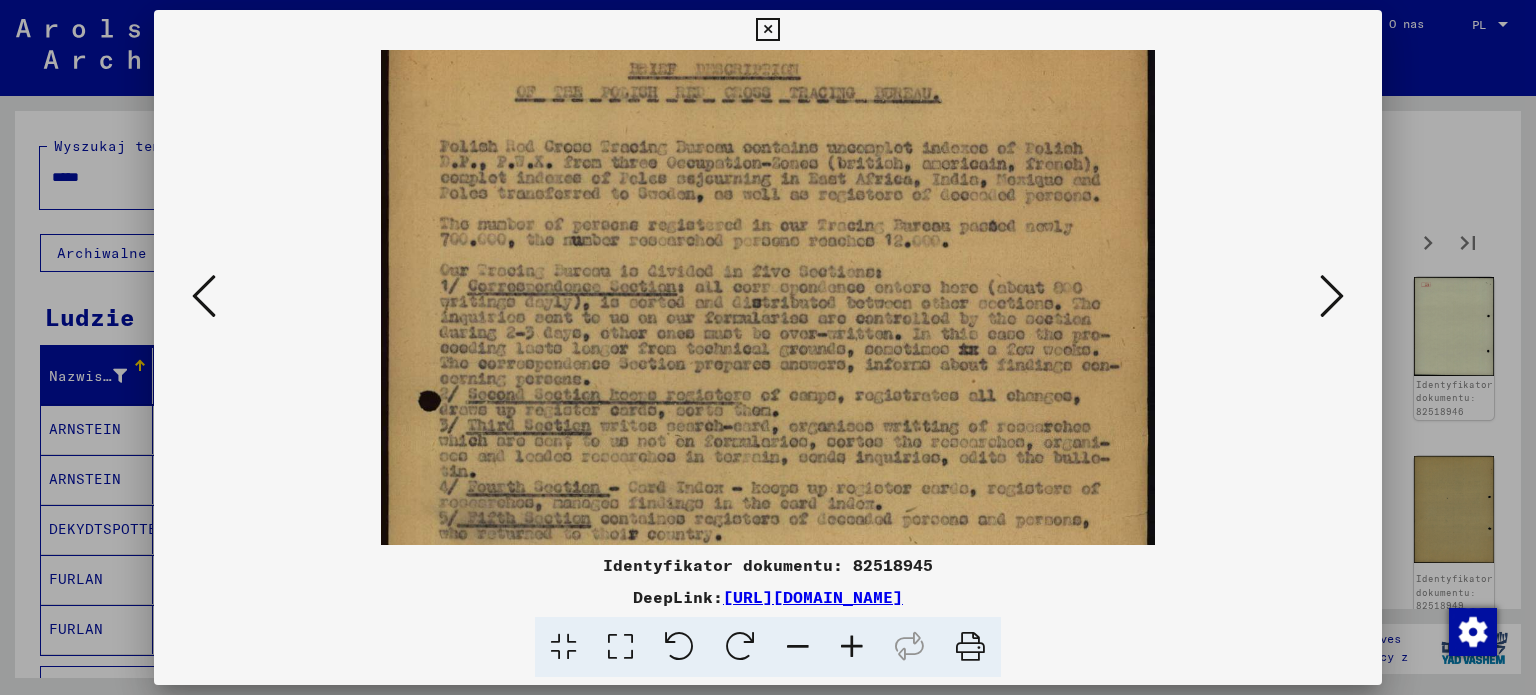 drag, startPoint x: 1053, startPoint y: 385, endPoint x: 1124, endPoint y: 299, distance: 111.5213 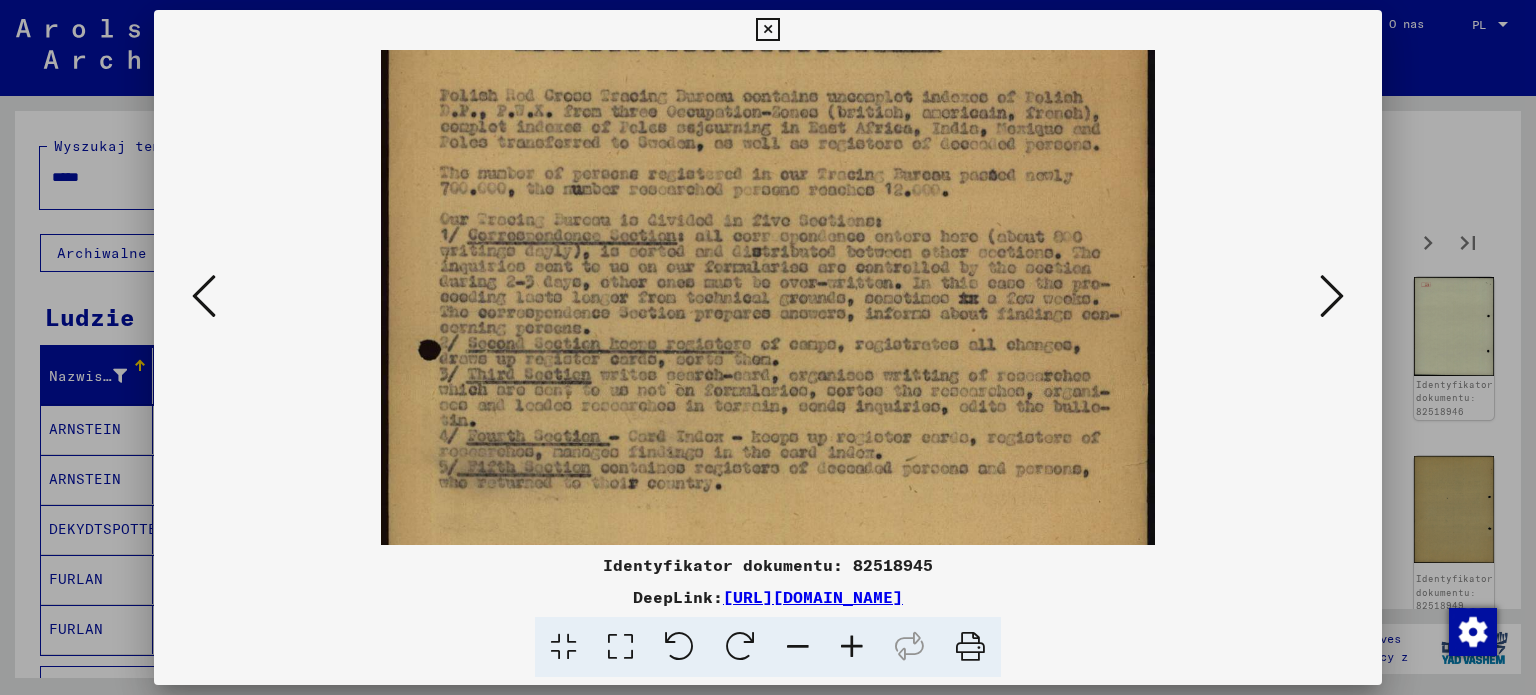 drag, startPoint x: 1088, startPoint y: 374, endPoint x: 1112, endPoint y: 343, distance: 39.20459 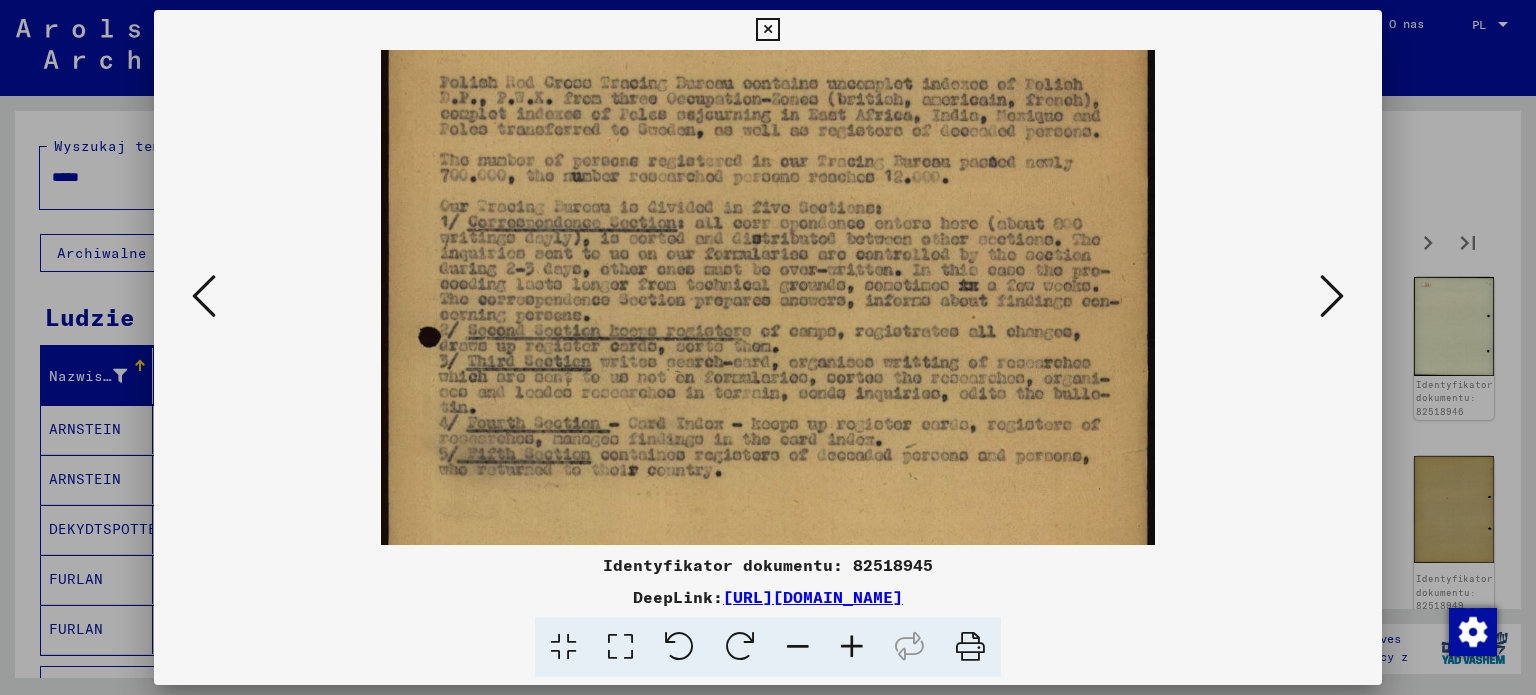 click at bounding box center [1332, 296] 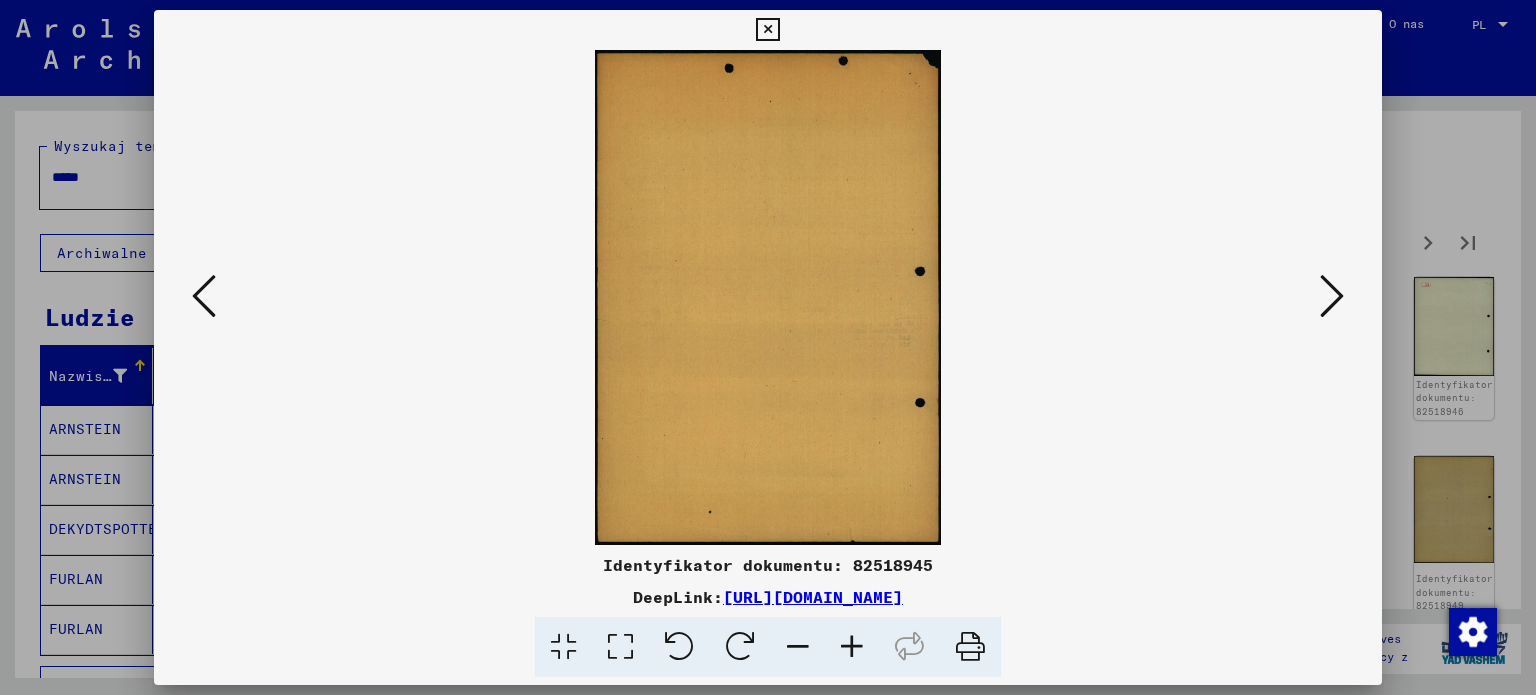 scroll, scrollTop: 0, scrollLeft: 0, axis: both 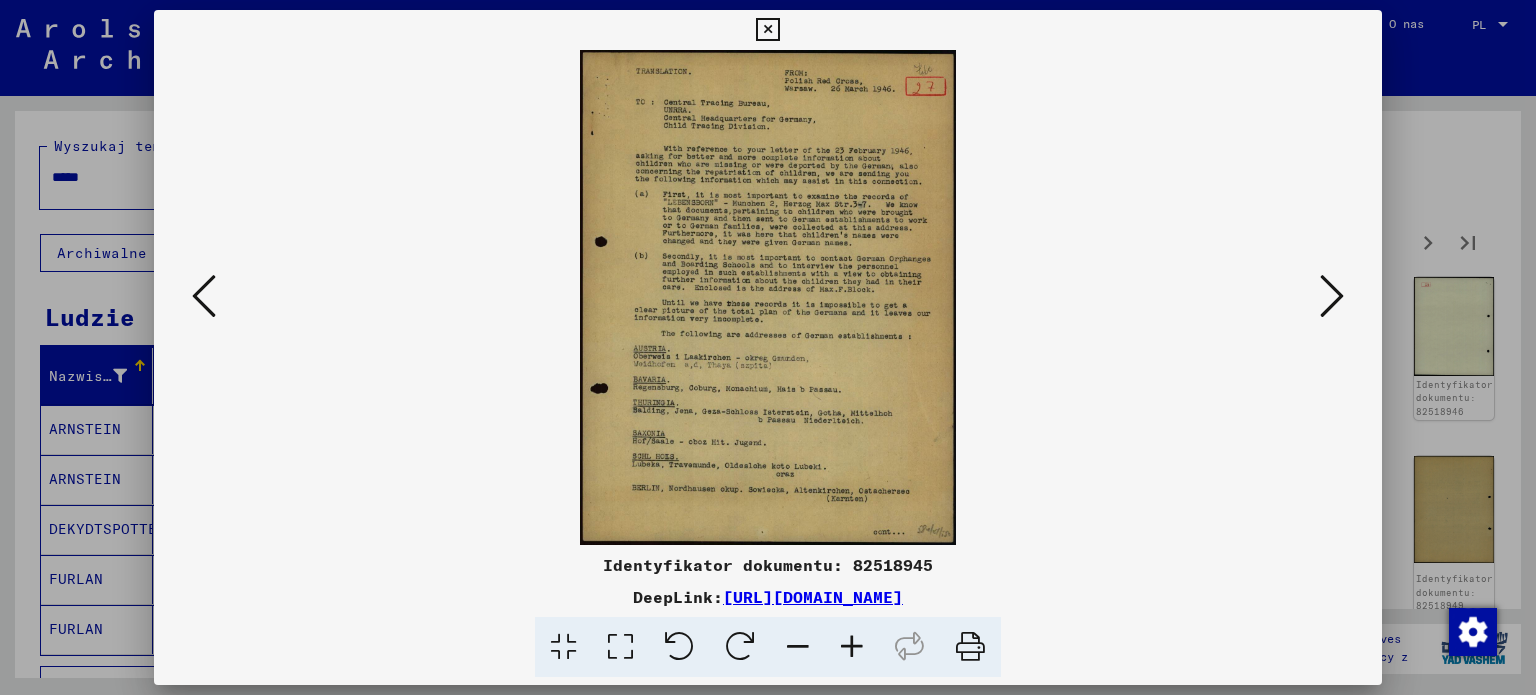 click at bounding box center (852, 647) 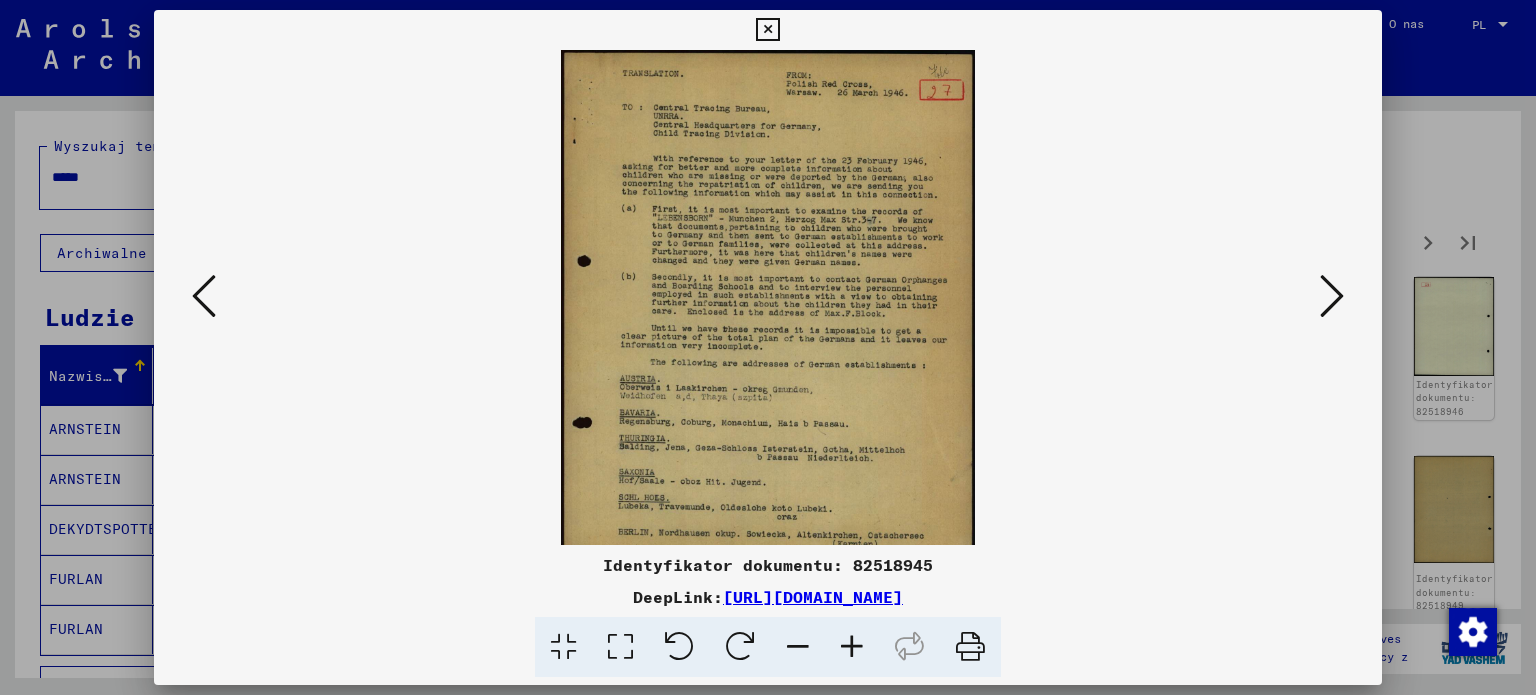click at bounding box center [852, 647] 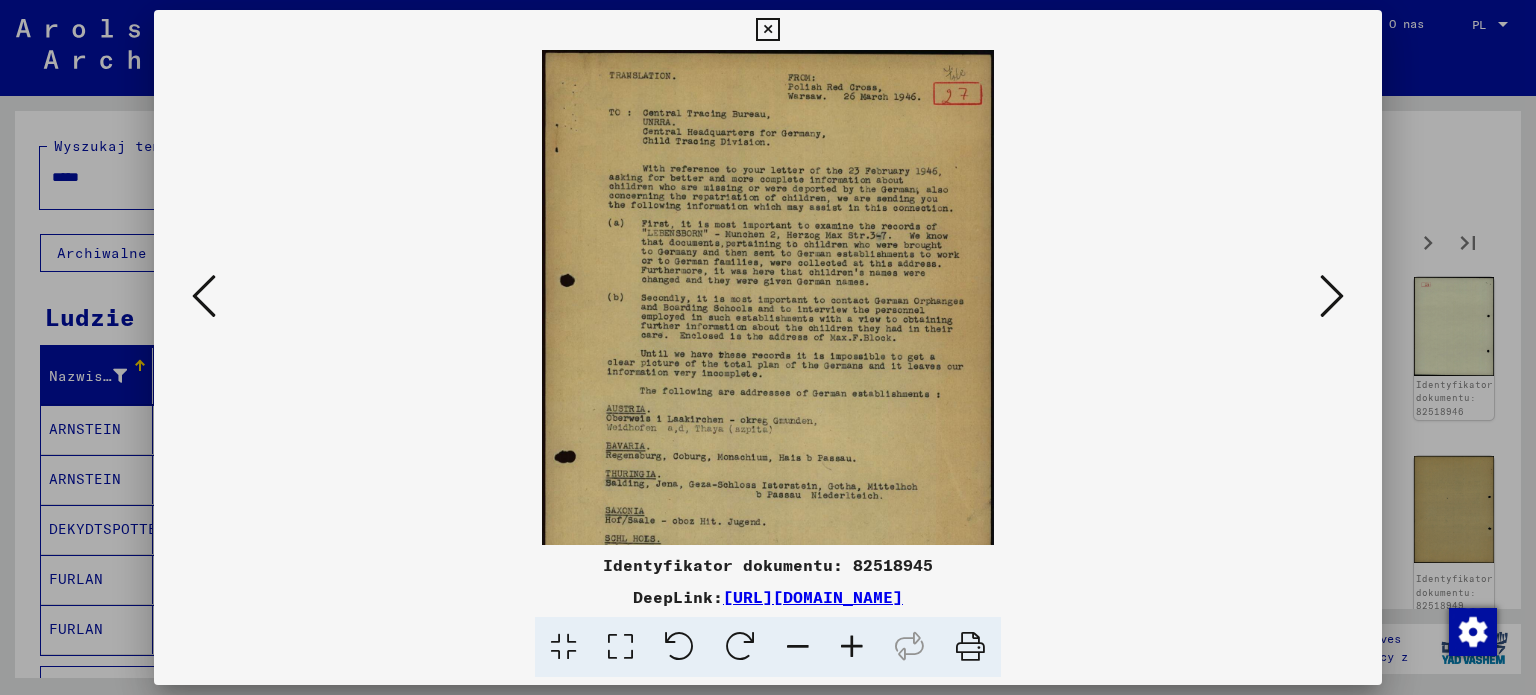 click at bounding box center (852, 647) 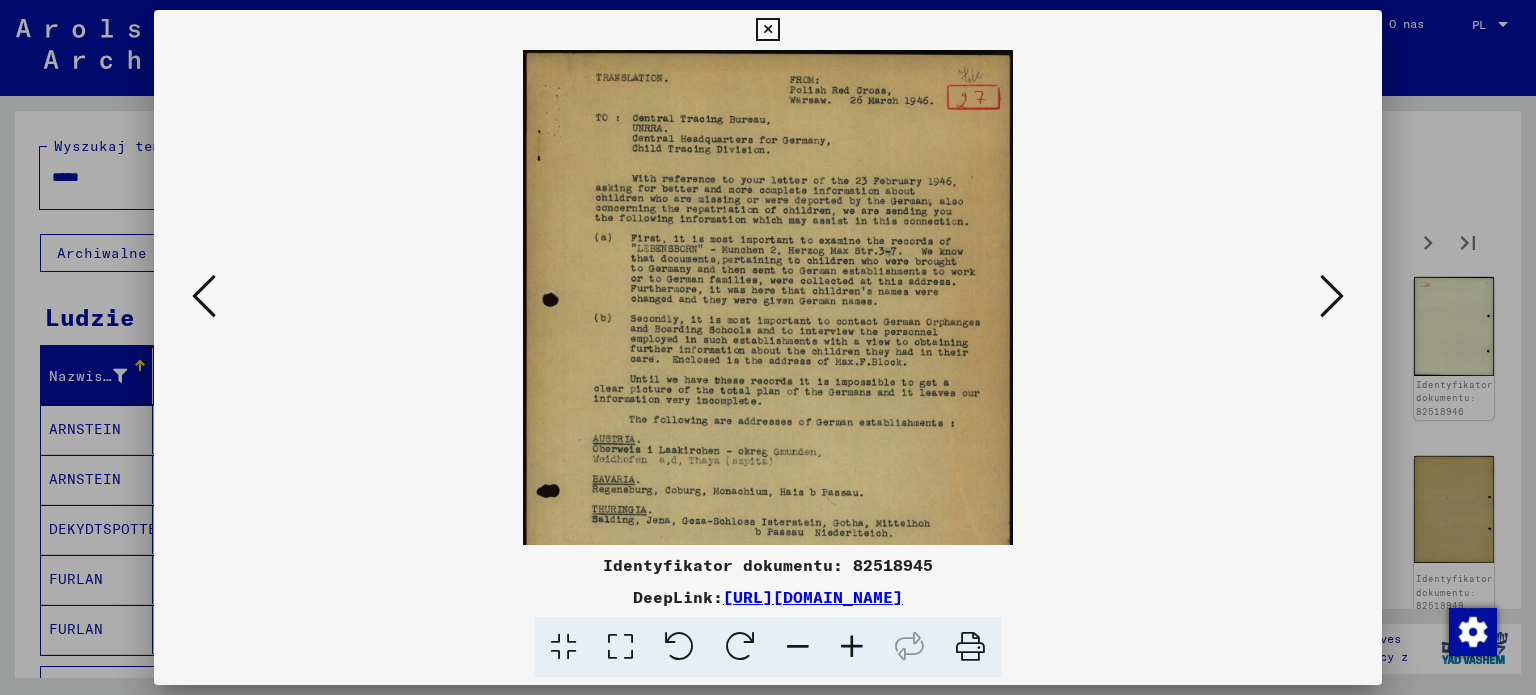 click at bounding box center (852, 647) 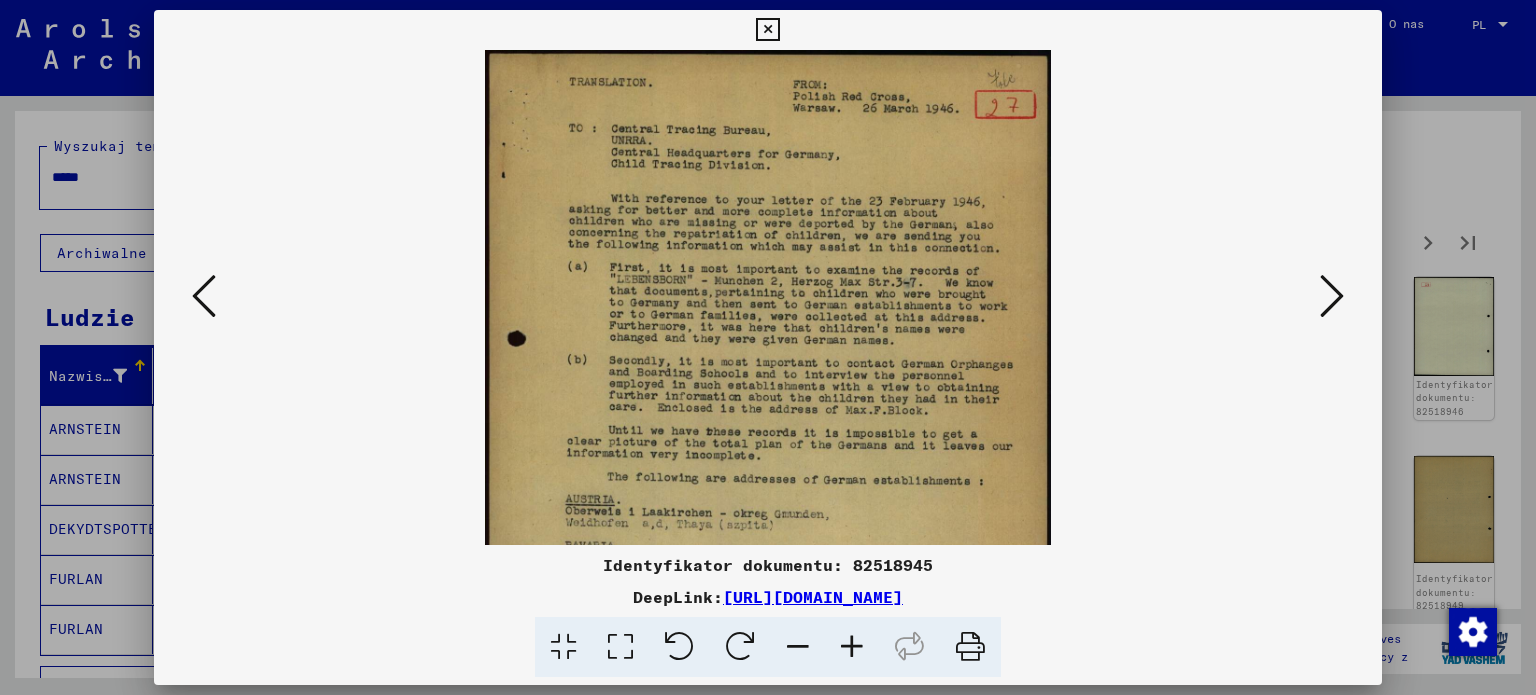 click at bounding box center (852, 647) 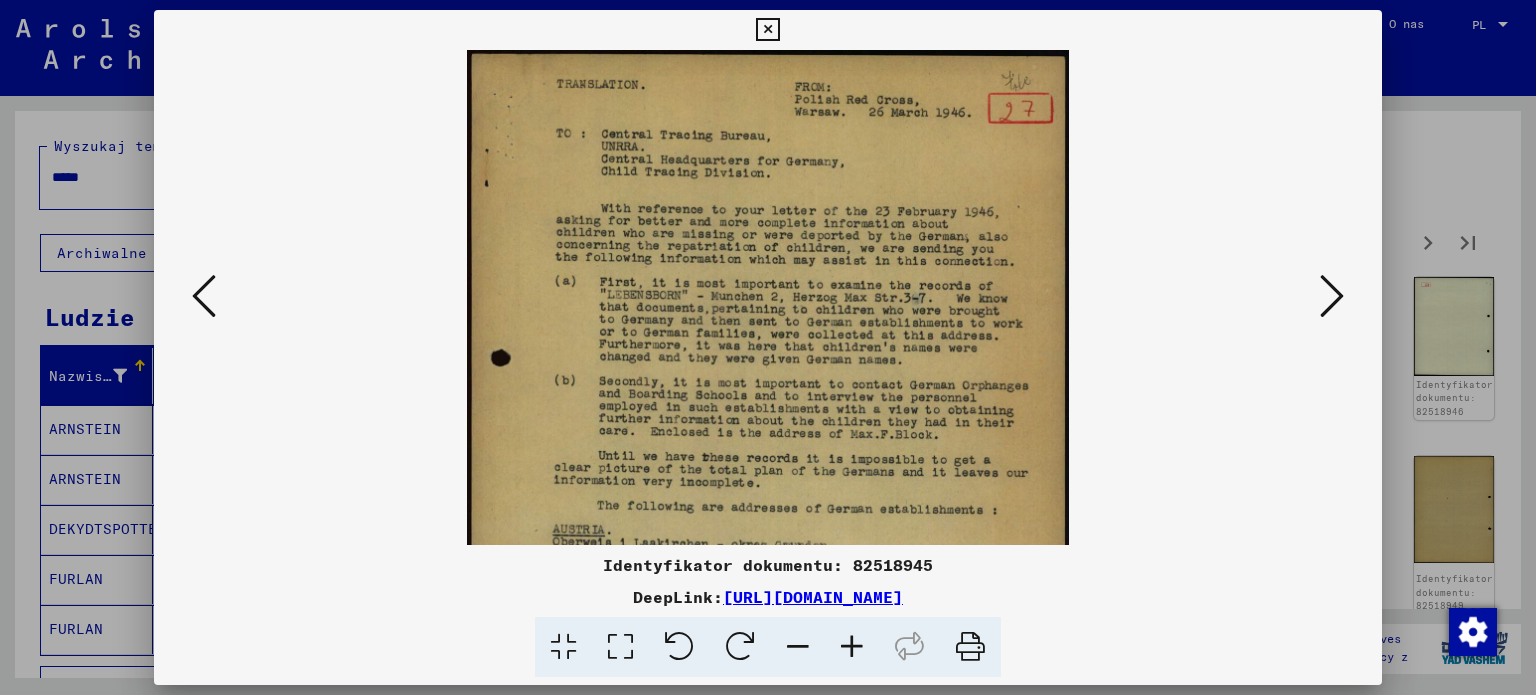 click at bounding box center (1332, 296) 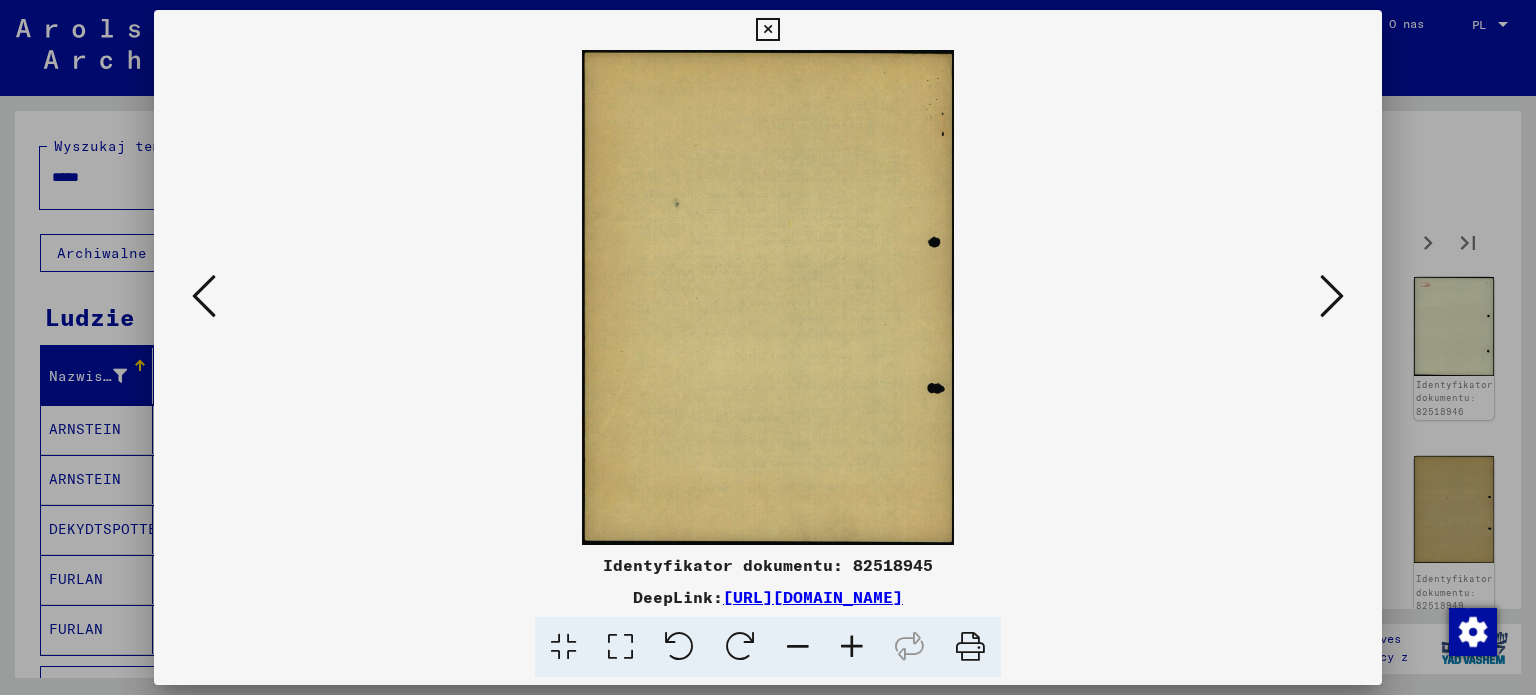 click at bounding box center [1332, 296] 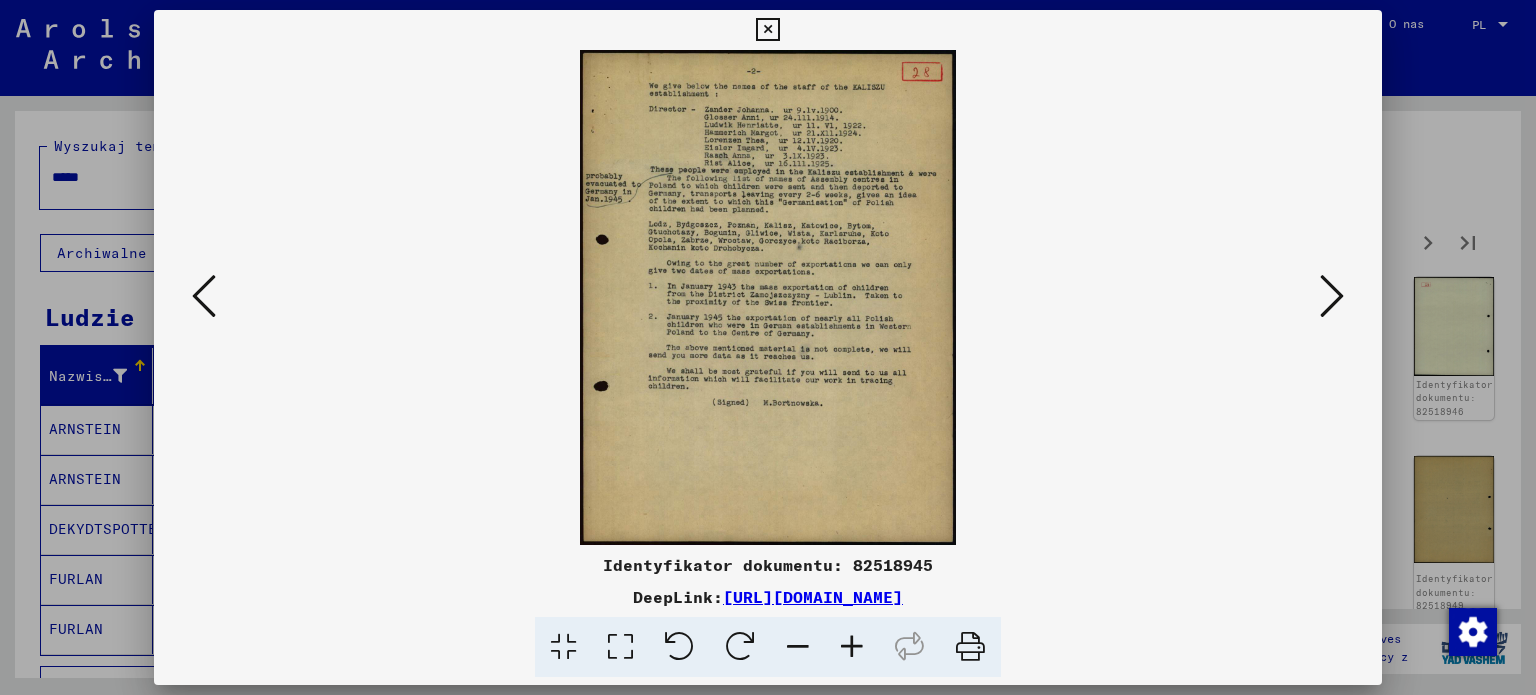click at bounding box center (852, 647) 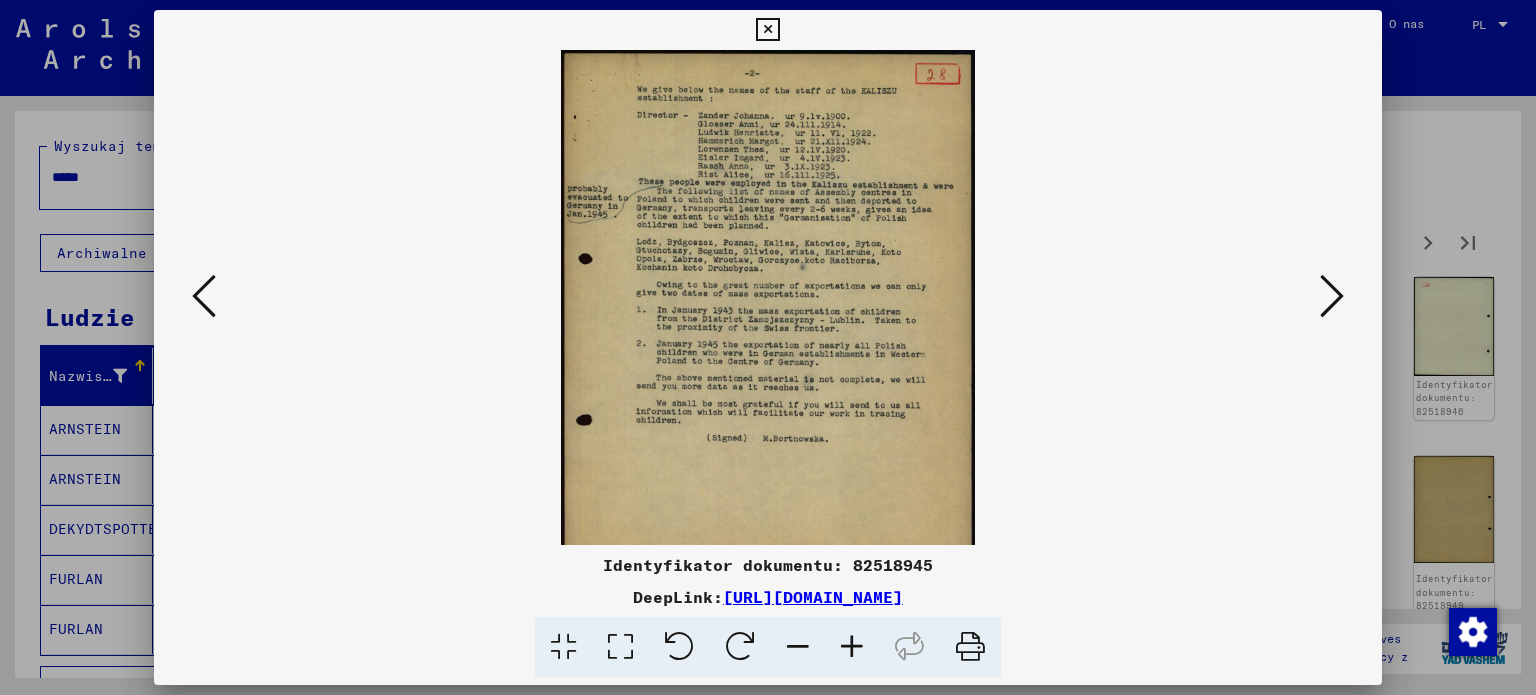 click at bounding box center (852, 647) 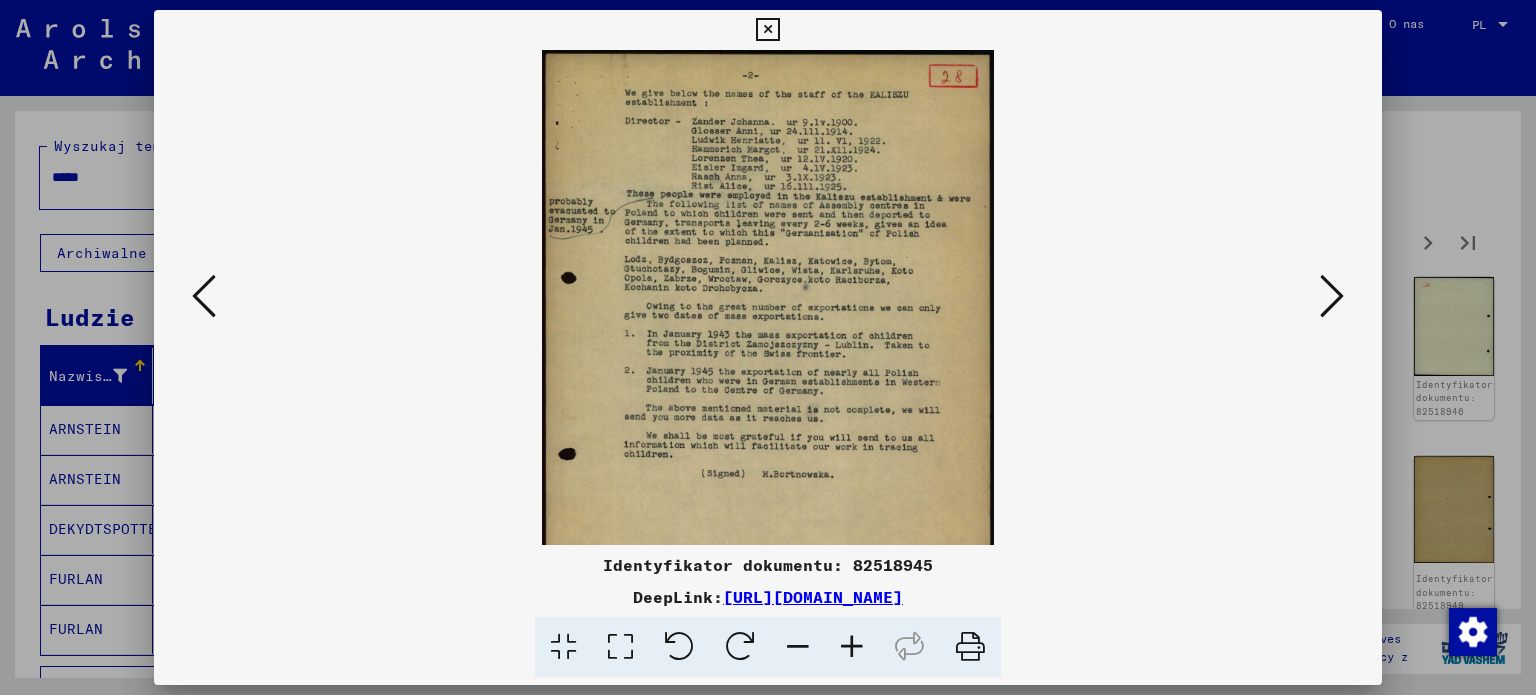 click at bounding box center [852, 647] 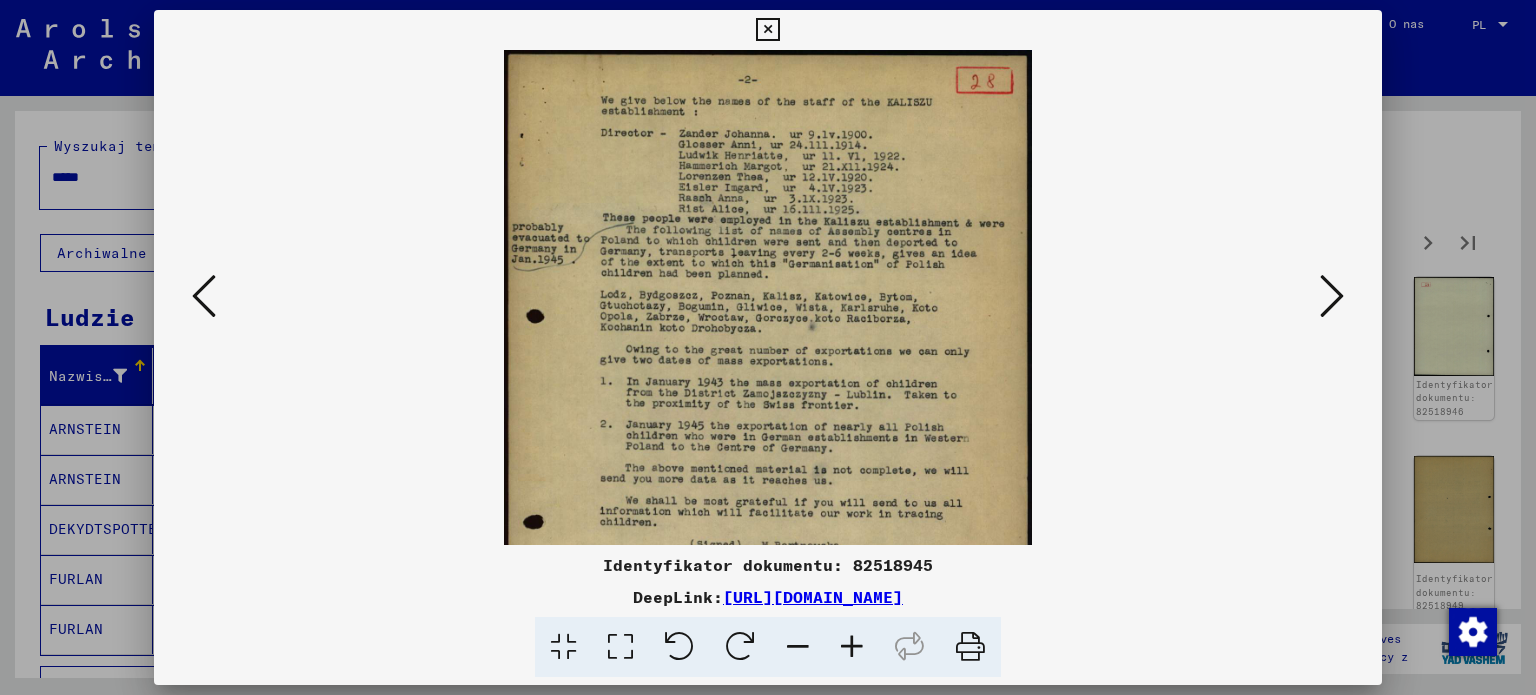 click at bounding box center [852, 647] 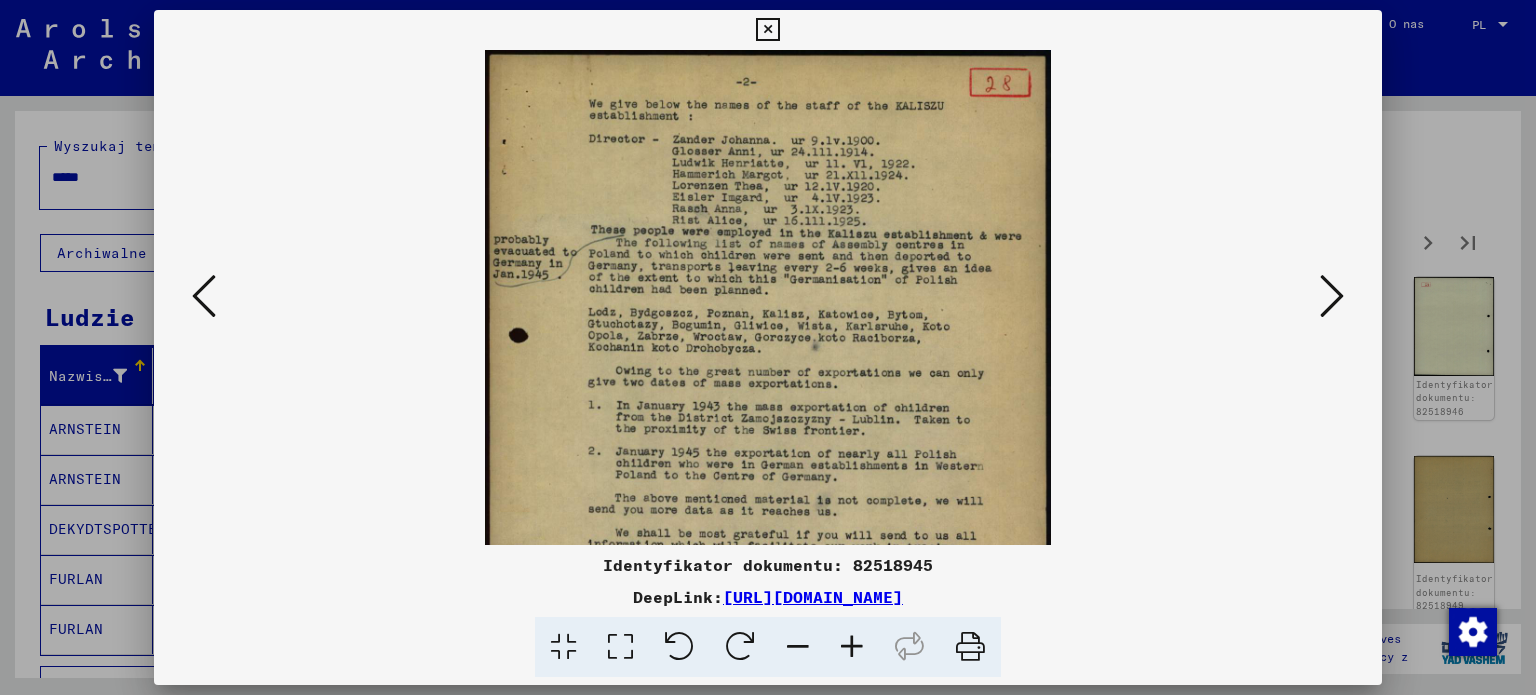 click at bounding box center (852, 647) 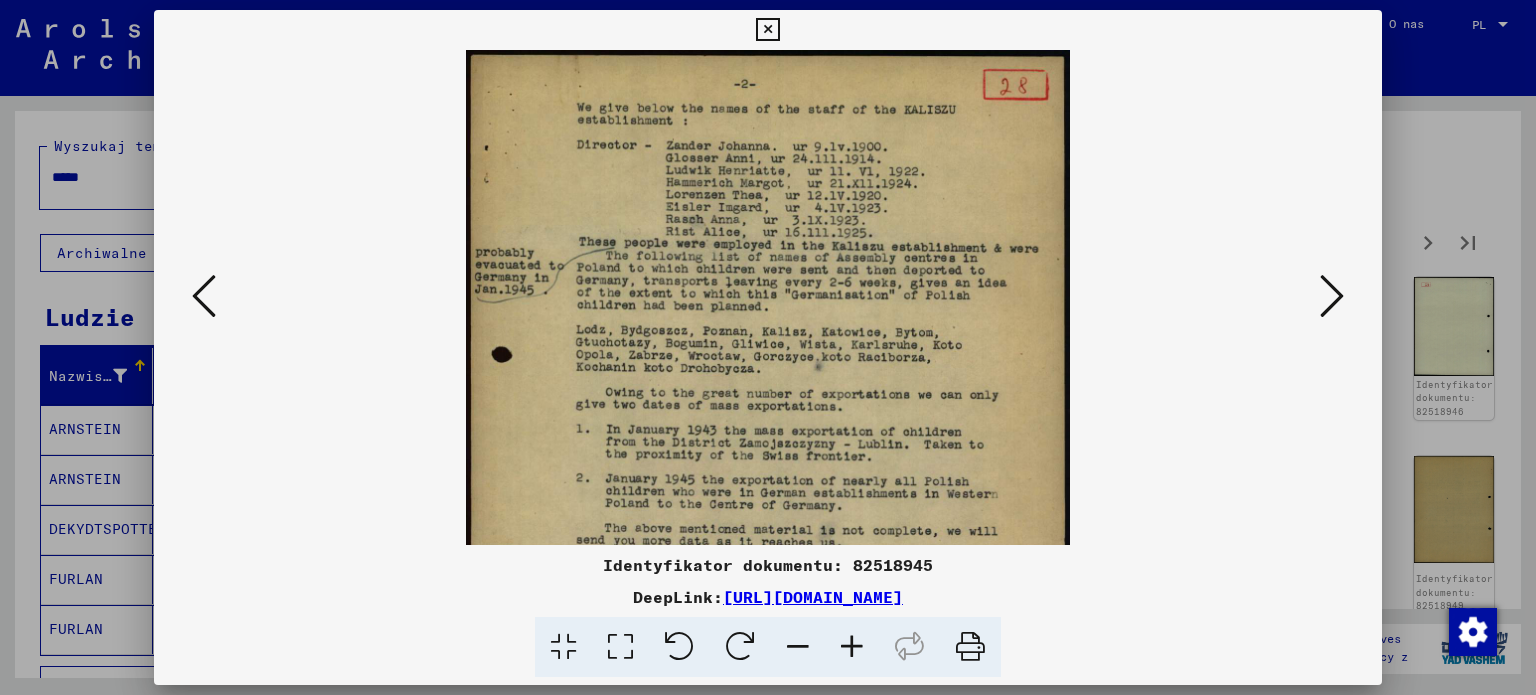 click at bounding box center (852, 647) 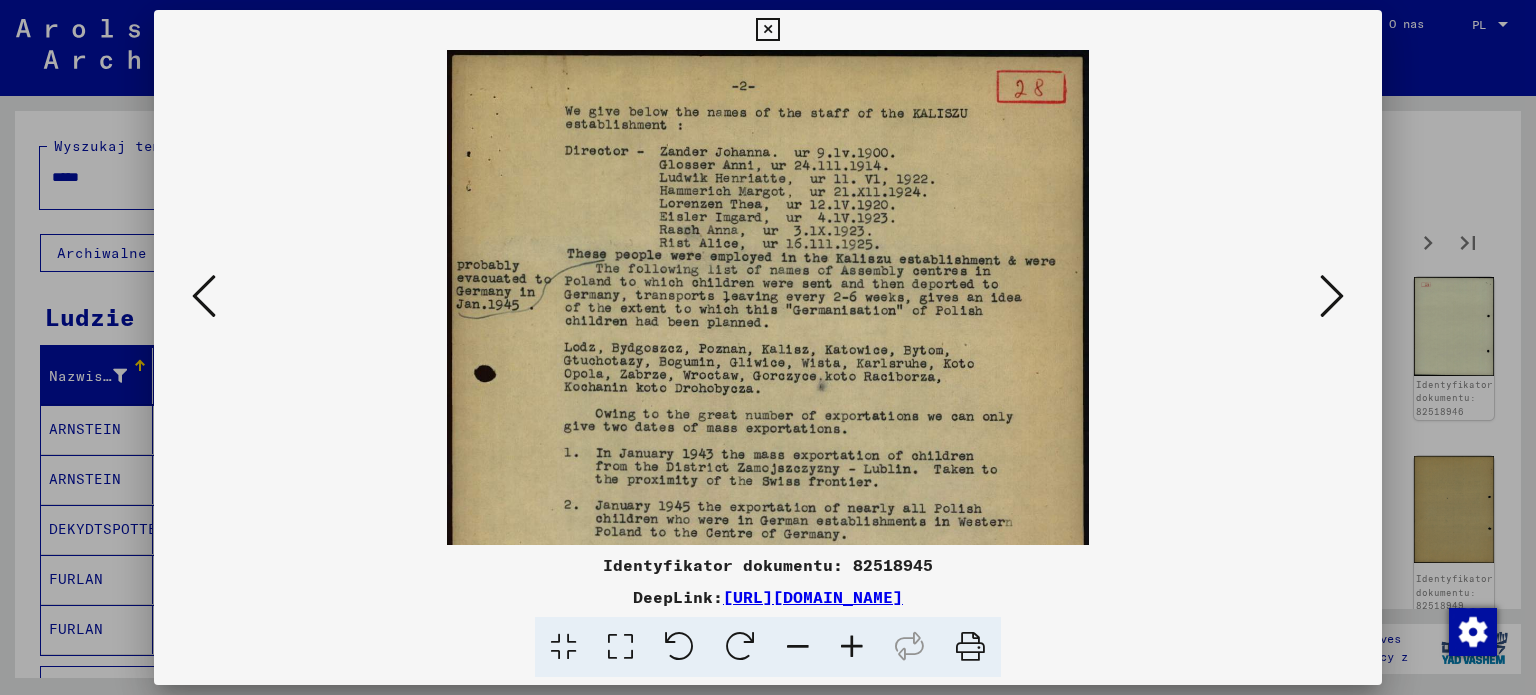 click at bounding box center (1332, 296) 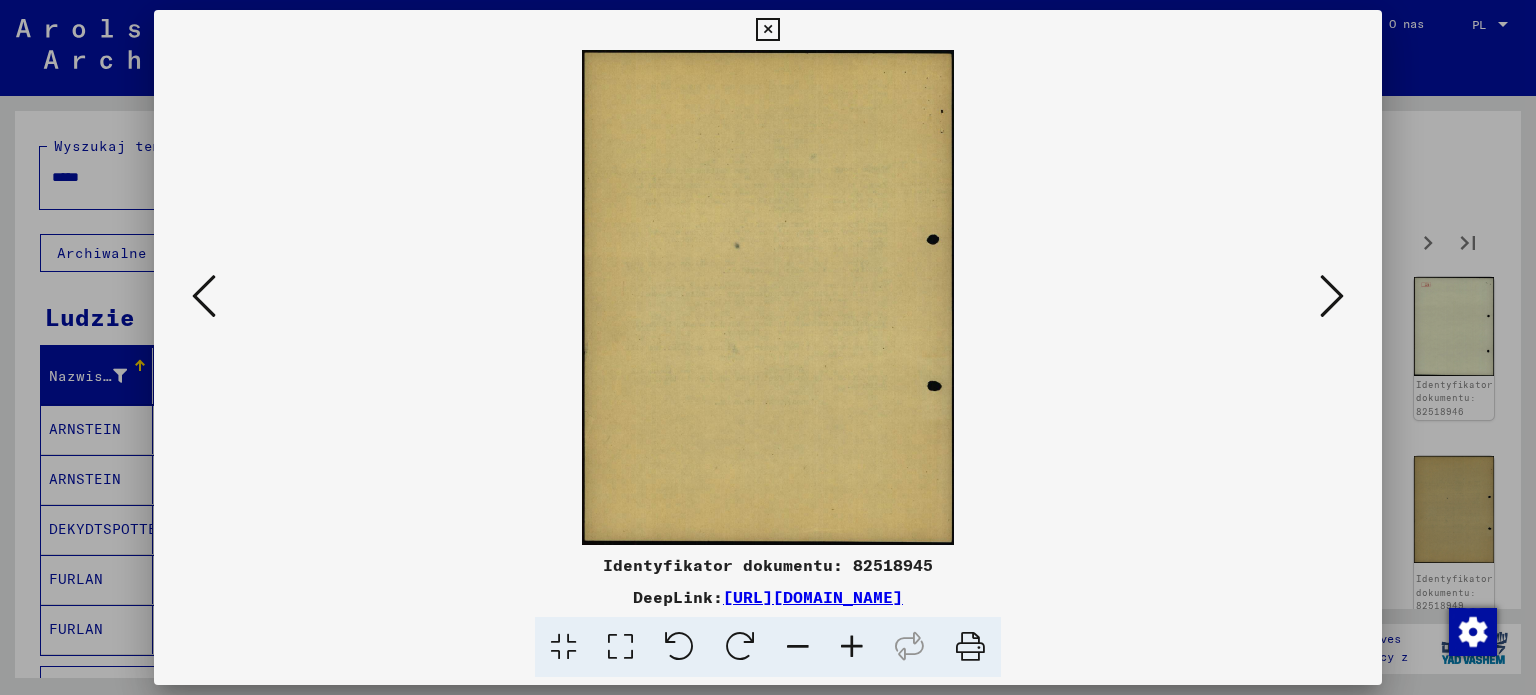 click at bounding box center [1332, 296] 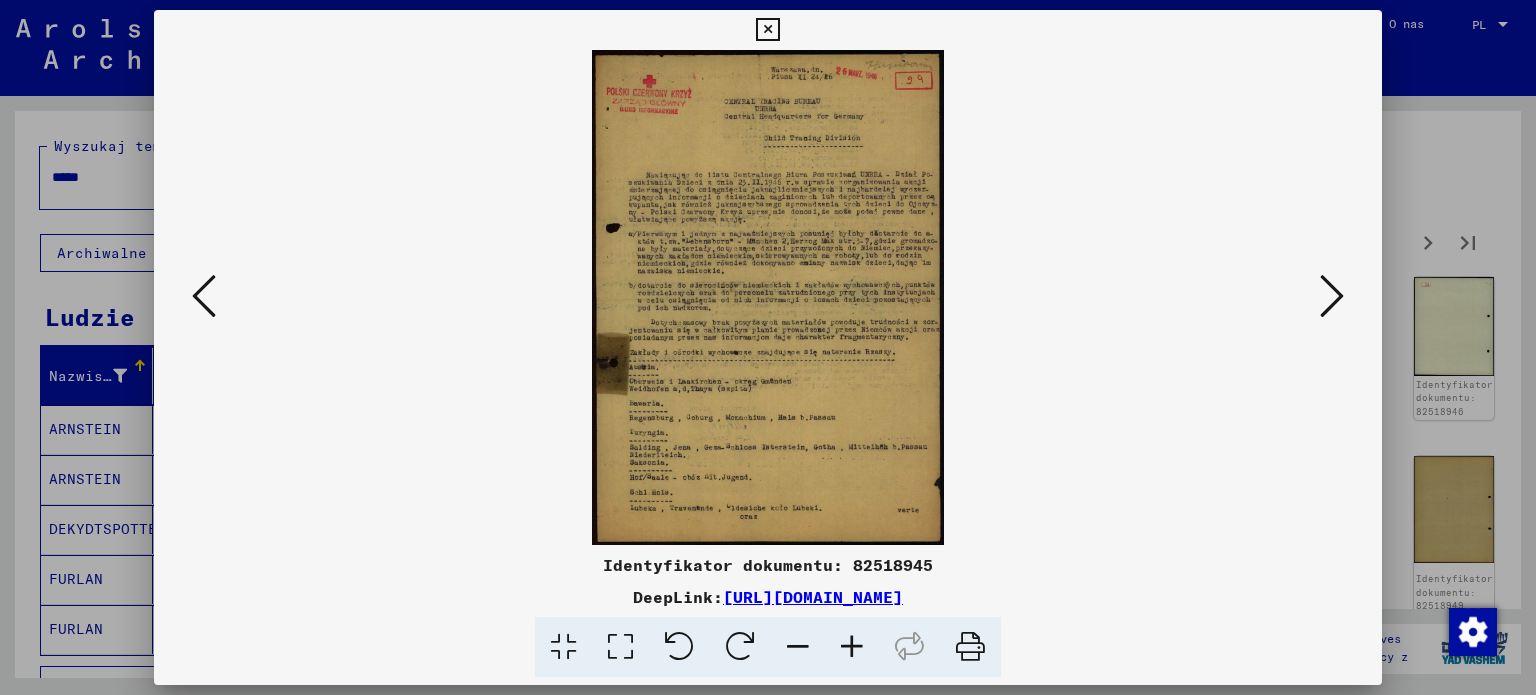 click at bounding box center (852, 647) 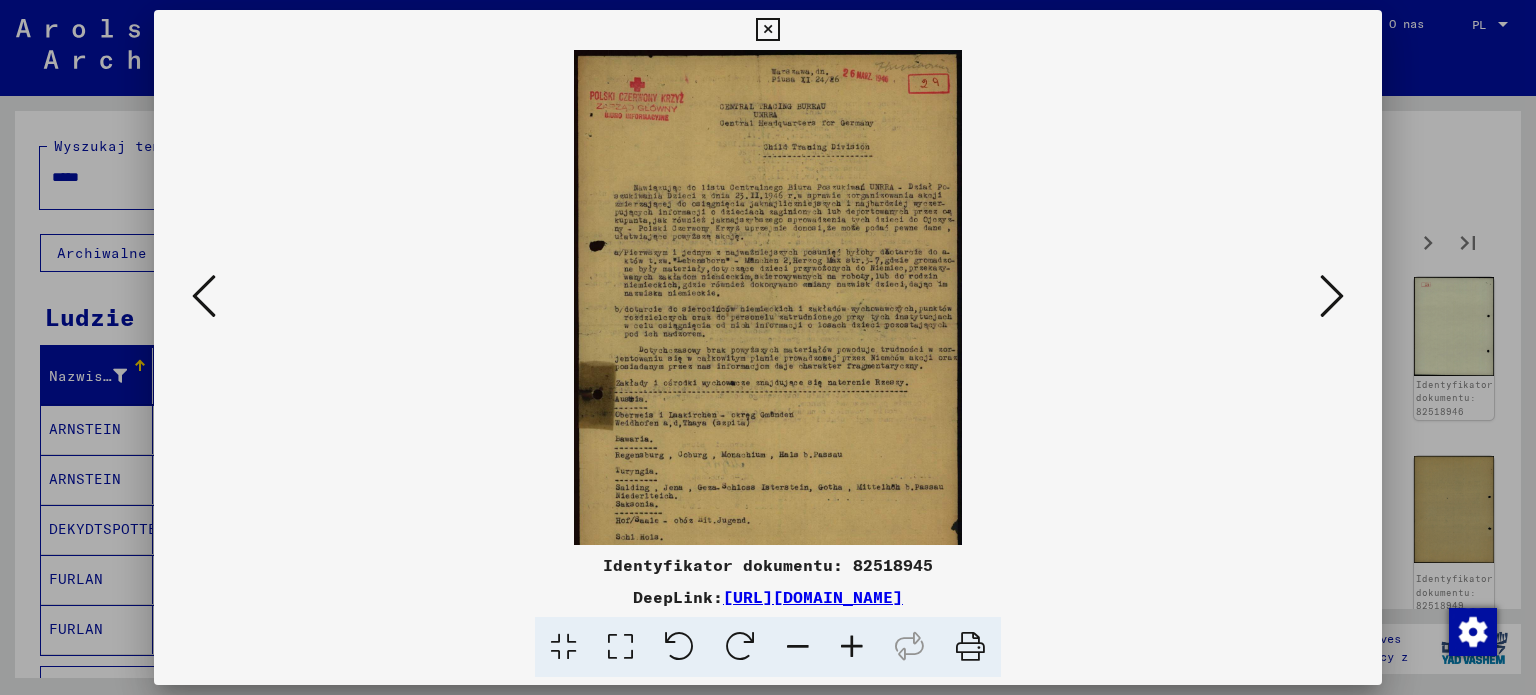 click at bounding box center [852, 647] 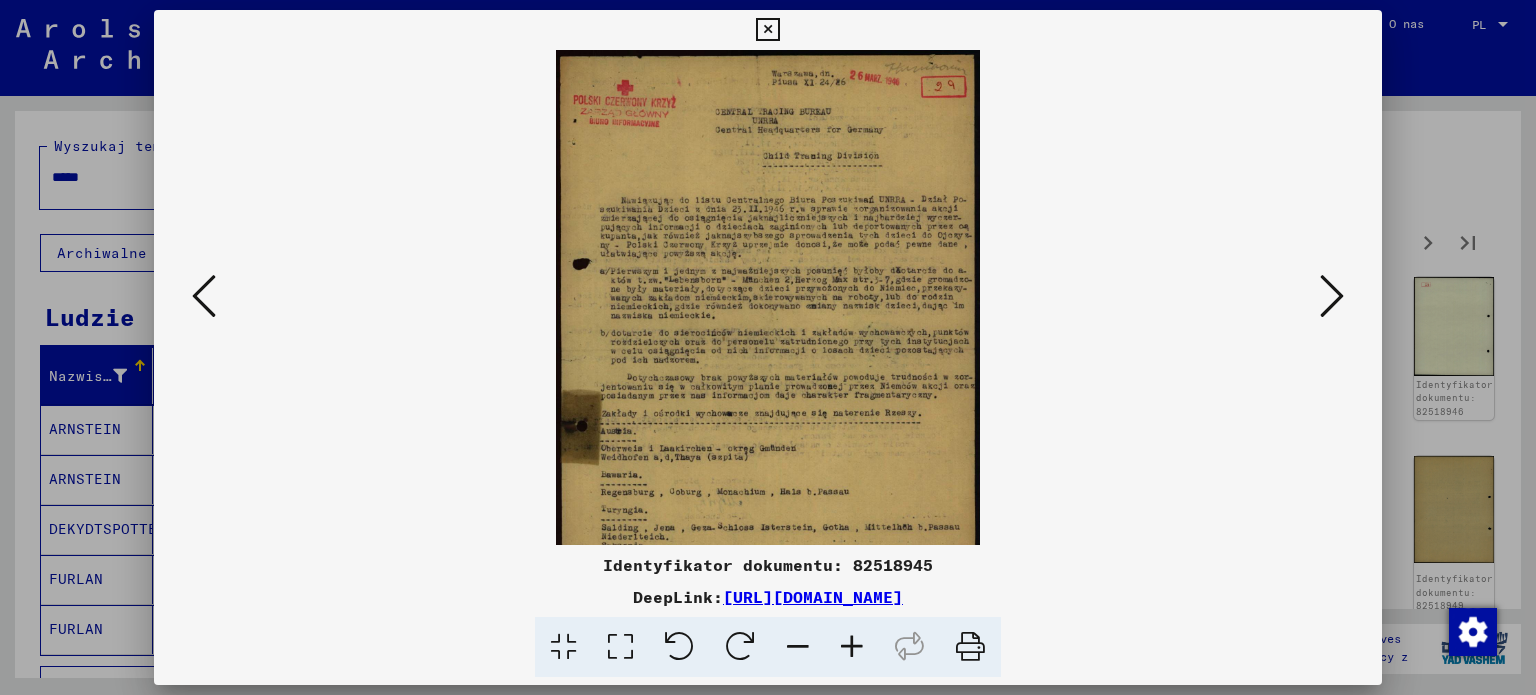 click at bounding box center (852, 647) 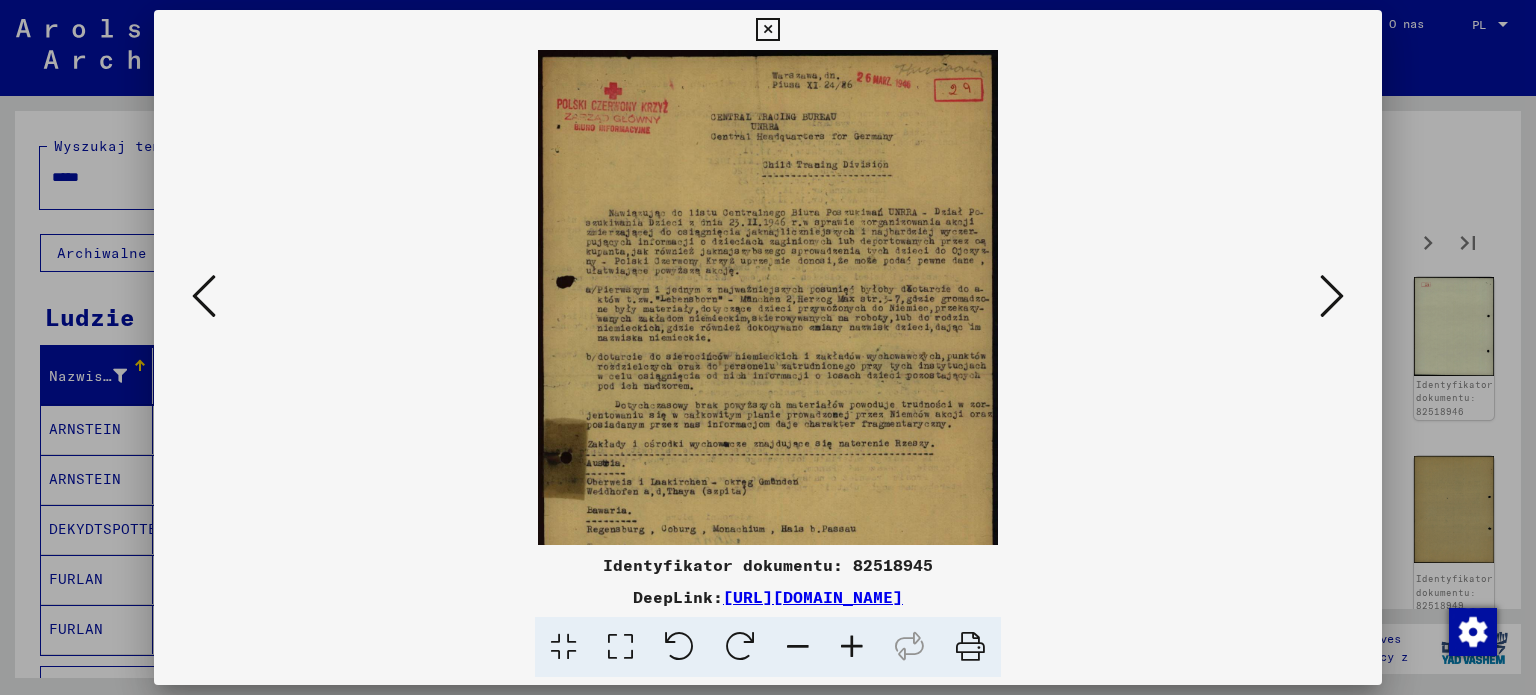 click at bounding box center (852, 647) 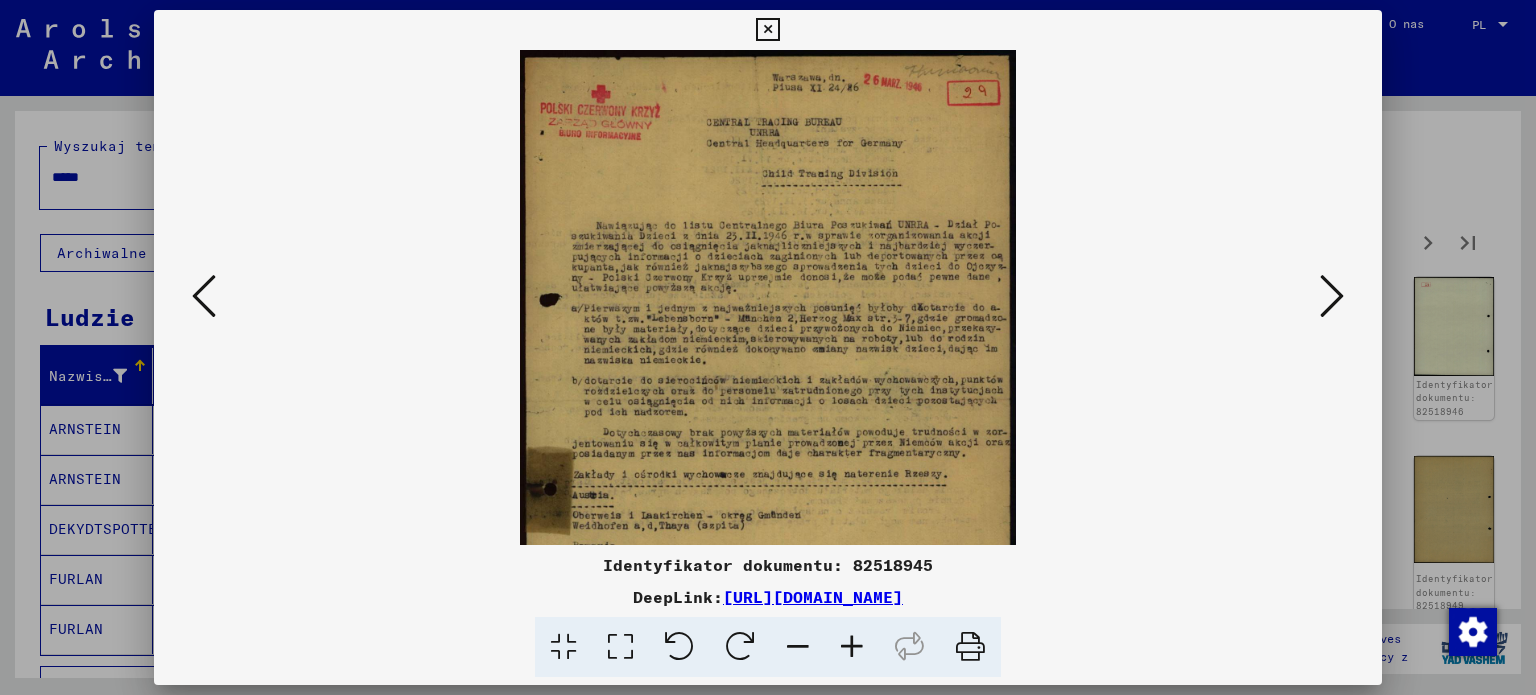 click at bounding box center (852, 647) 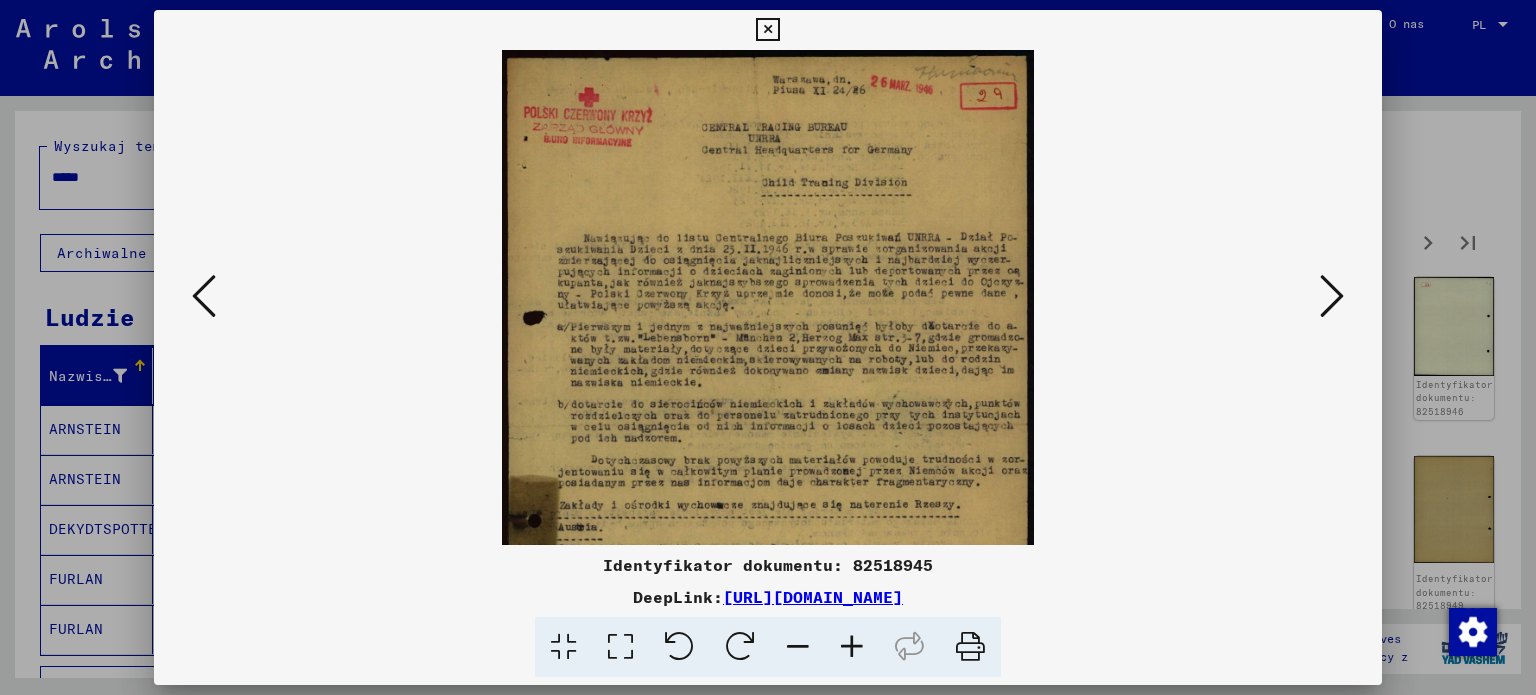 click at bounding box center (852, 647) 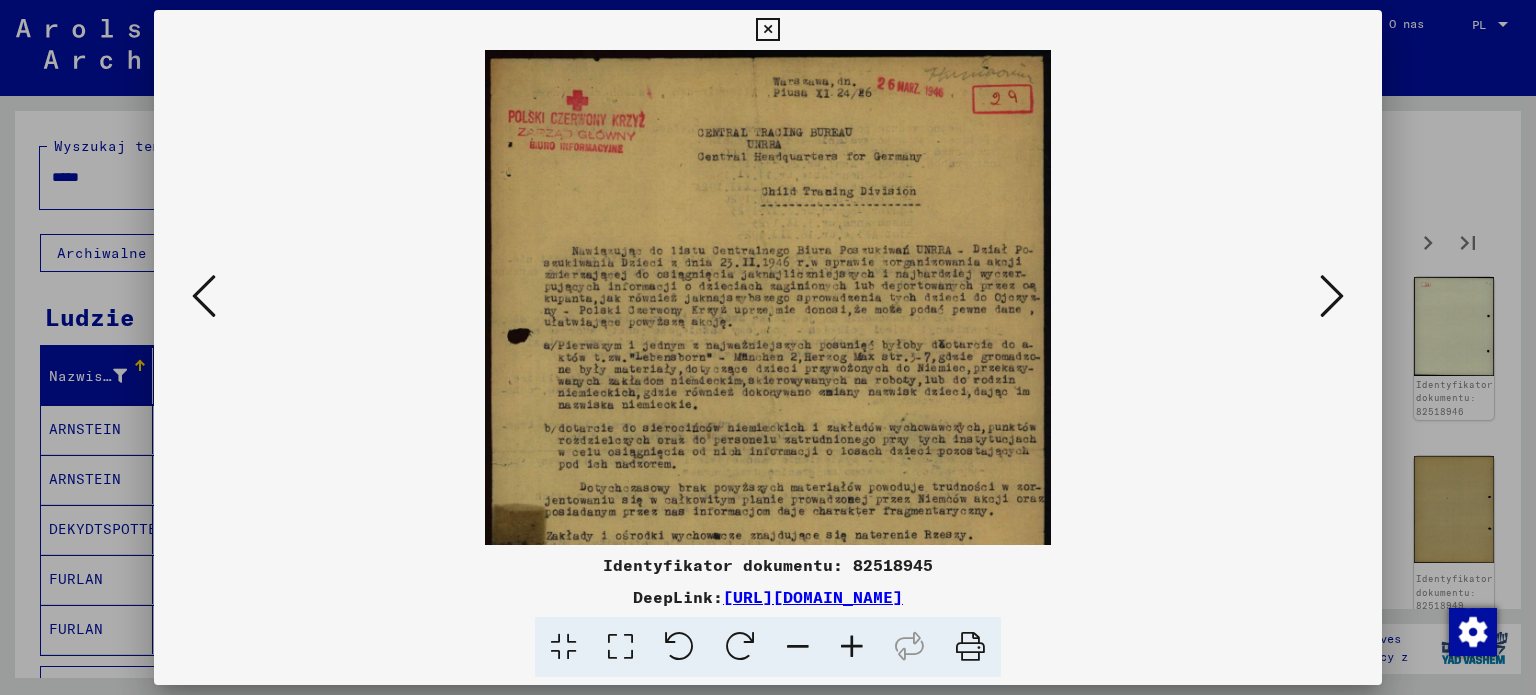 click at bounding box center (768, 297) 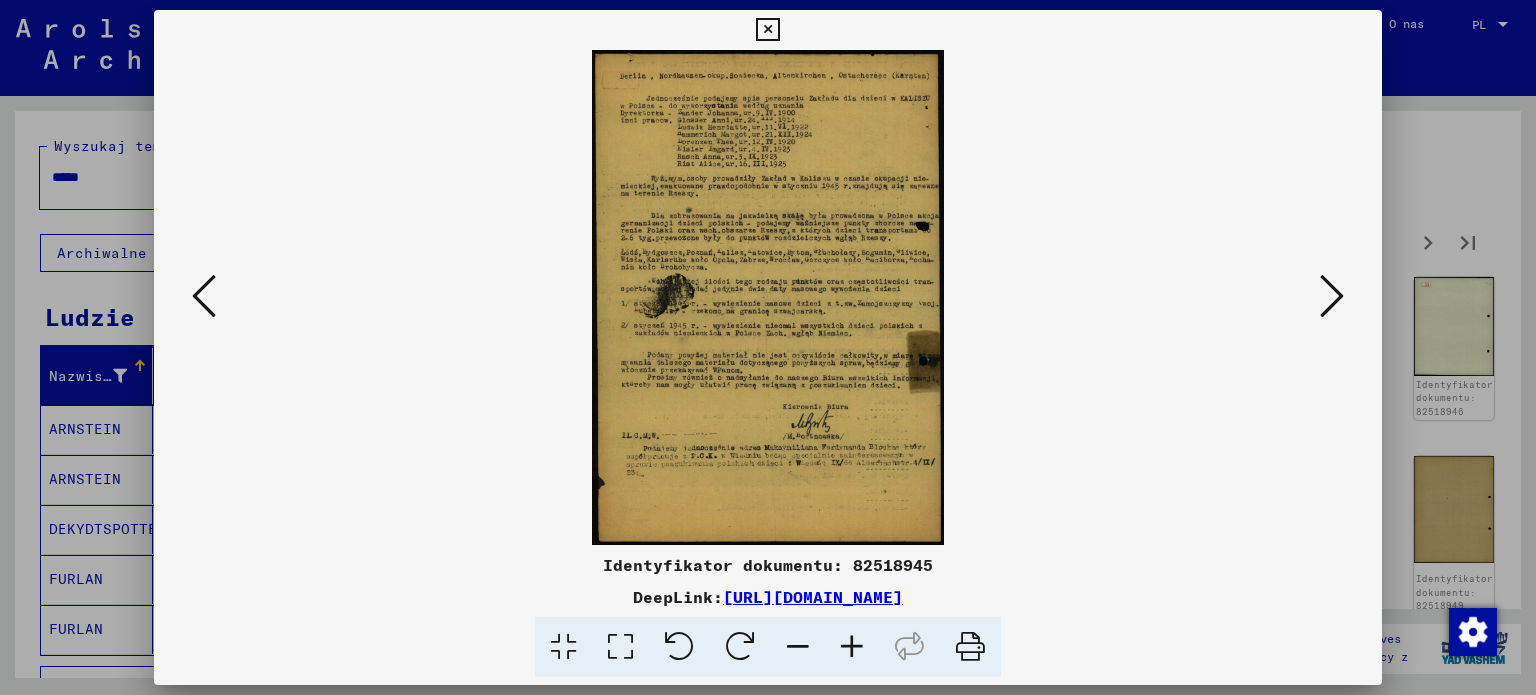 click at bounding box center (852, 647) 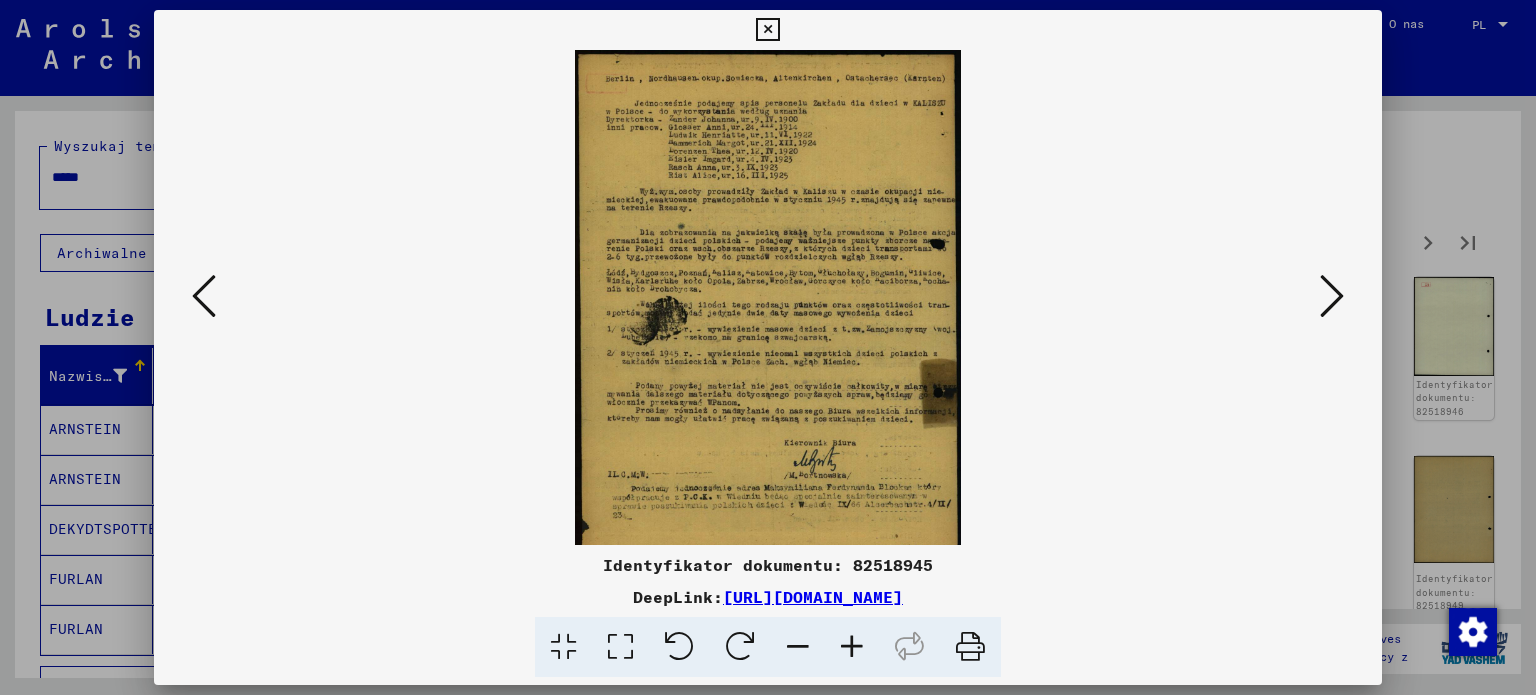 click at bounding box center [852, 647] 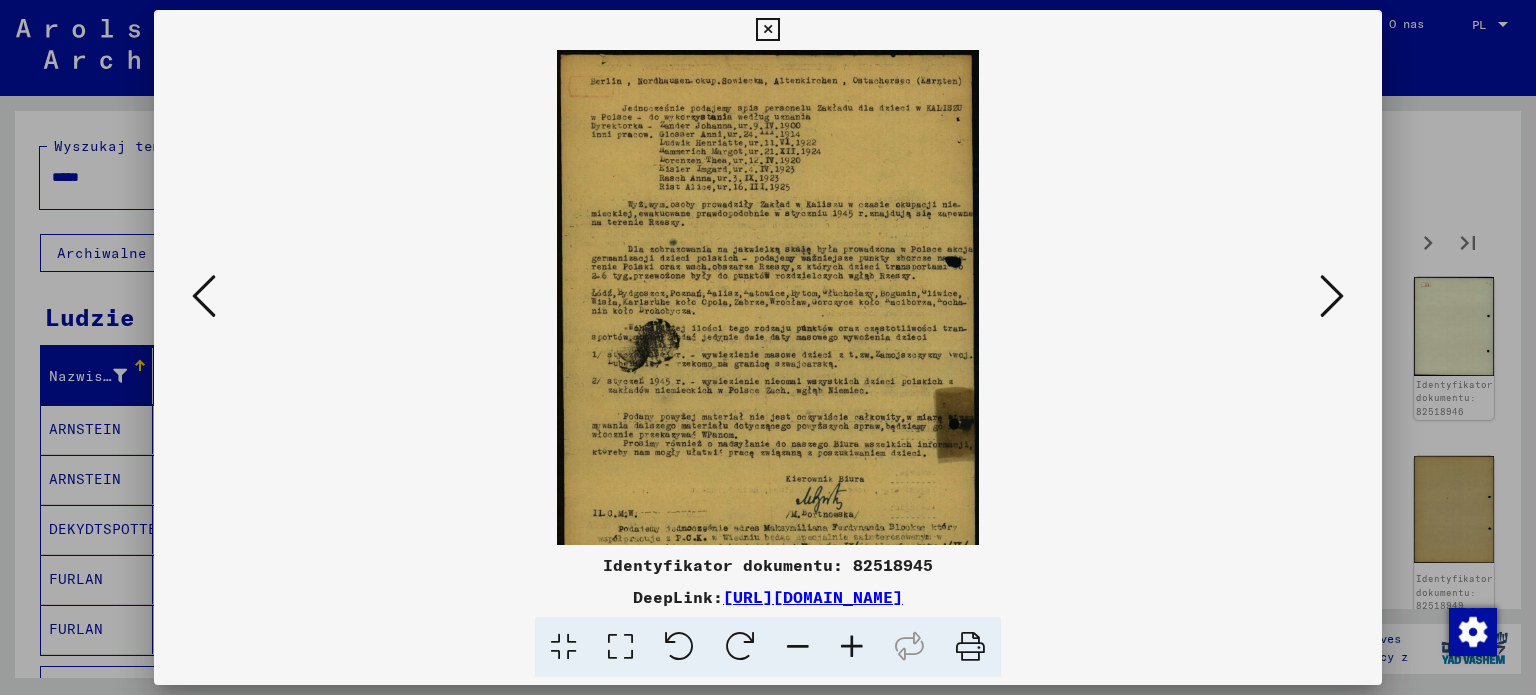 click at bounding box center (852, 647) 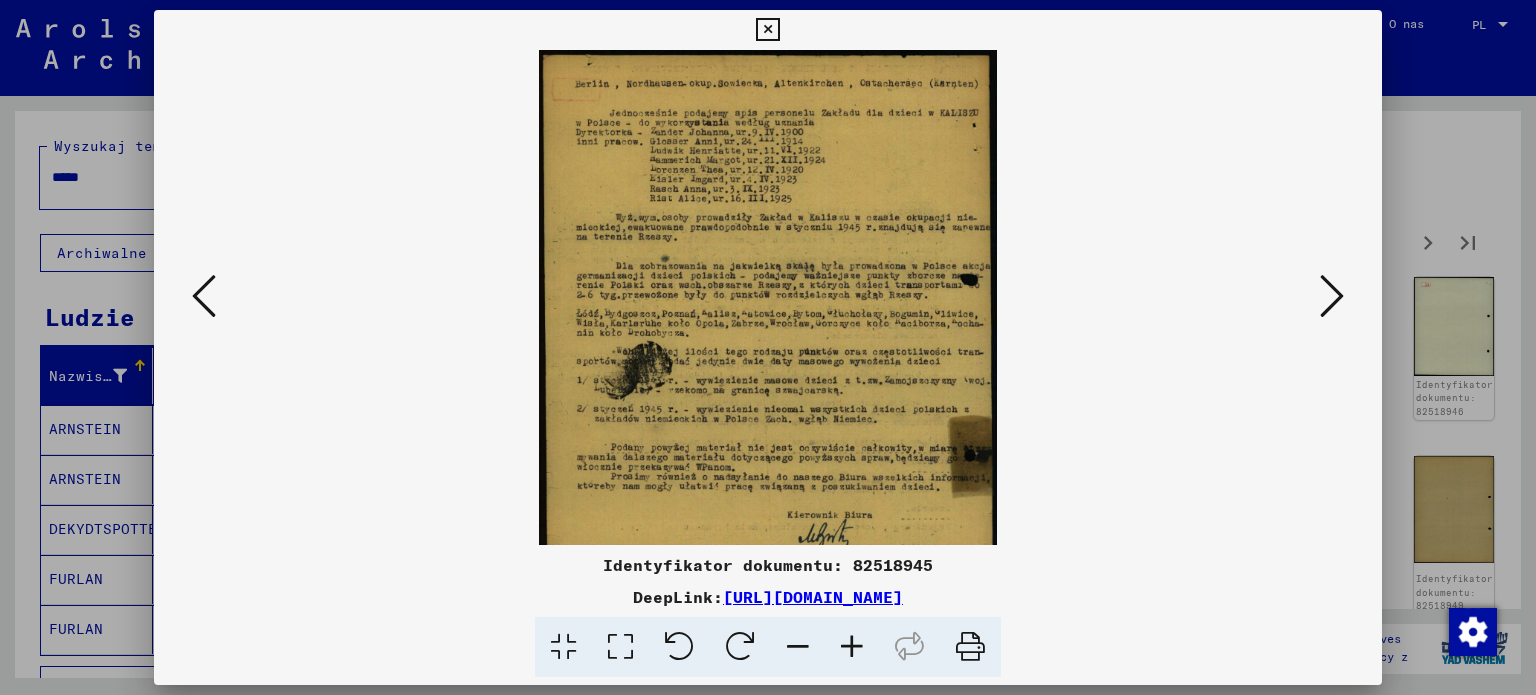 click at bounding box center (852, 647) 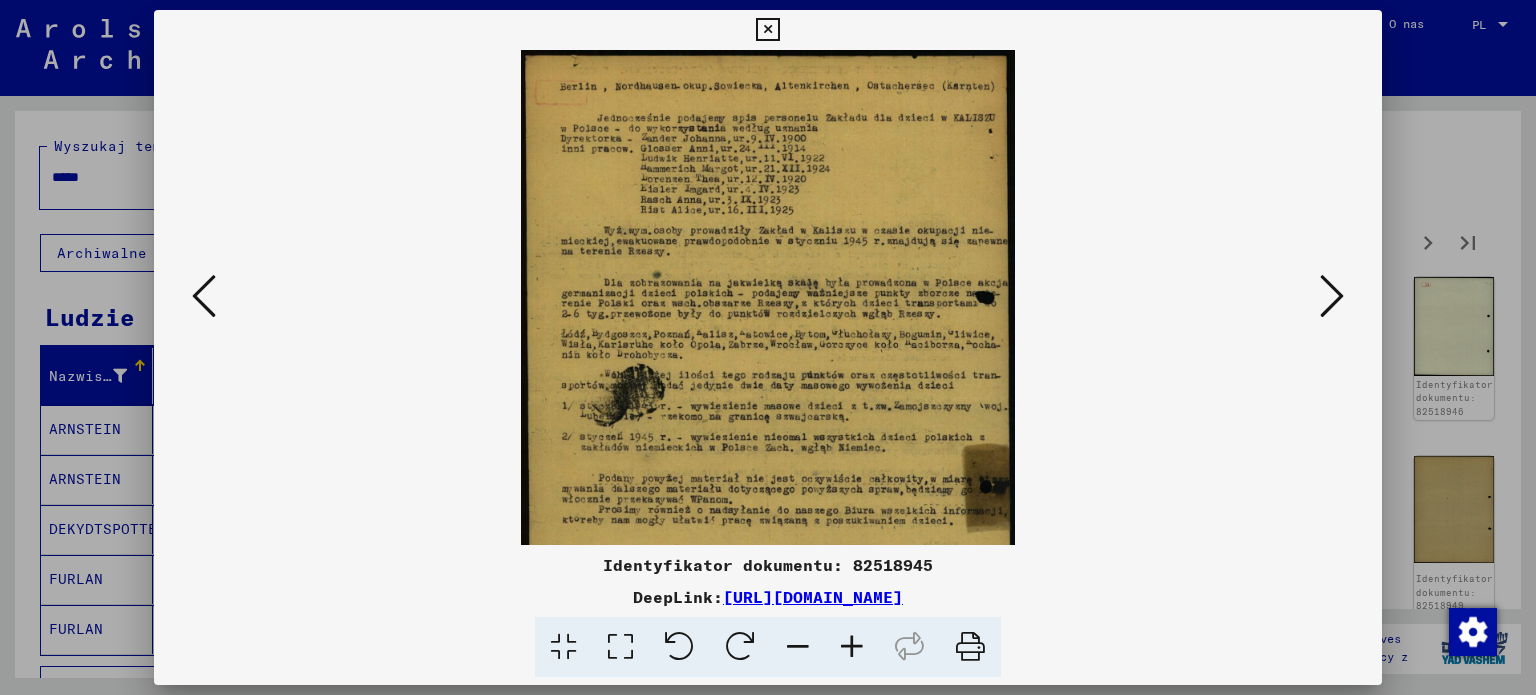 click at bounding box center [852, 647] 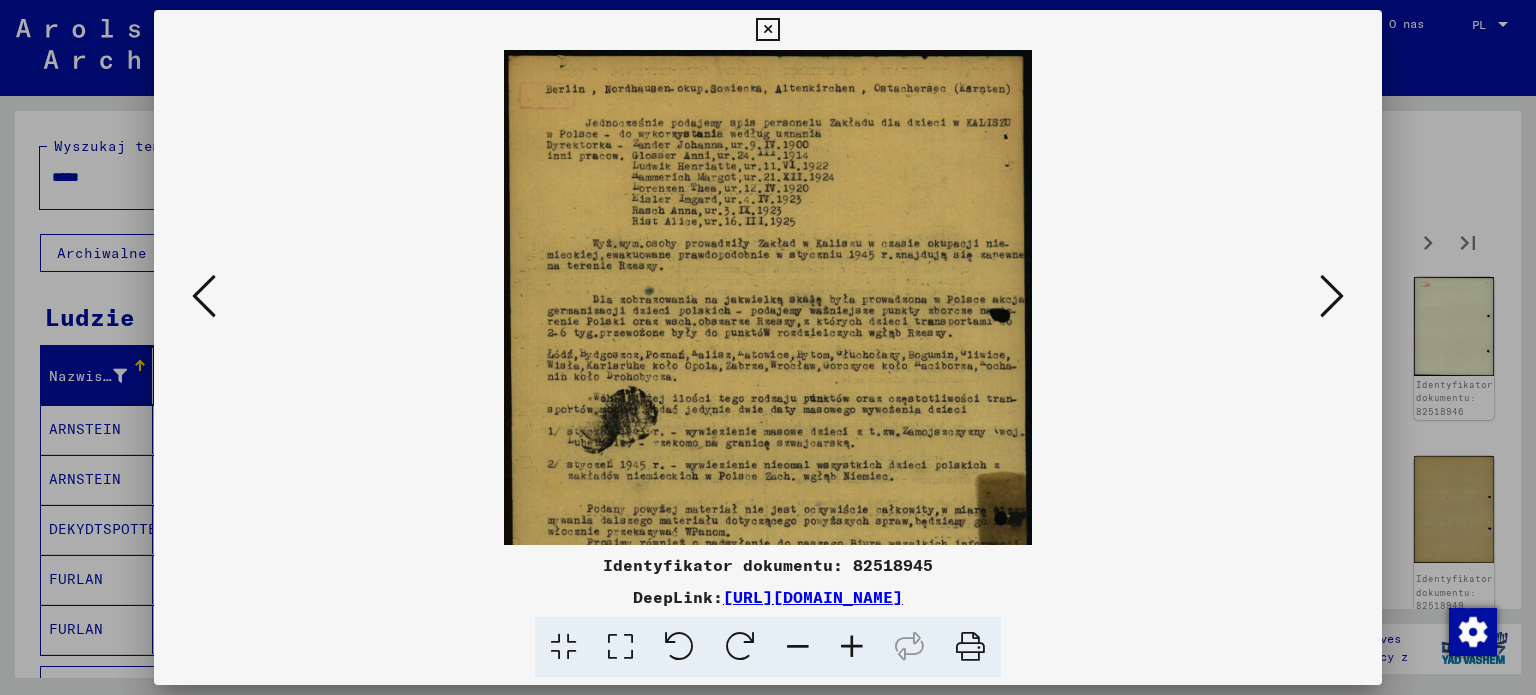 click at bounding box center (852, 647) 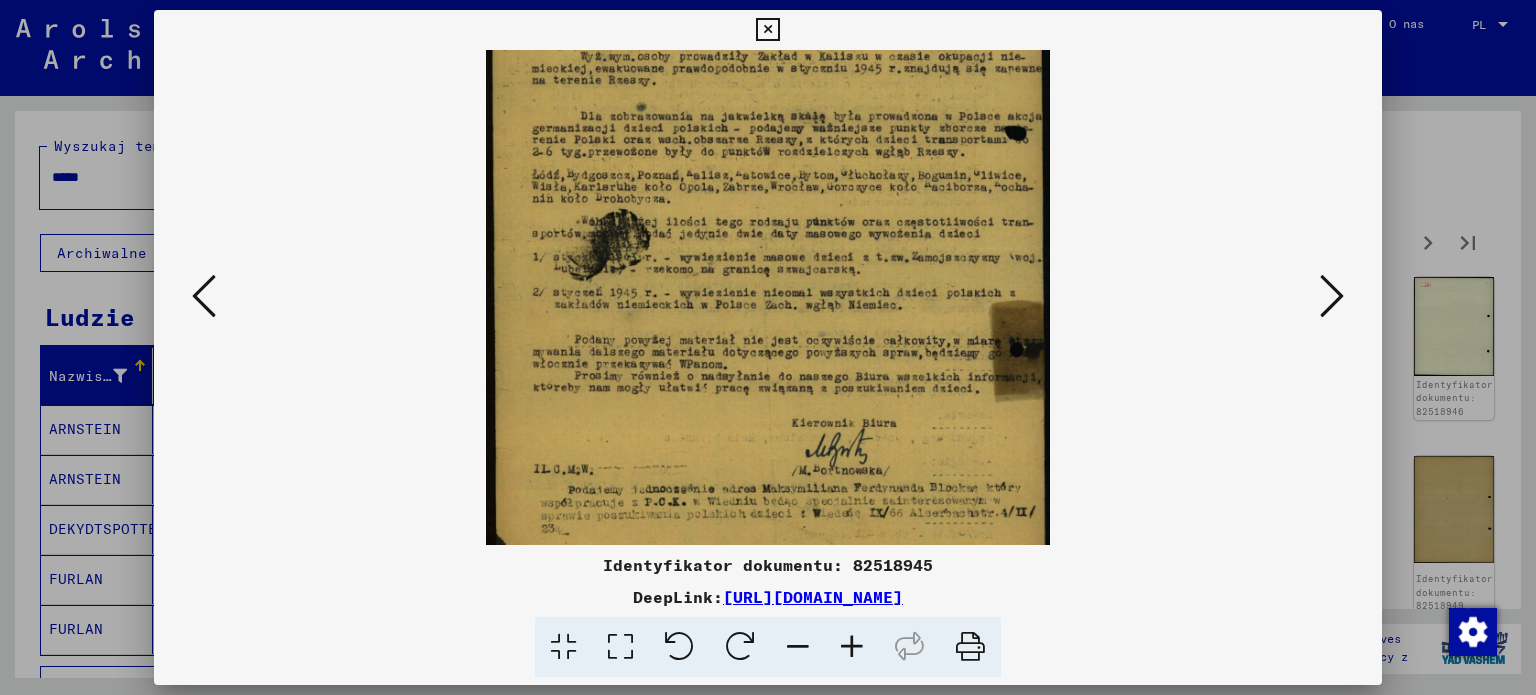 drag, startPoint x: 872, startPoint y: 281, endPoint x: 875, endPoint y: 257, distance: 24.186773 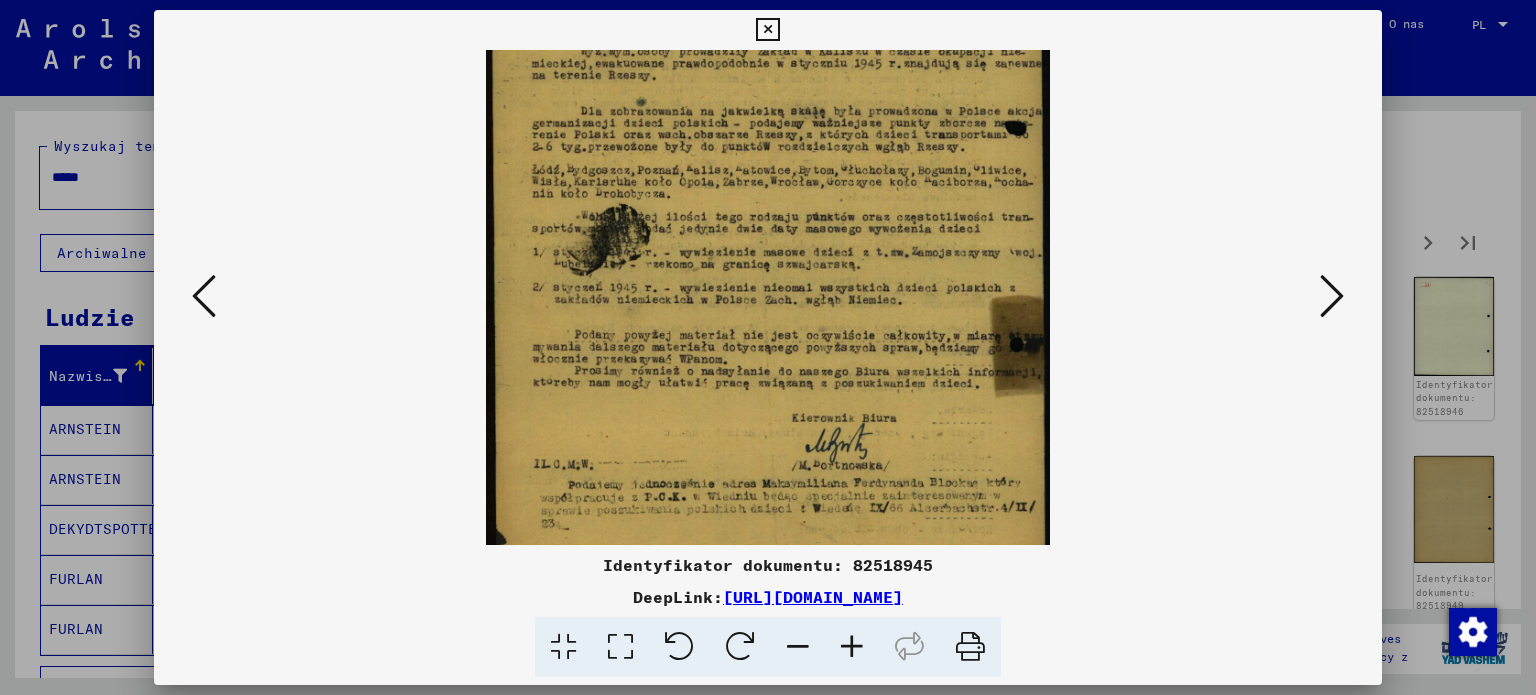 click at bounding box center [768, 92] 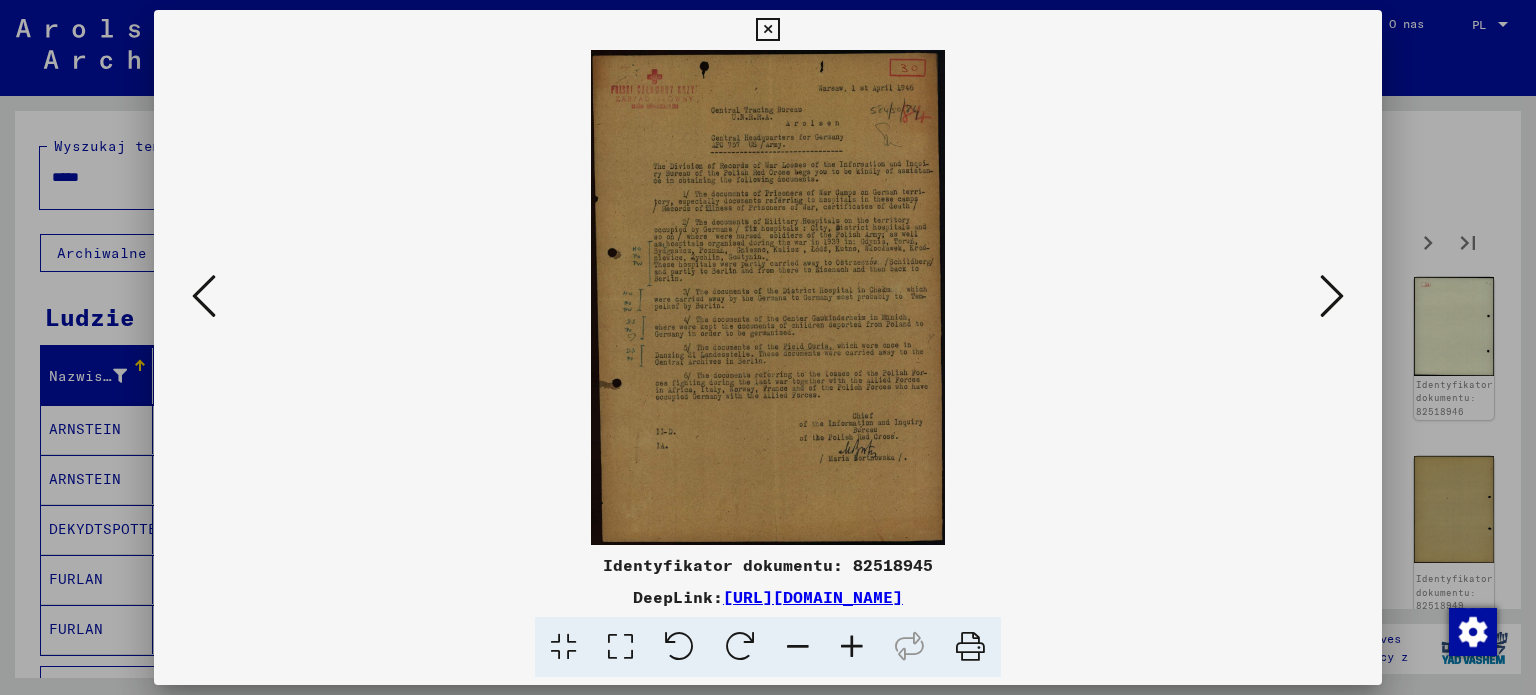 scroll, scrollTop: 0, scrollLeft: 0, axis: both 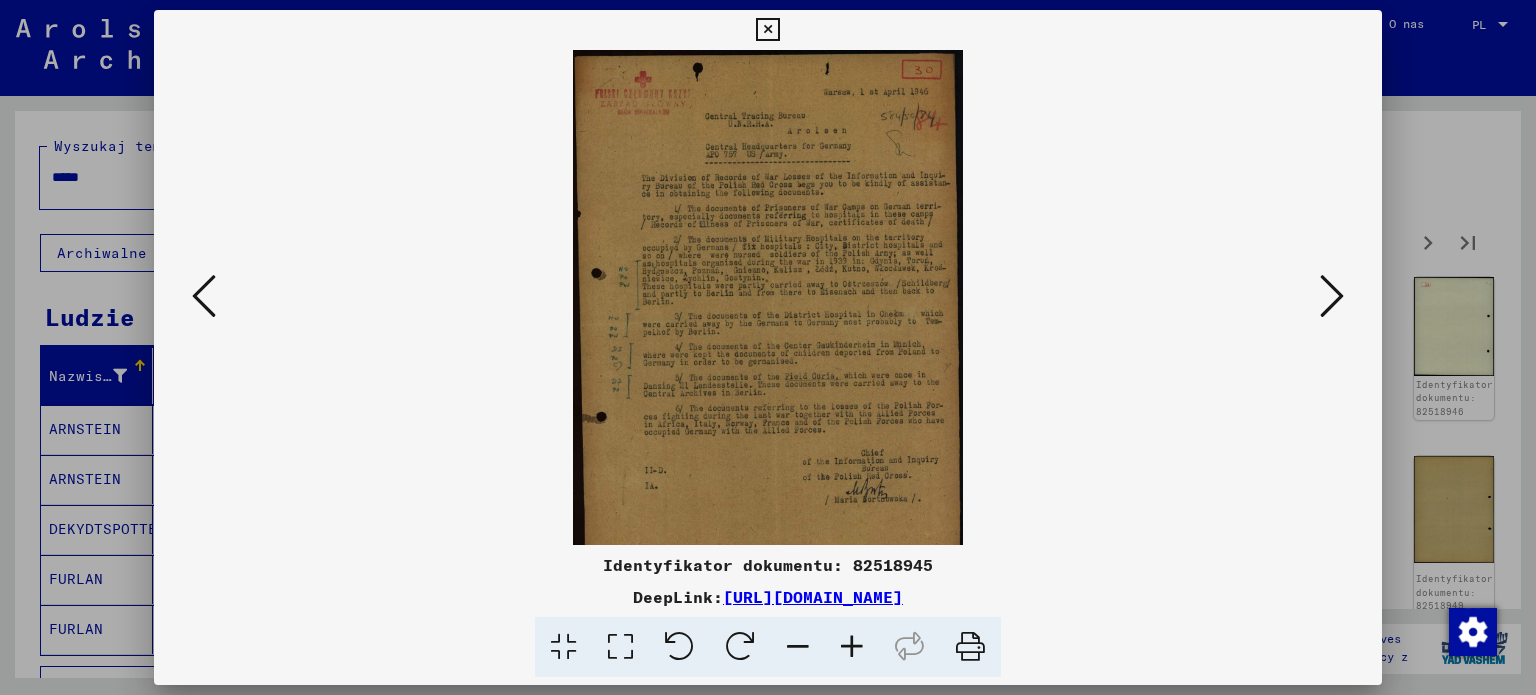 click at bounding box center (852, 647) 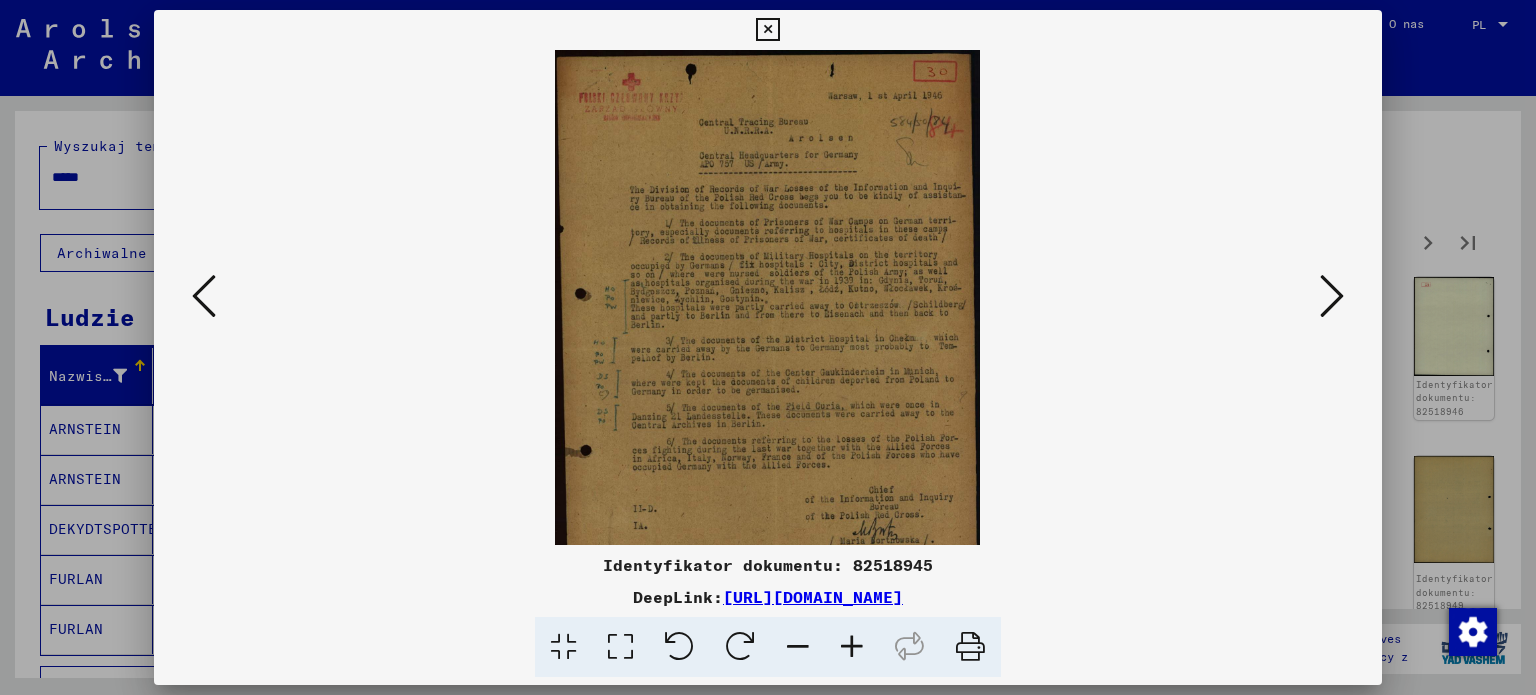 click at bounding box center [852, 647] 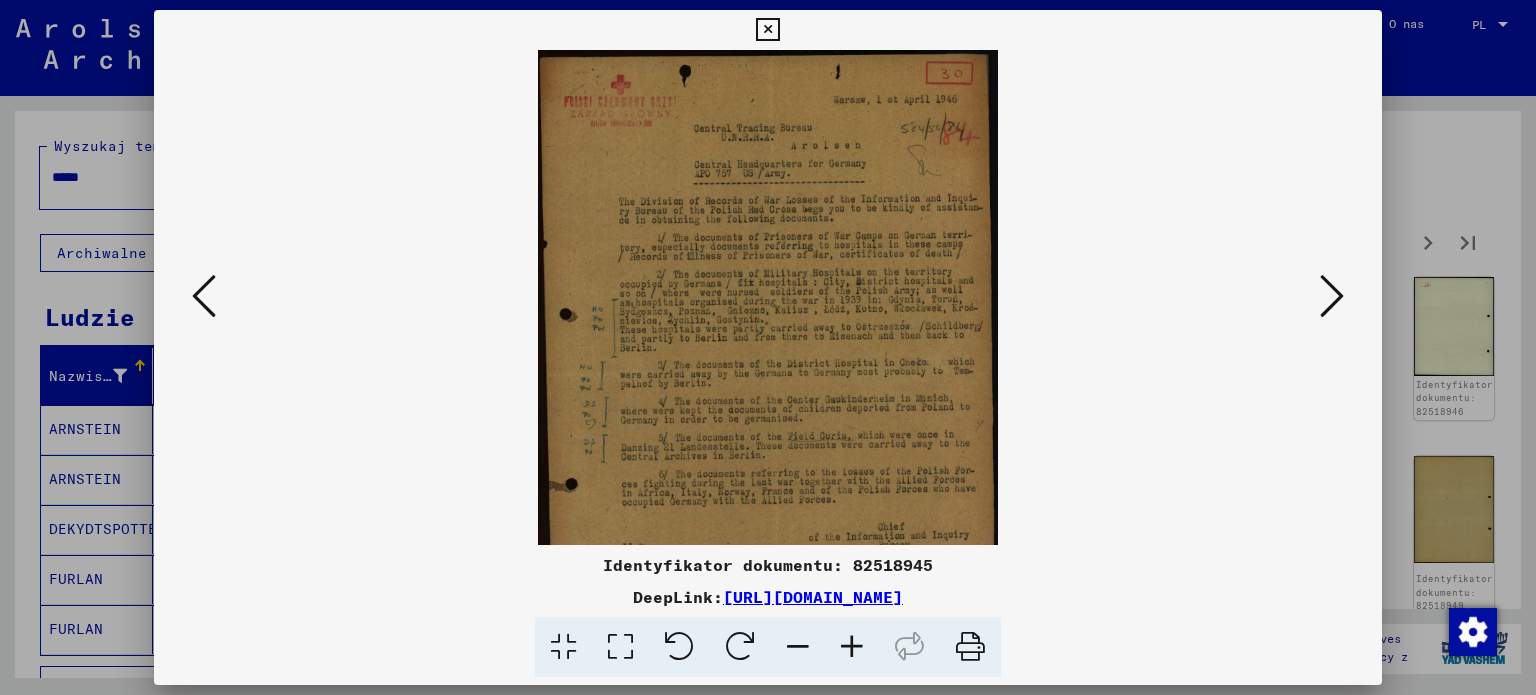 click at bounding box center (852, 647) 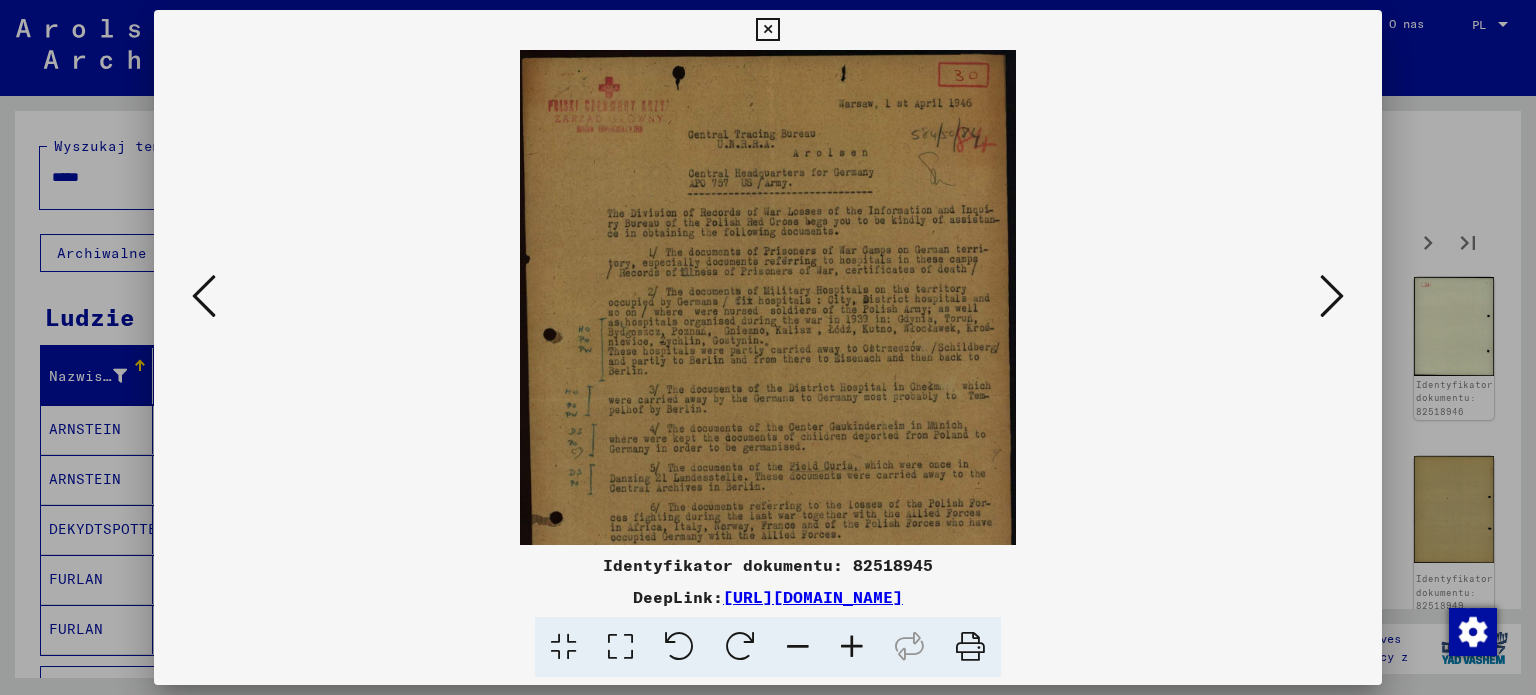 click at bounding box center [852, 647] 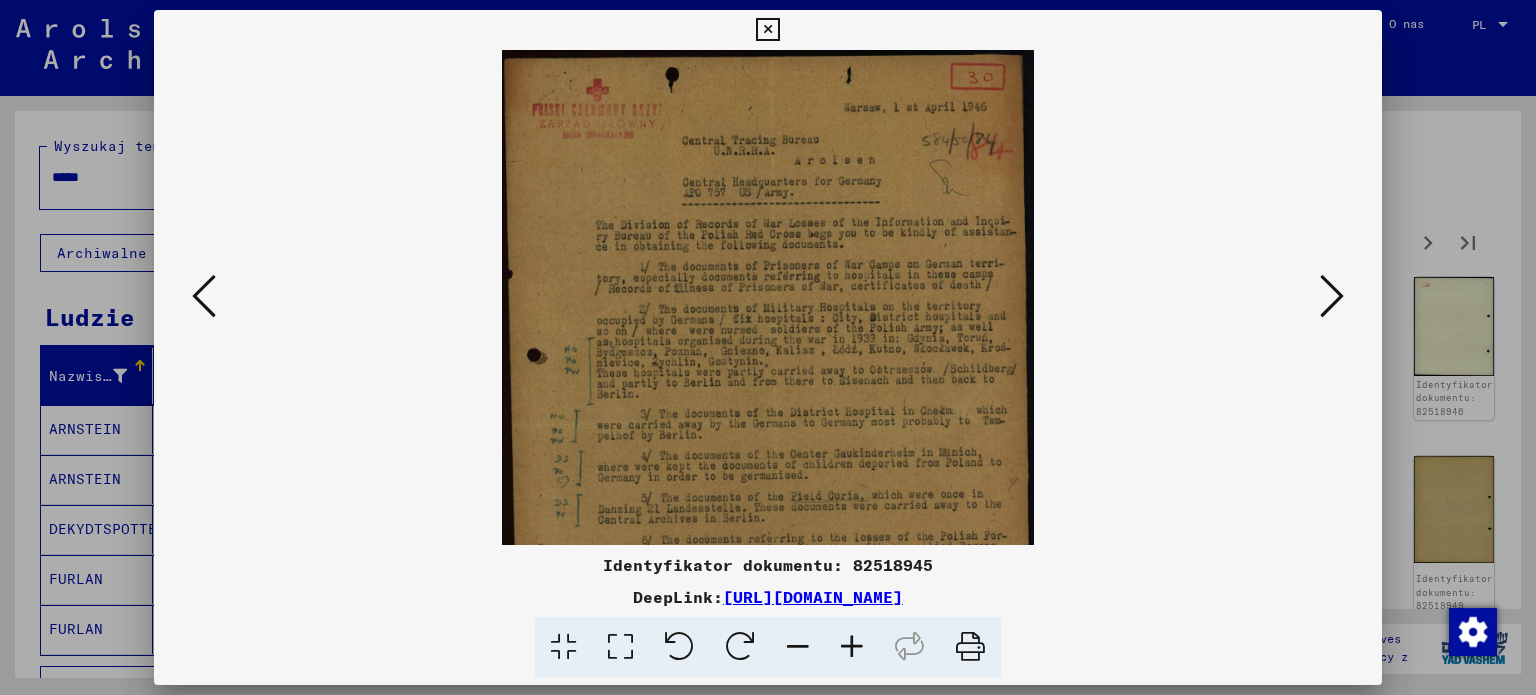 click at bounding box center (852, 647) 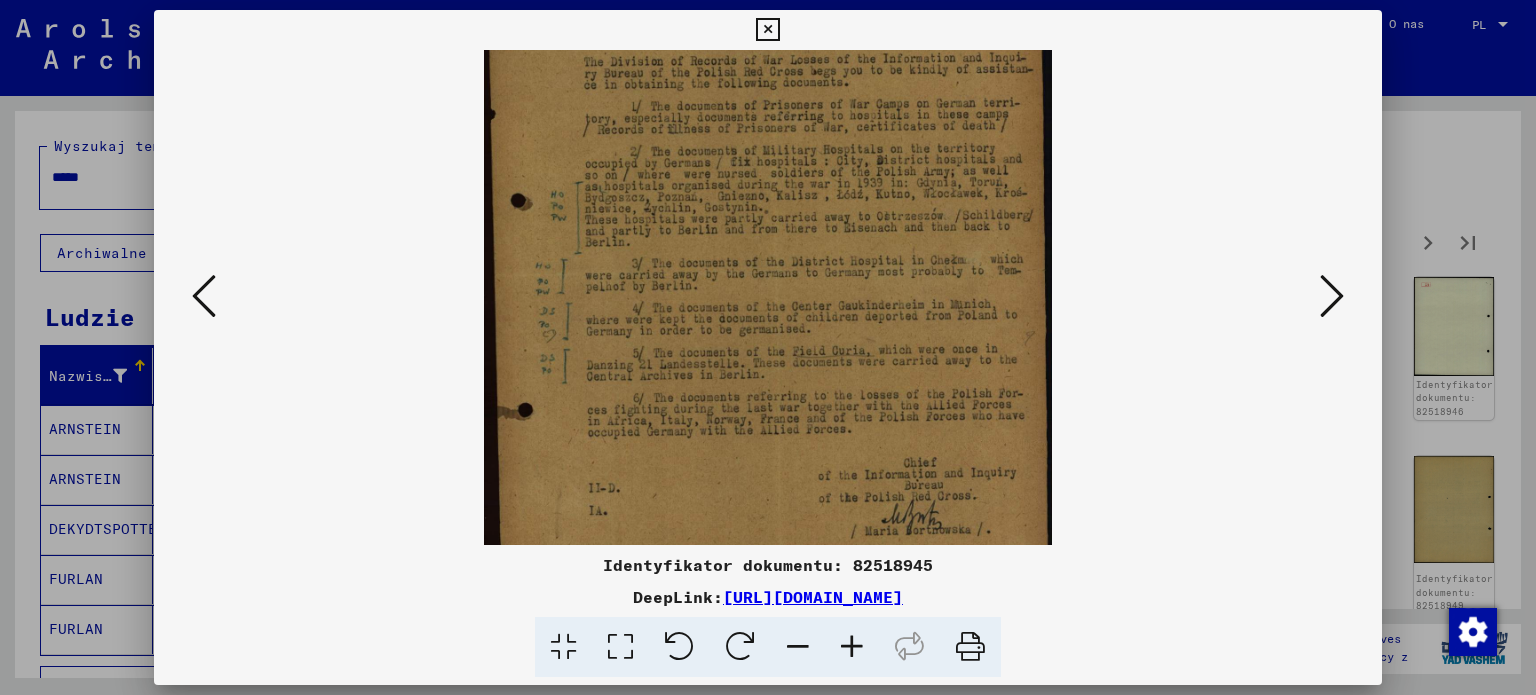 scroll, scrollTop: 186, scrollLeft: 0, axis: vertical 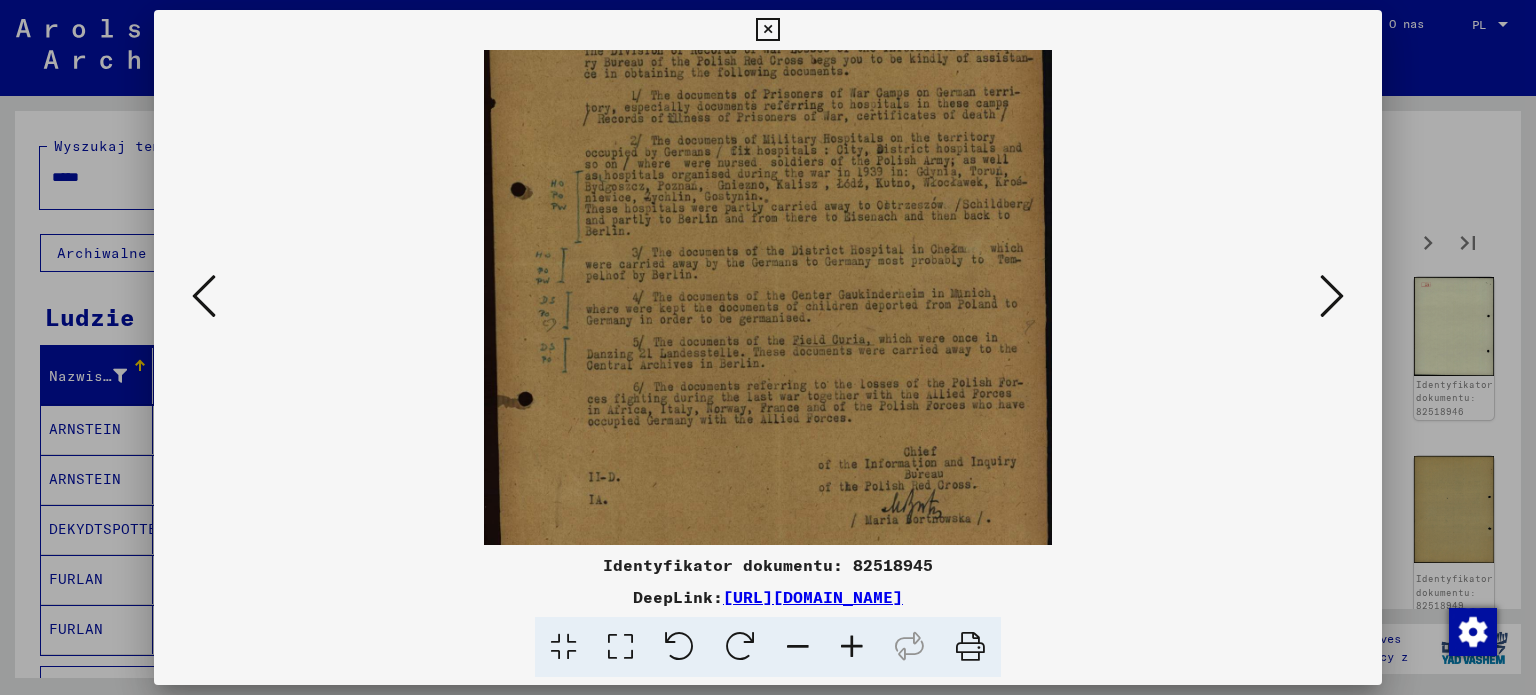 drag, startPoint x: 540, startPoint y: 454, endPoint x: 564, endPoint y: 280, distance: 175.64737 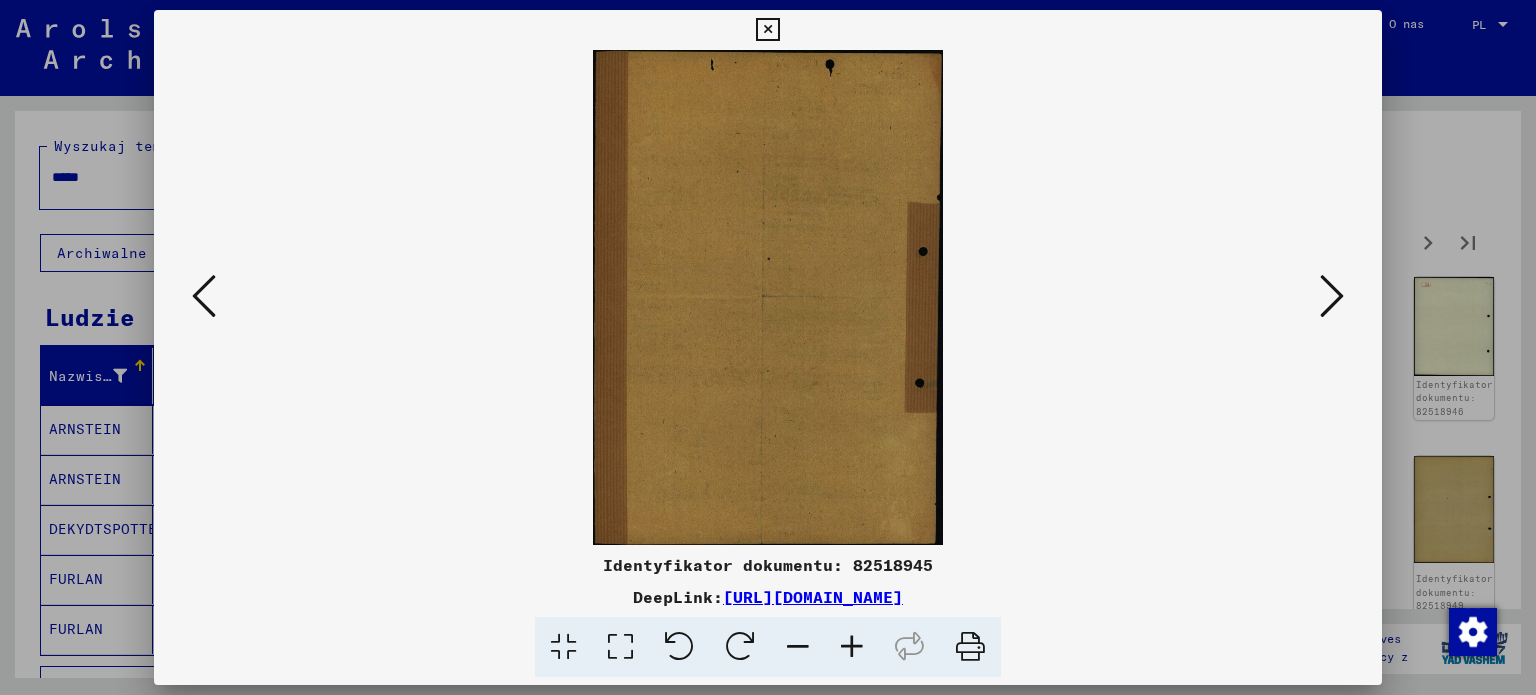click at bounding box center [1332, 296] 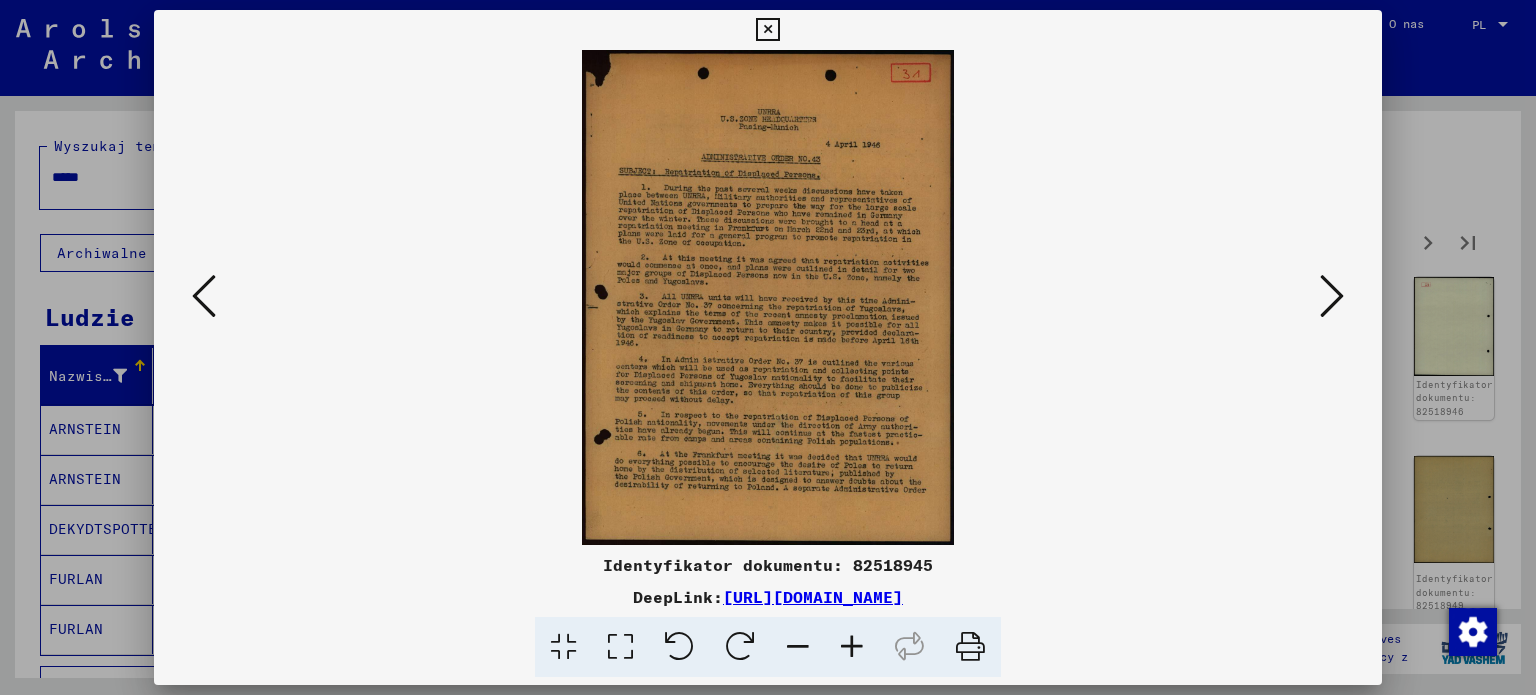 click at bounding box center [852, 647] 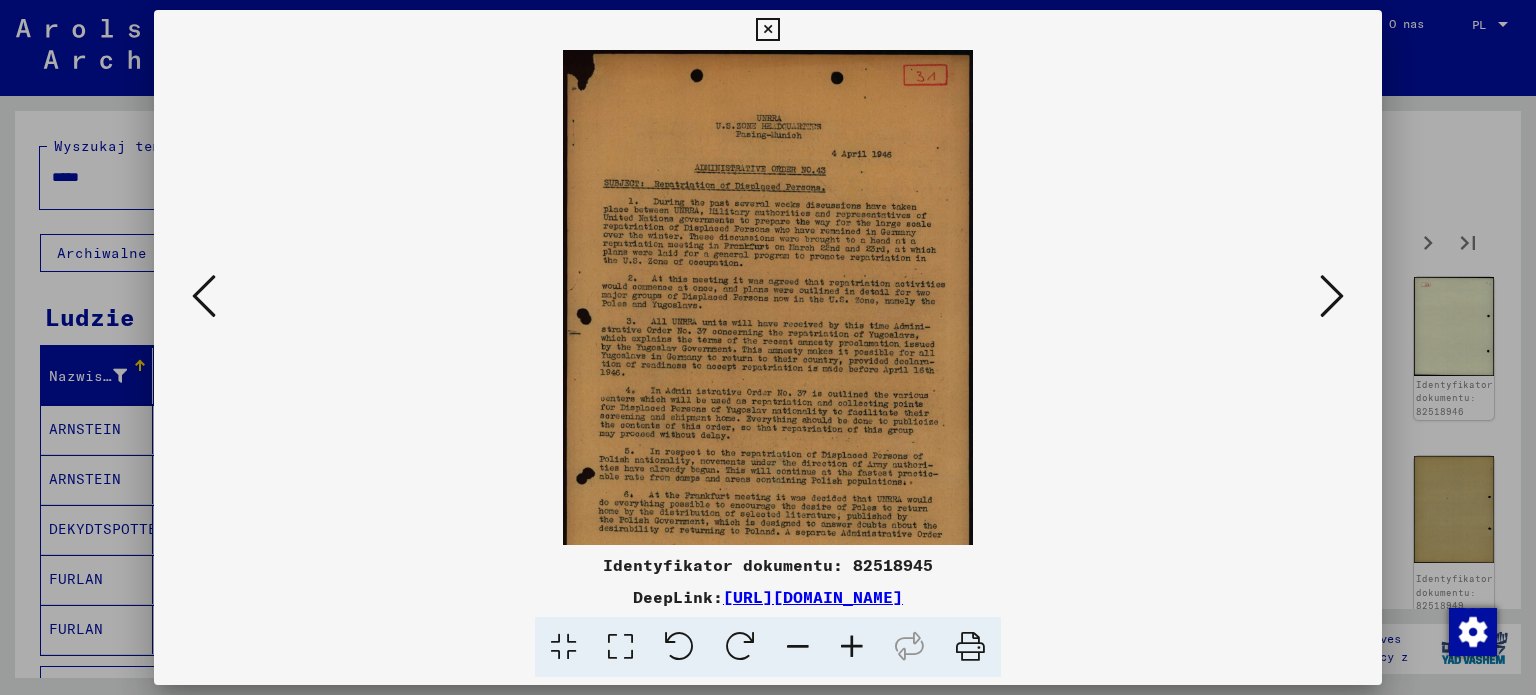 click at bounding box center (852, 647) 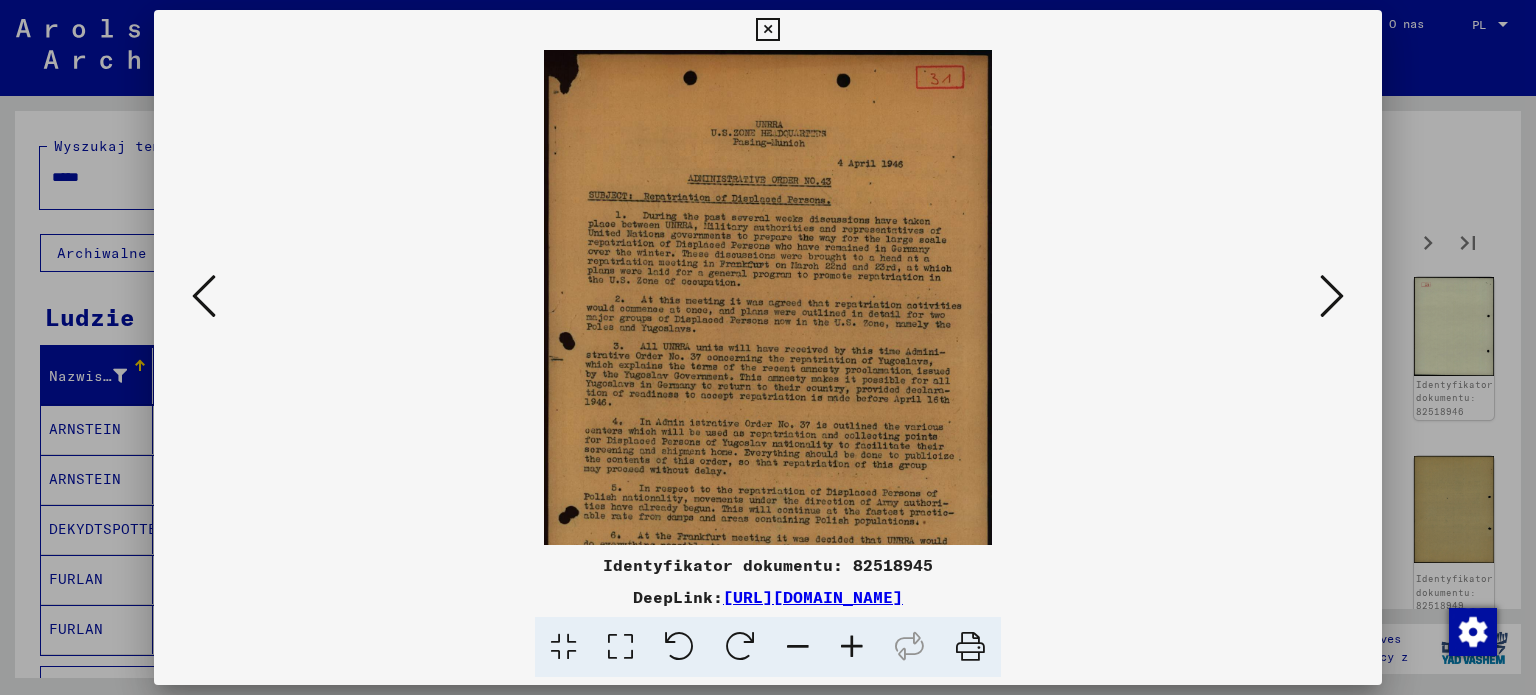 click at bounding box center (852, 647) 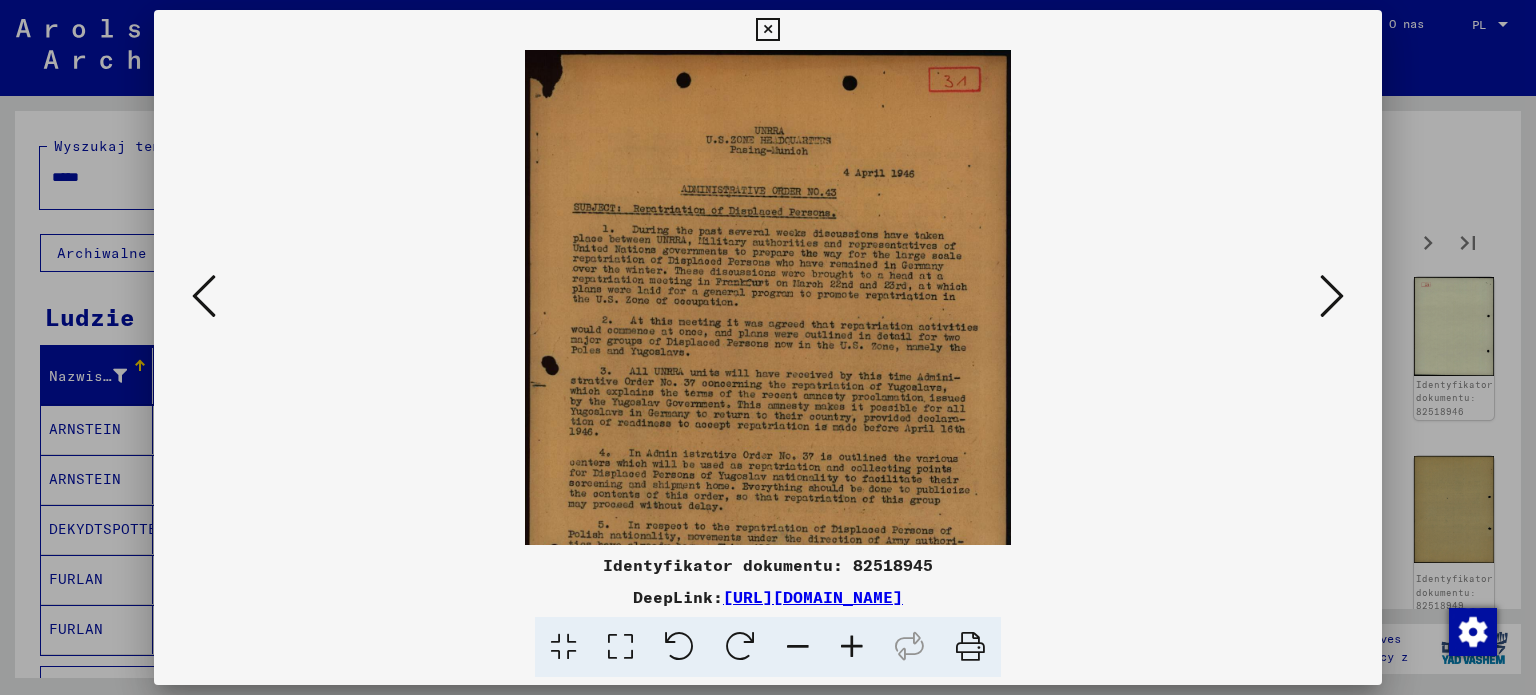 click at bounding box center [852, 647] 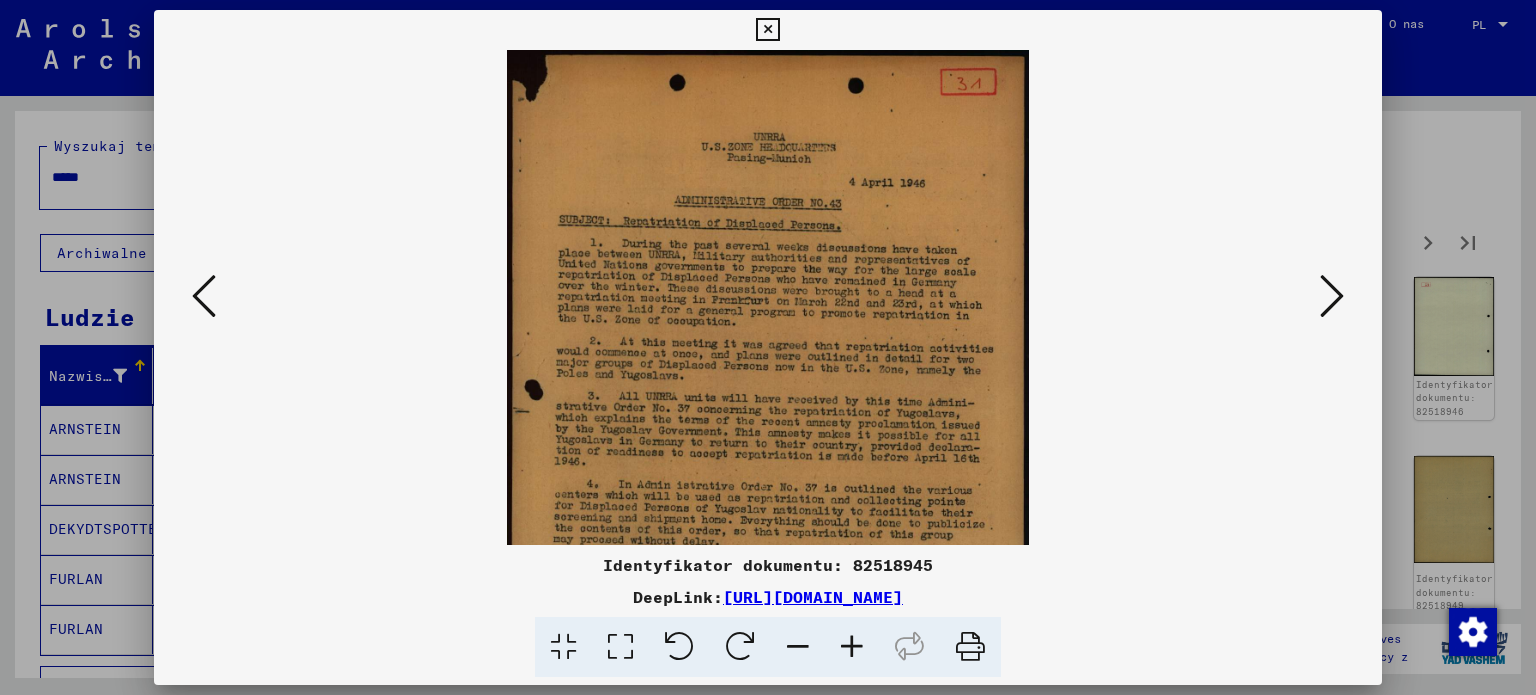 click at bounding box center [852, 647] 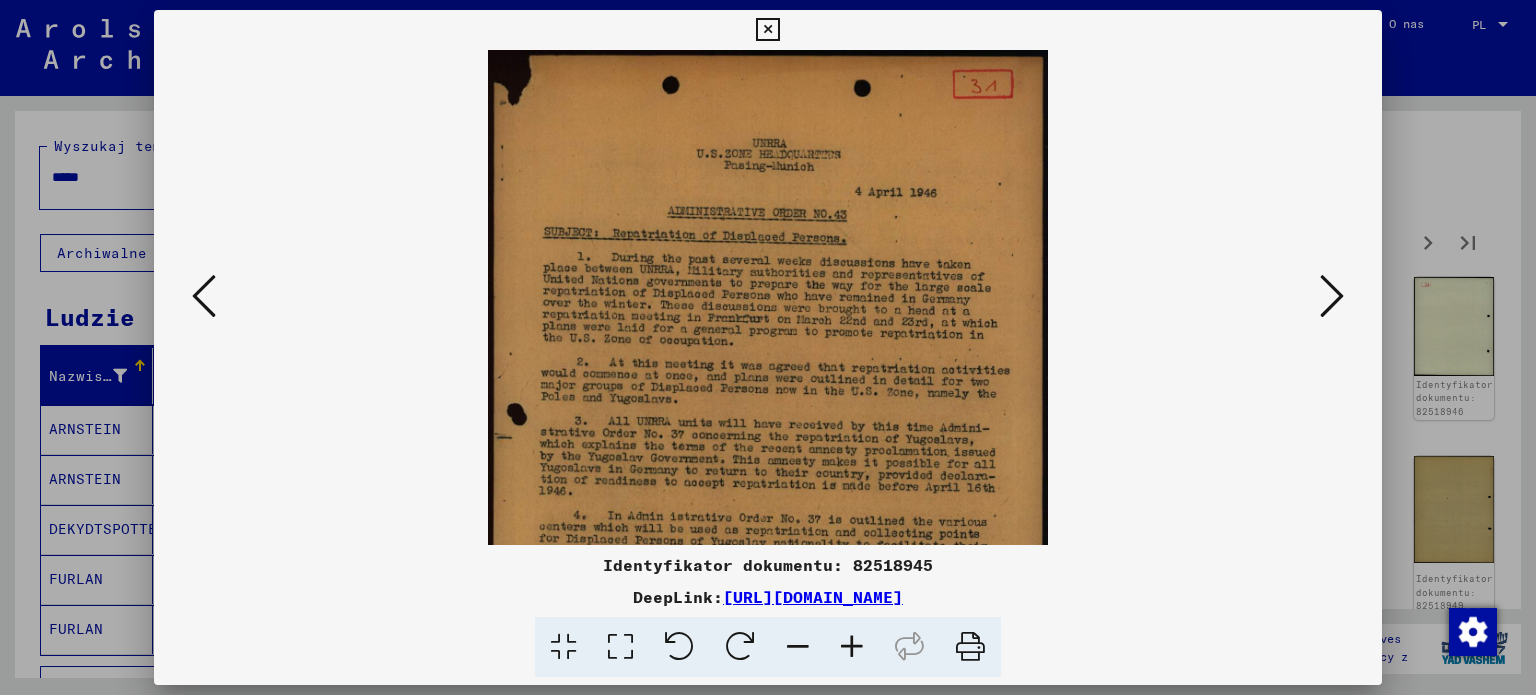 click at bounding box center (1332, 296) 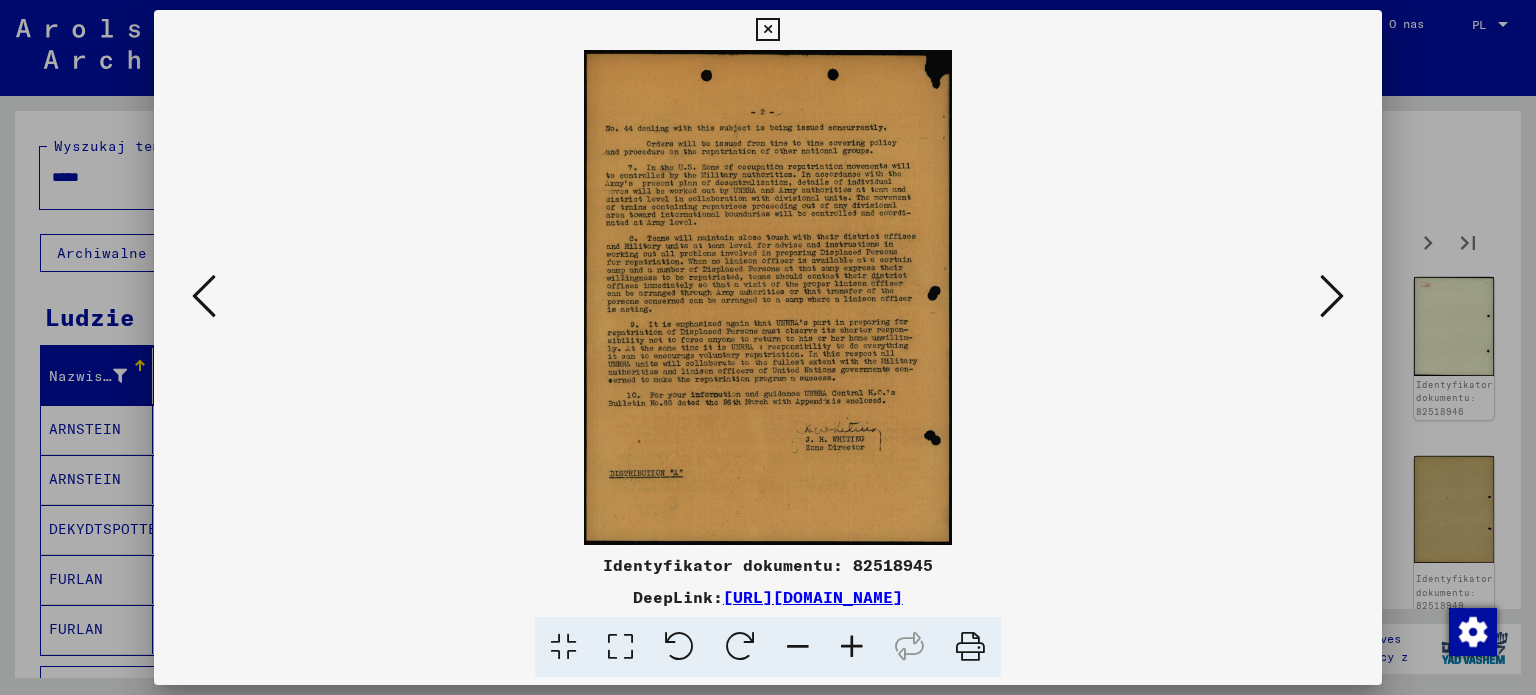 click at bounding box center [852, 647] 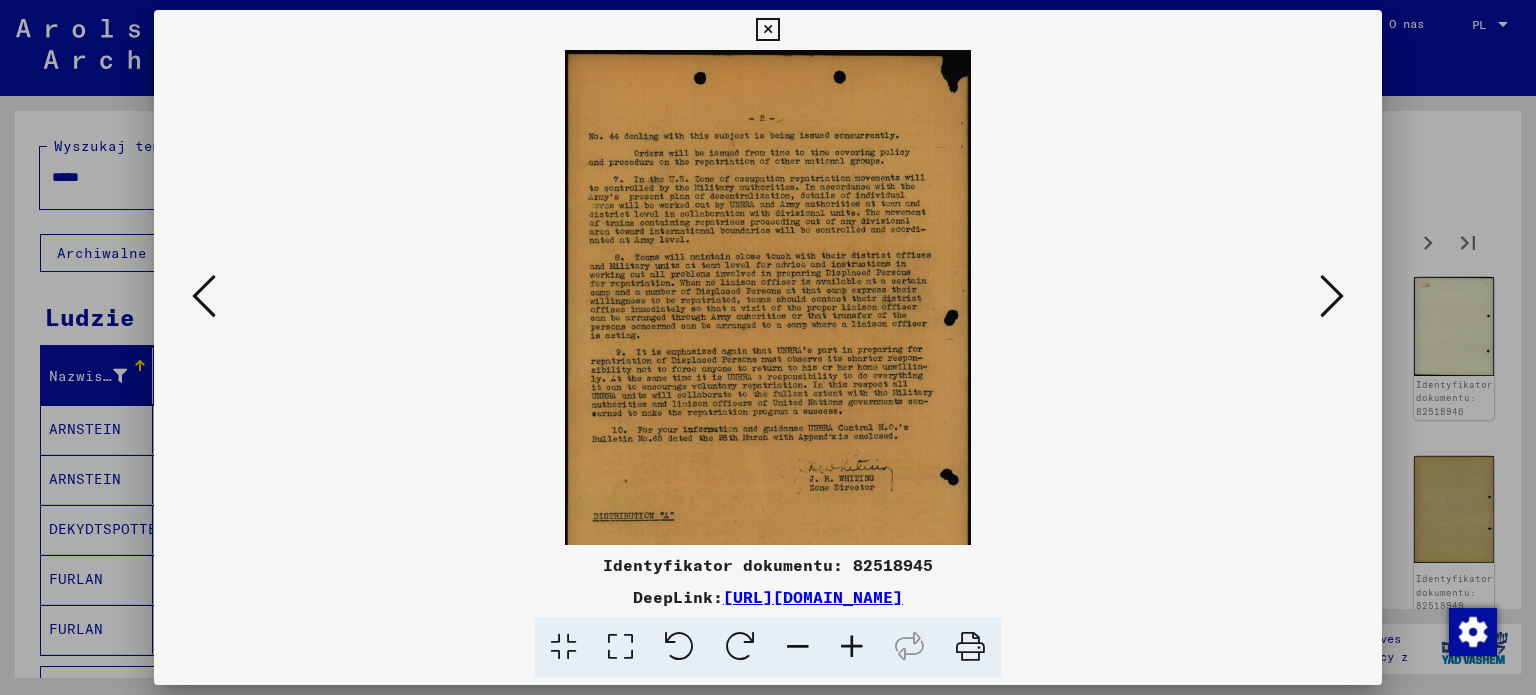 click at bounding box center (852, 647) 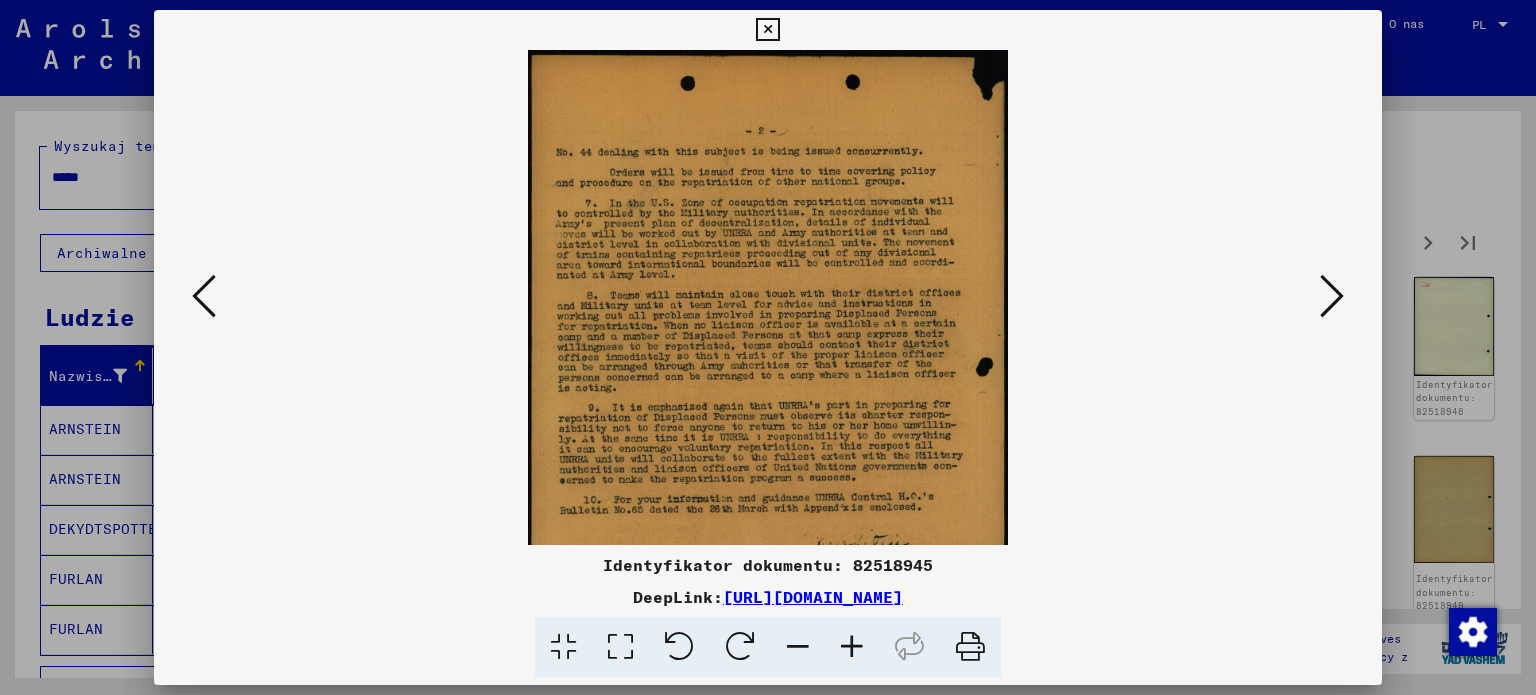 click at bounding box center [852, 647] 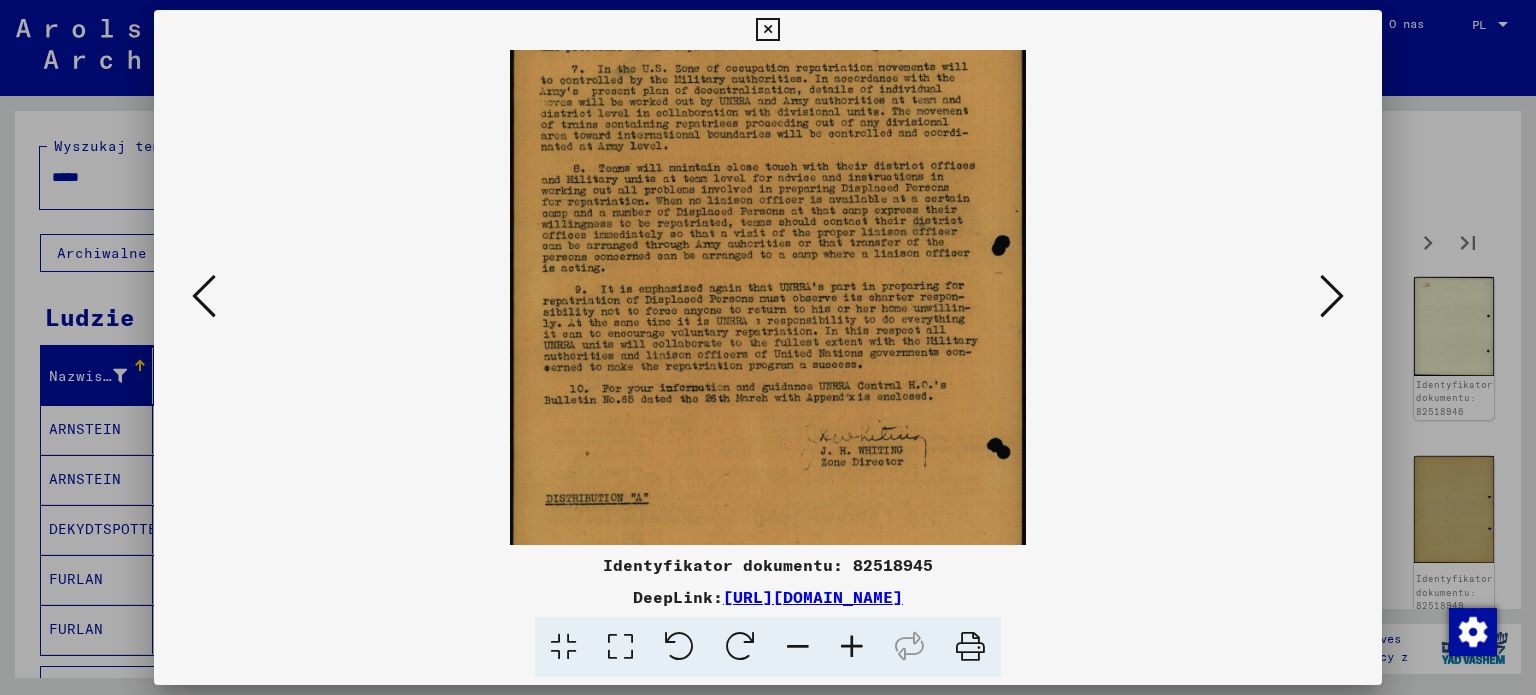 drag, startPoint x: 828, startPoint y: 471, endPoint x: 842, endPoint y: 331, distance: 140.69826 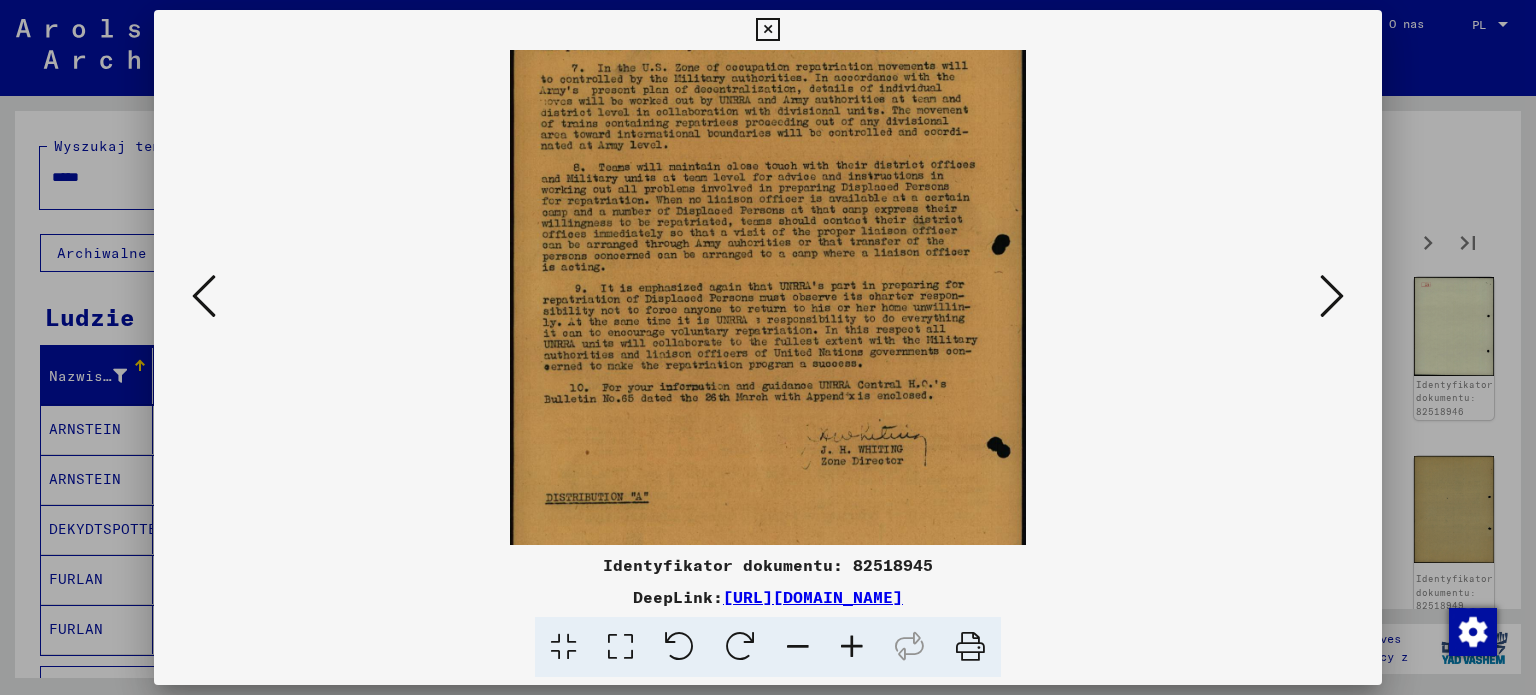 click at bounding box center (1332, 296) 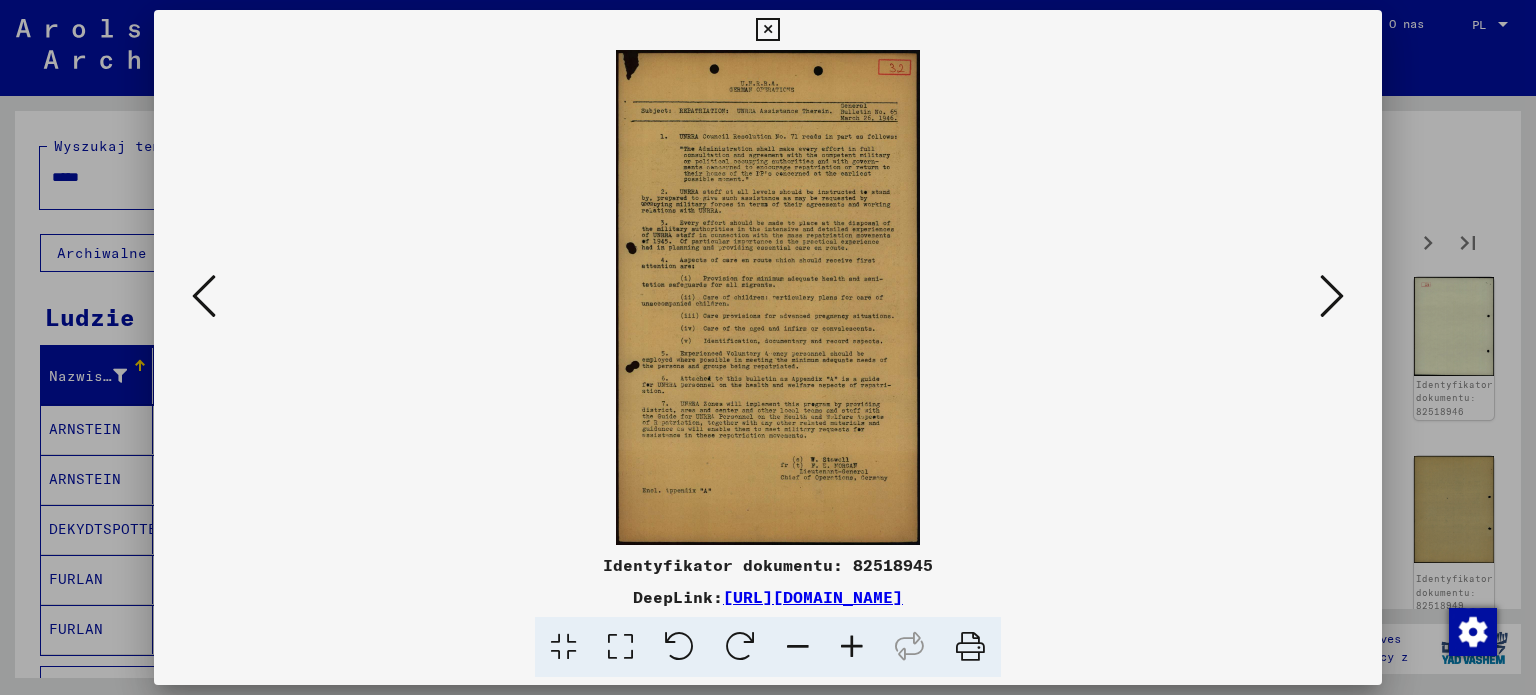 click at bounding box center (852, 647) 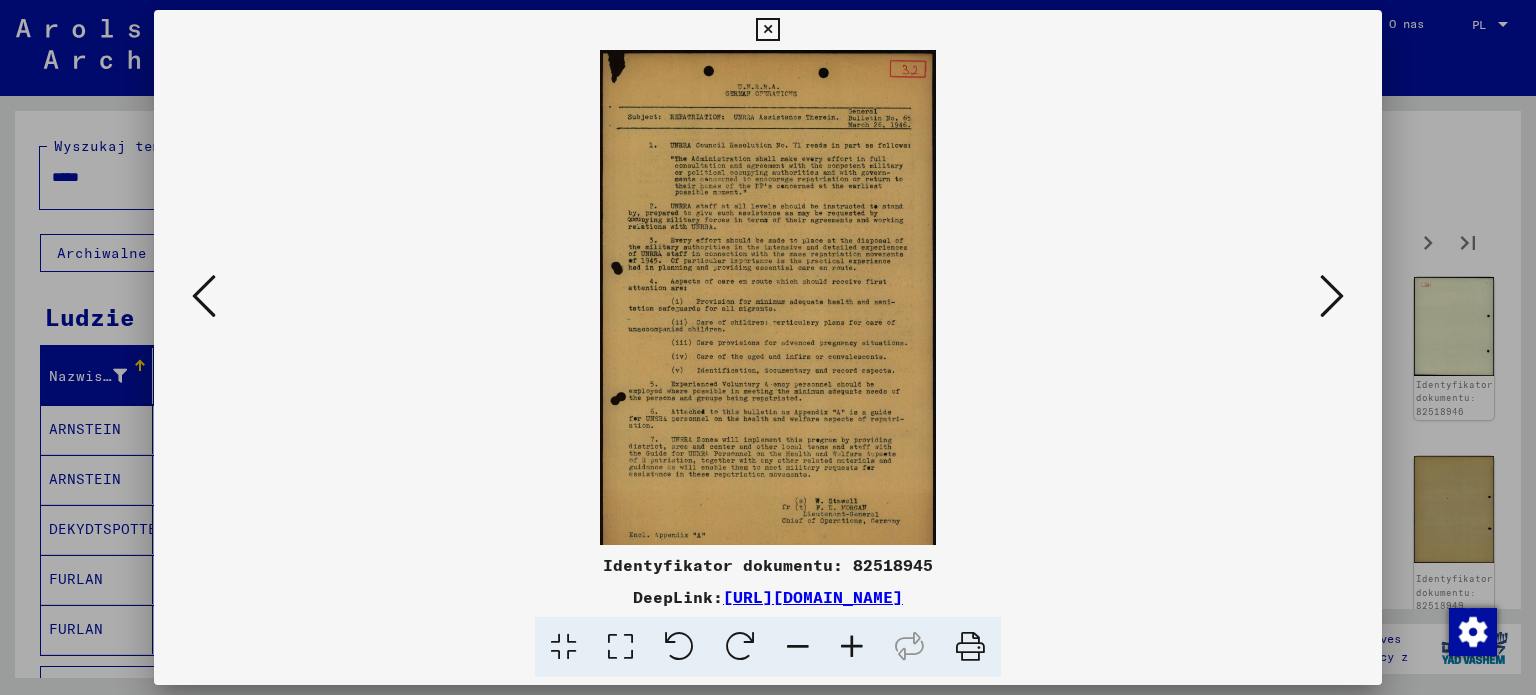 click at bounding box center (852, 647) 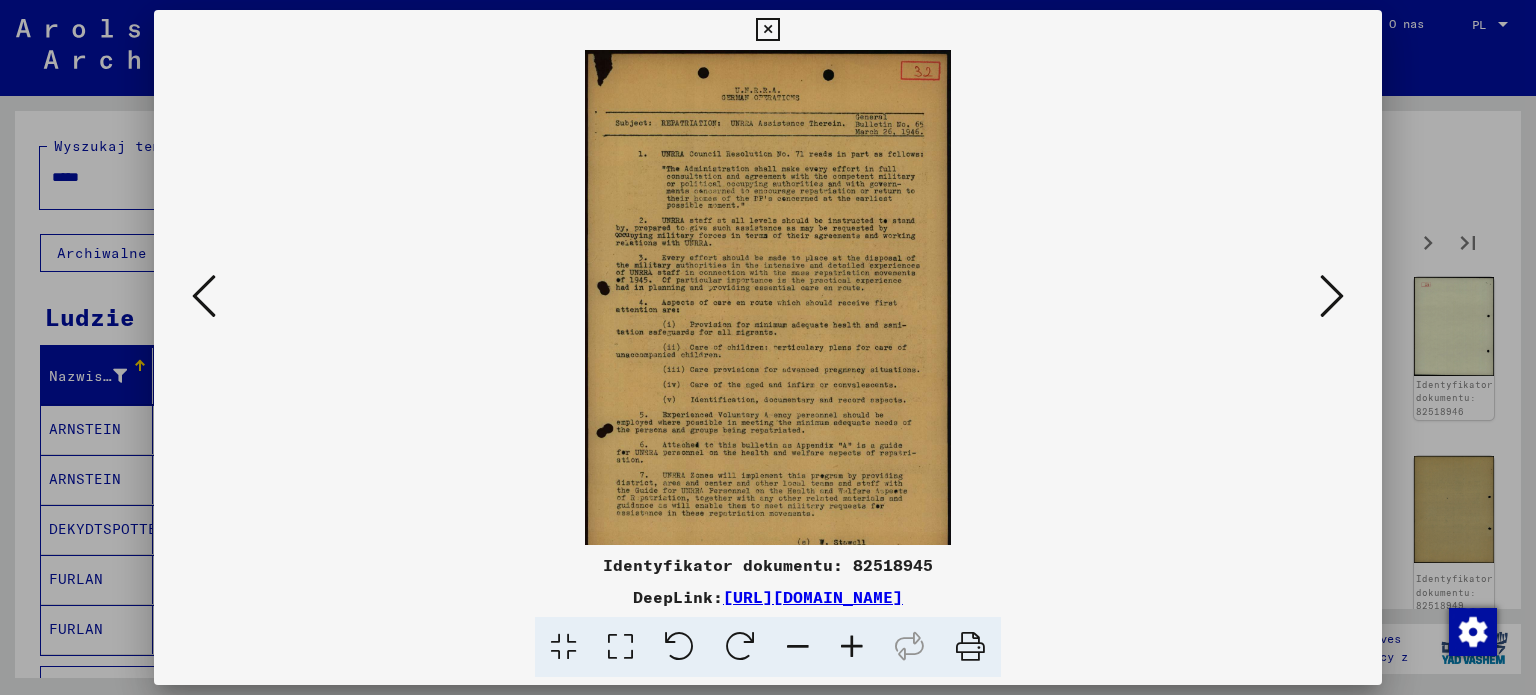 click at bounding box center (852, 647) 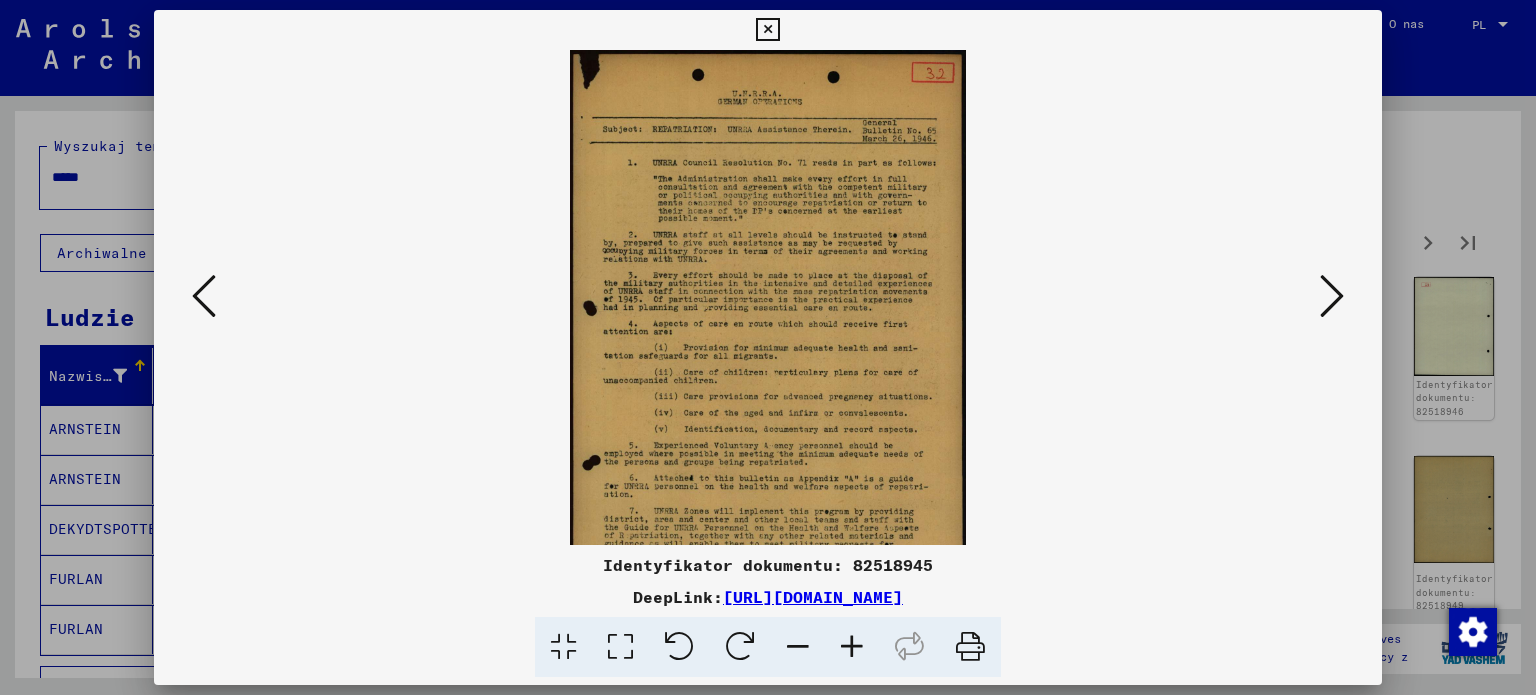 click at bounding box center (852, 647) 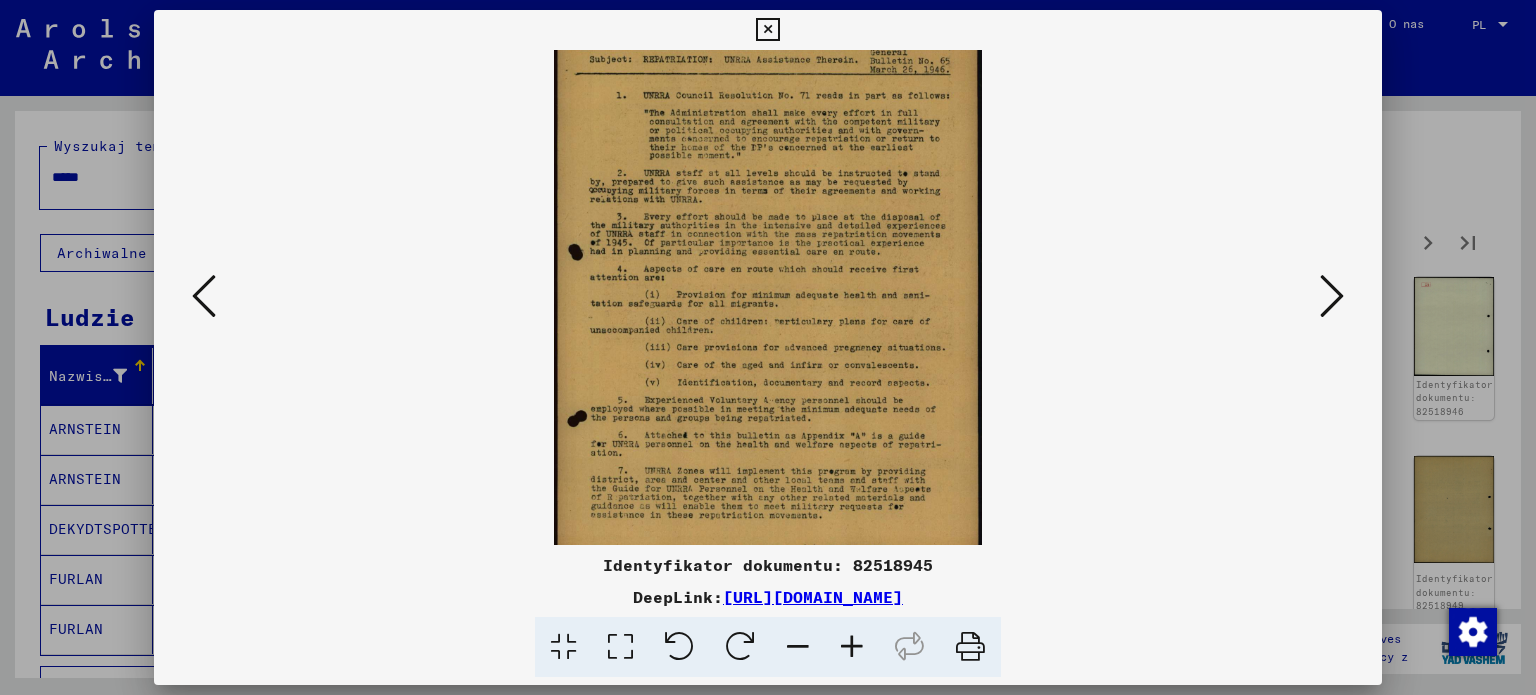 scroll, scrollTop: 84, scrollLeft: 0, axis: vertical 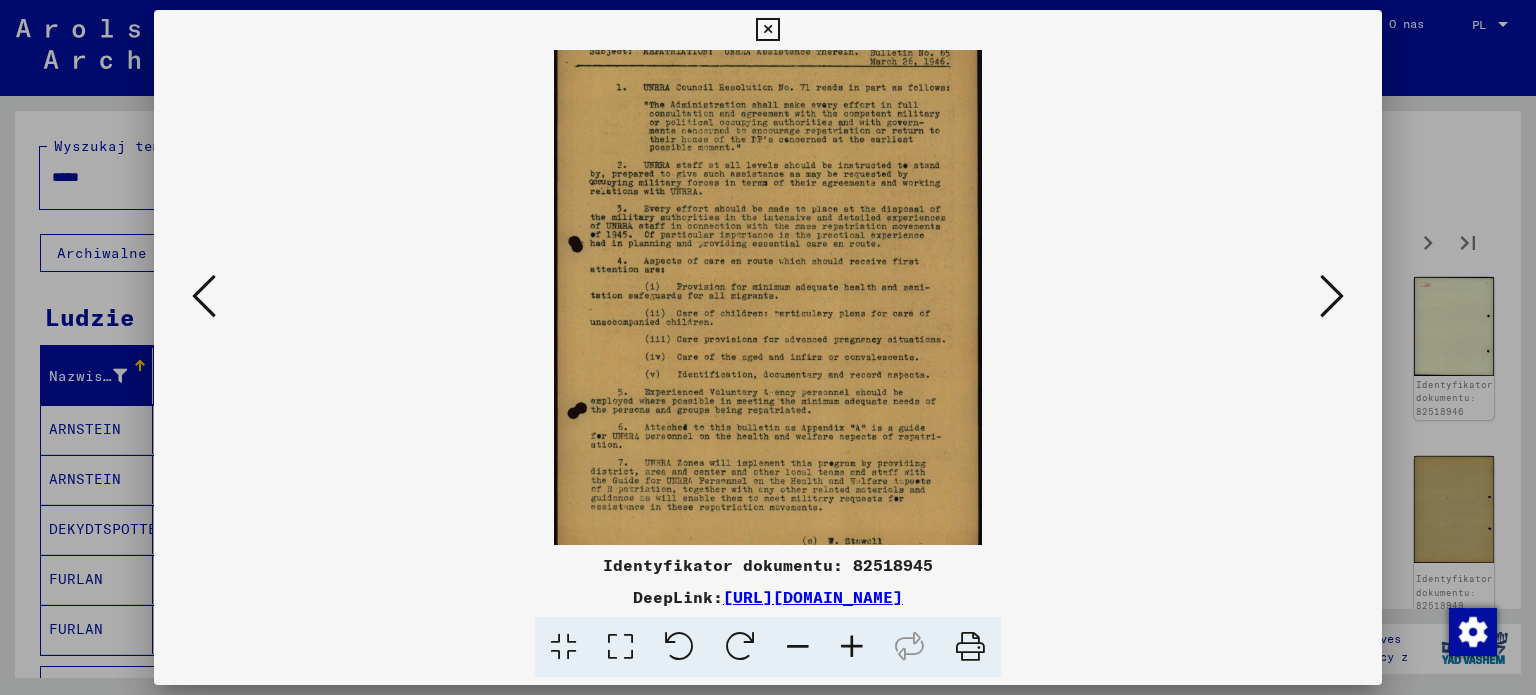 drag, startPoint x: 866, startPoint y: 478, endPoint x: 900, endPoint y: 394, distance: 90.62009 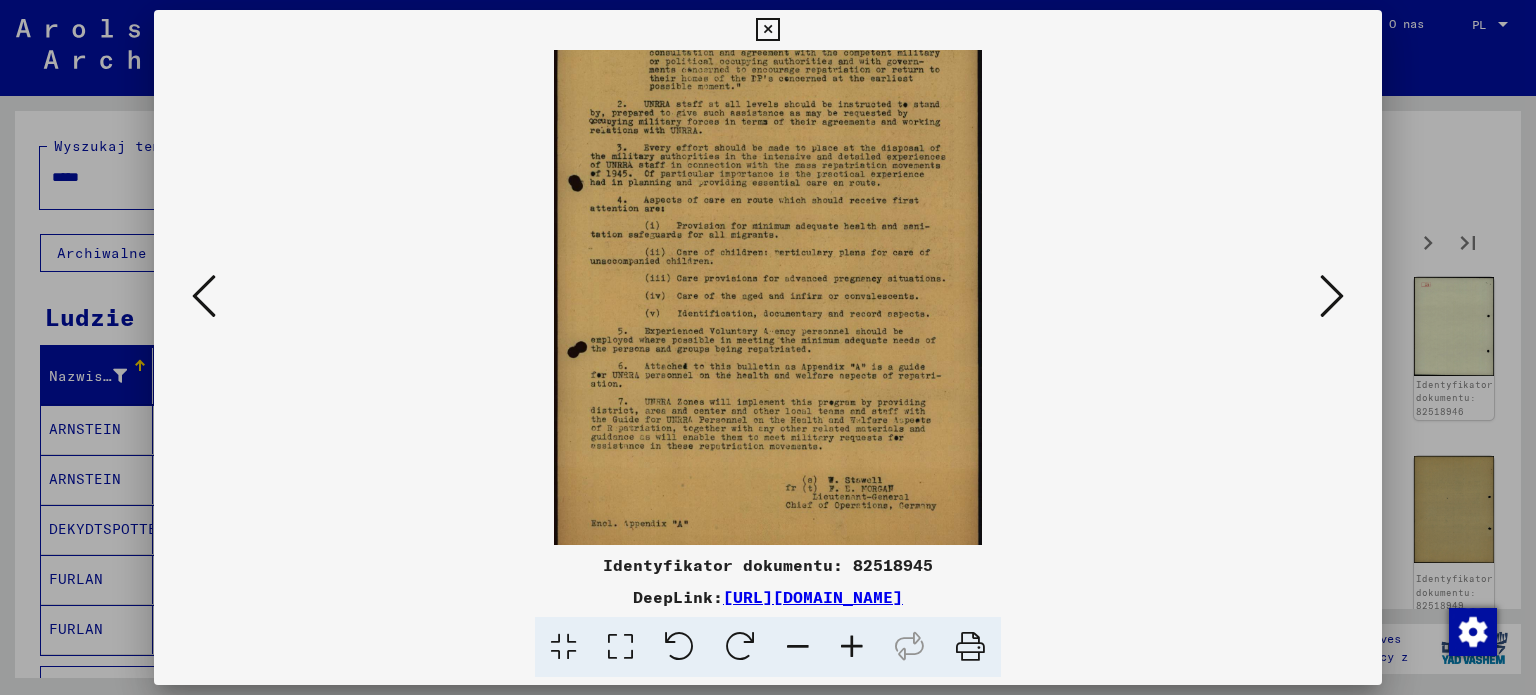 scroll, scrollTop: 146, scrollLeft: 0, axis: vertical 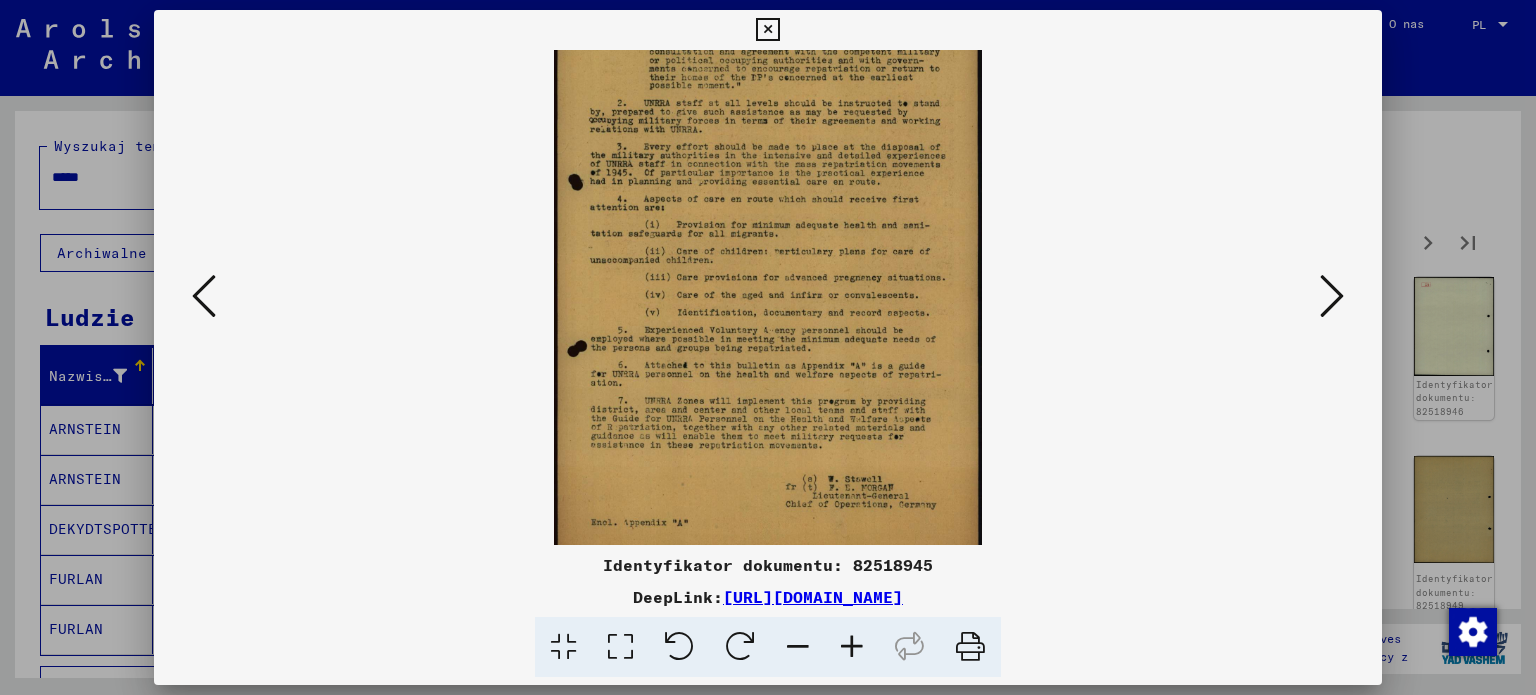 drag, startPoint x: 872, startPoint y: 494, endPoint x: 903, endPoint y: 433, distance: 68.42514 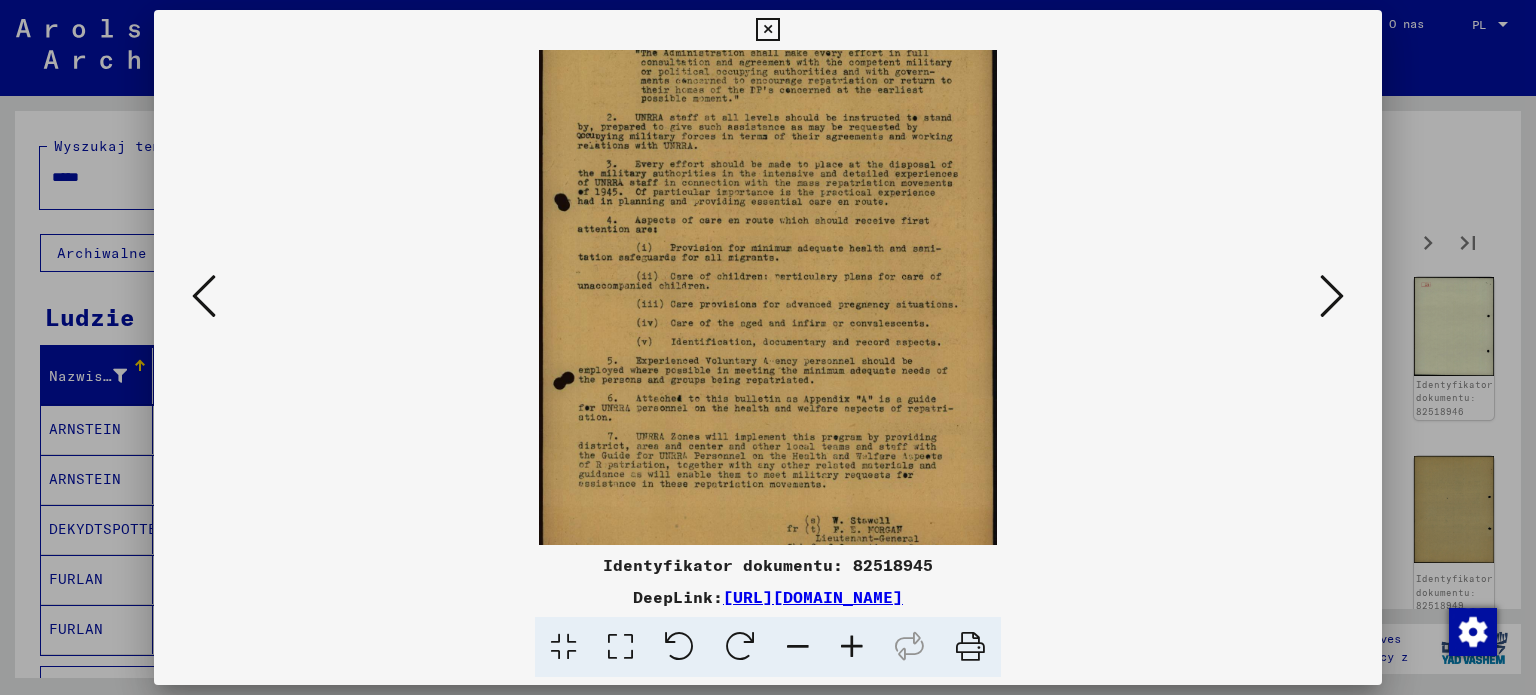 click at bounding box center [852, 647] 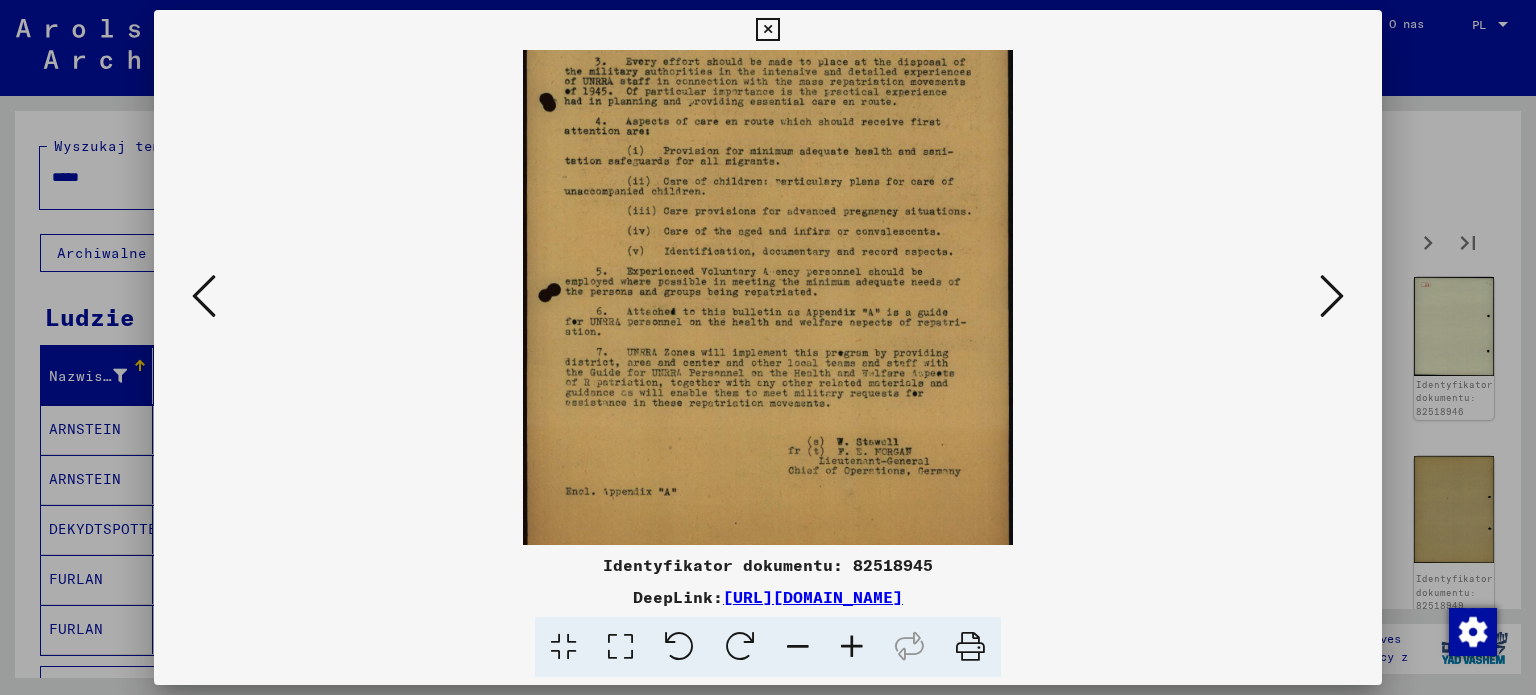 scroll, scrollTop: 300, scrollLeft: 0, axis: vertical 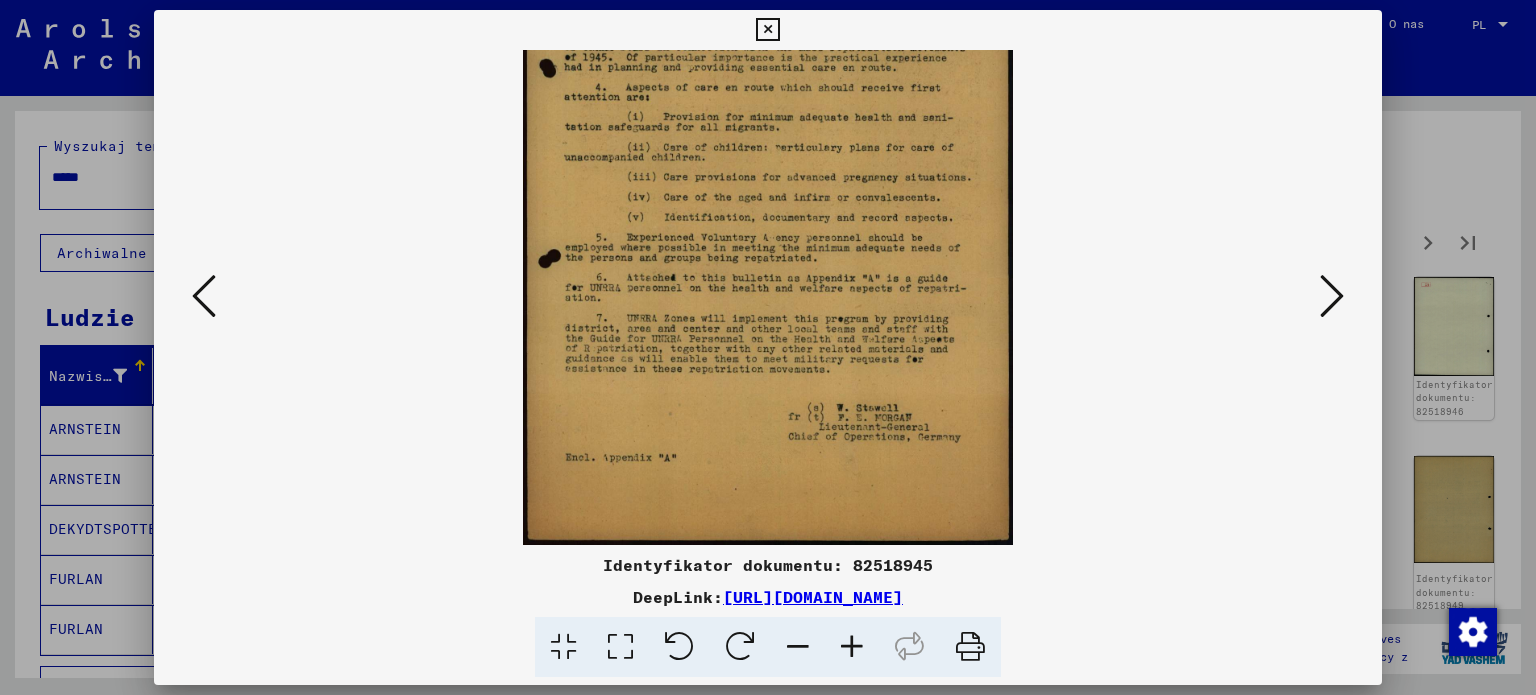 drag, startPoint x: 860, startPoint y: 501, endPoint x: 874, endPoint y: 307, distance: 194.5045 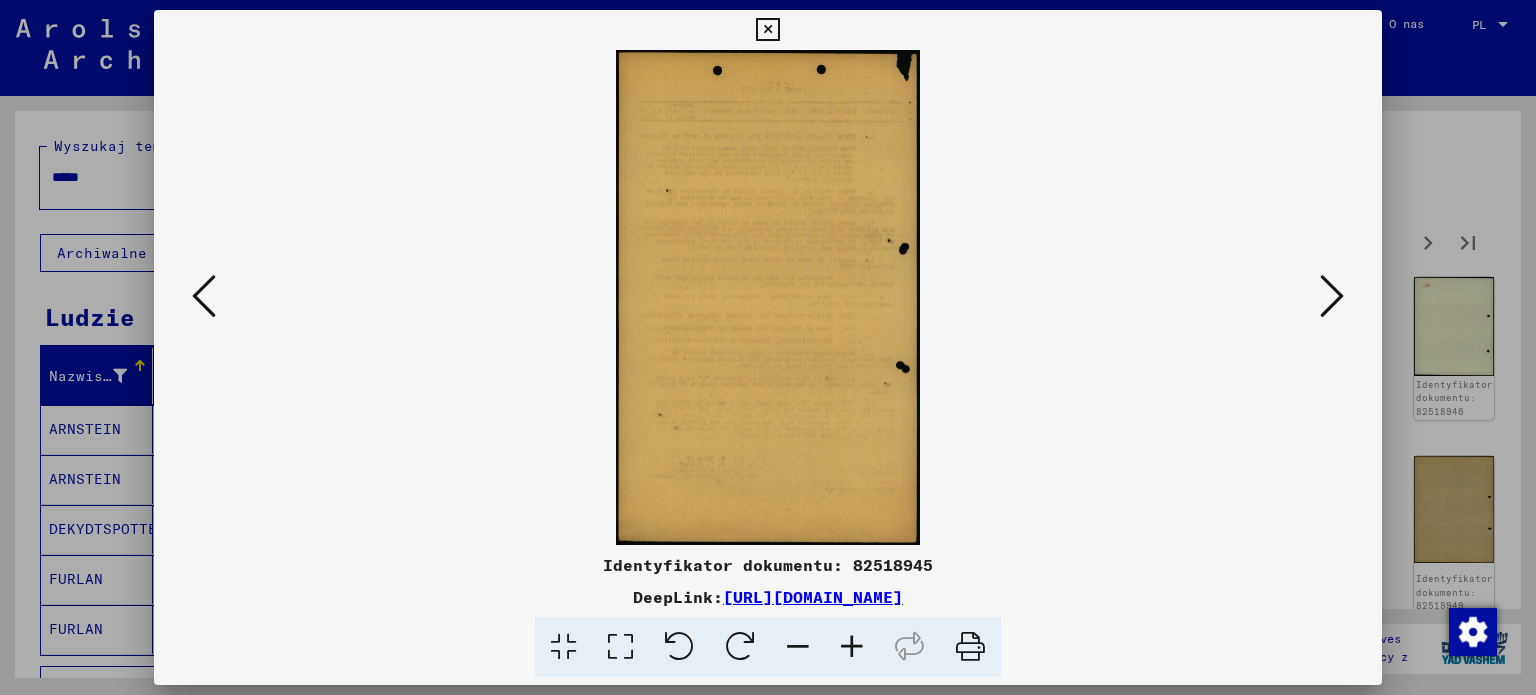 click at bounding box center (1332, 296) 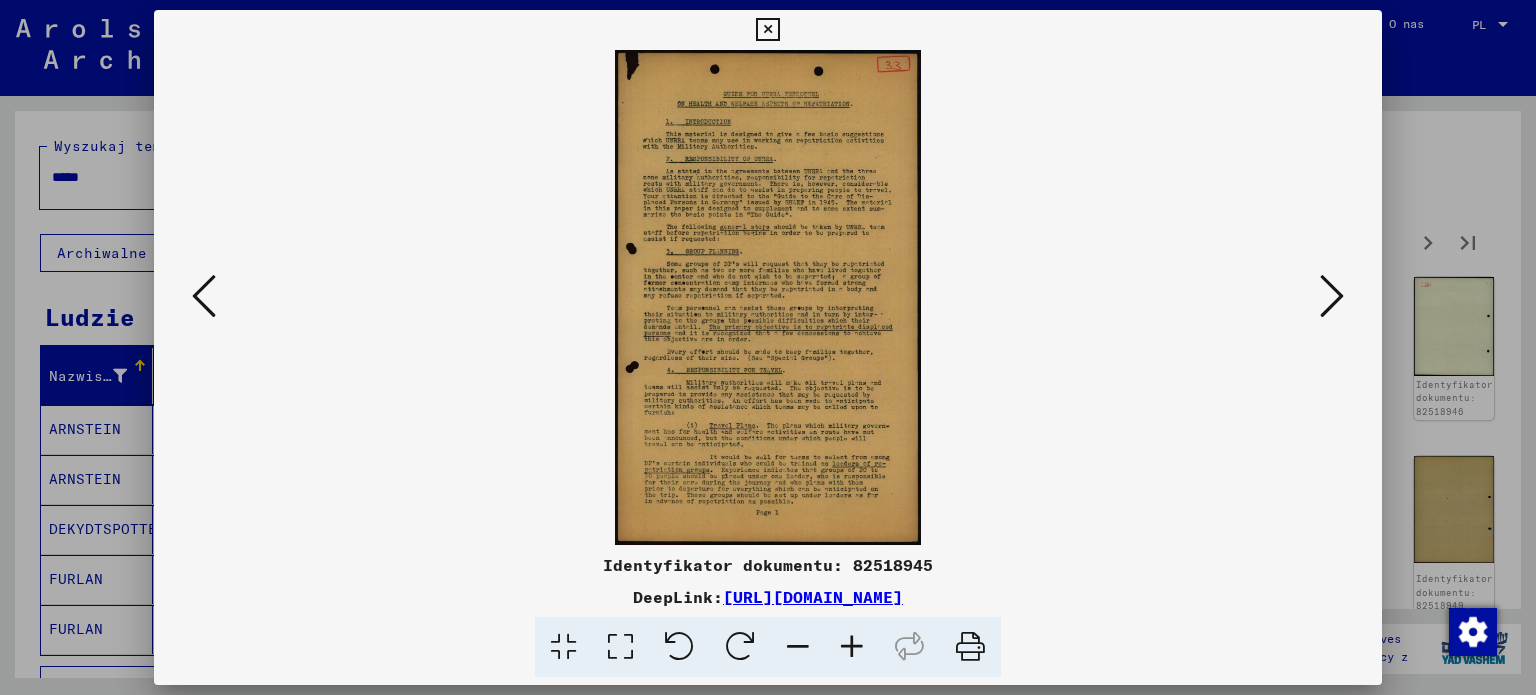click at bounding box center (852, 647) 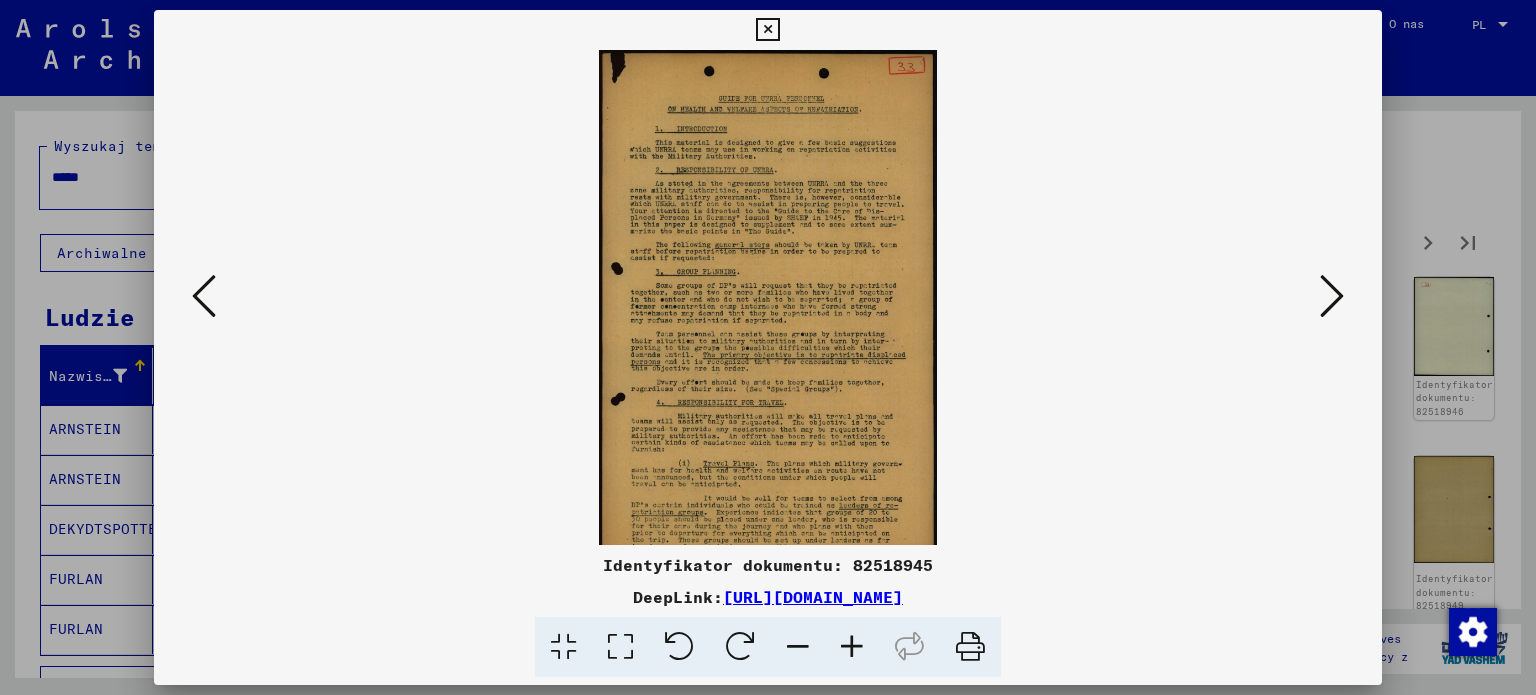 click at bounding box center [852, 647] 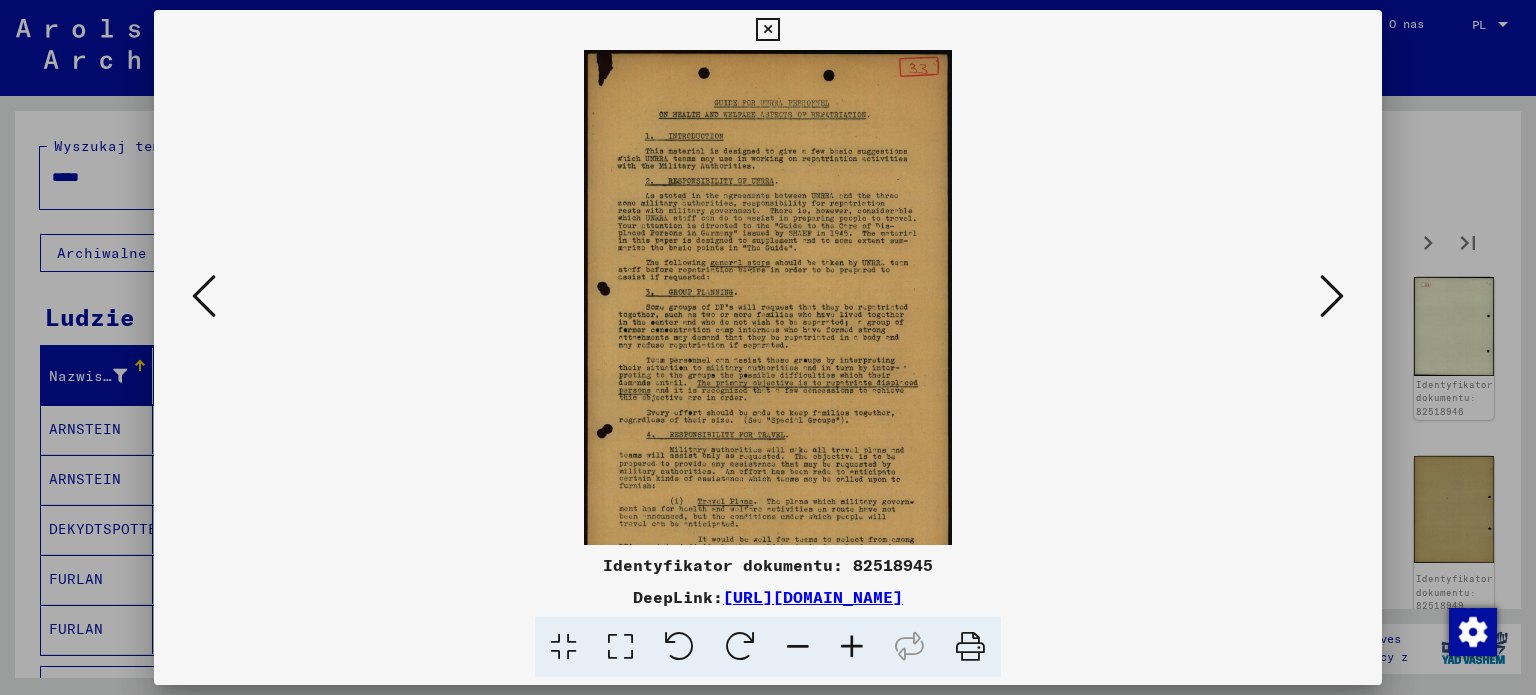 click at bounding box center (852, 647) 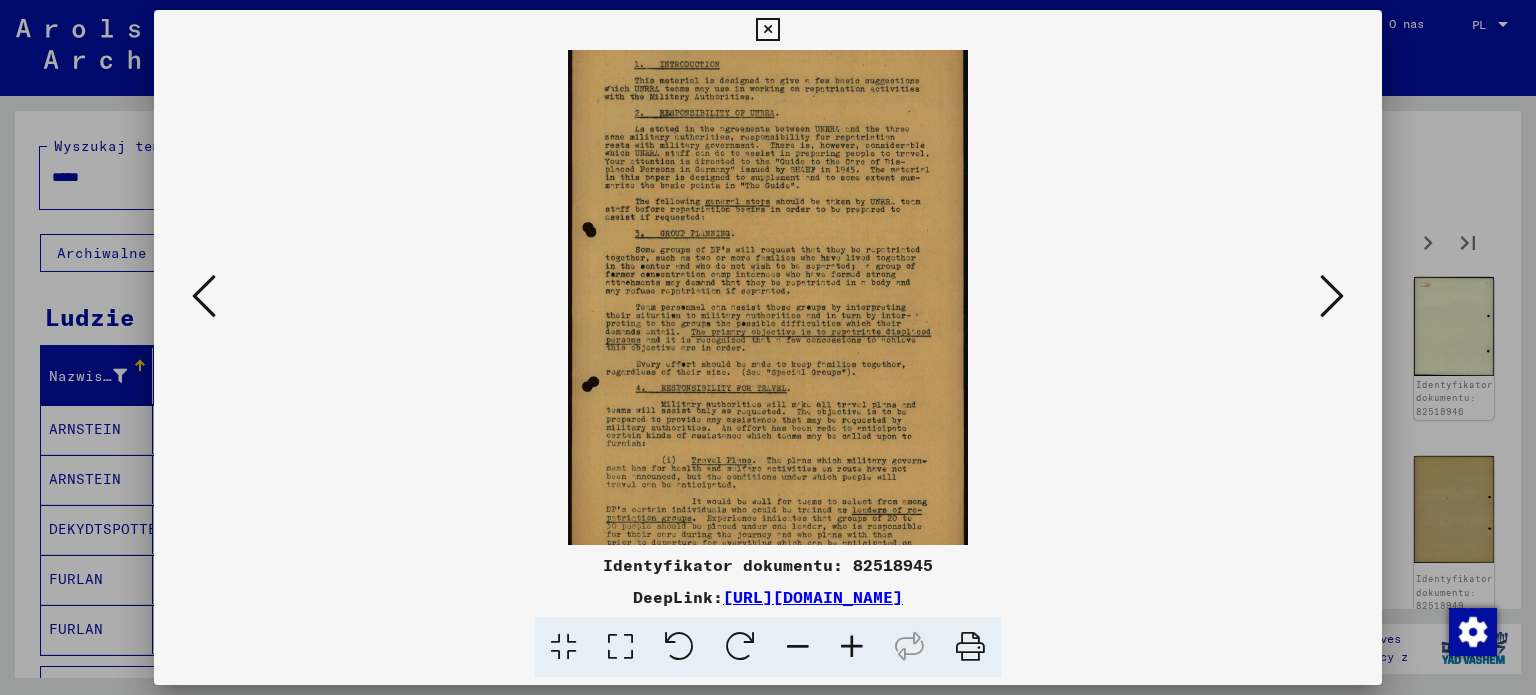 scroll, scrollTop: 149, scrollLeft: 0, axis: vertical 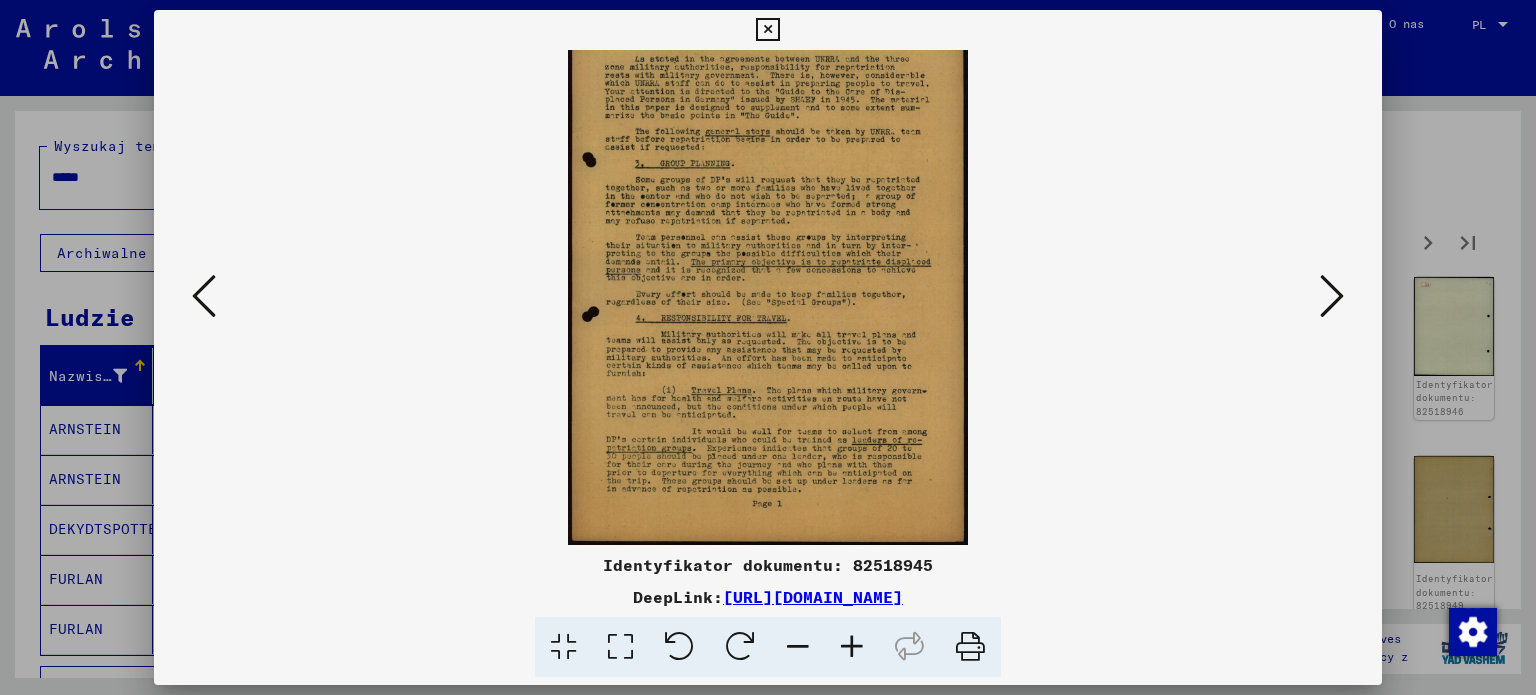drag, startPoint x: 816, startPoint y: 477, endPoint x: 822, endPoint y: 293, distance: 184.0978 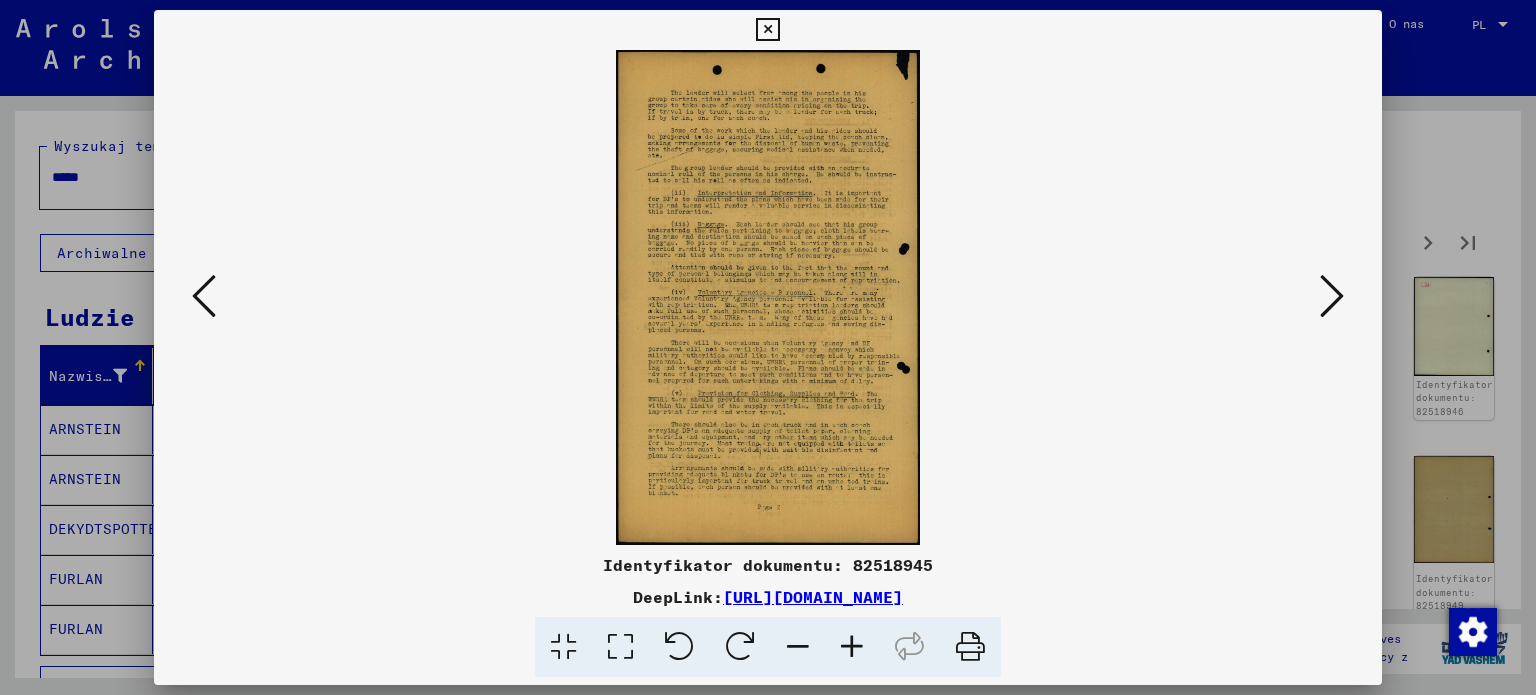 click at bounding box center (1332, 296) 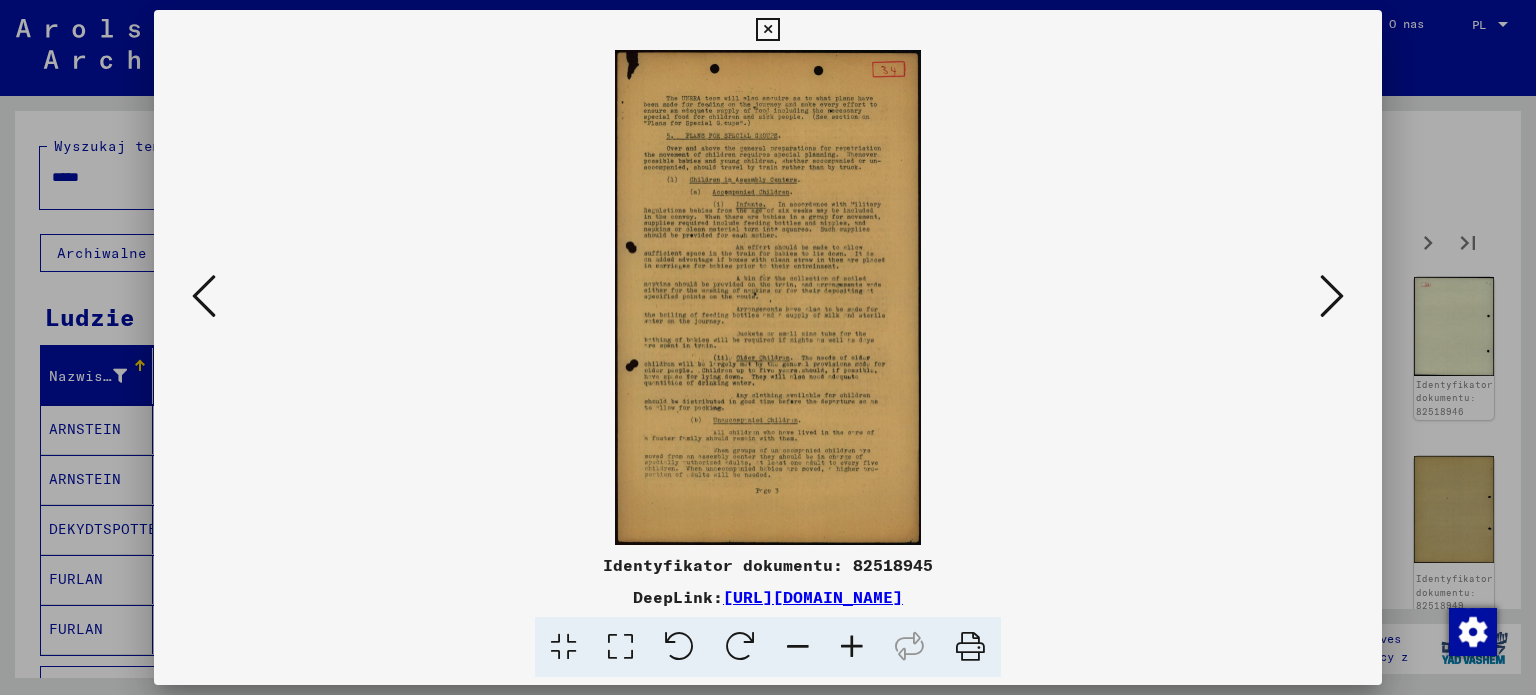 click at bounding box center (1332, 296) 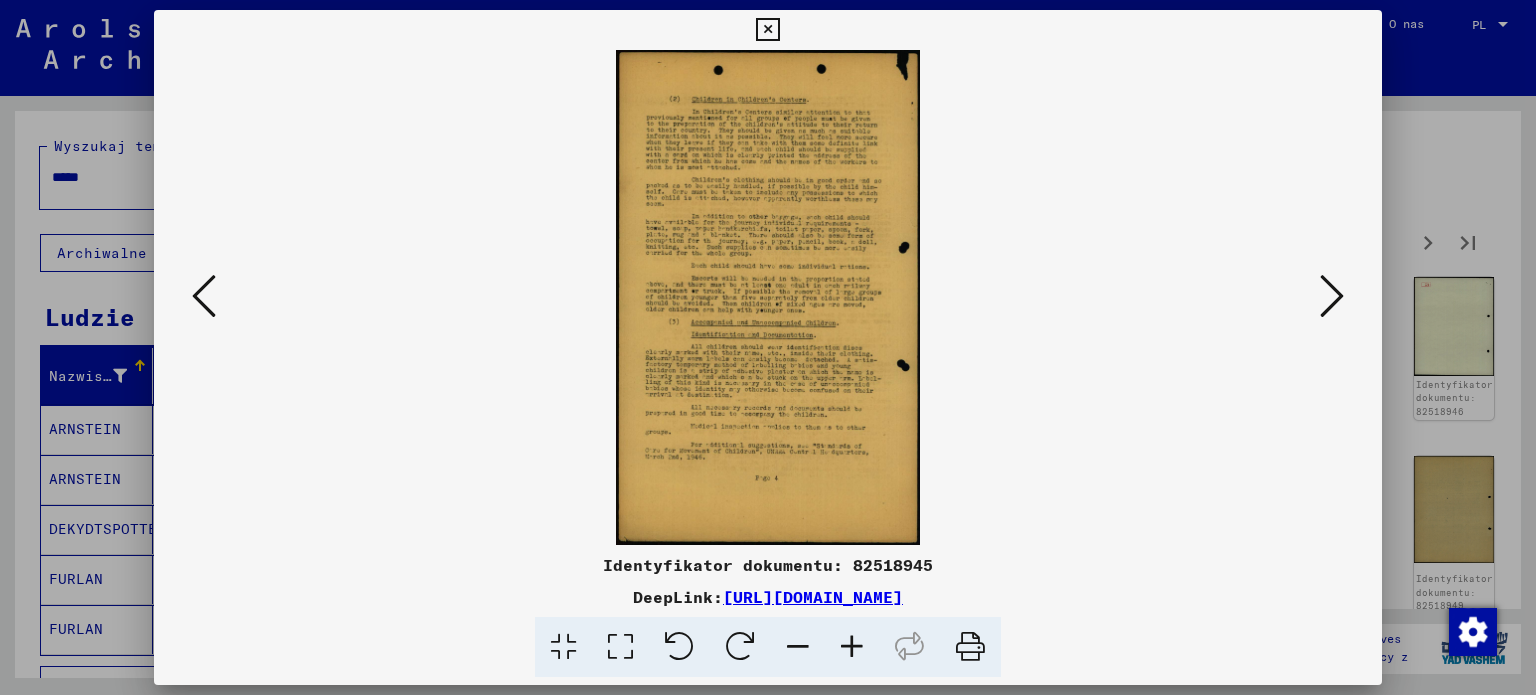 click at bounding box center [1332, 296] 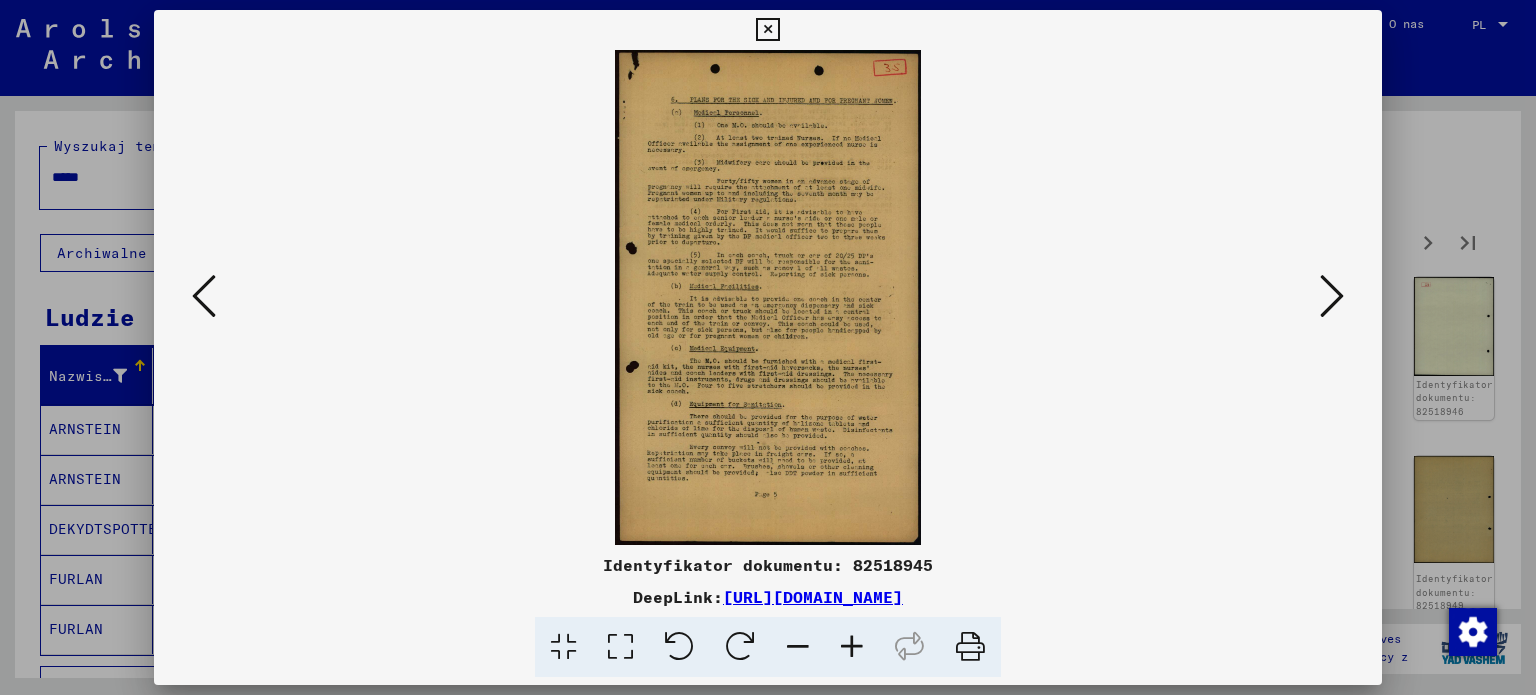 click at bounding box center (1332, 296) 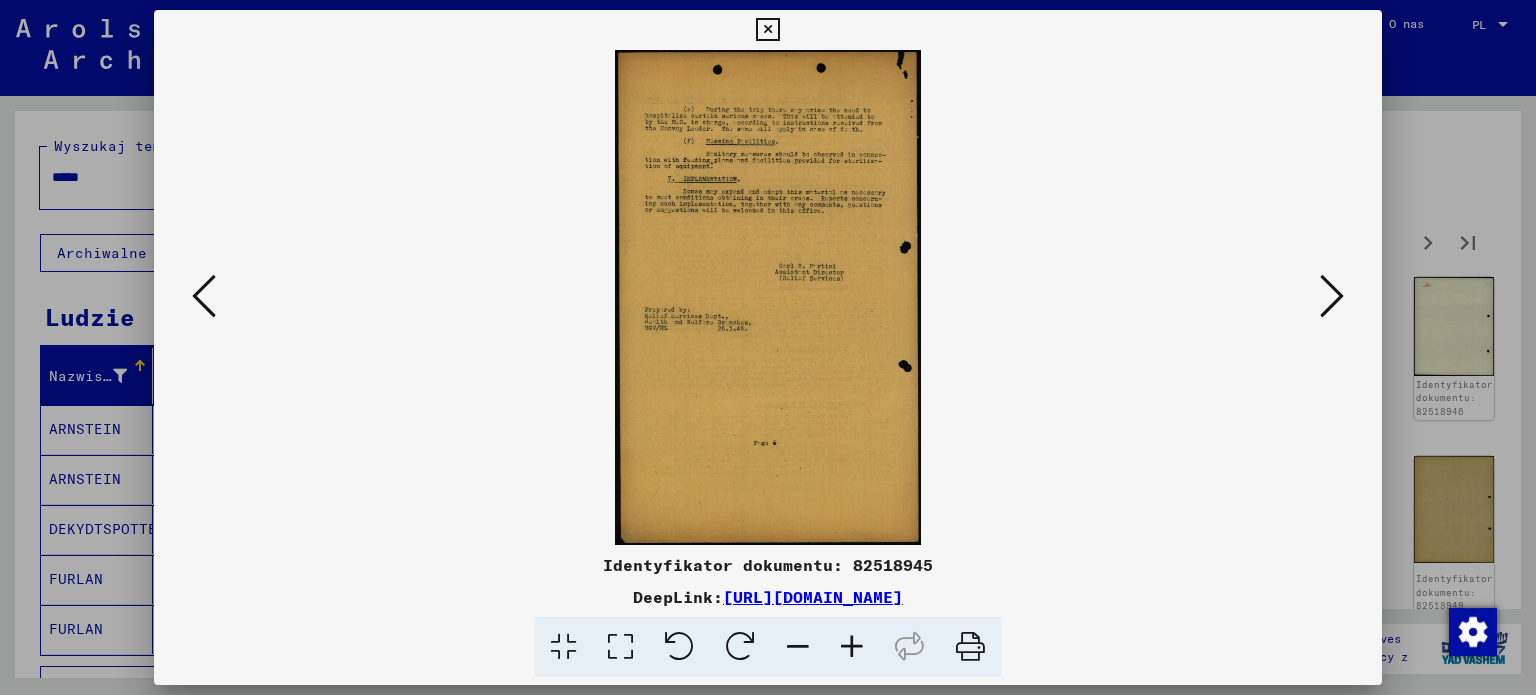 click at bounding box center [852, 647] 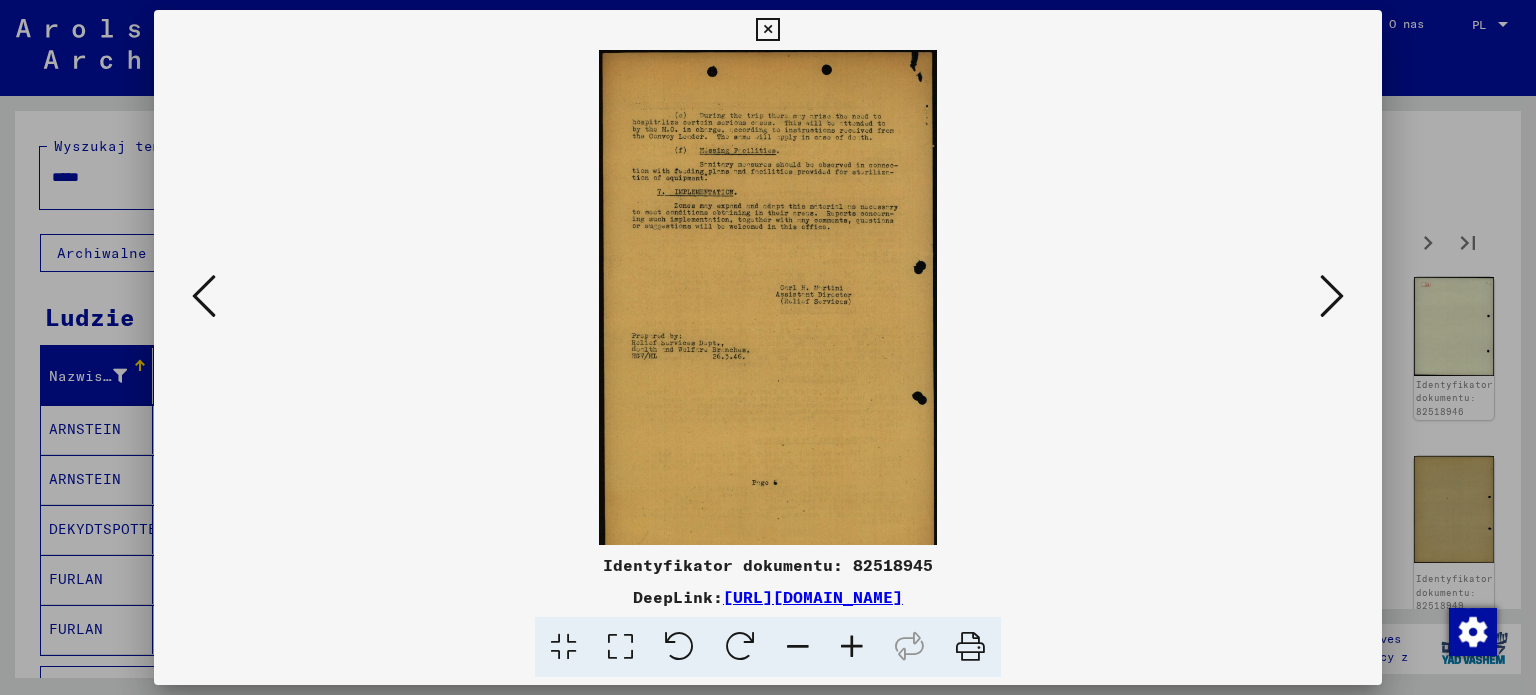 click at bounding box center (852, 647) 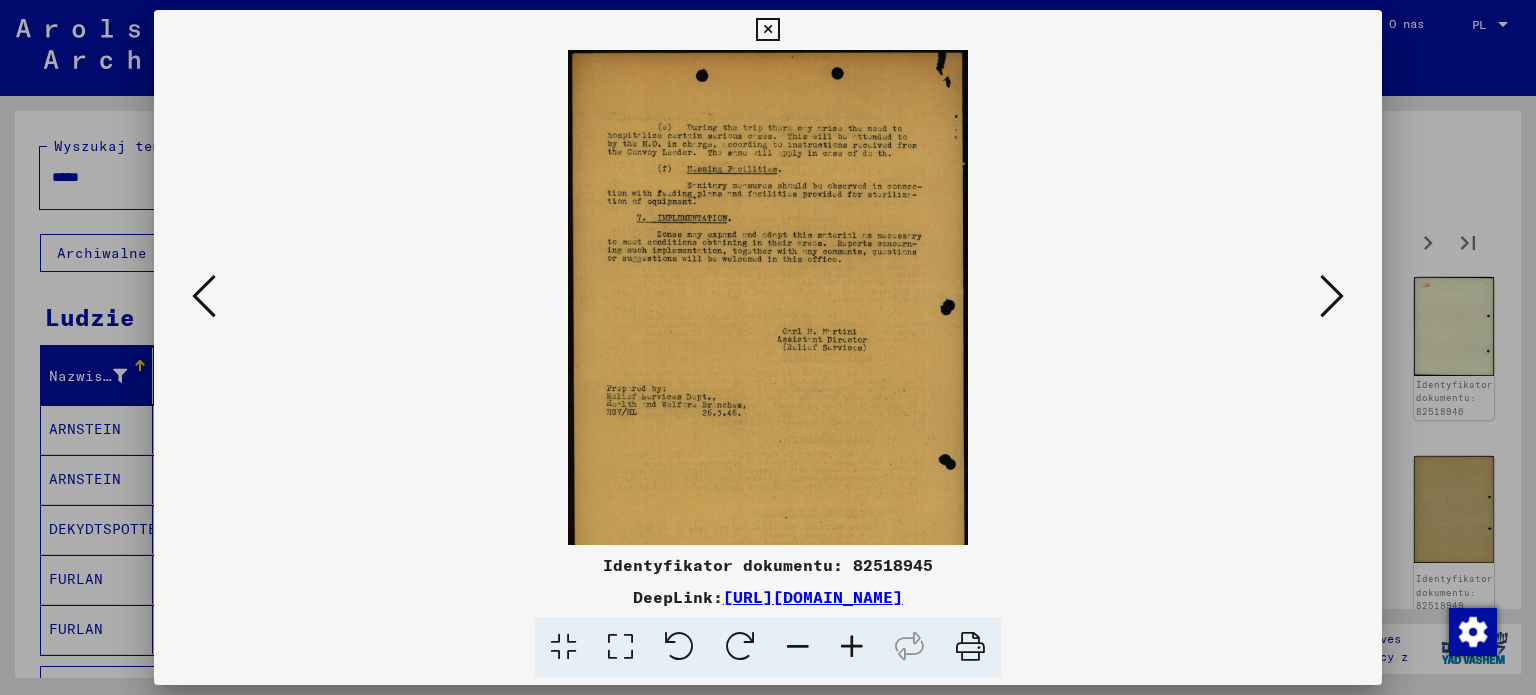 click at bounding box center [852, 647] 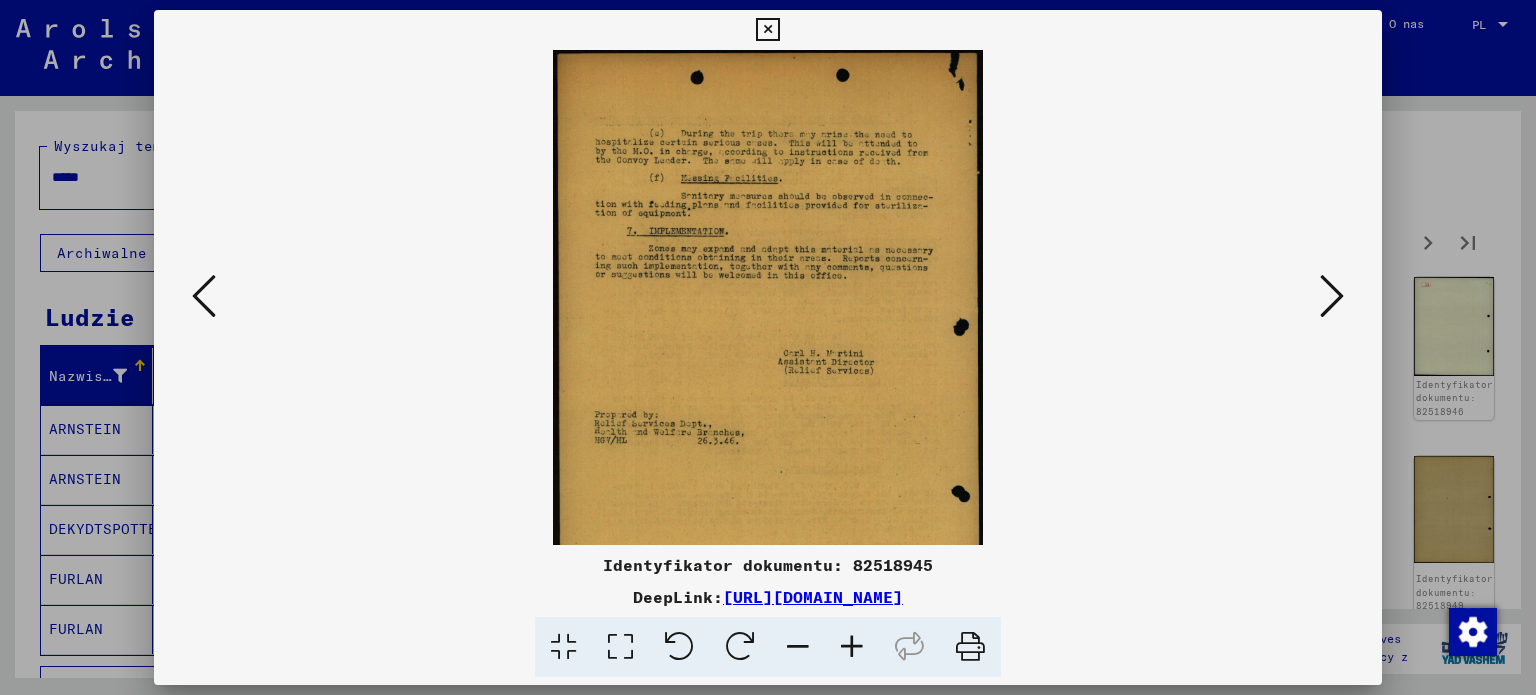click at bounding box center [852, 647] 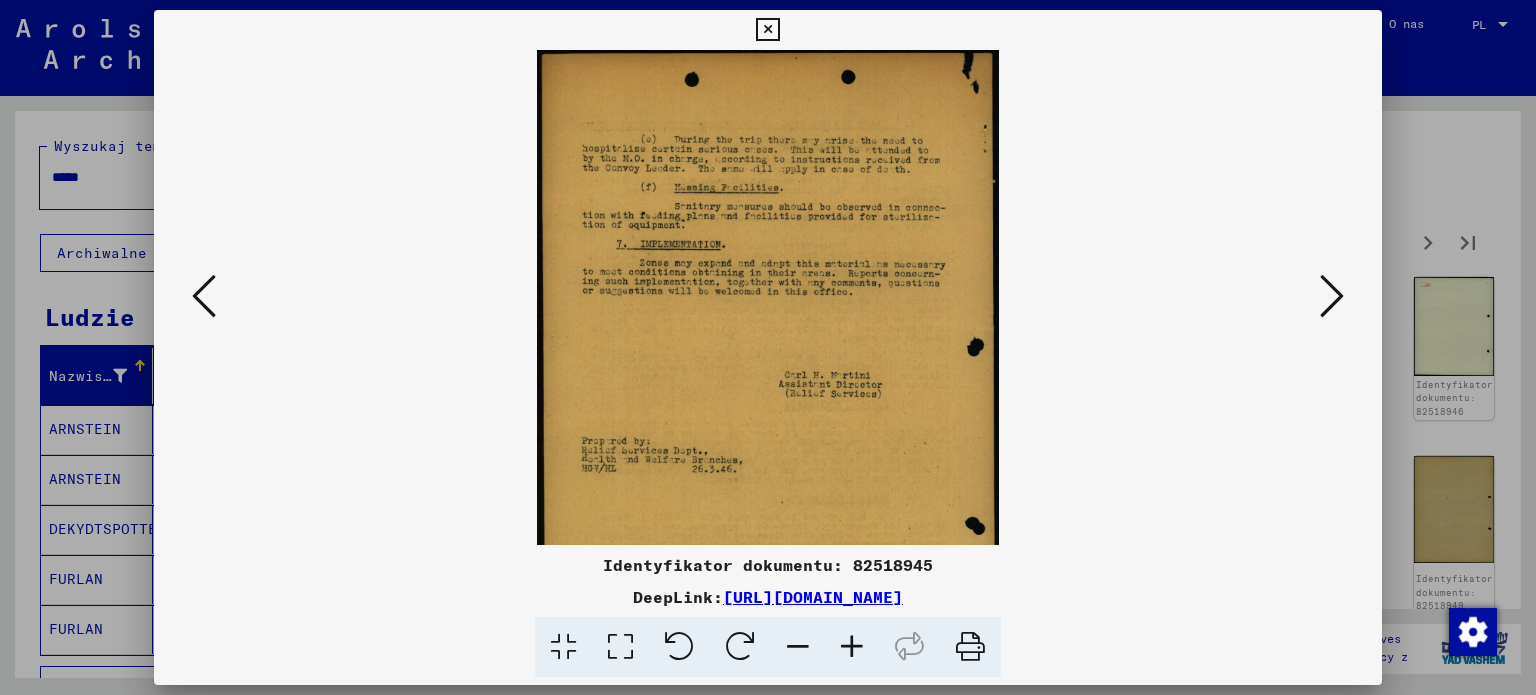 click at bounding box center (1332, 296) 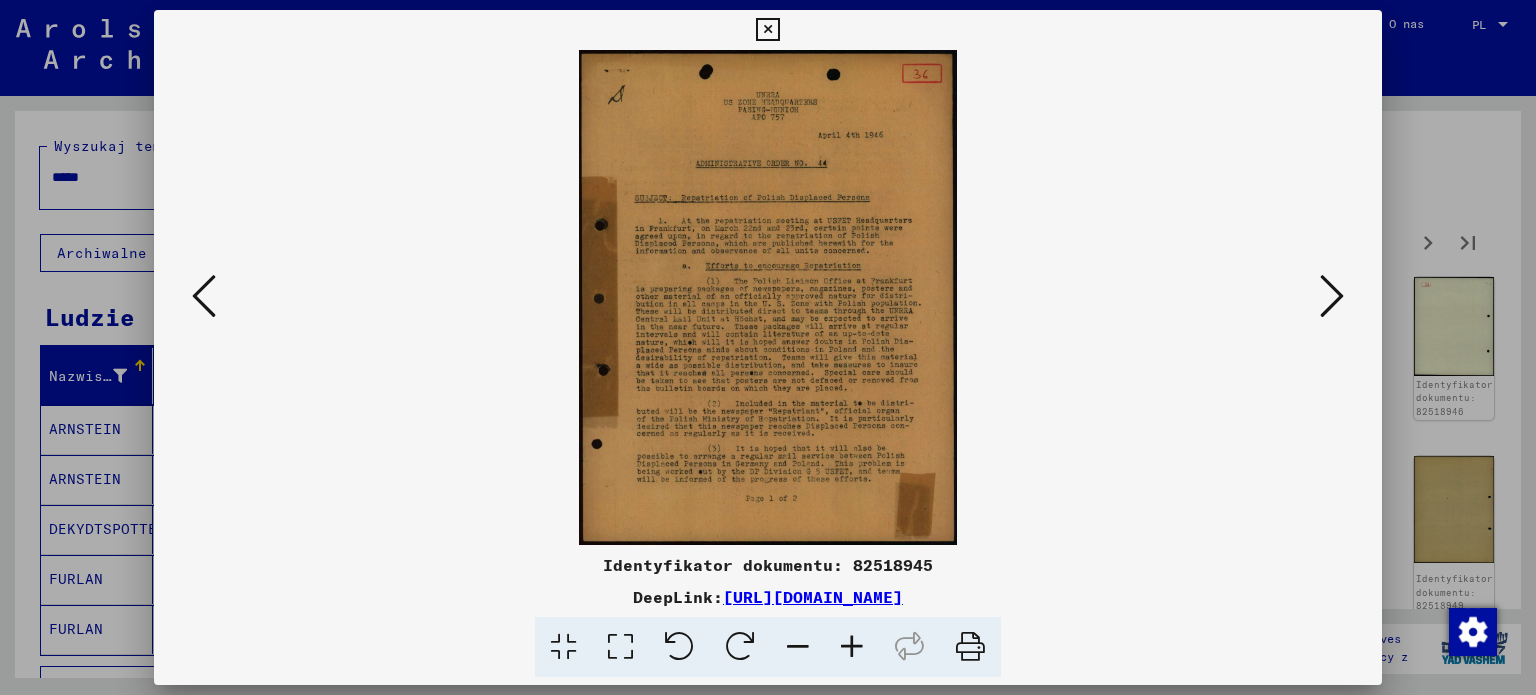 click at bounding box center [852, 647] 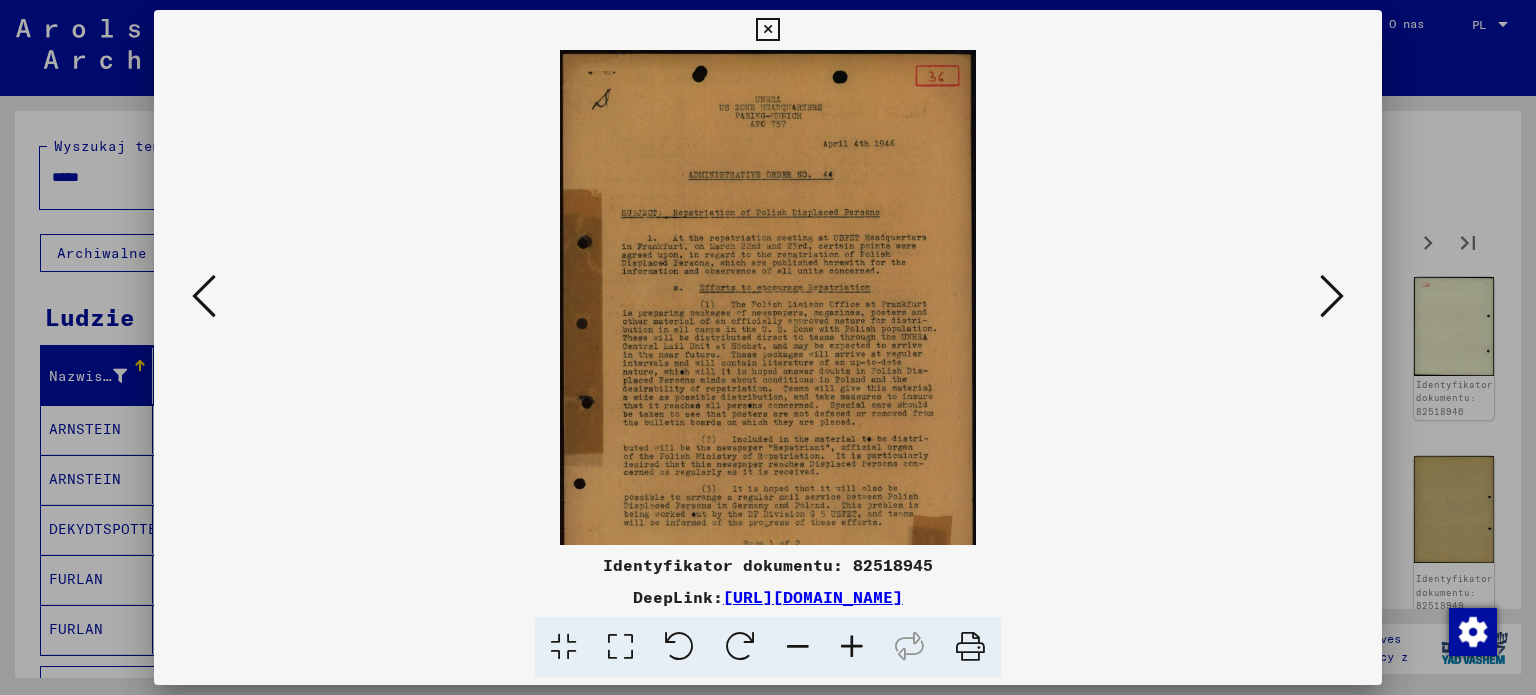 click at bounding box center (852, 647) 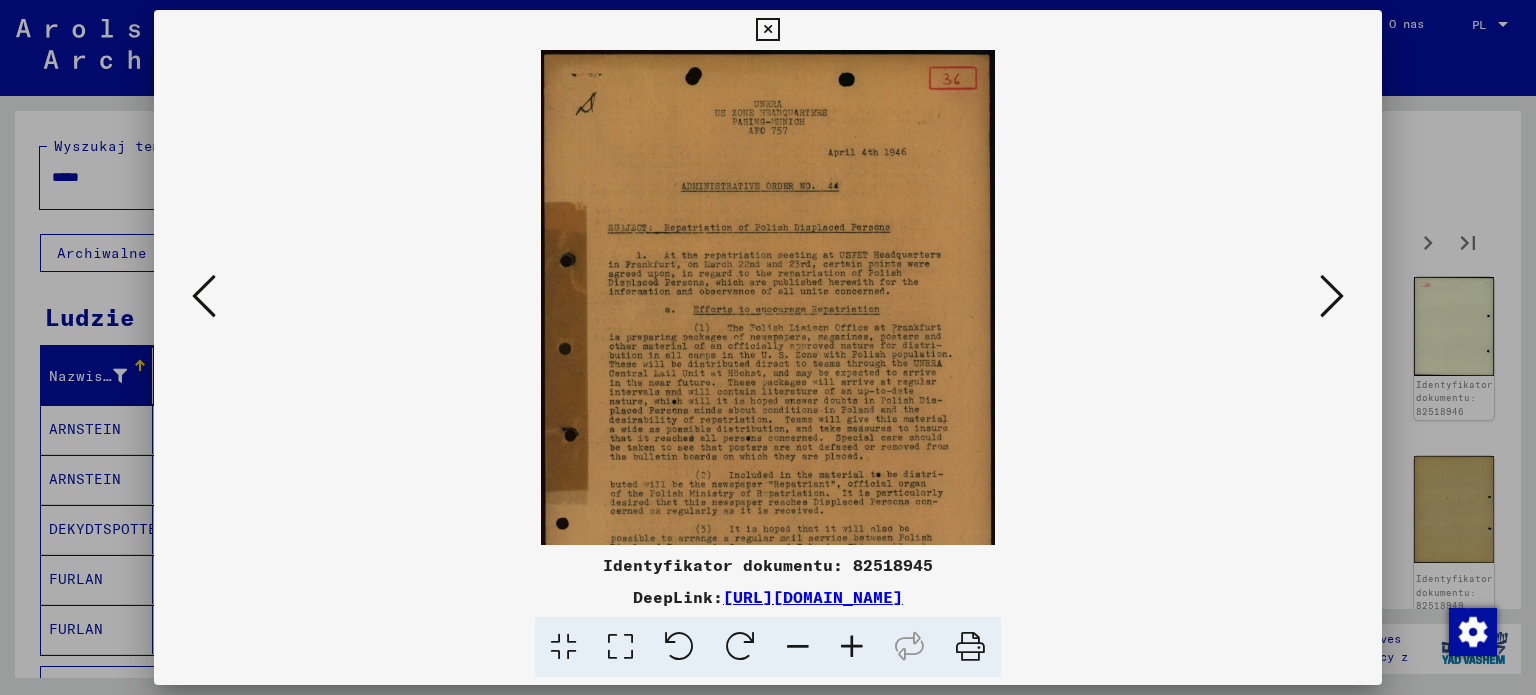 click at bounding box center (852, 647) 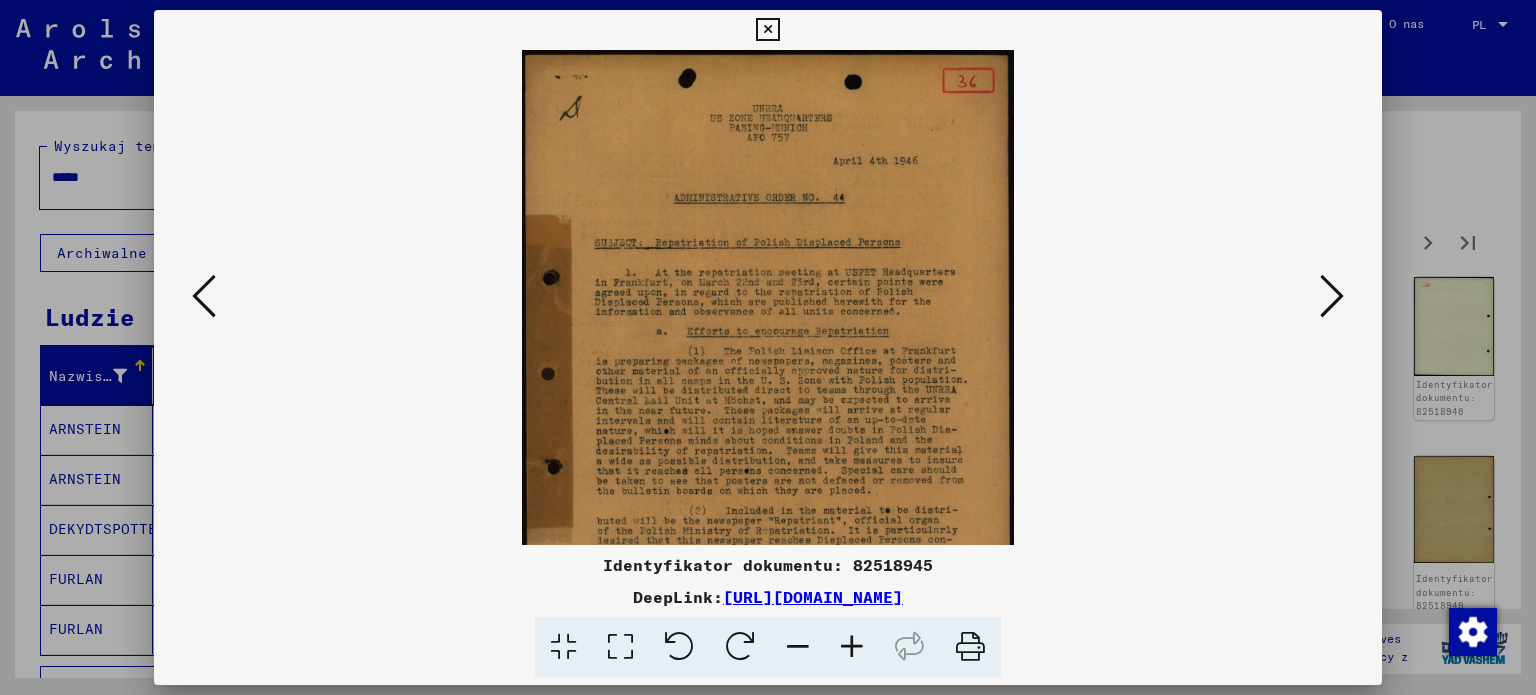 click at bounding box center (852, 647) 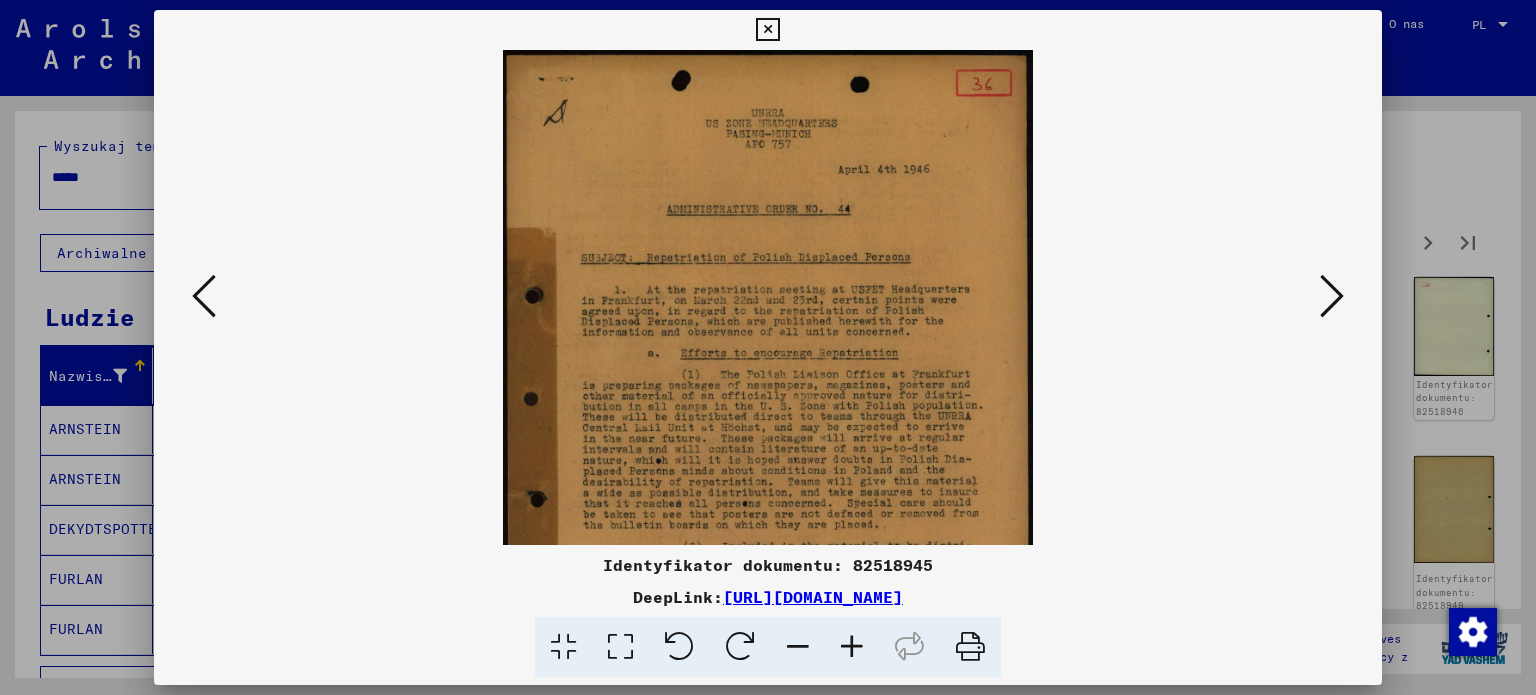 click at bounding box center [852, 647] 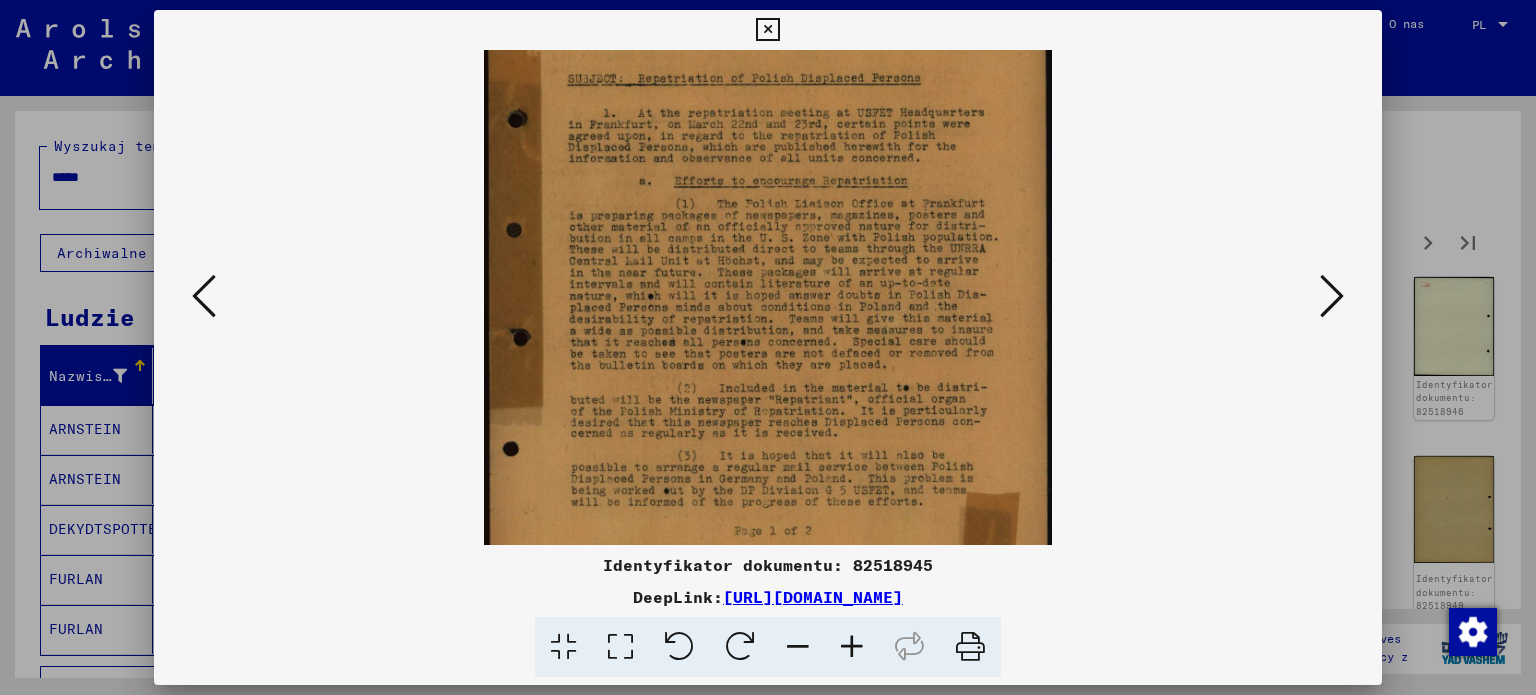 scroll, scrollTop: 249, scrollLeft: 0, axis: vertical 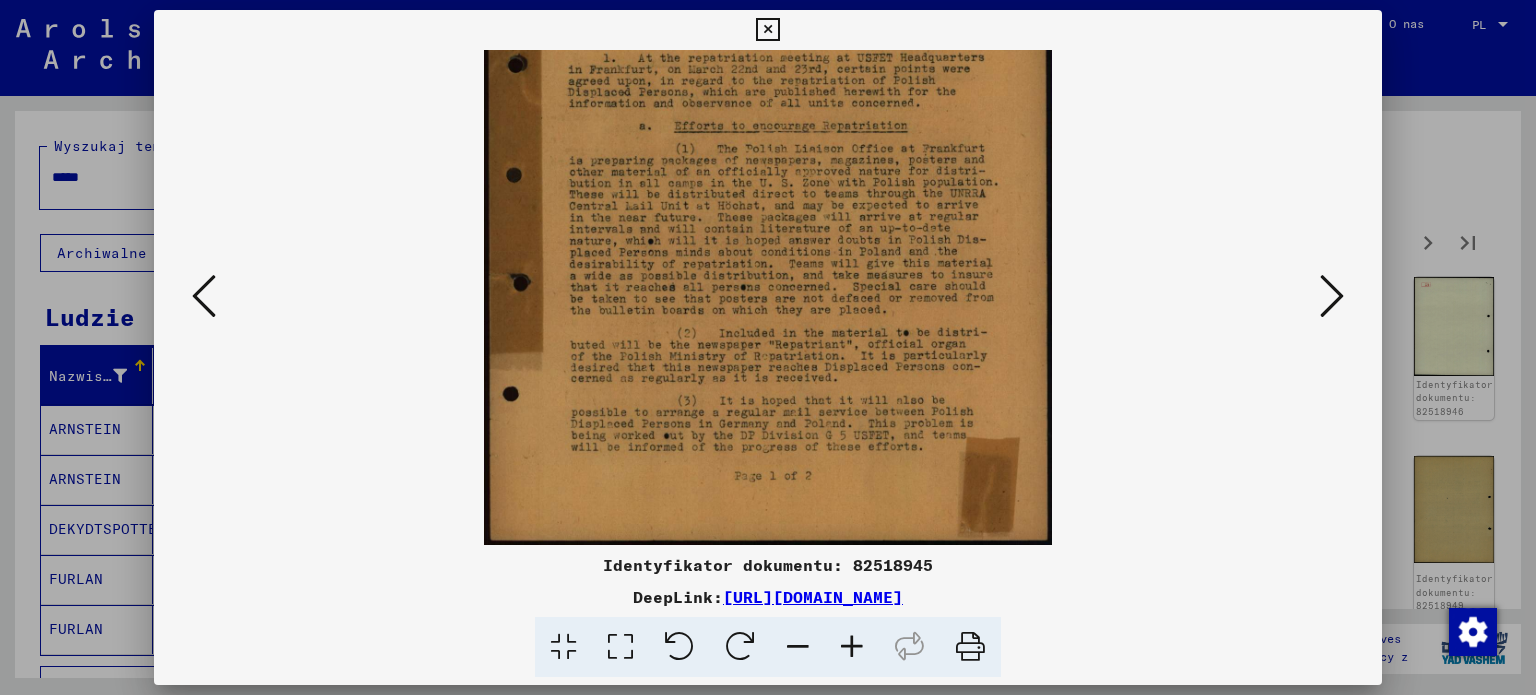 drag, startPoint x: 900, startPoint y: 451, endPoint x: 953, endPoint y: 151, distance: 304.6457 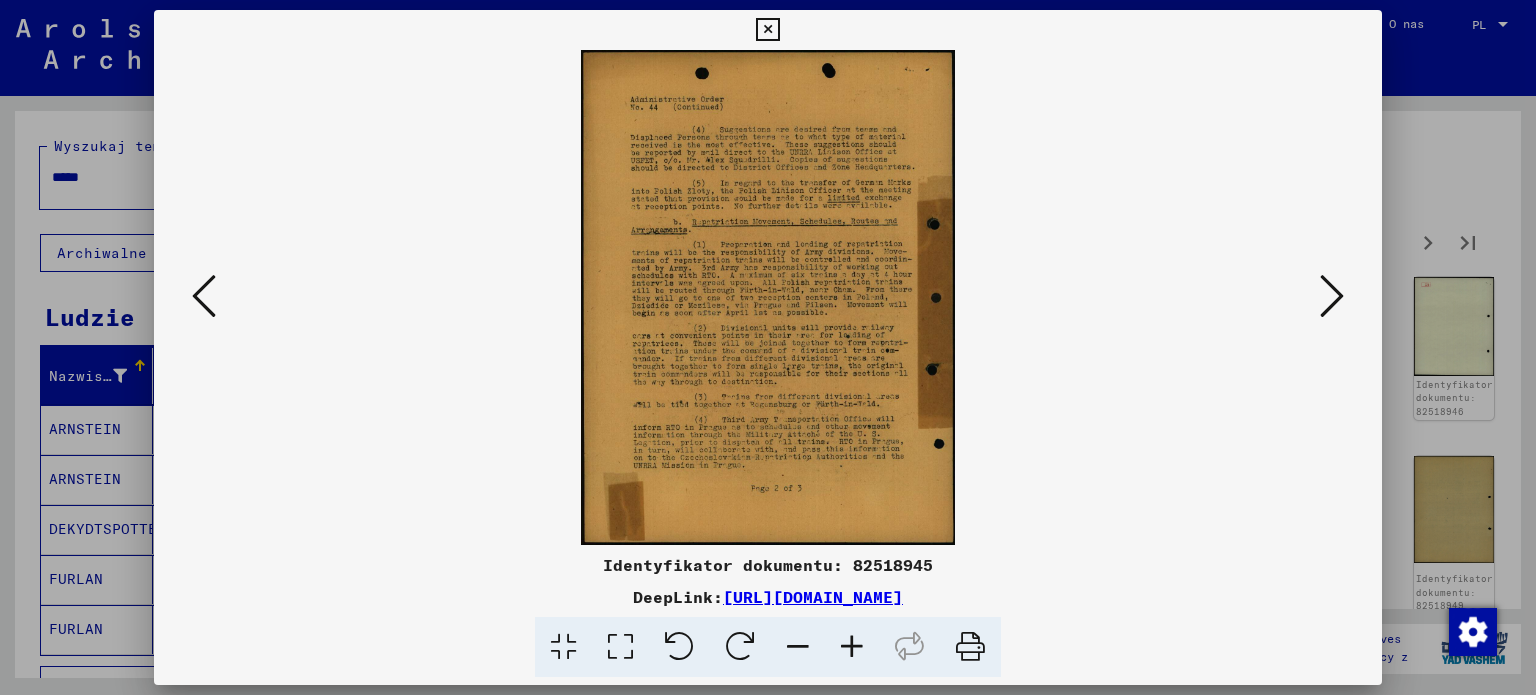 click at bounding box center [1332, 296] 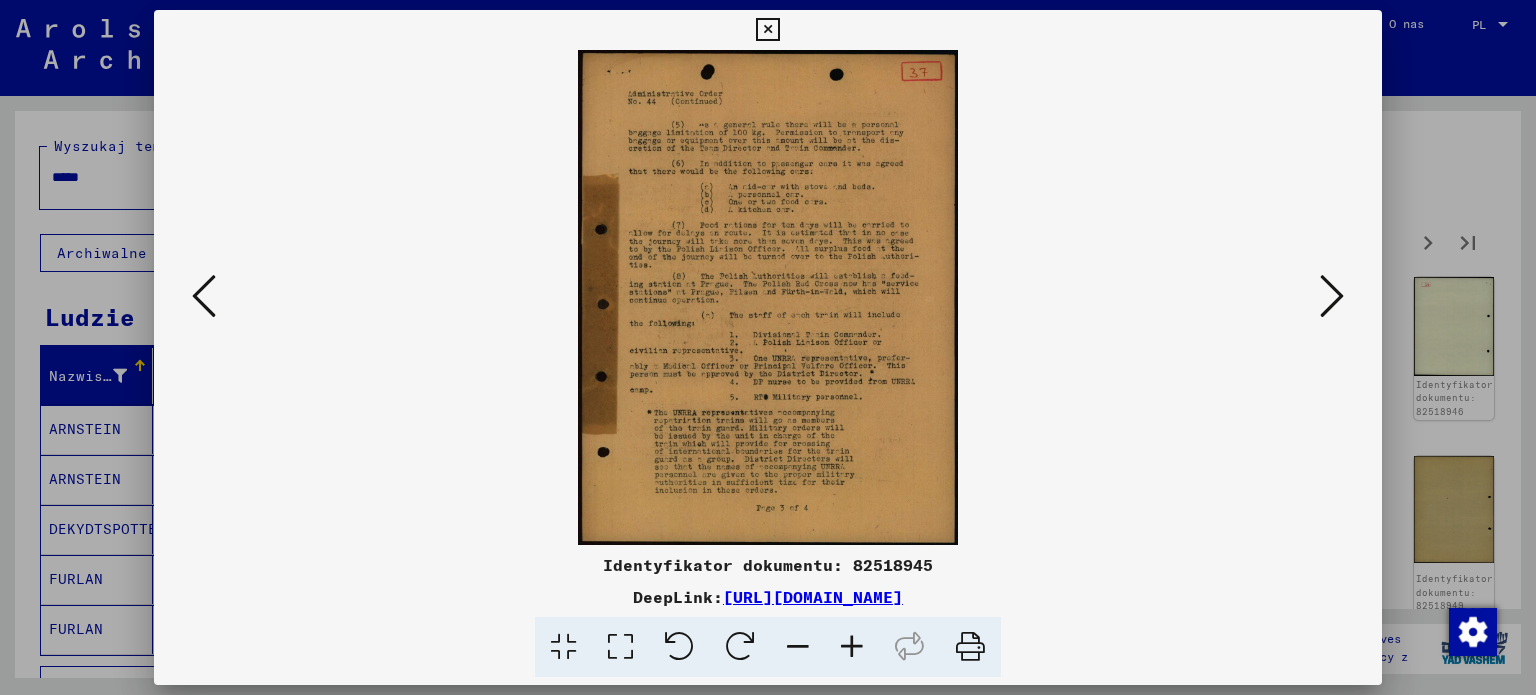 click at bounding box center (852, 647) 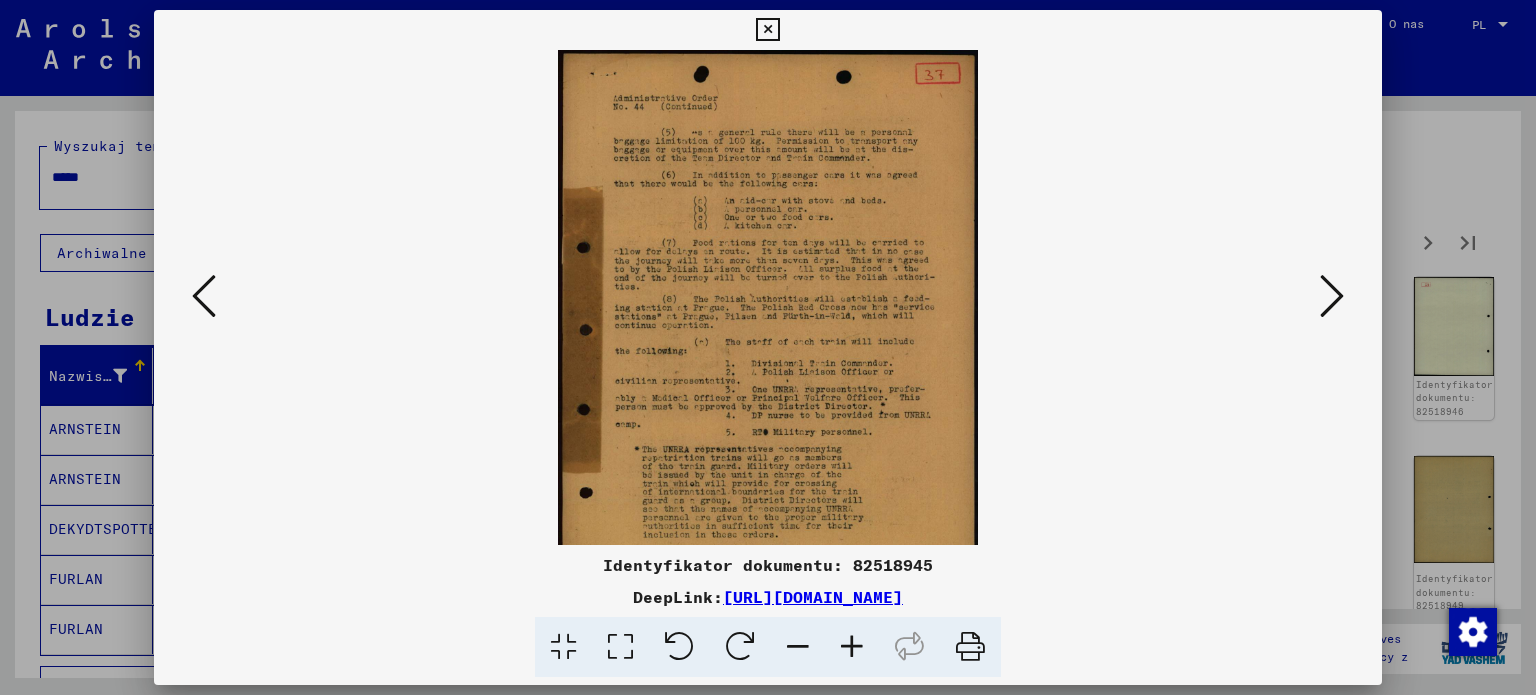 click at bounding box center [852, 647] 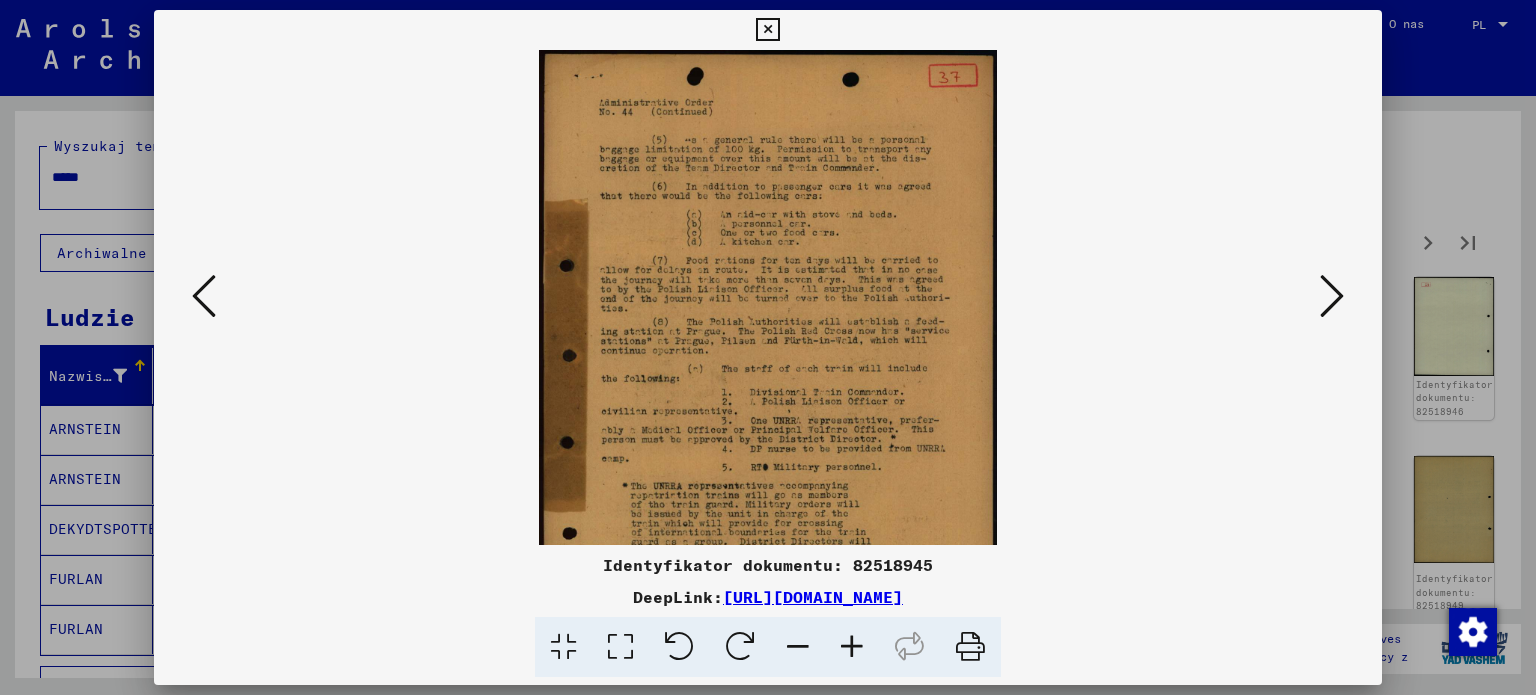 click at bounding box center [852, 647] 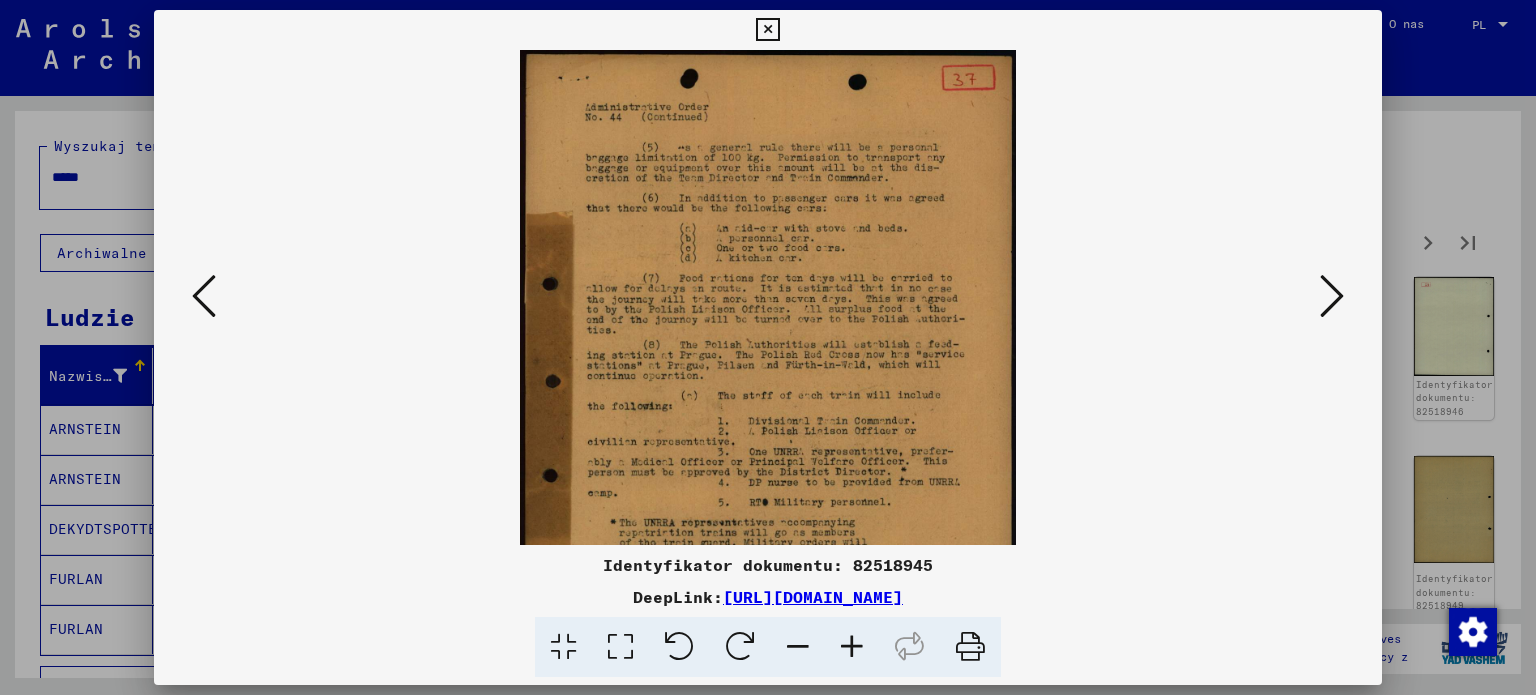 click at bounding box center (852, 647) 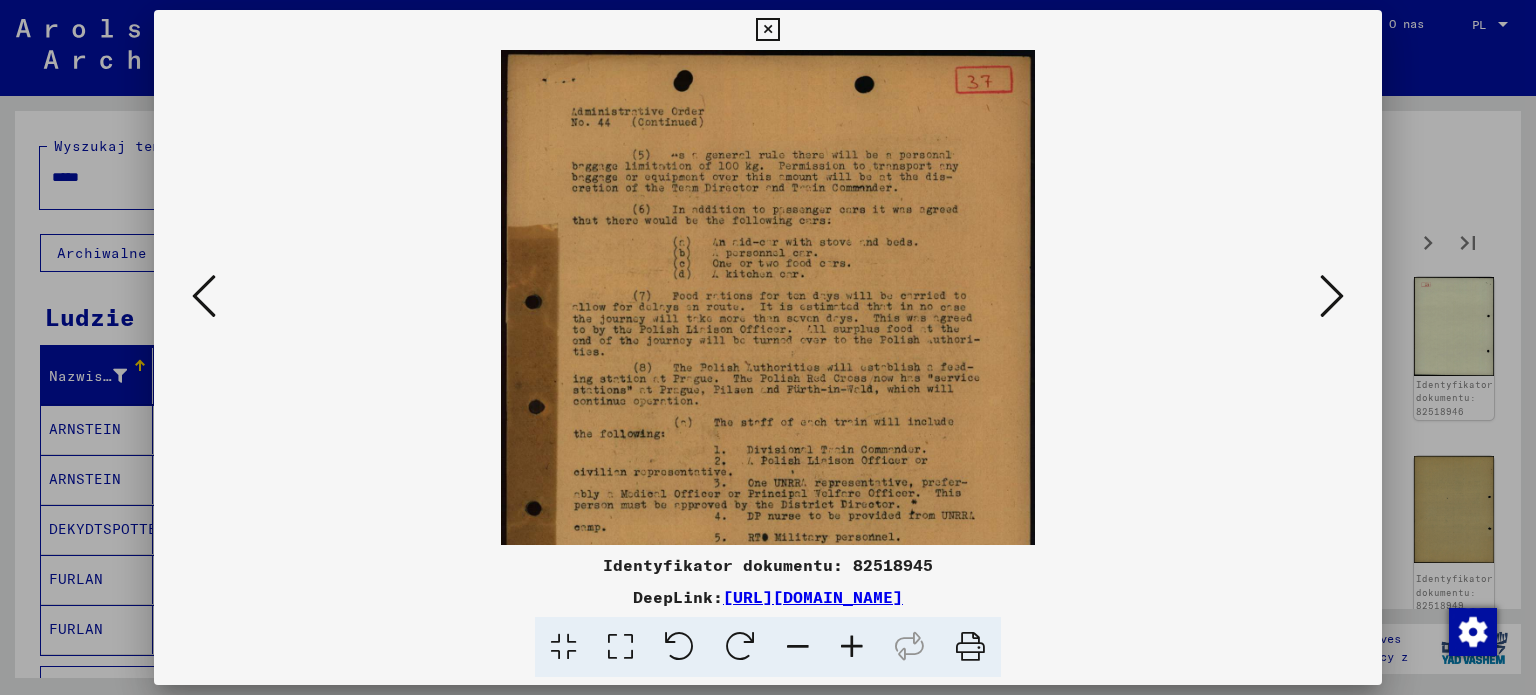 click at bounding box center [852, 647] 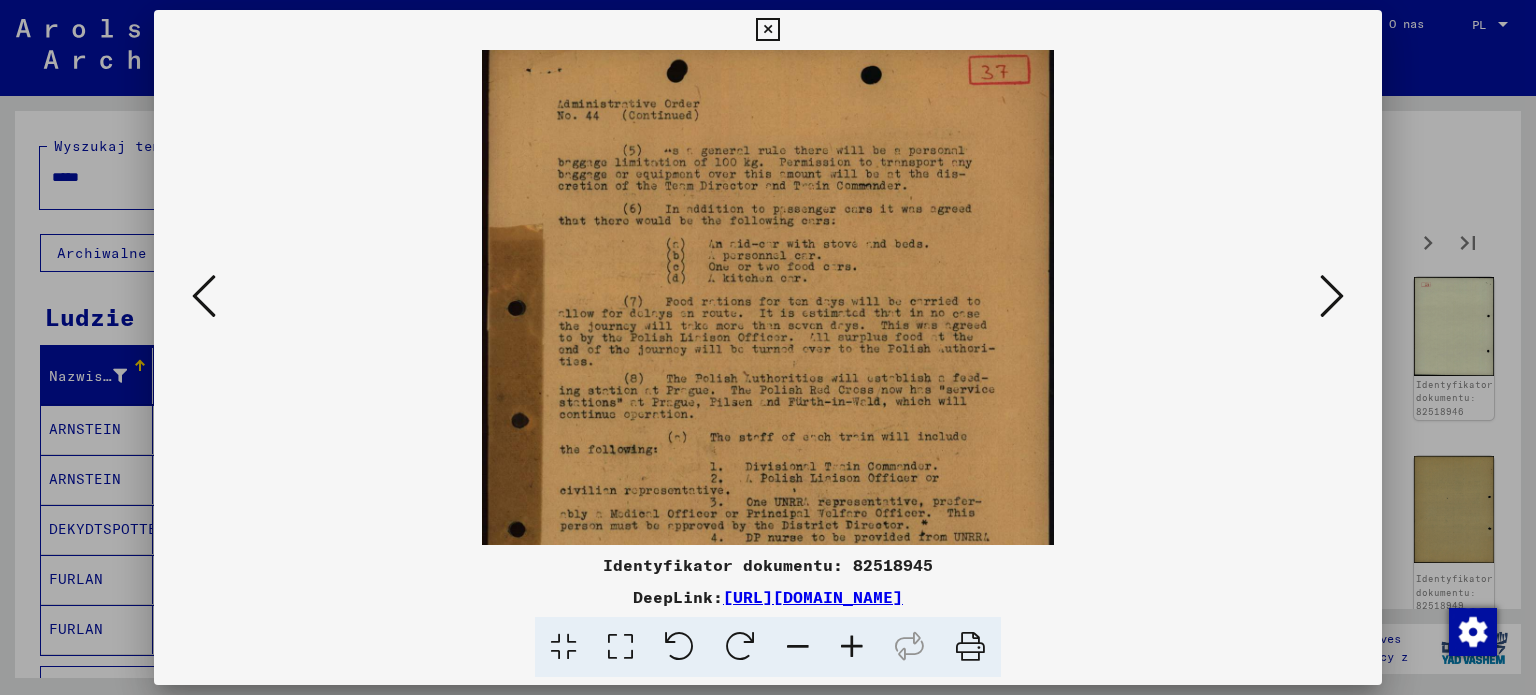 scroll, scrollTop: 12, scrollLeft: 0, axis: vertical 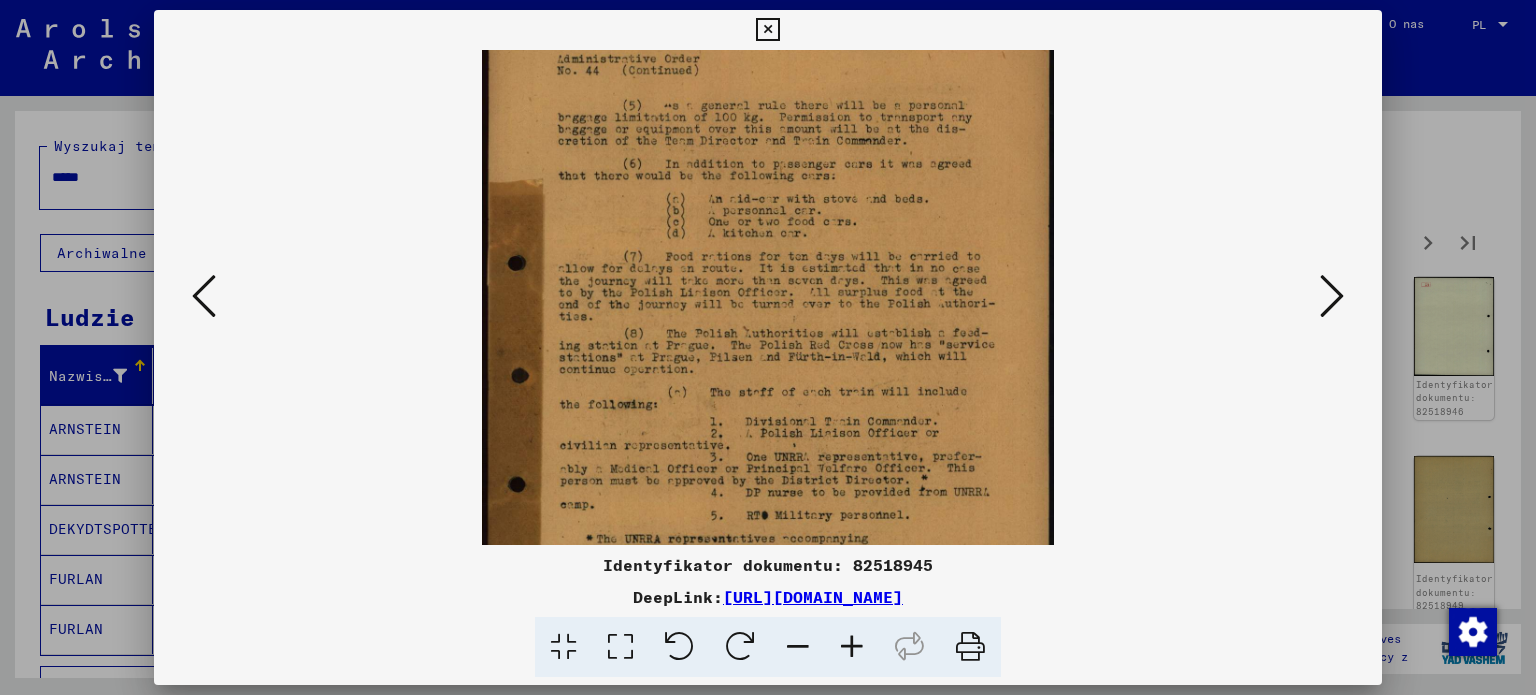 drag, startPoint x: 909, startPoint y: 469, endPoint x: 916, endPoint y: 405, distance: 64.381676 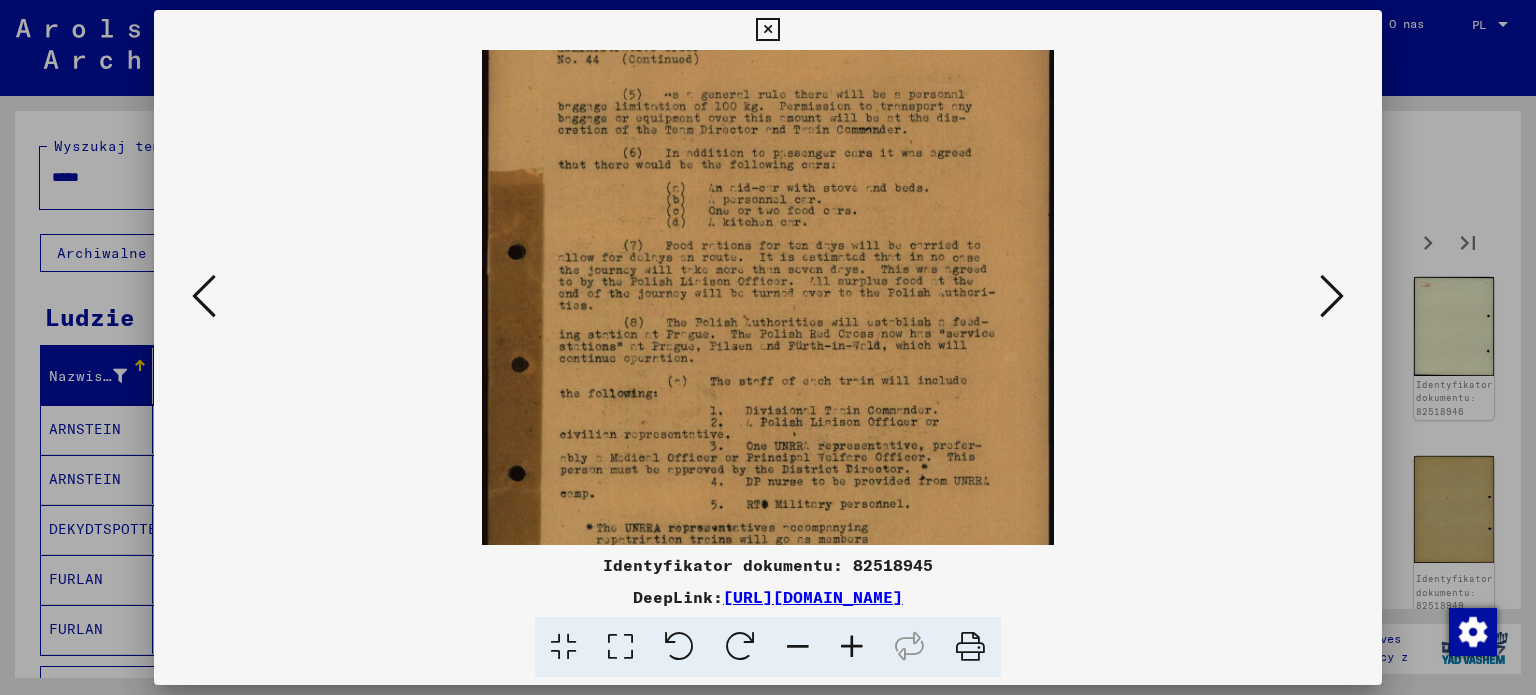 scroll, scrollTop: 69, scrollLeft: 0, axis: vertical 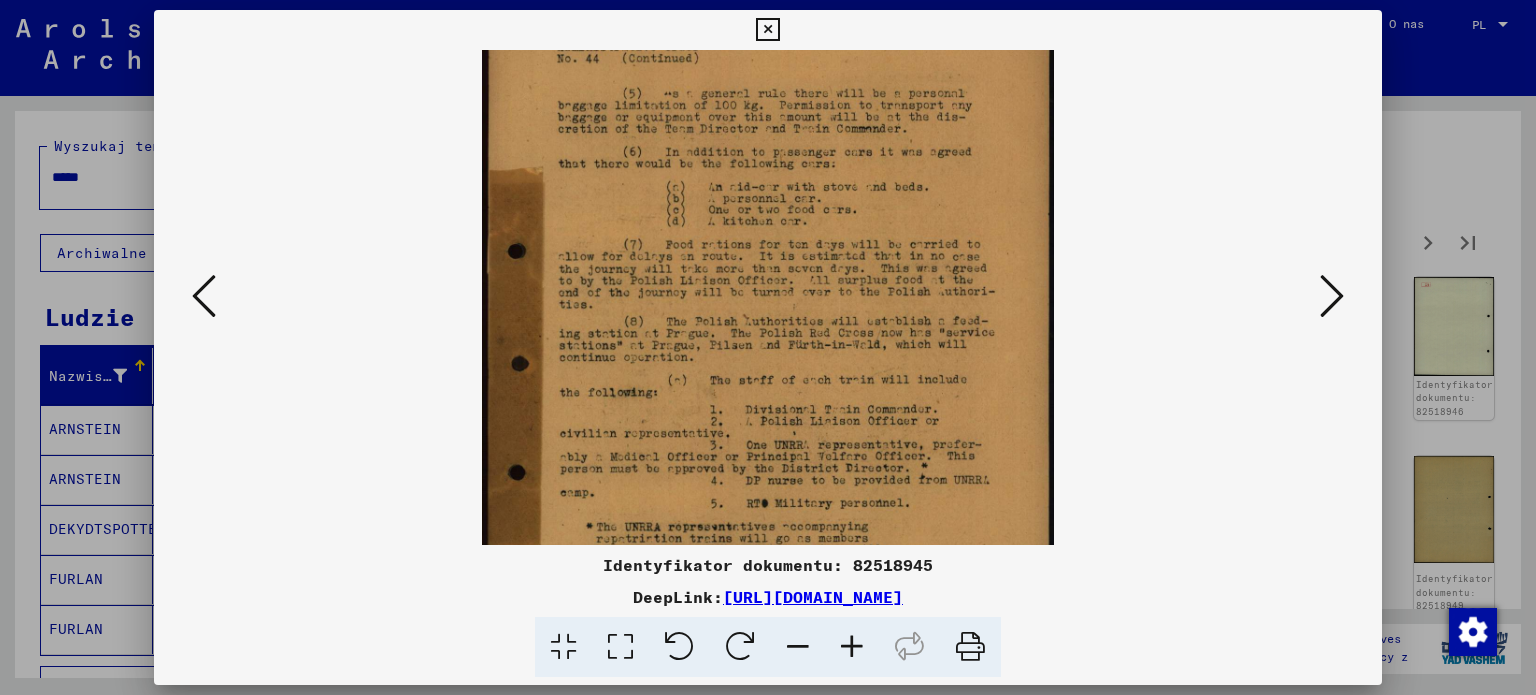 click at bounding box center [768, 353] 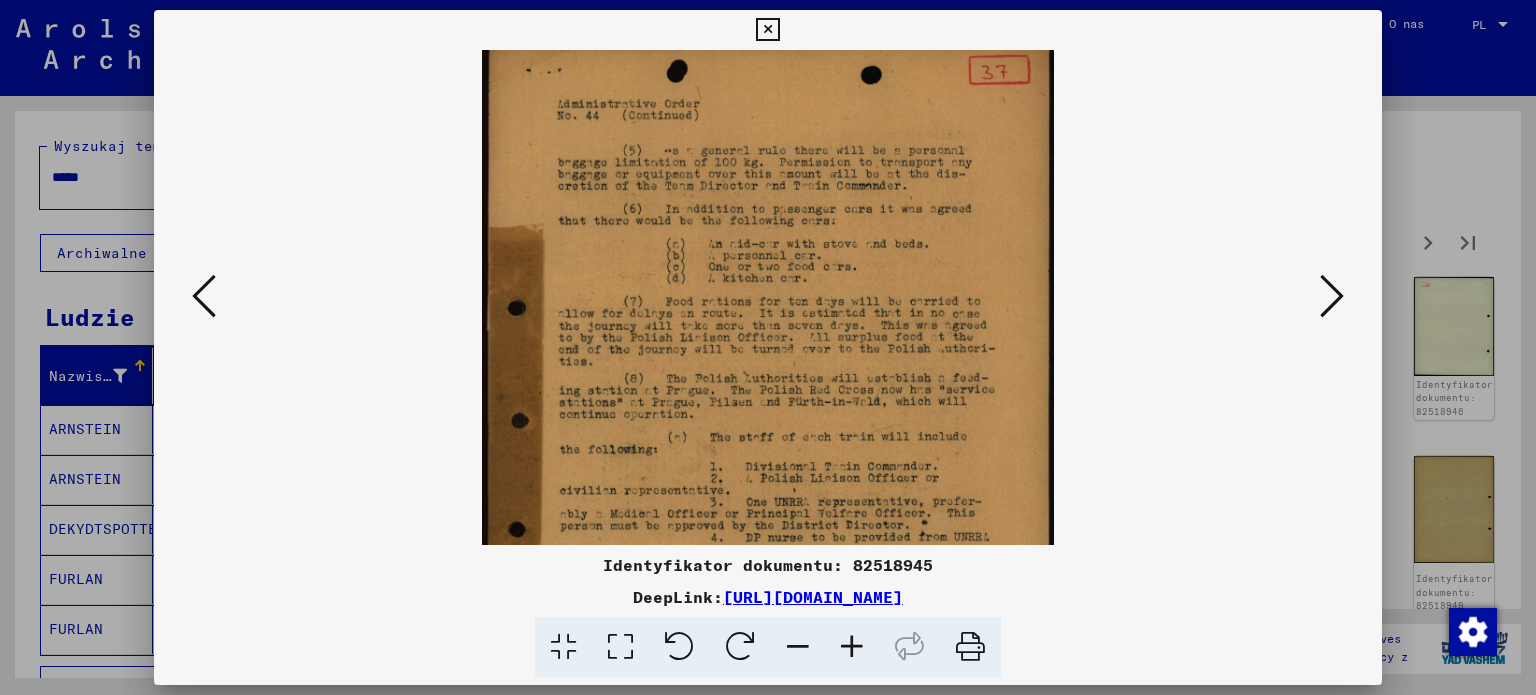 scroll, scrollTop: 0, scrollLeft: 0, axis: both 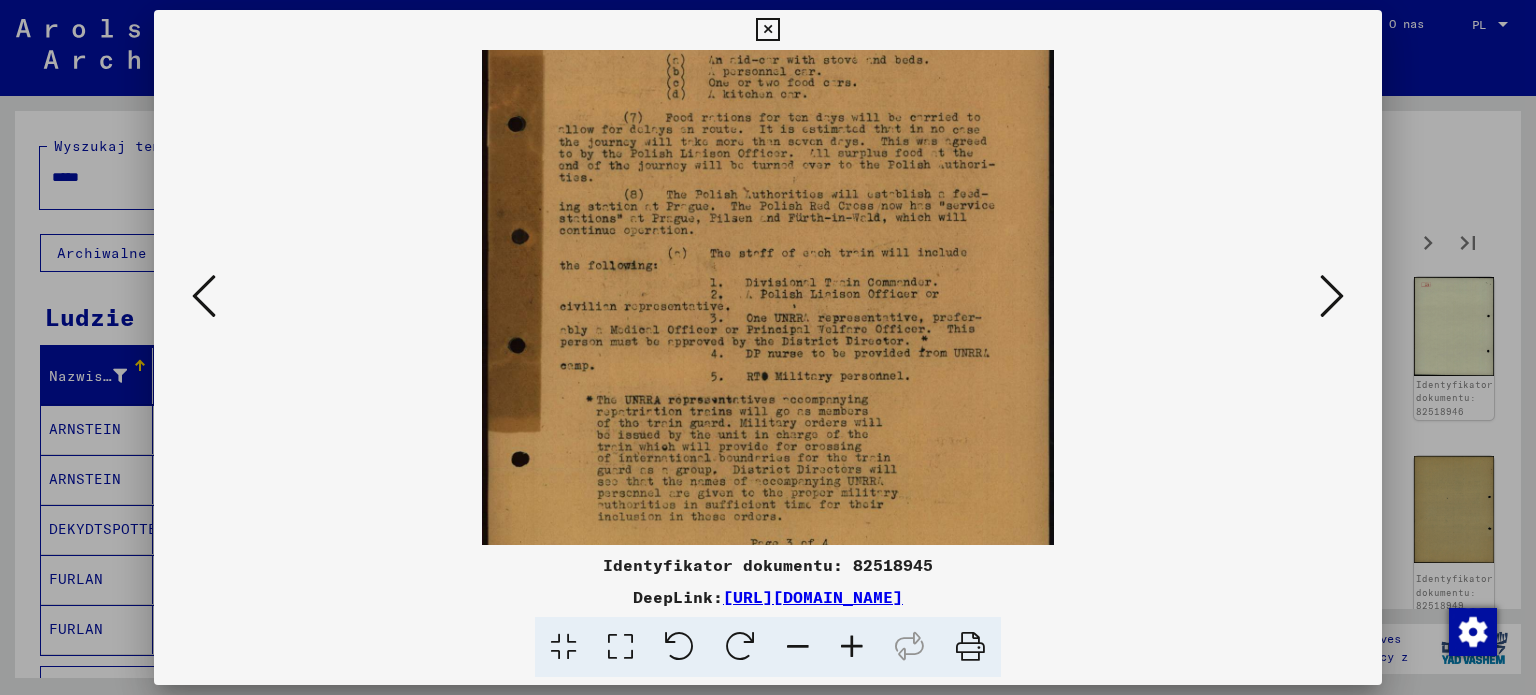 drag, startPoint x: 917, startPoint y: 493, endPoint x: 940, endPoint y: 483, distance: 25.079872 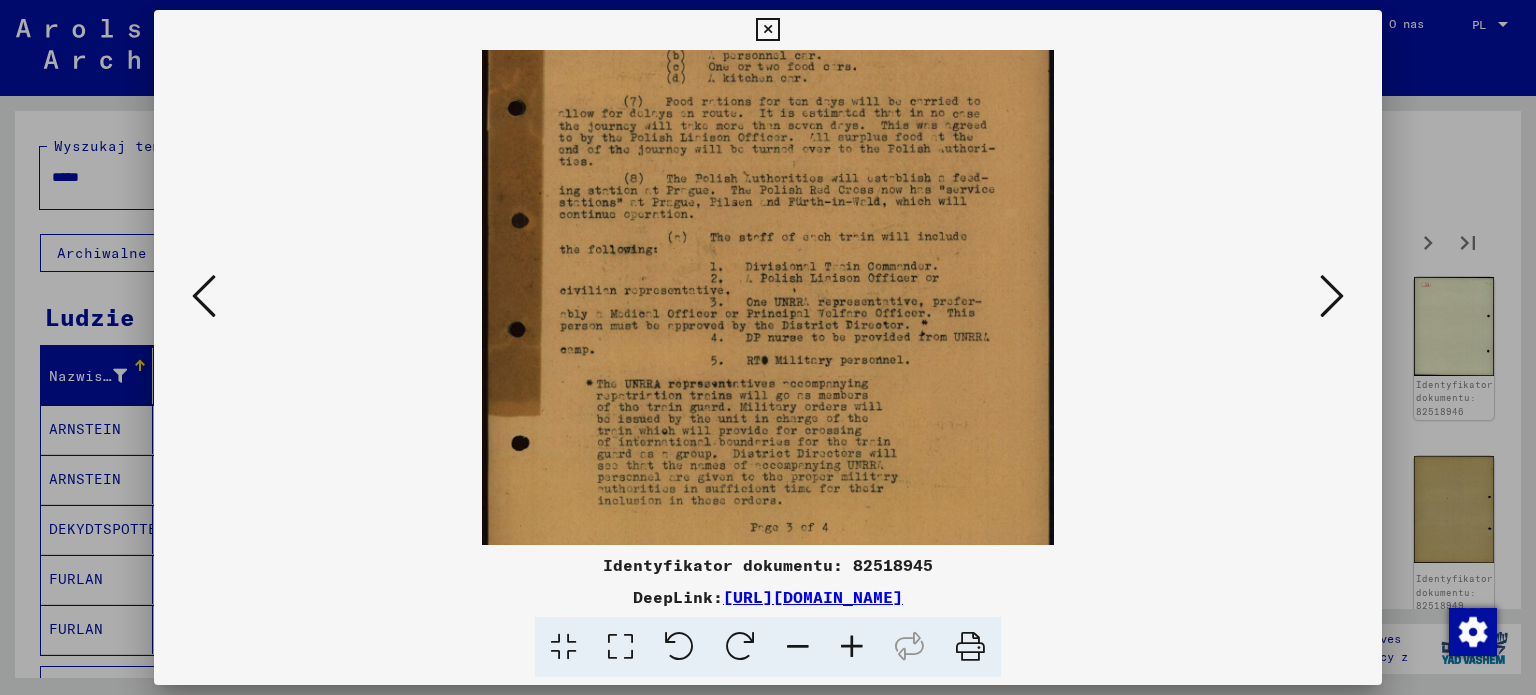 drag, startPoint x: 952, startPoint y: 416, endPoint x: 959, endPoint y: 385, distance: 31.780497 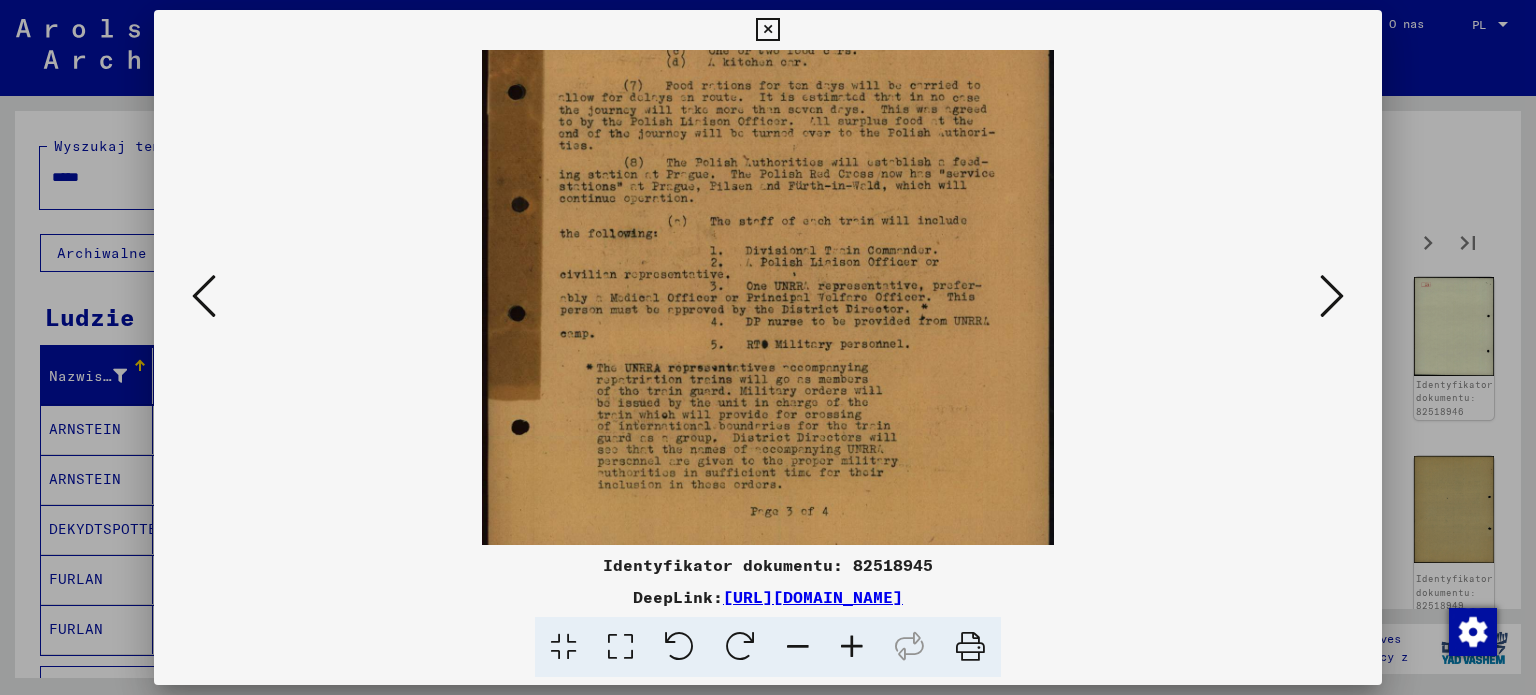 click at bounding box center [768, 194] 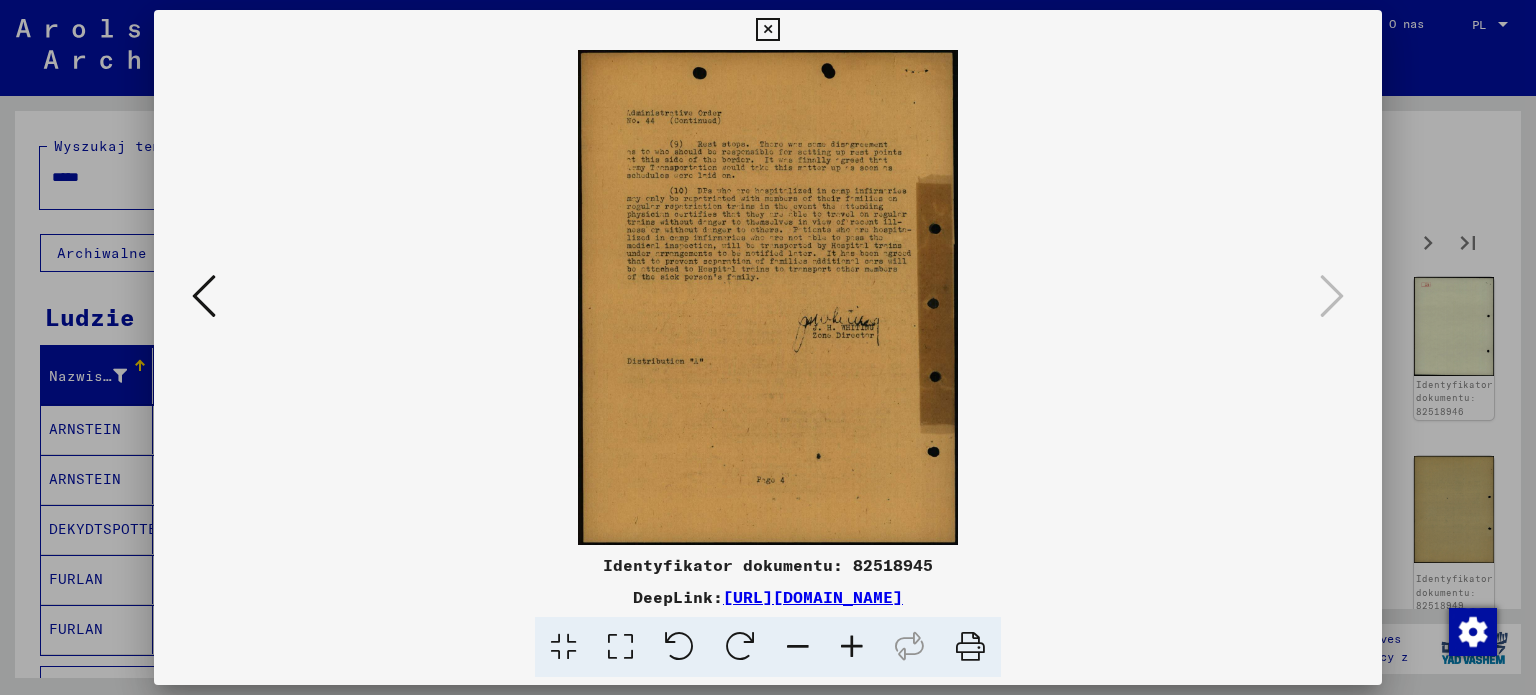 scroll, scrollTop: 0, scrollLeft: 0, axis: both 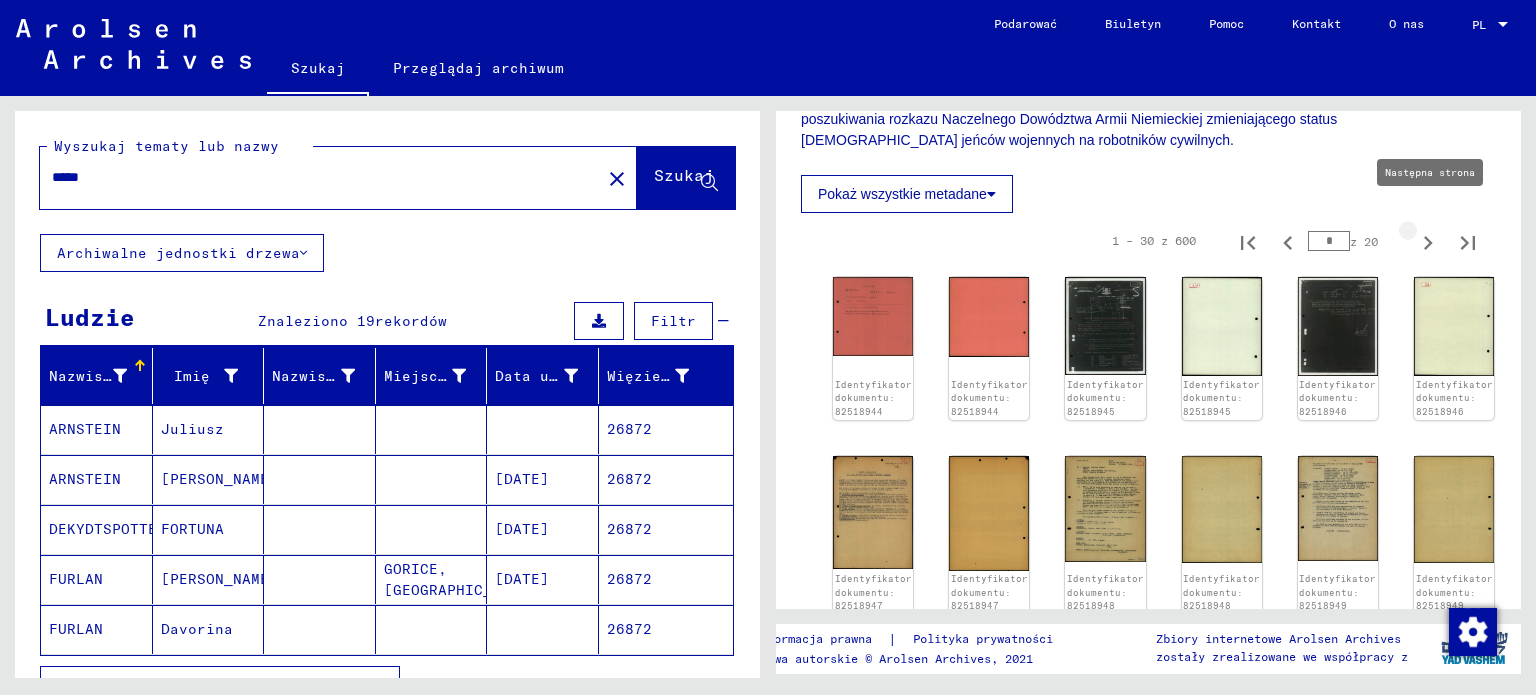 click 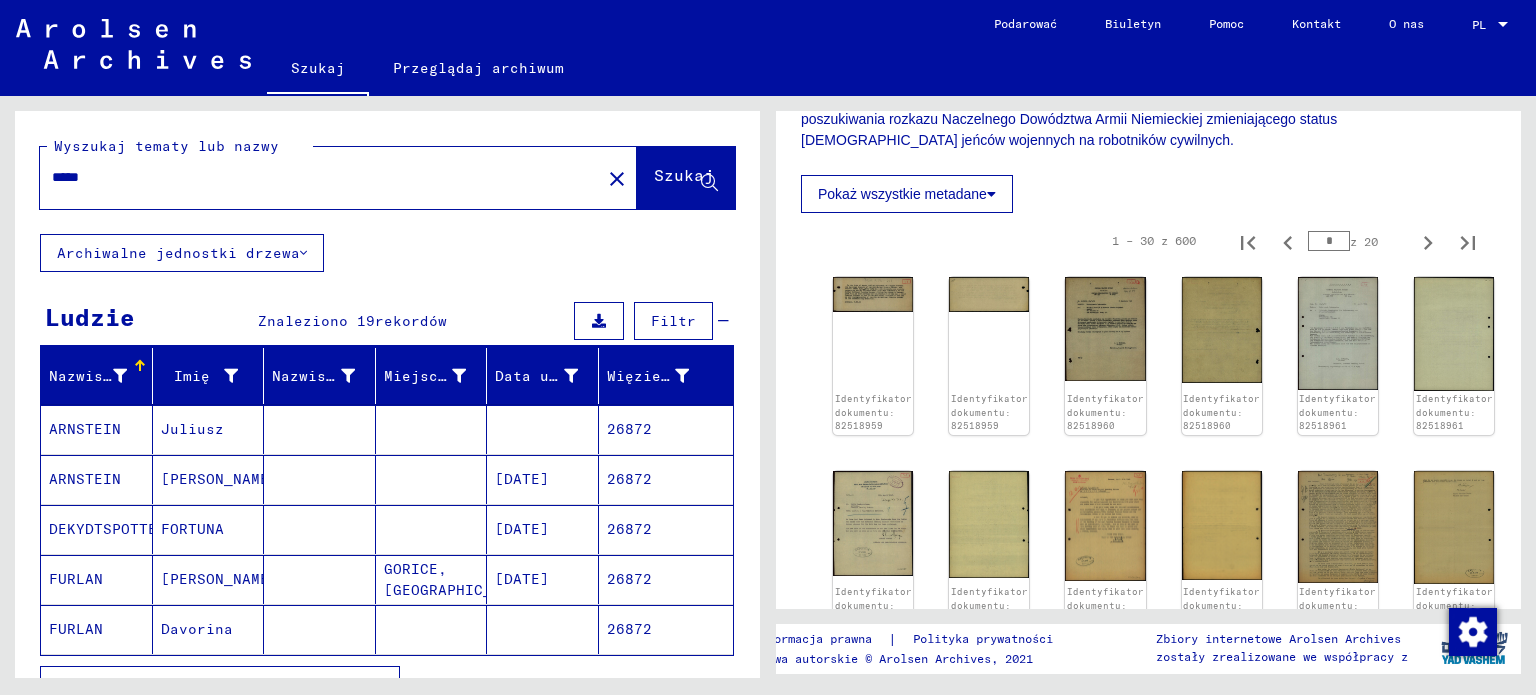 click on "Identyfikator dokumentu: 82518959 Identyfikator dokumentu: 82518959 Identyfikator dokumentu: 82518960 Identyfikator dokumentu: 82518960 Identyfikator dokumentu: 82518961 Identyfikator dokumentu: 82518961 Identyfikator dokumentu: 82518962 Identyfikator dokumentu: 82518962 Identyfikator dokumentu: 82518963 Identyfikator dokumentu: 82518963 Identyfikator dokumentu: 82518964 Identyfikator dokumentu: 82518964 Identyfikator dokumentu: 82518965 Identyfikator dokumentu: 82518965 Identyfikator dokumentu: 82518966 Identyfikator dokumentu: 82518966 Identyfikator dokumentu: 82518967 Identyfikator dokumentu: 82518967 Identyfikator dokumentu: 82518968 Identyfikator dokumentu: 82518968 Identyfikator dokumentu: 82518969 Identyfikator dokumentu: 82518969 Identyfikator dokumentu: 82518970 Identyfikator dokumentu: 82518970 Identyfikator dokumentu: 82518971 Identyfikator dokumentu: 82518971 Identyfikator dokumentu: 82518972 Identyfikator dokumentu: 82518972 Identyfikator dokumentu: 82518973 Identyfikator dokumentu: 82518973" 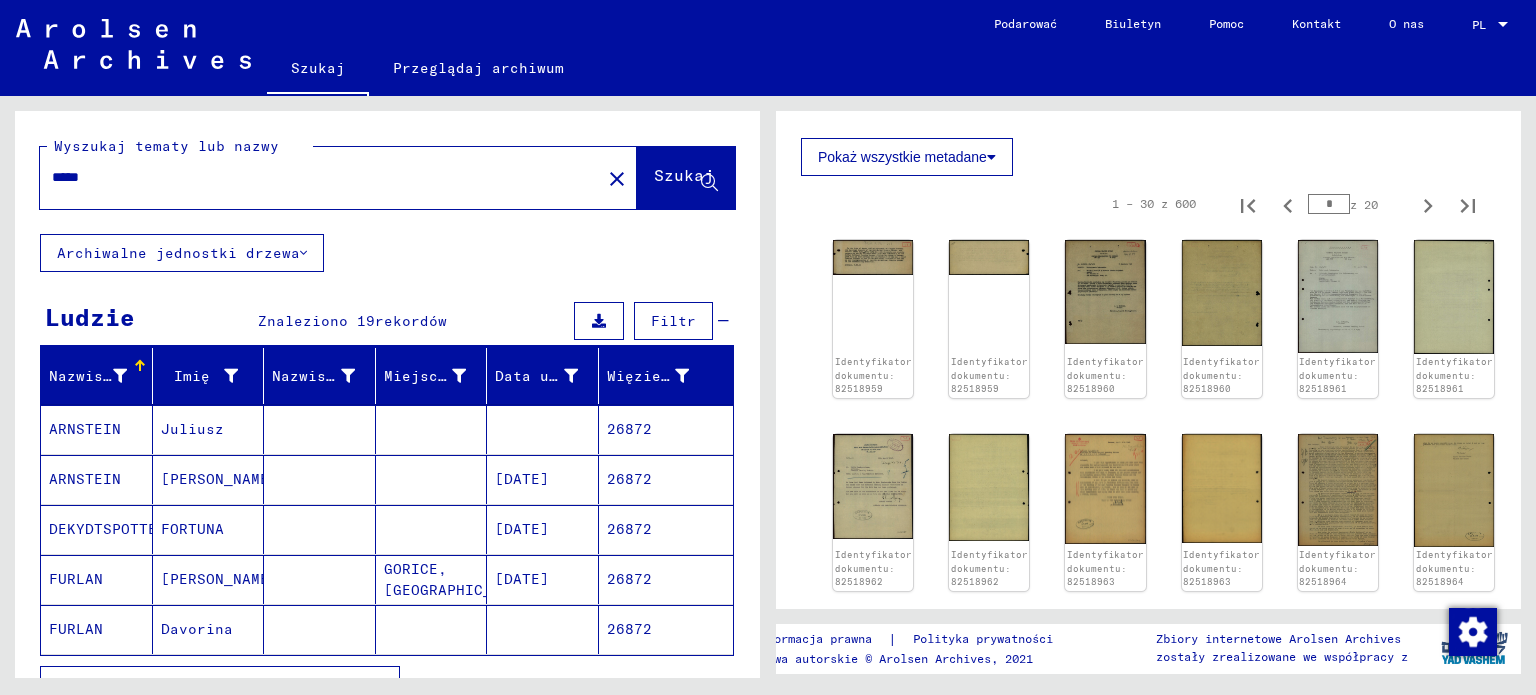 scroll, scrollTop: 632, scrollLeft: 0, axis: vertical 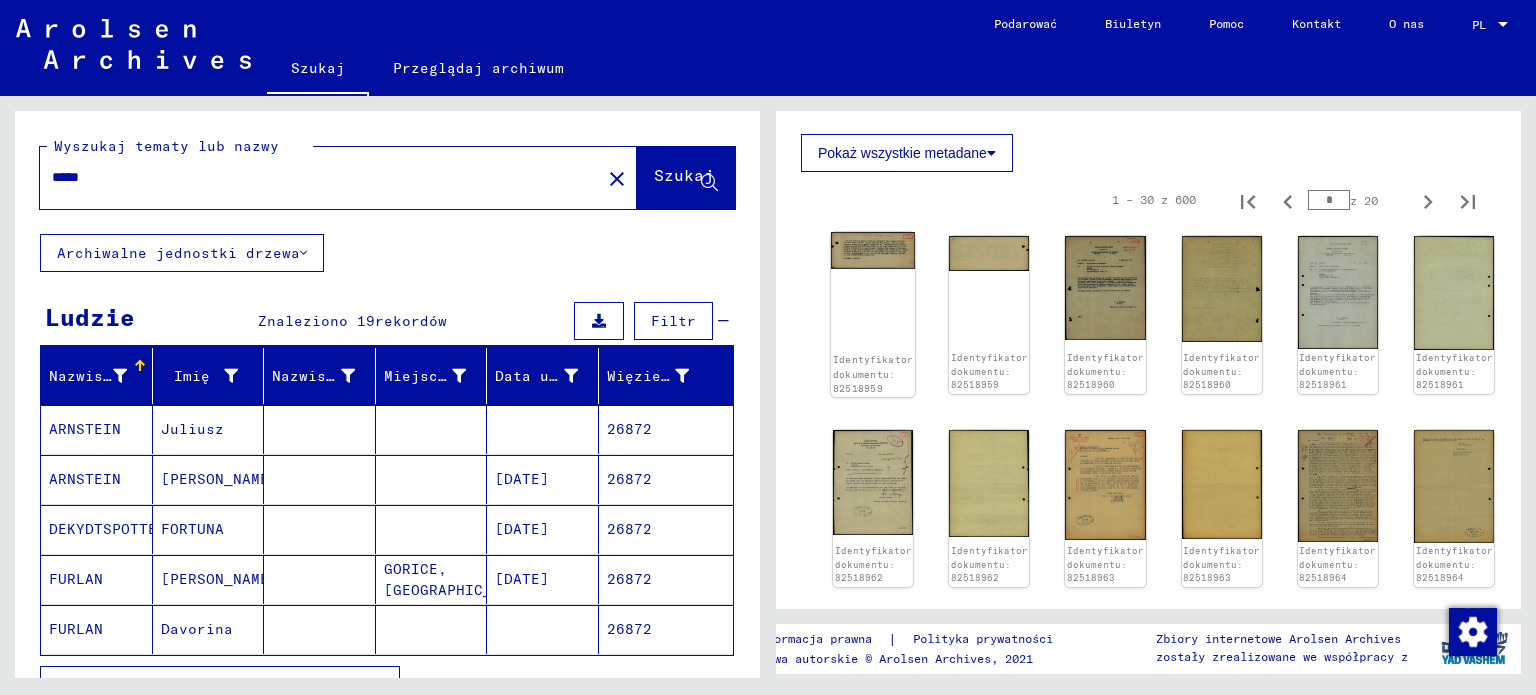 click 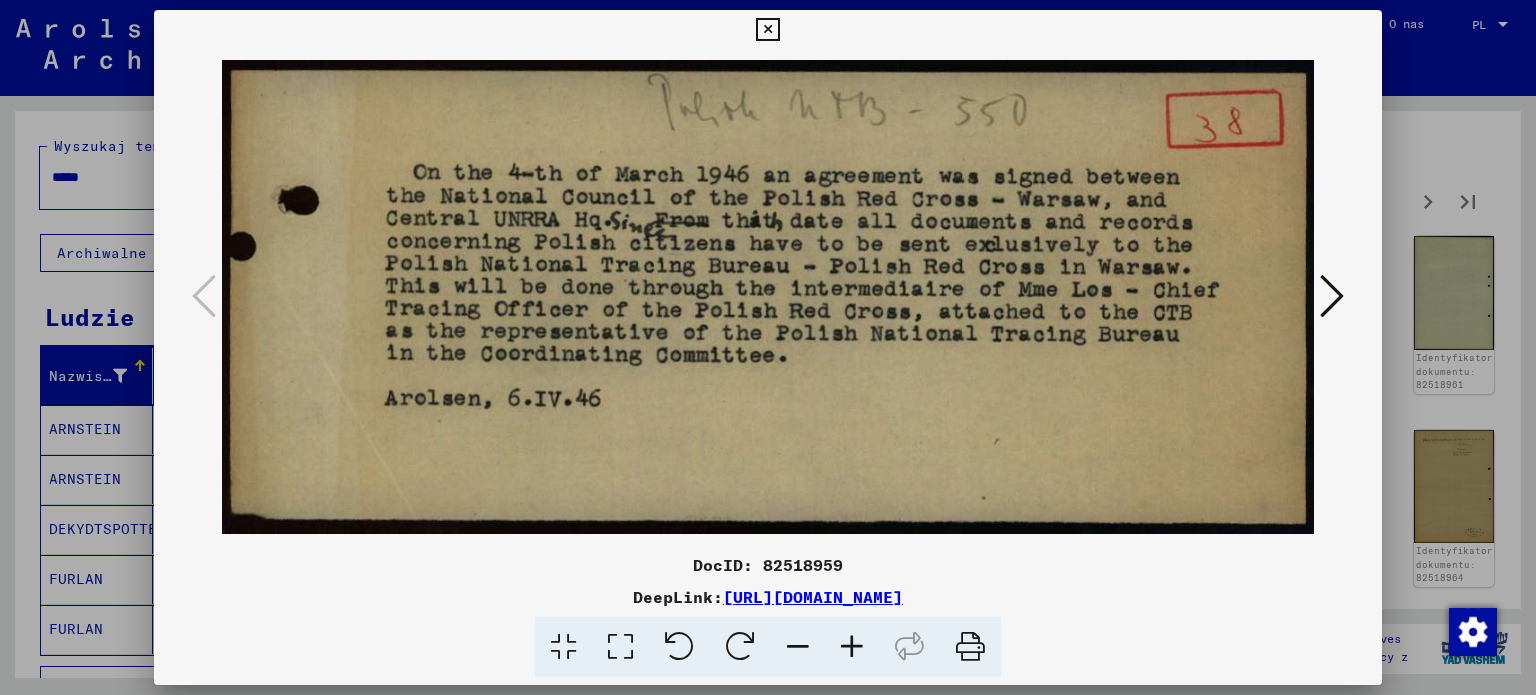 click at bounding box center (768, 297) 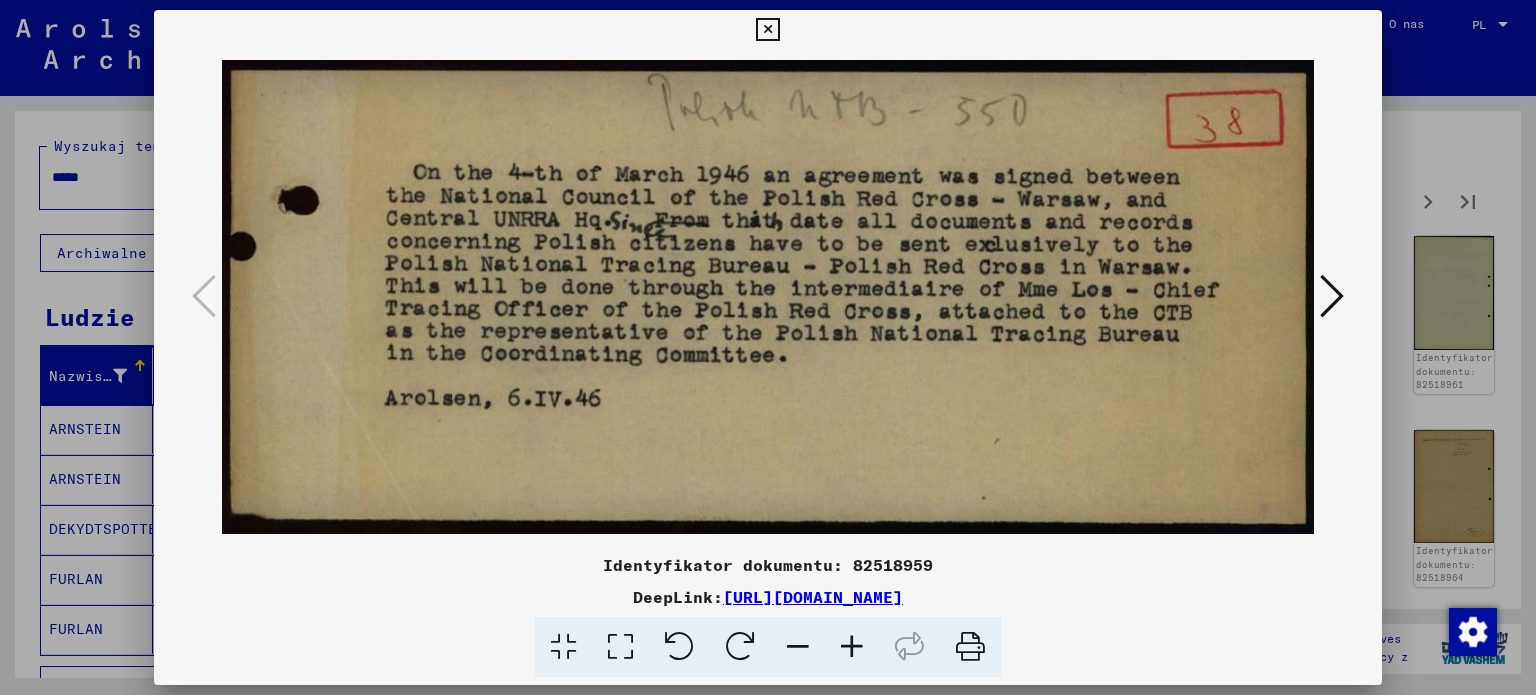 click at bounding box center (1332, 296) 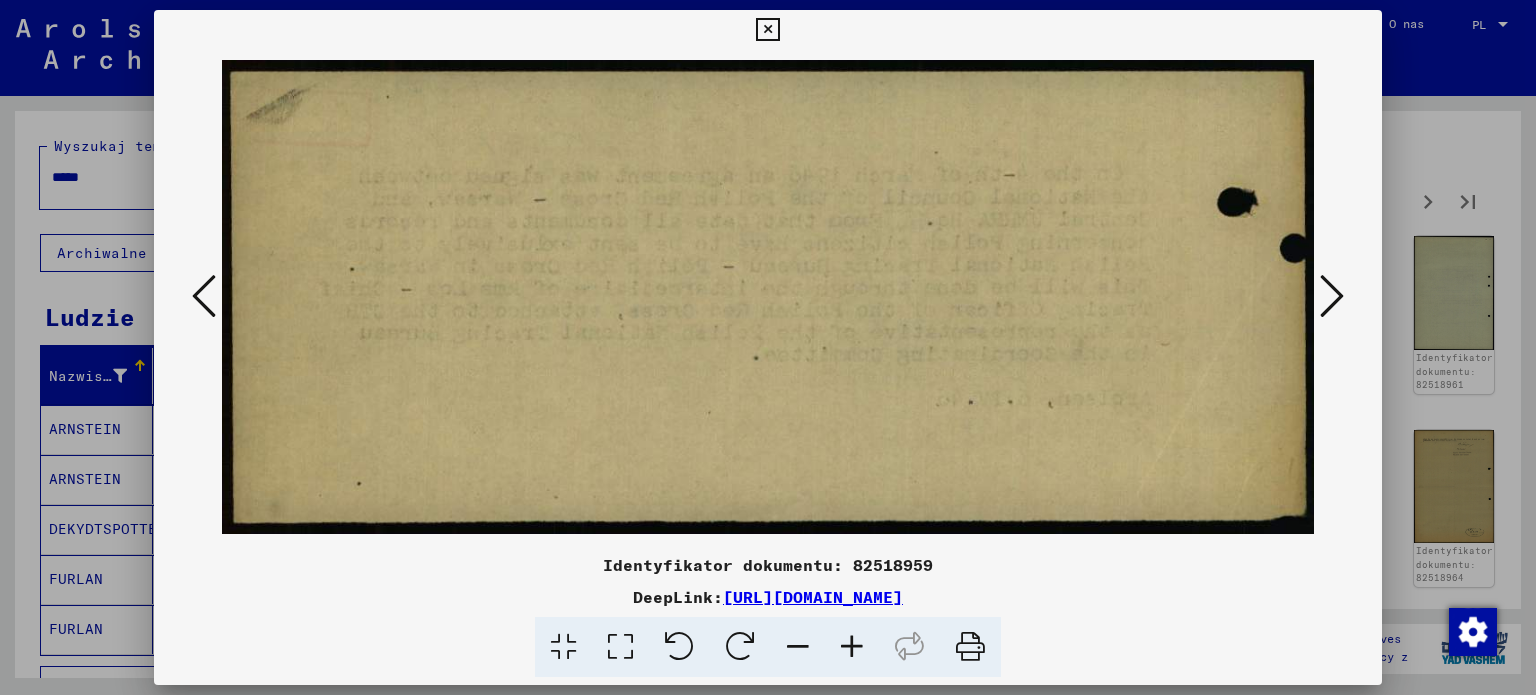 click at bounding box center [1332, 296] 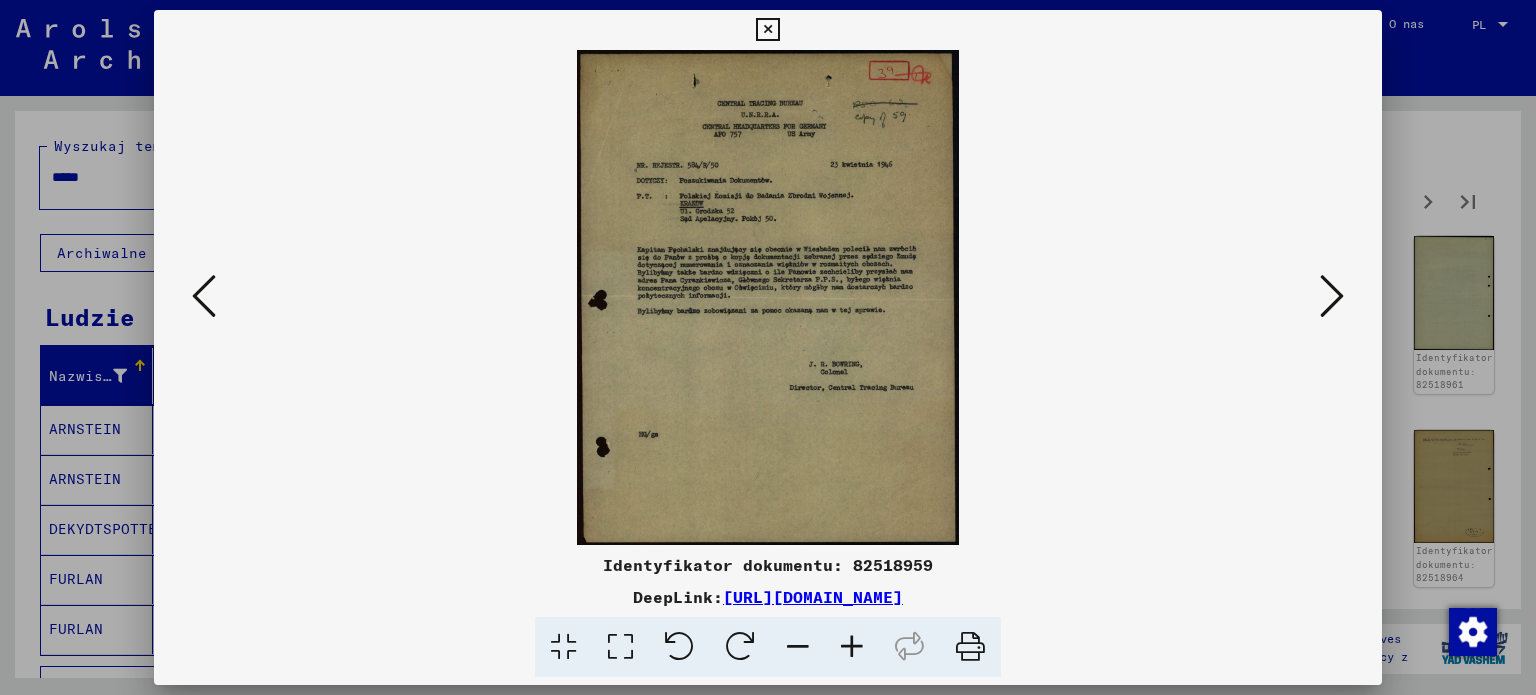 click at bounding box center [852, 647] 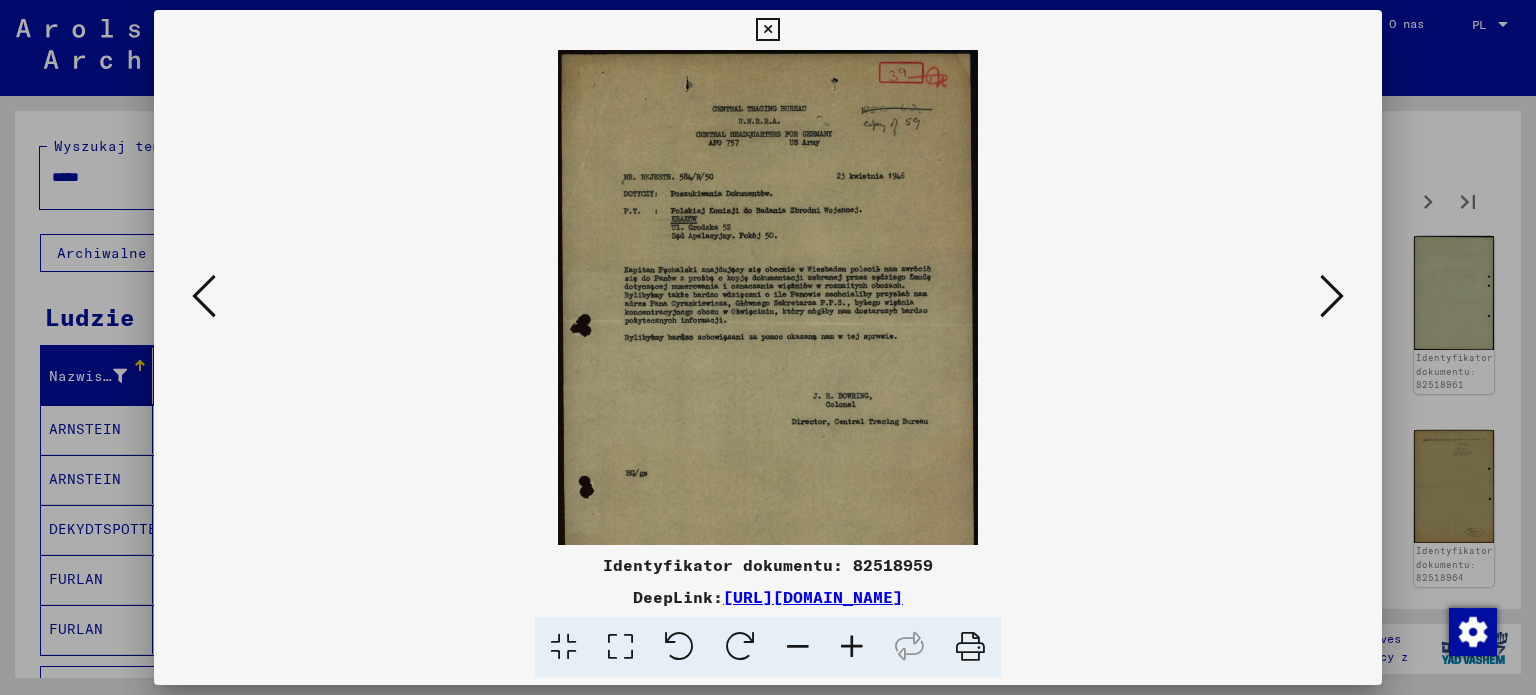 click at bounding box center [852, 647] 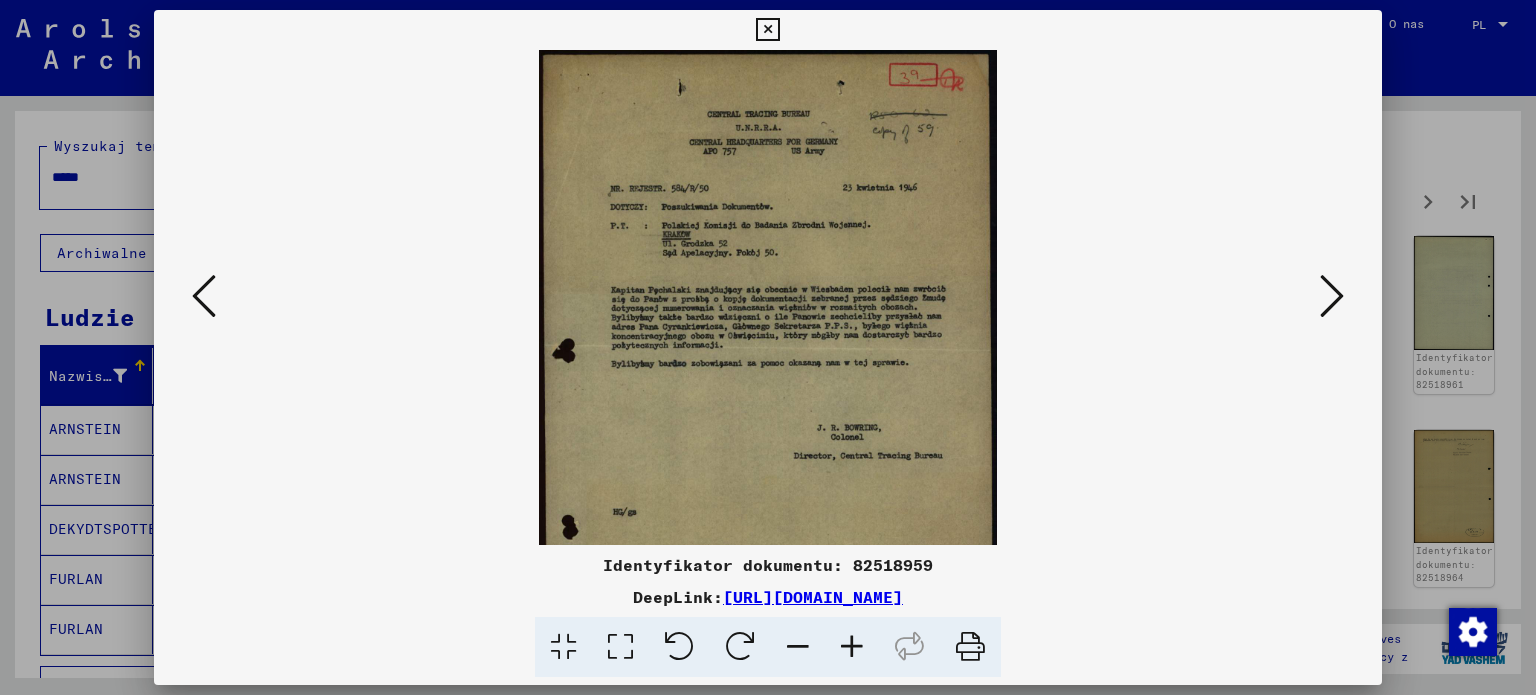 click at bounding box center [852, 647] 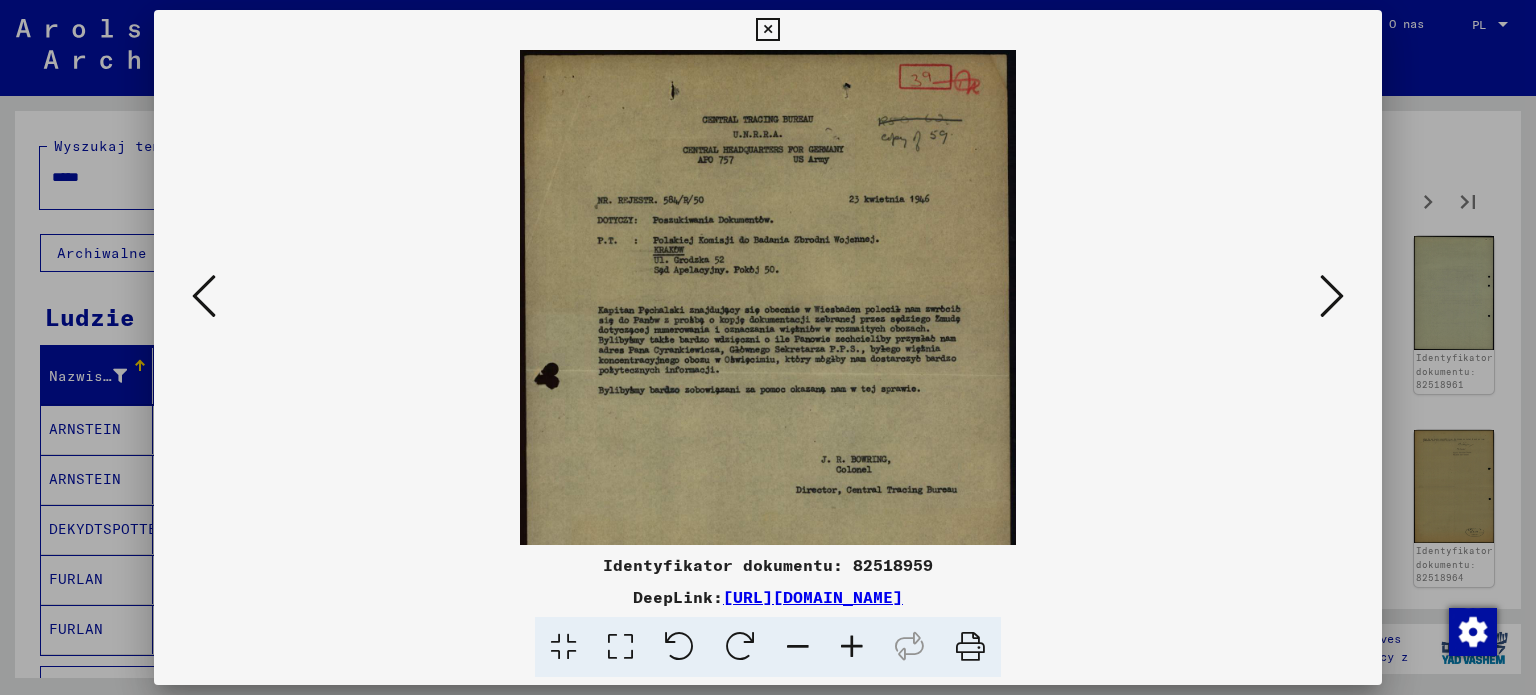 click at bounding box center (852, 647) 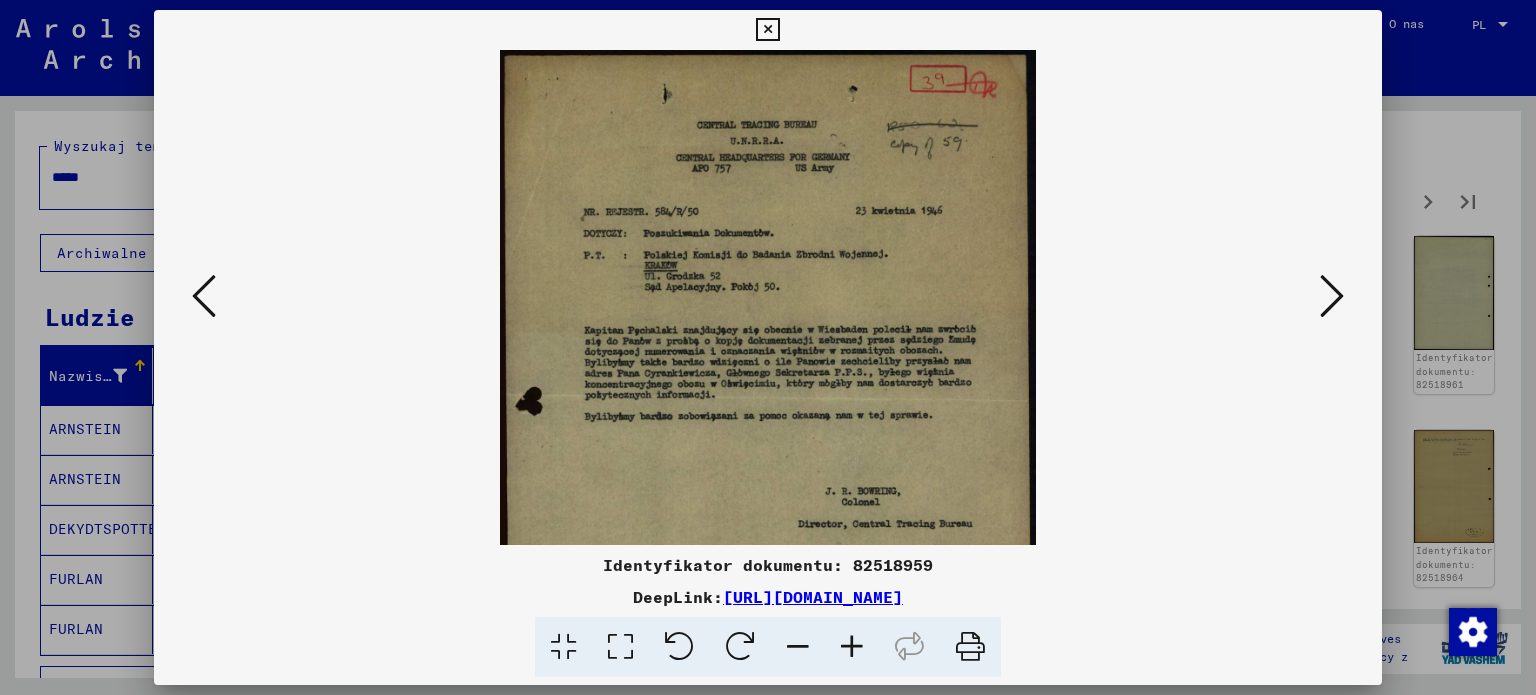 click at bounding box center [852, 647] 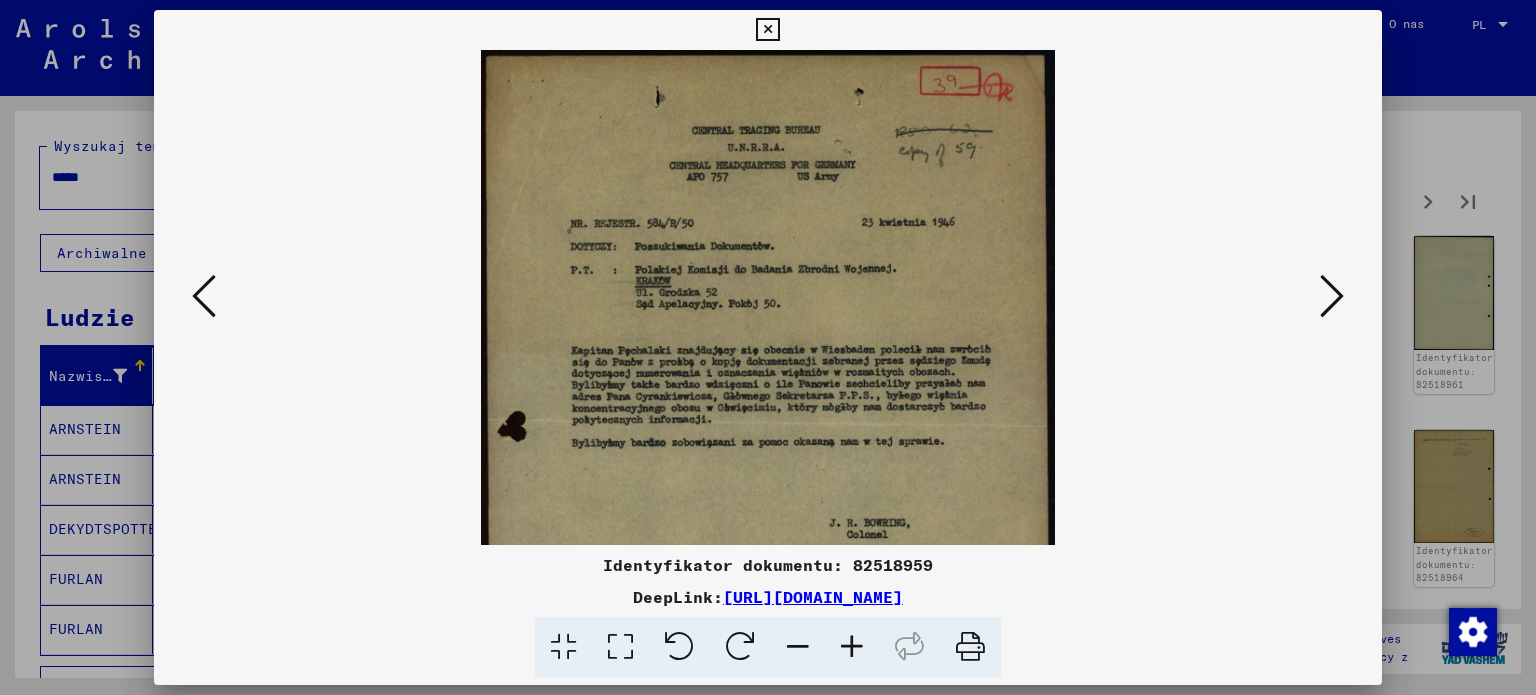 click at bounding box center (852, 647) 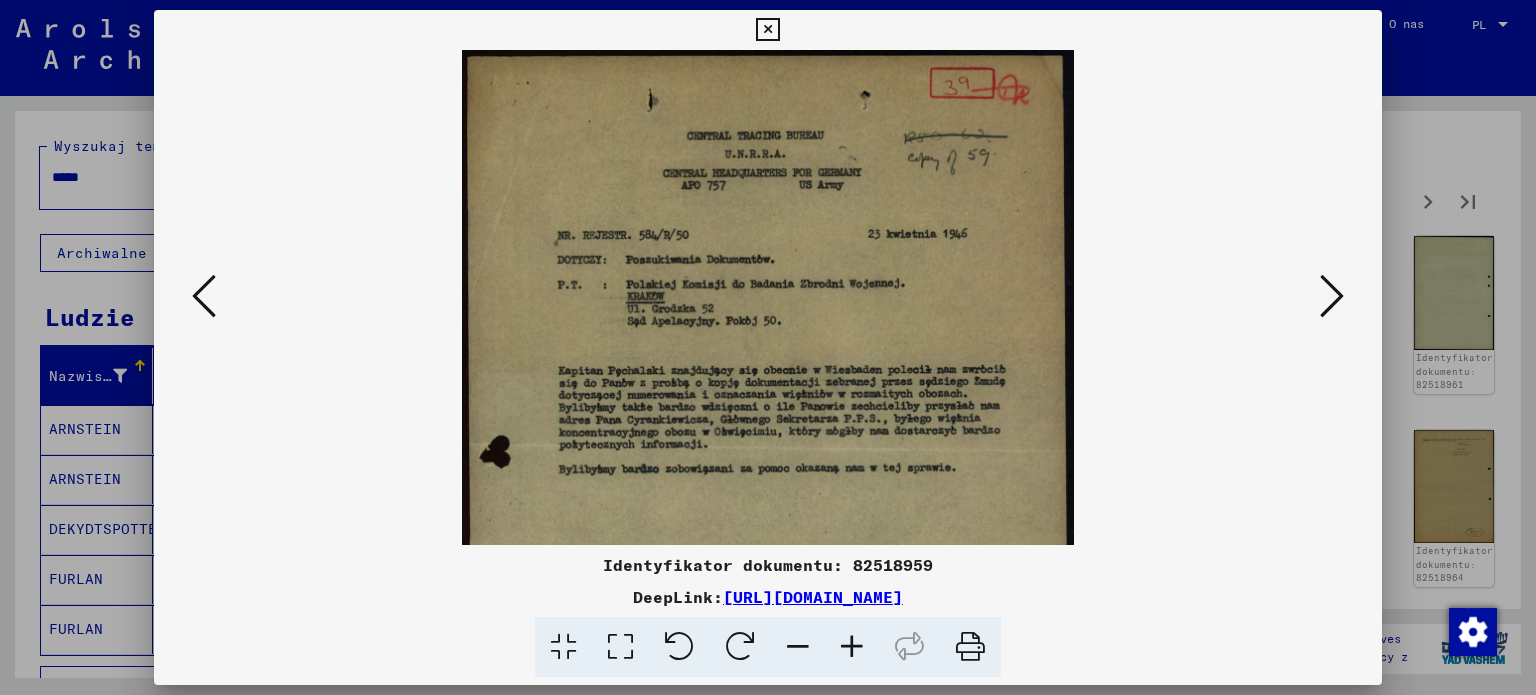 click at bounding box center [852, 647] 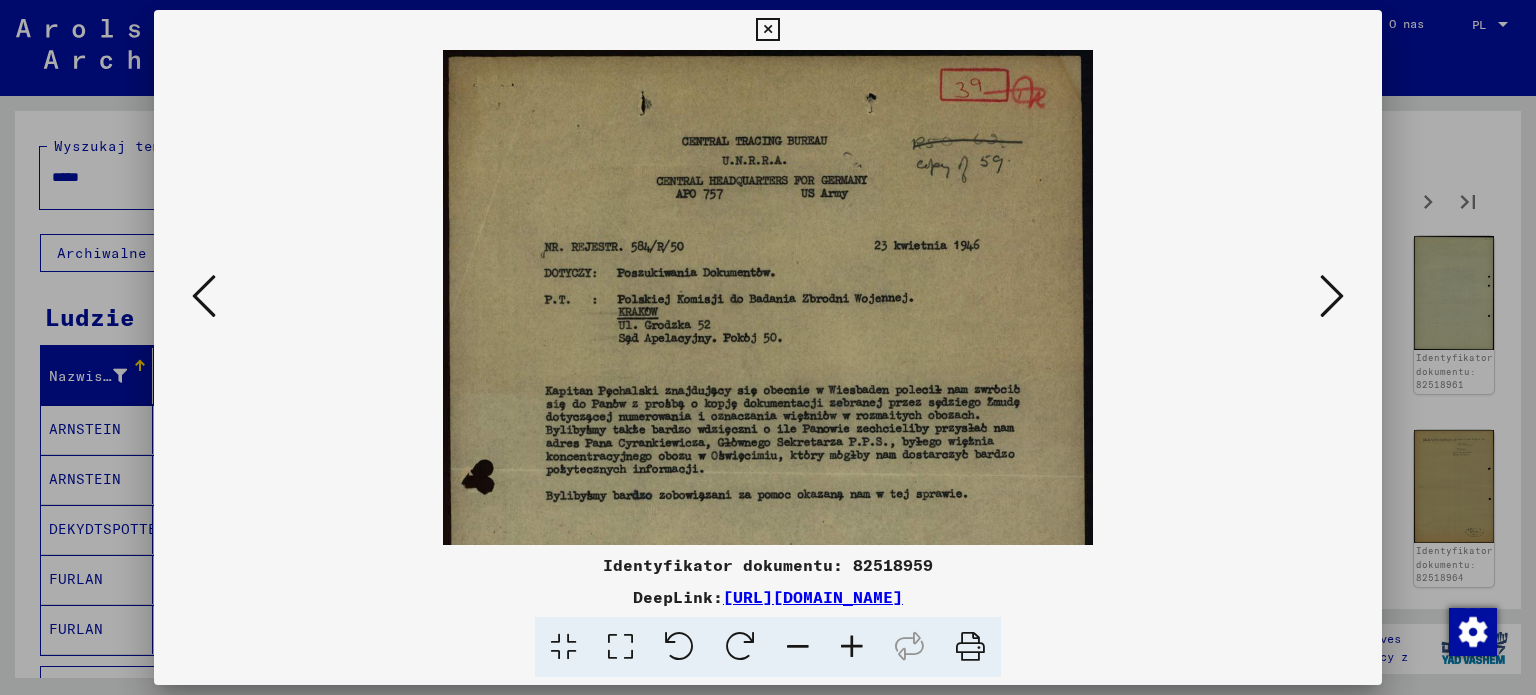 click at bounding box center [1332, 296] 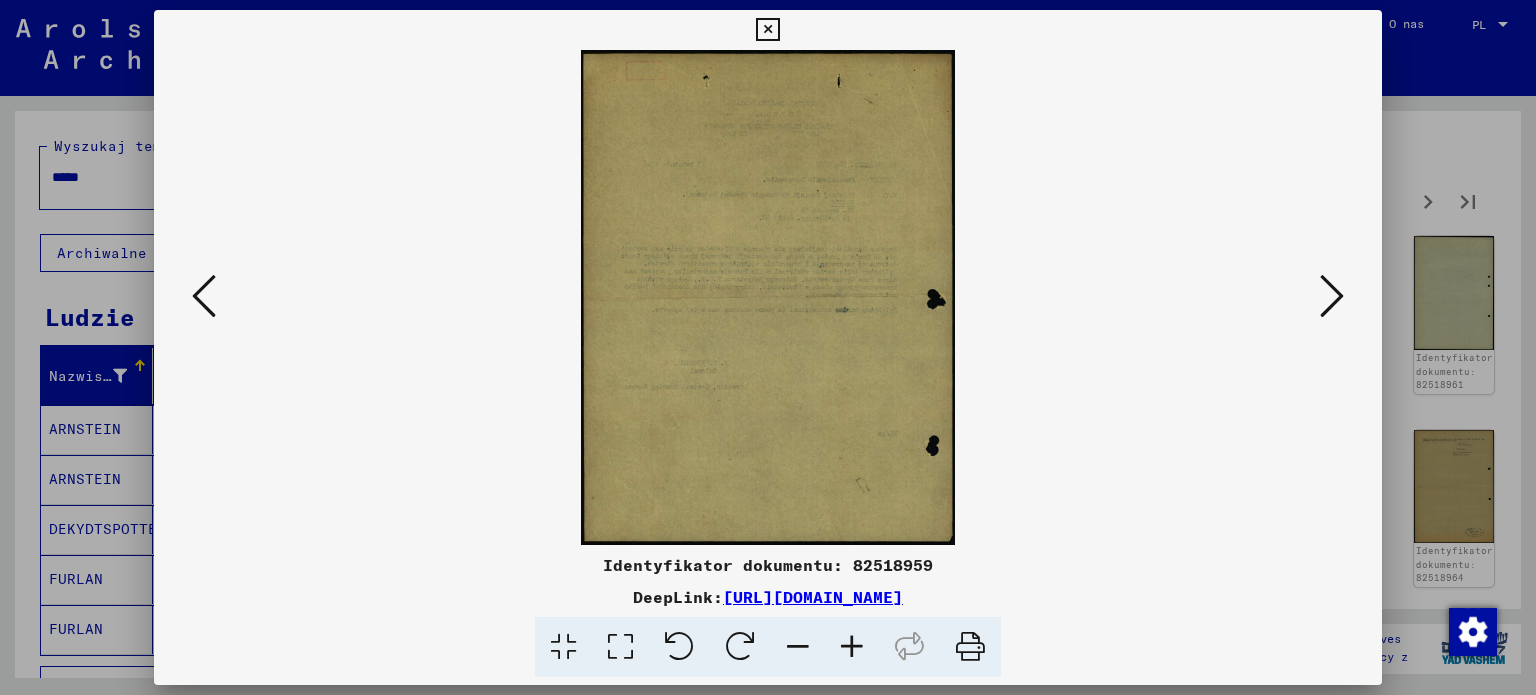 click at bounding box center [1332, 296] 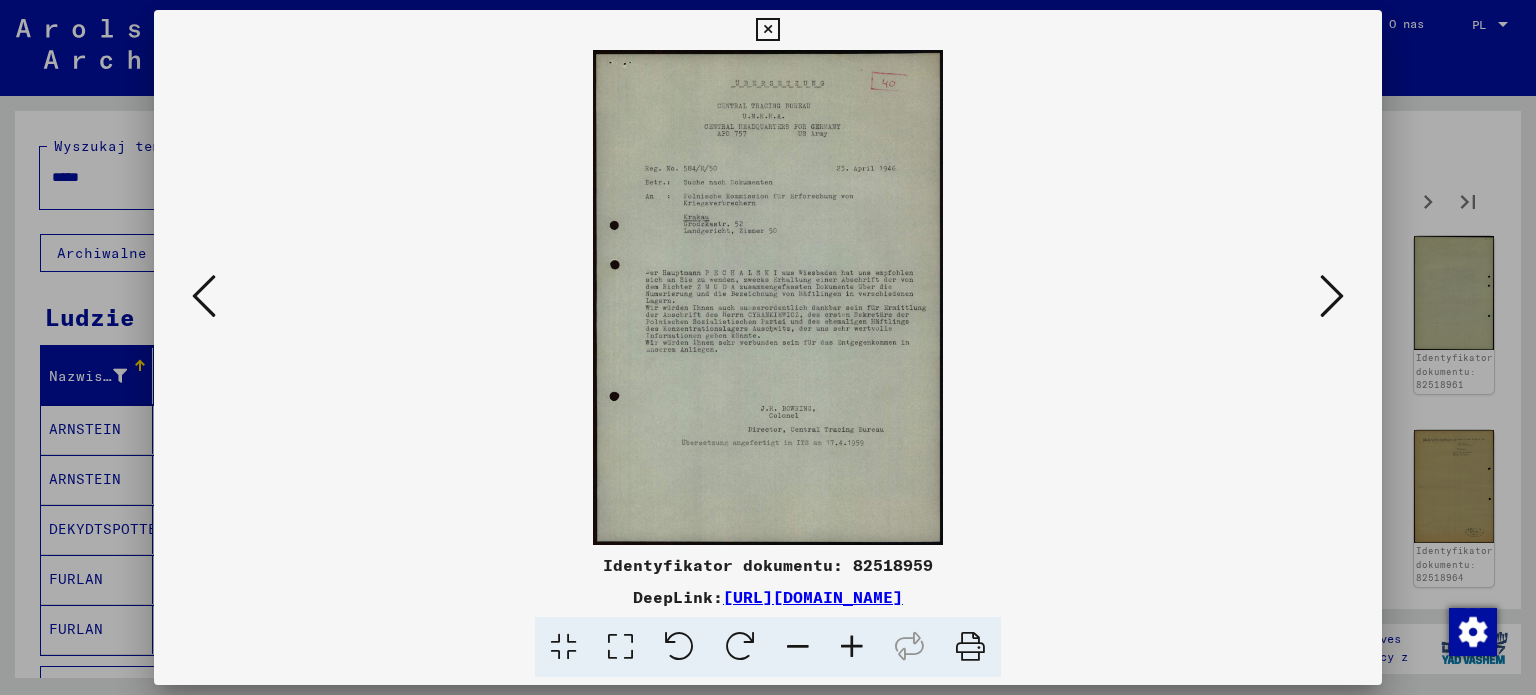 click at bounding box center (852, 647) 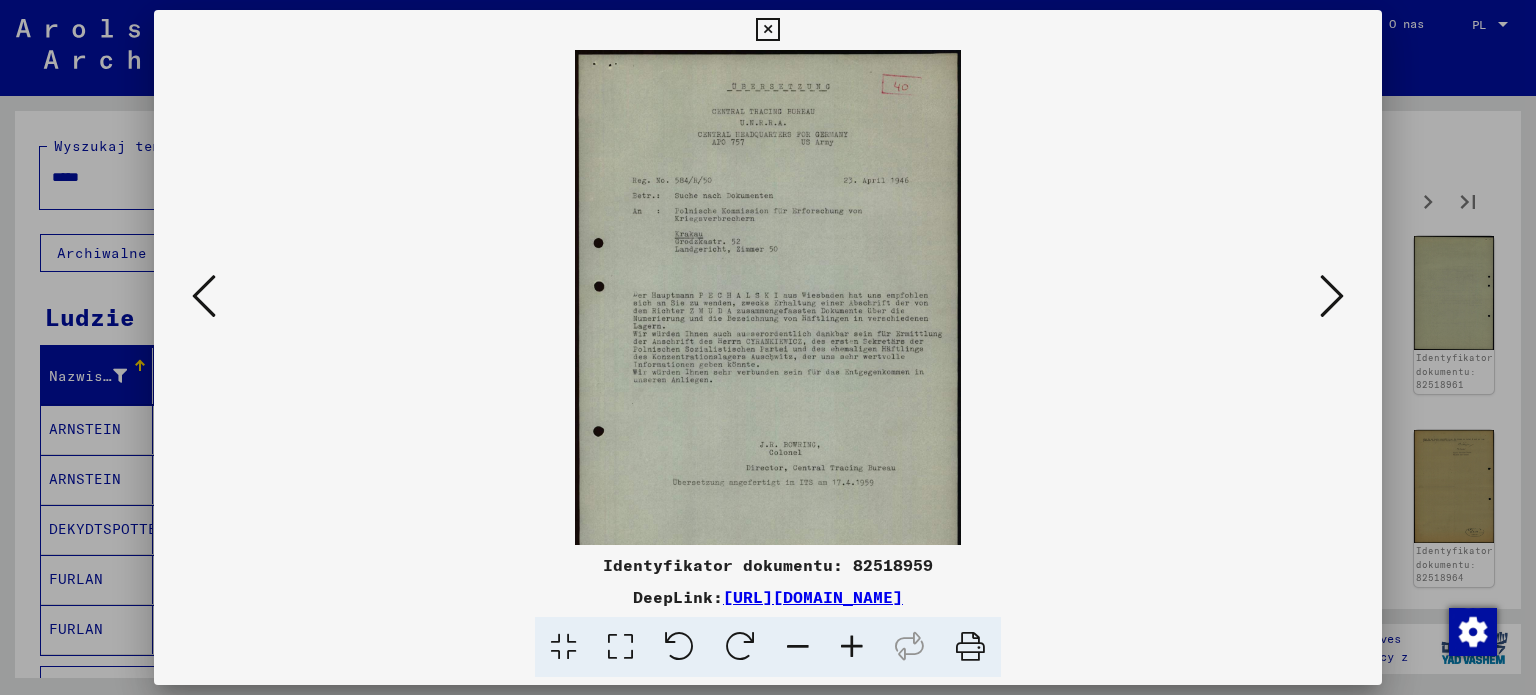 click at bounding box center [852, 647] 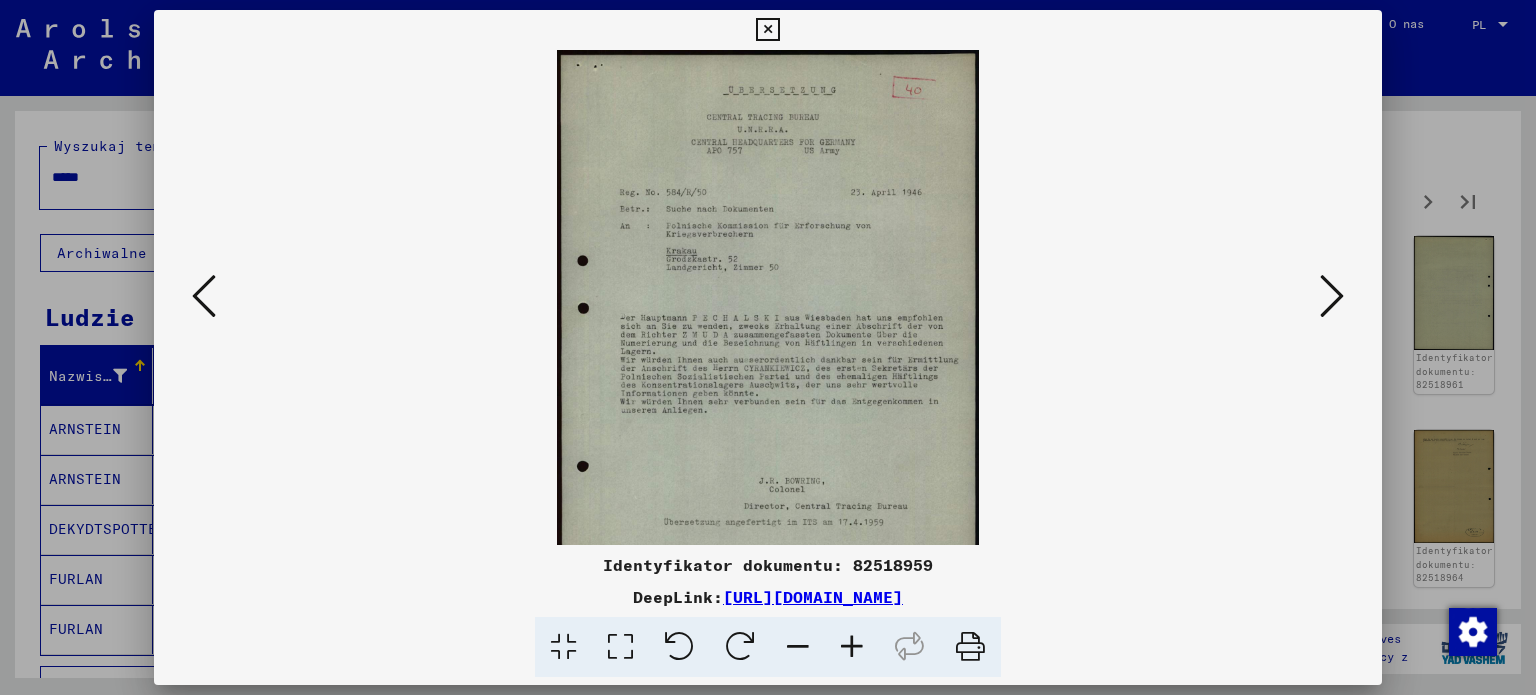 click at bounding box center (852, 647) 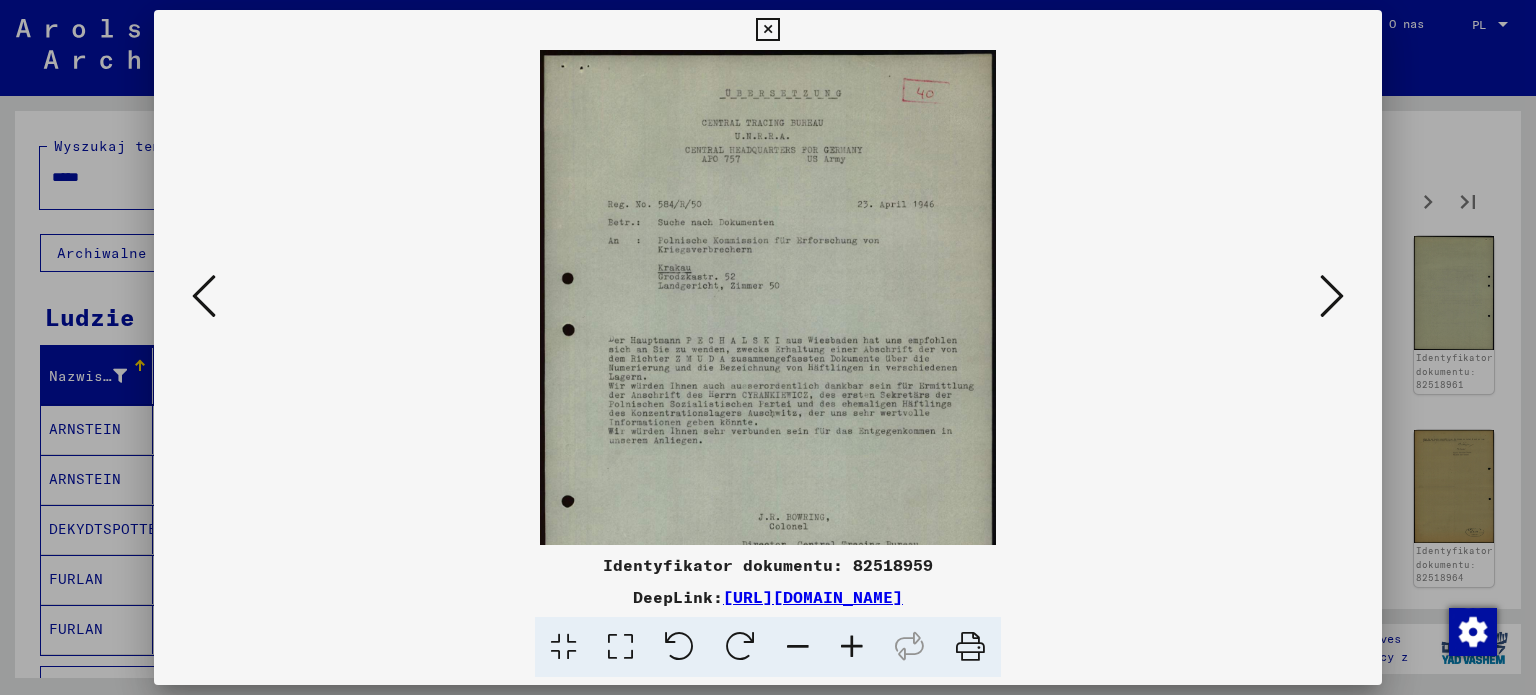 click at bounding box center [852, 647] 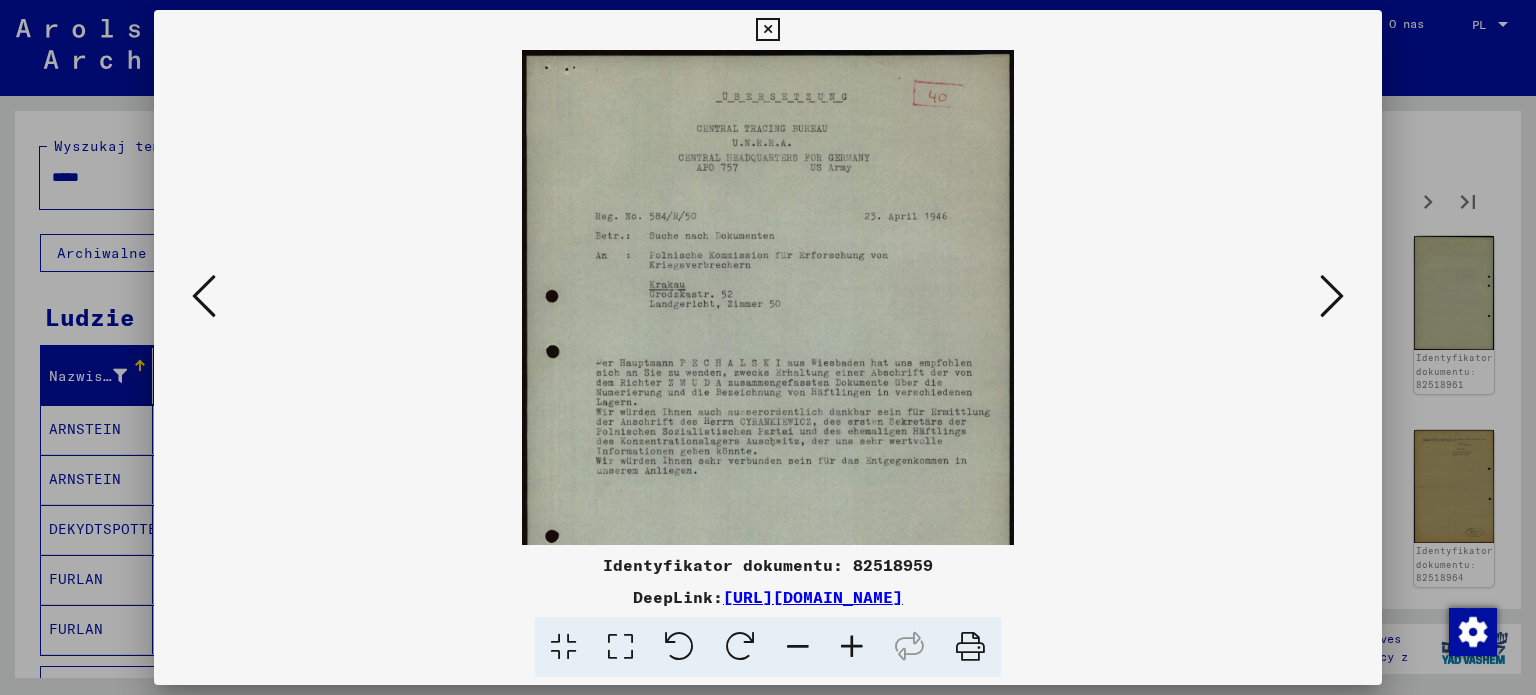 click at bounding box center (1332, 296) 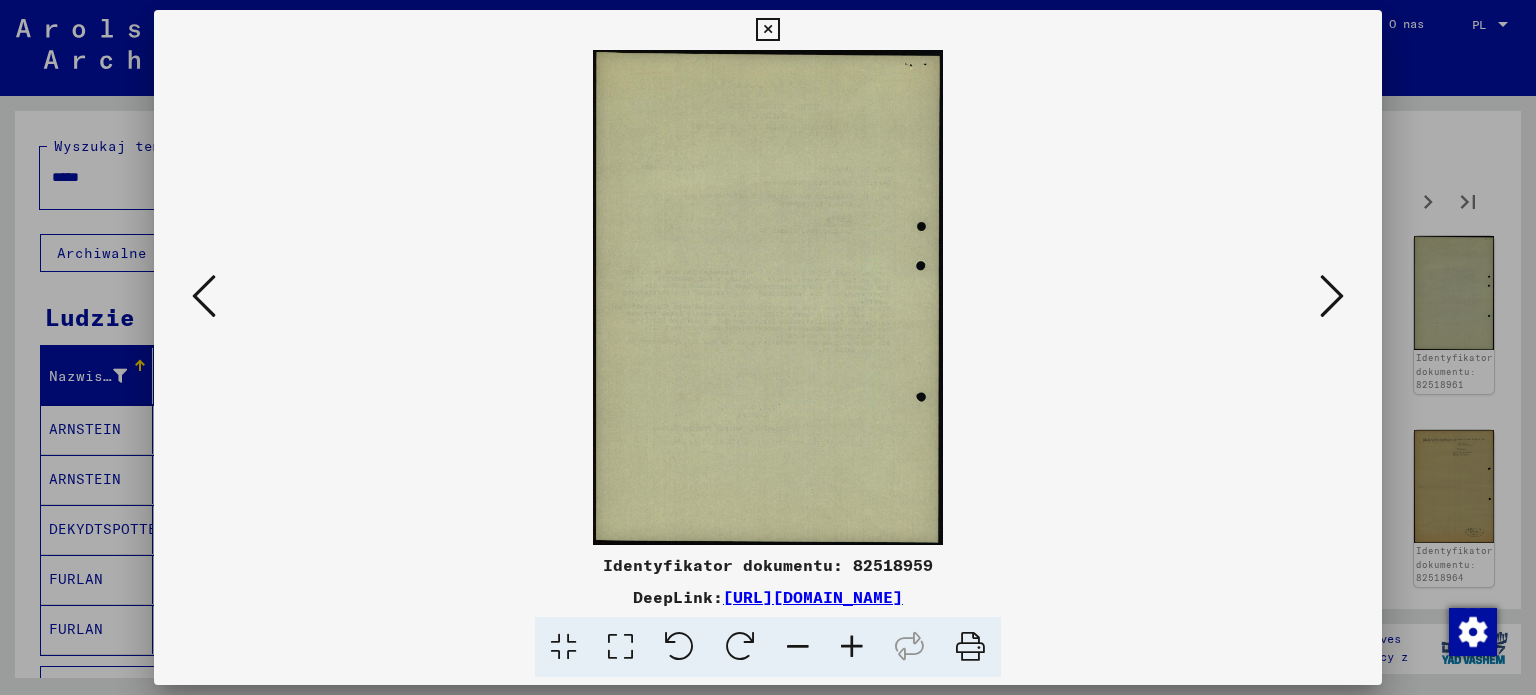 click at bounding box center [1332, 296] 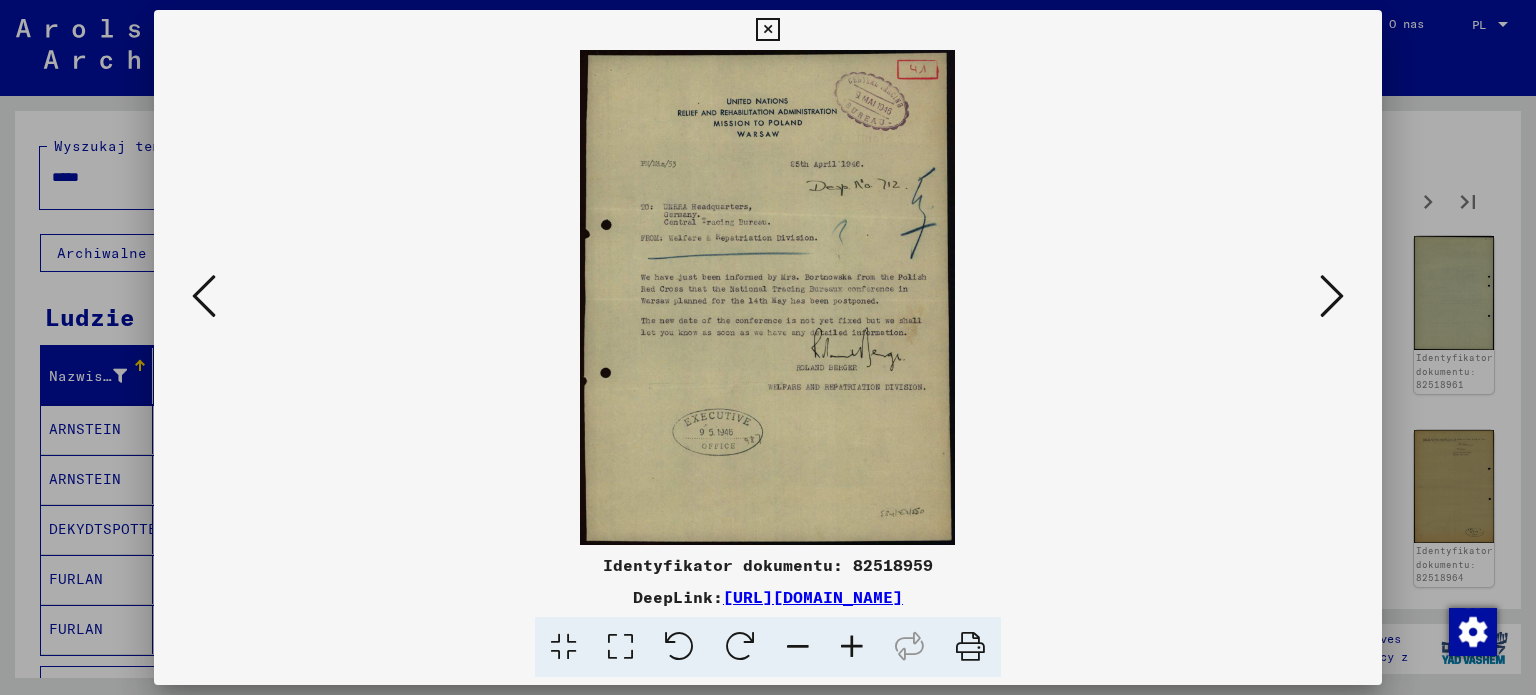 click at bounding box center (852, 647) 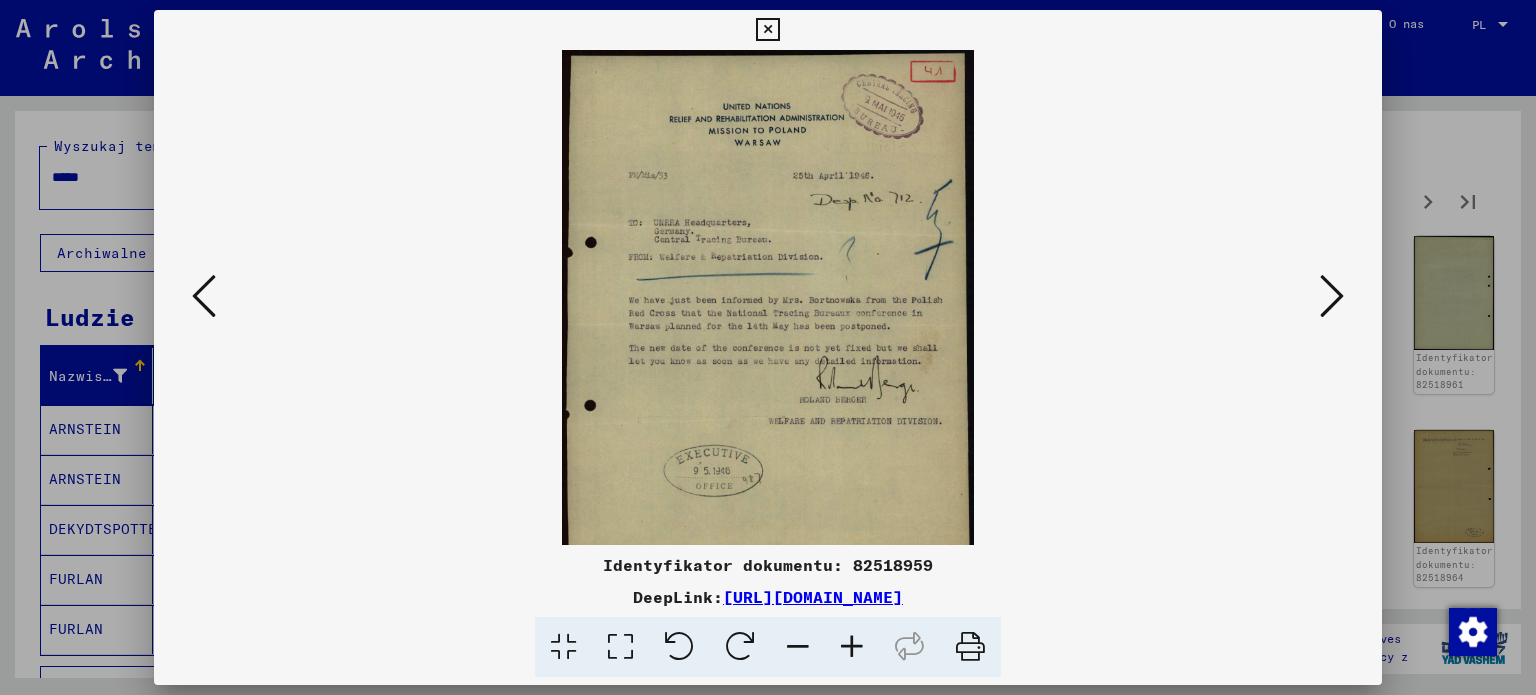click at bounding box center [852, 647] 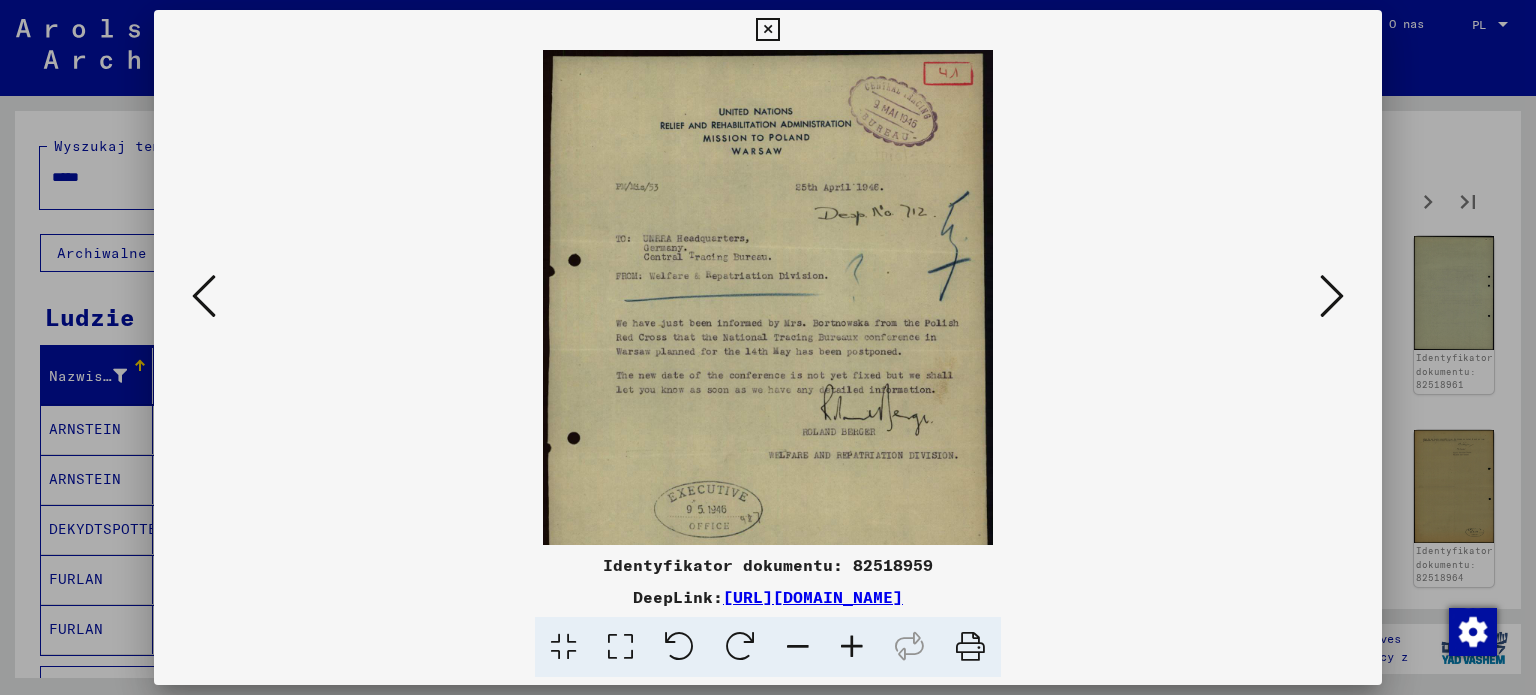 click at bounding box center (852, 647) 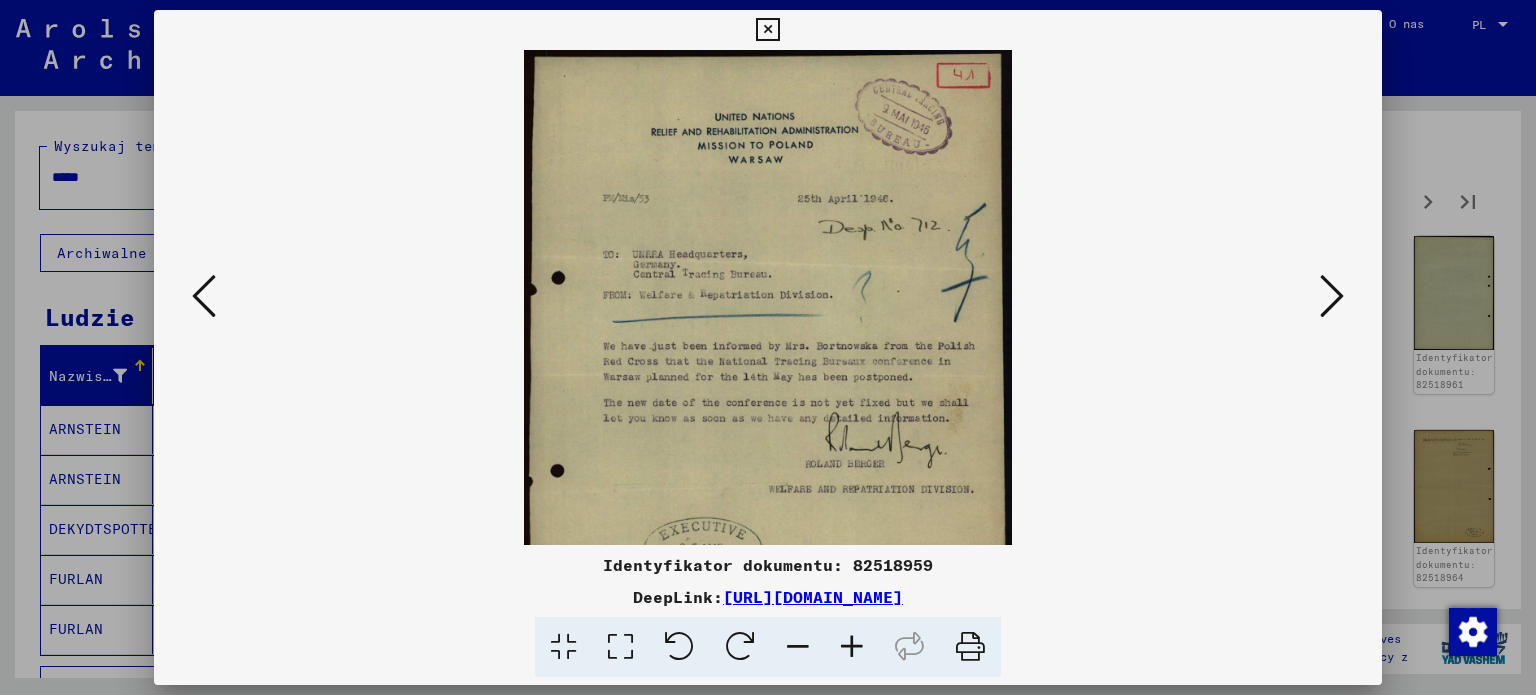 click at bounding box center (852, 647) 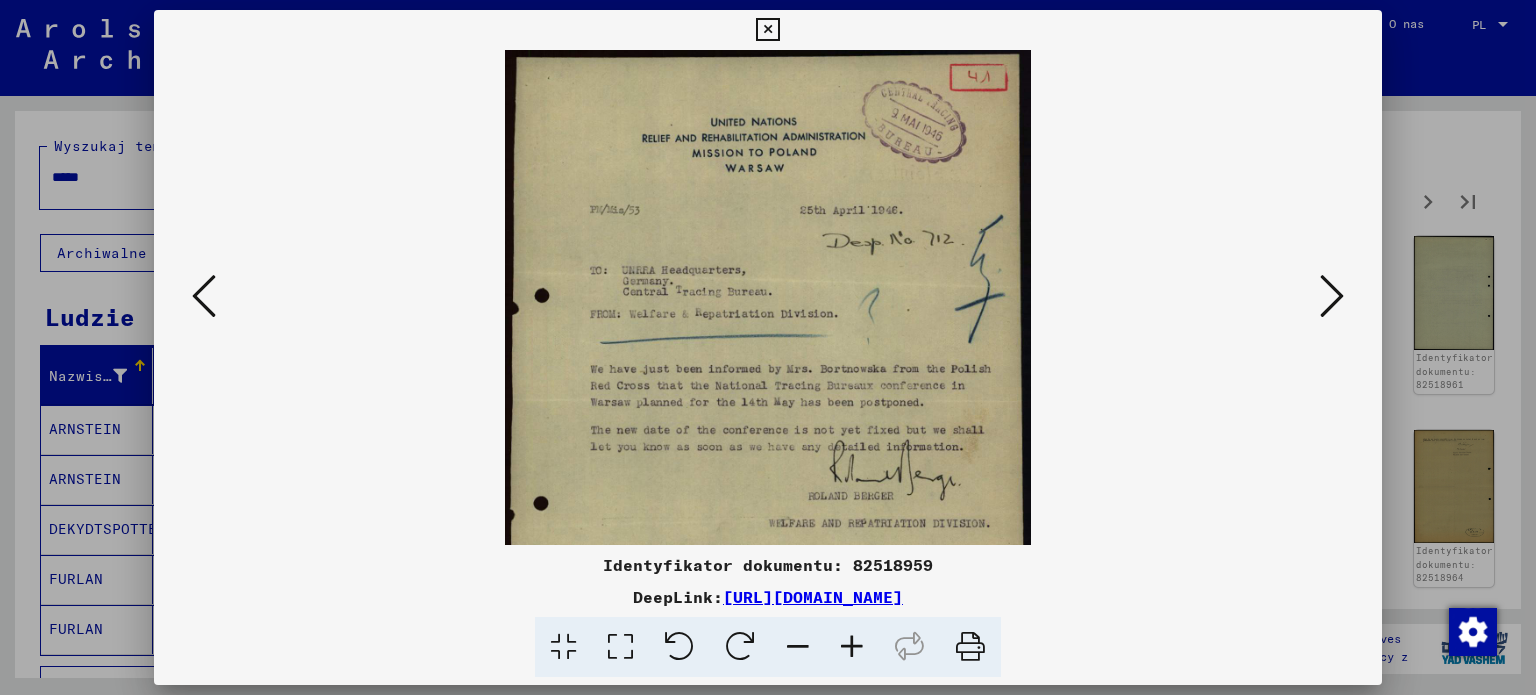 click at bounding box center (1332, 296) 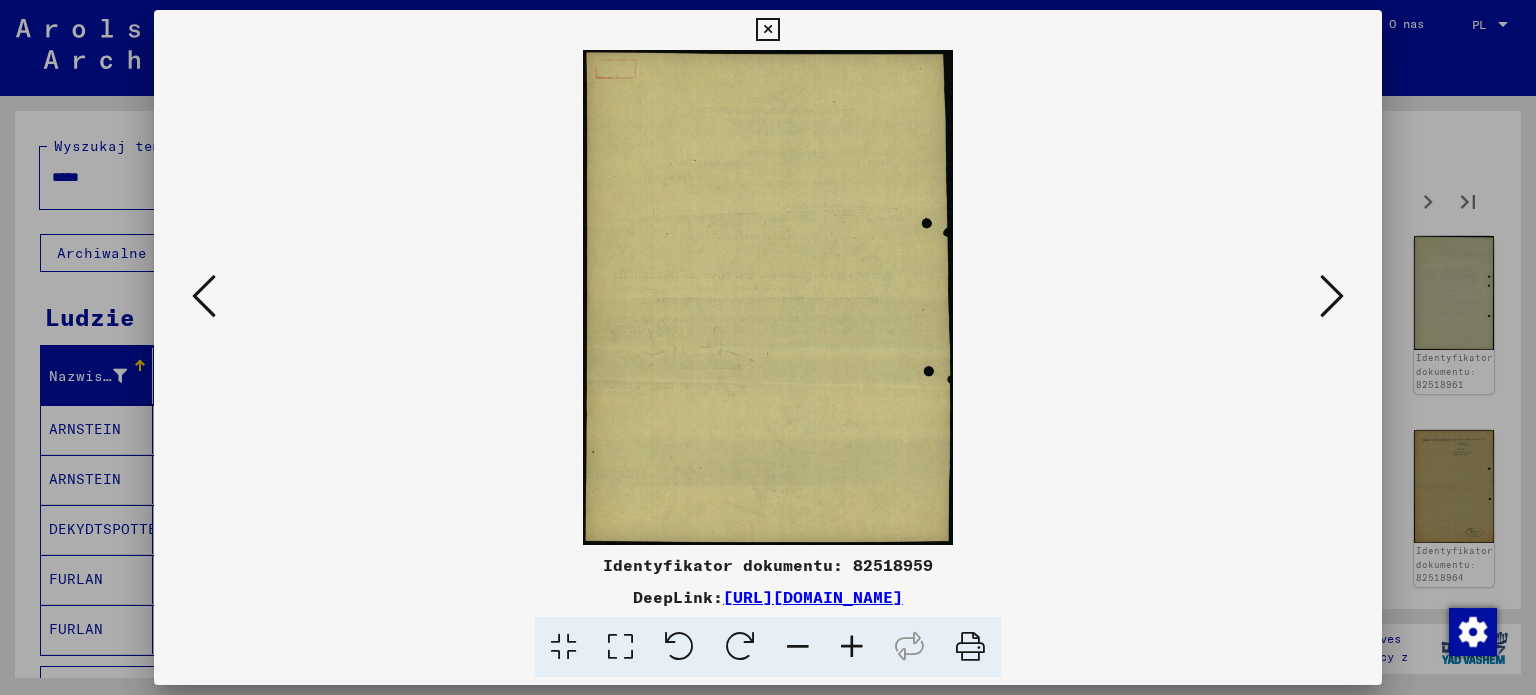 click at bounding box center (1332, 296) 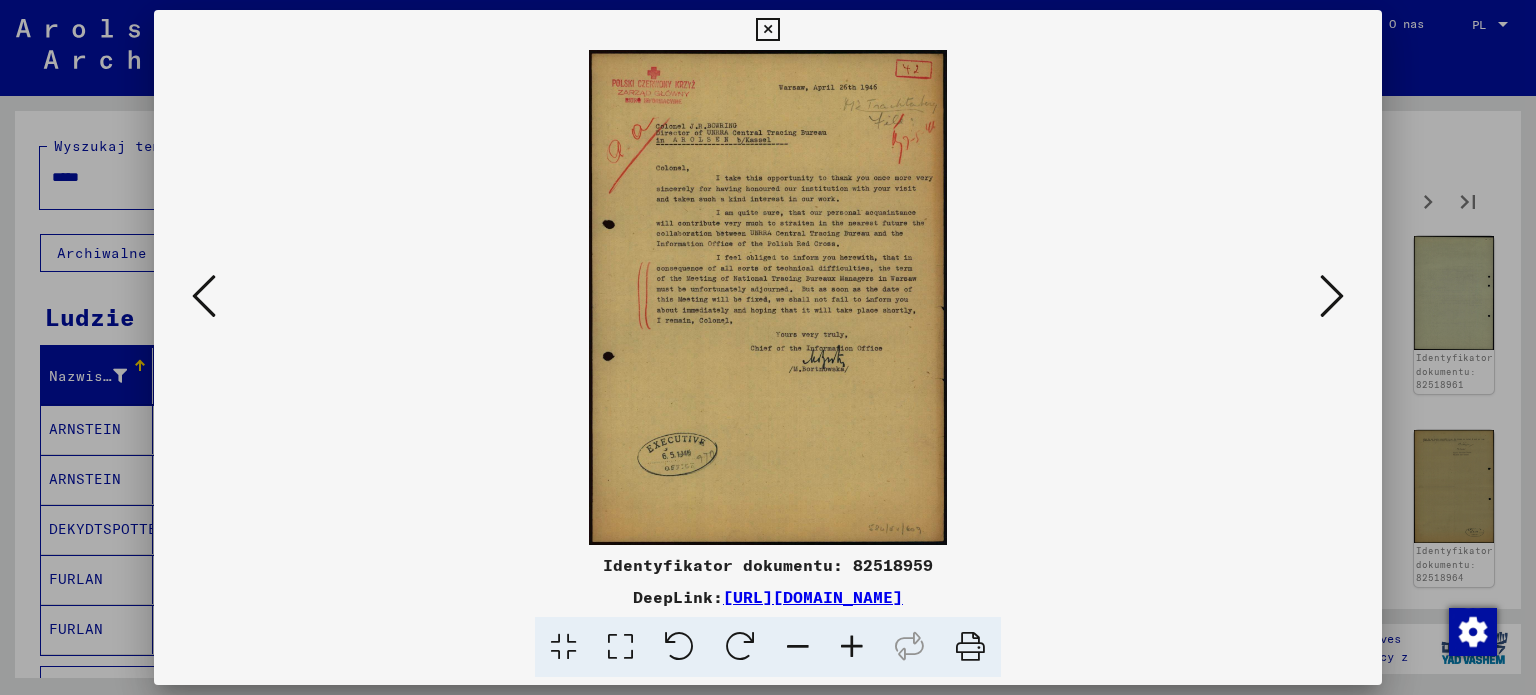 click at bounding box center (852, 647) 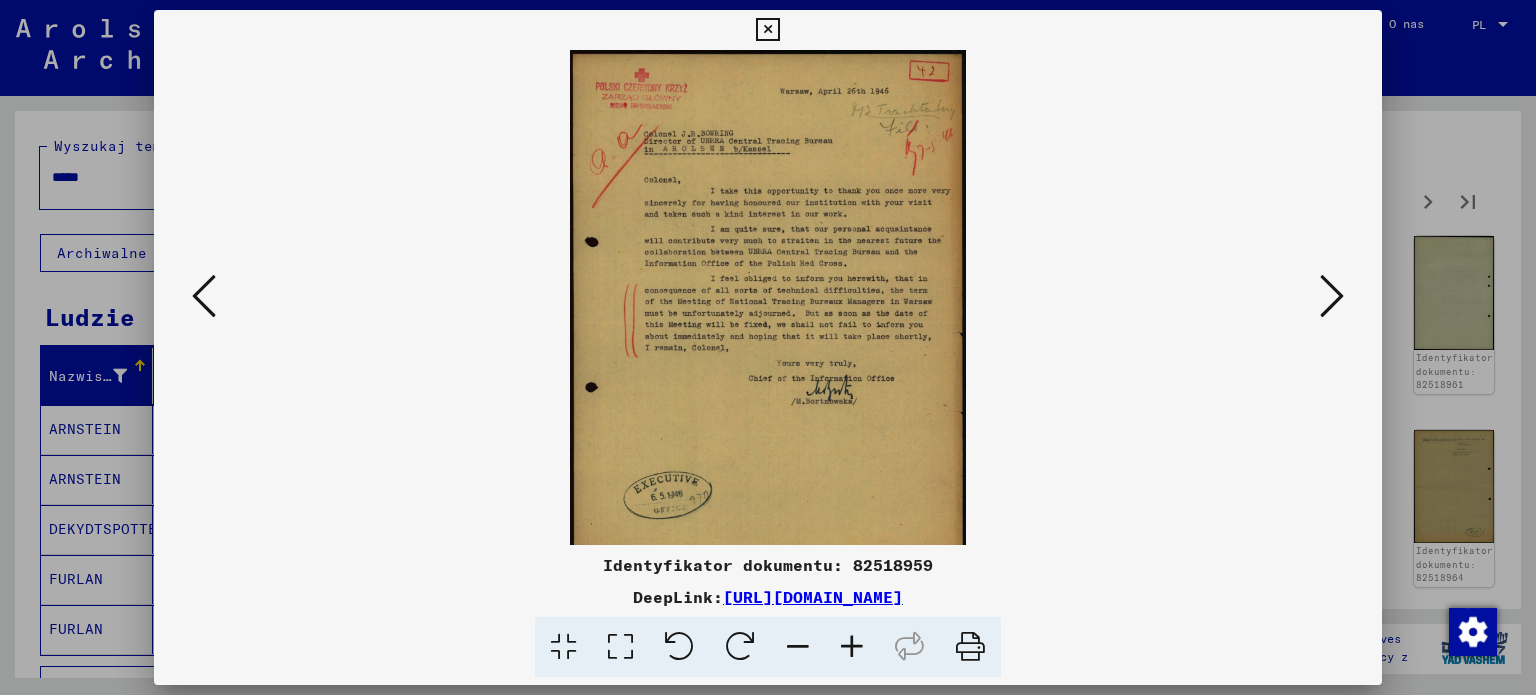 click at bounding box center [852, 647] 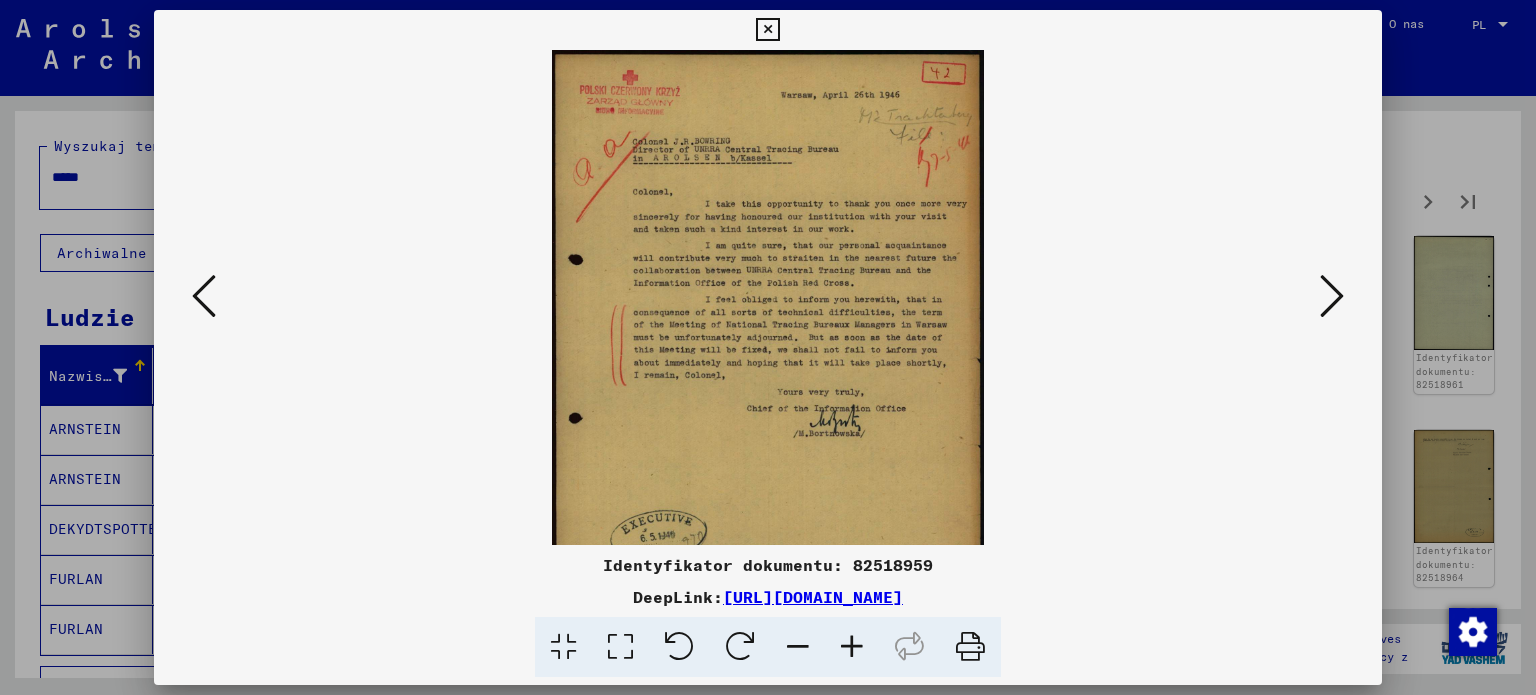 click at bounding box center [852, 647] 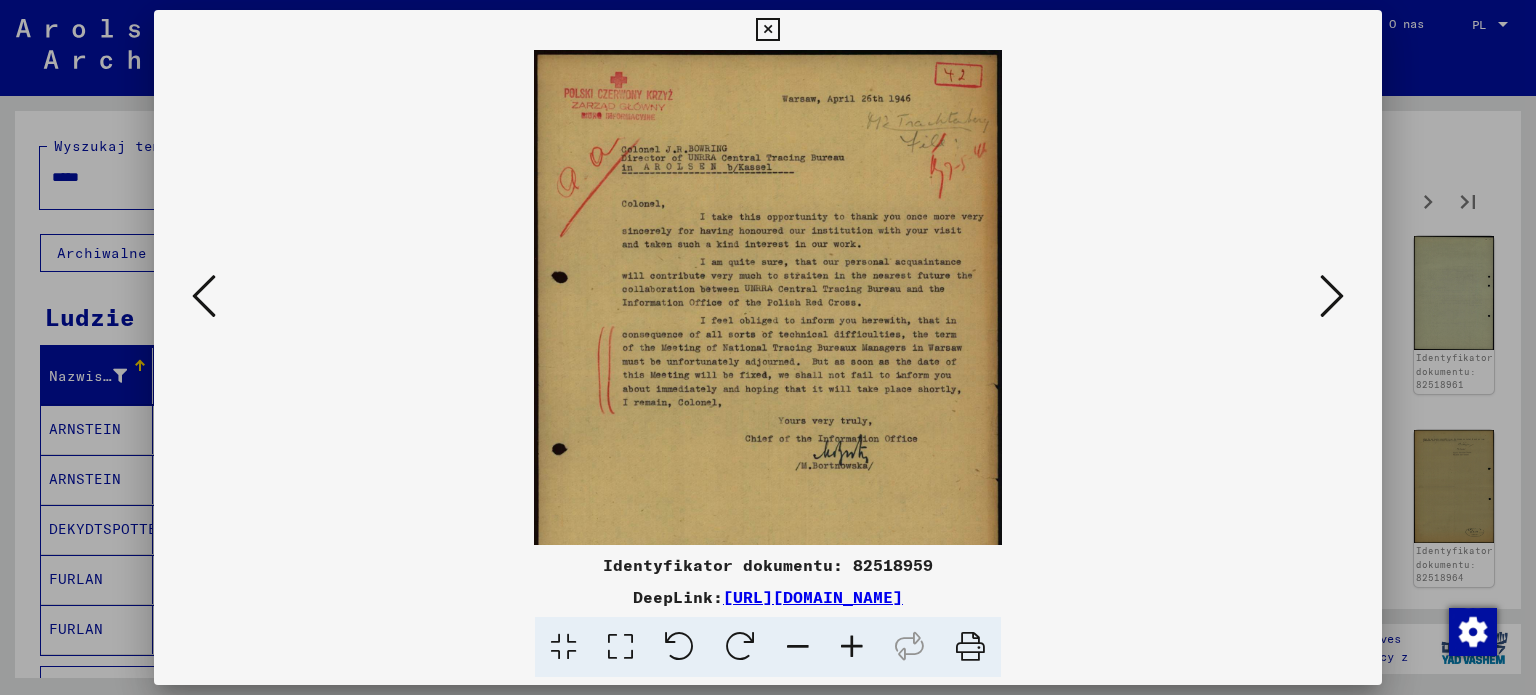 click at bounding box center (852, 647) 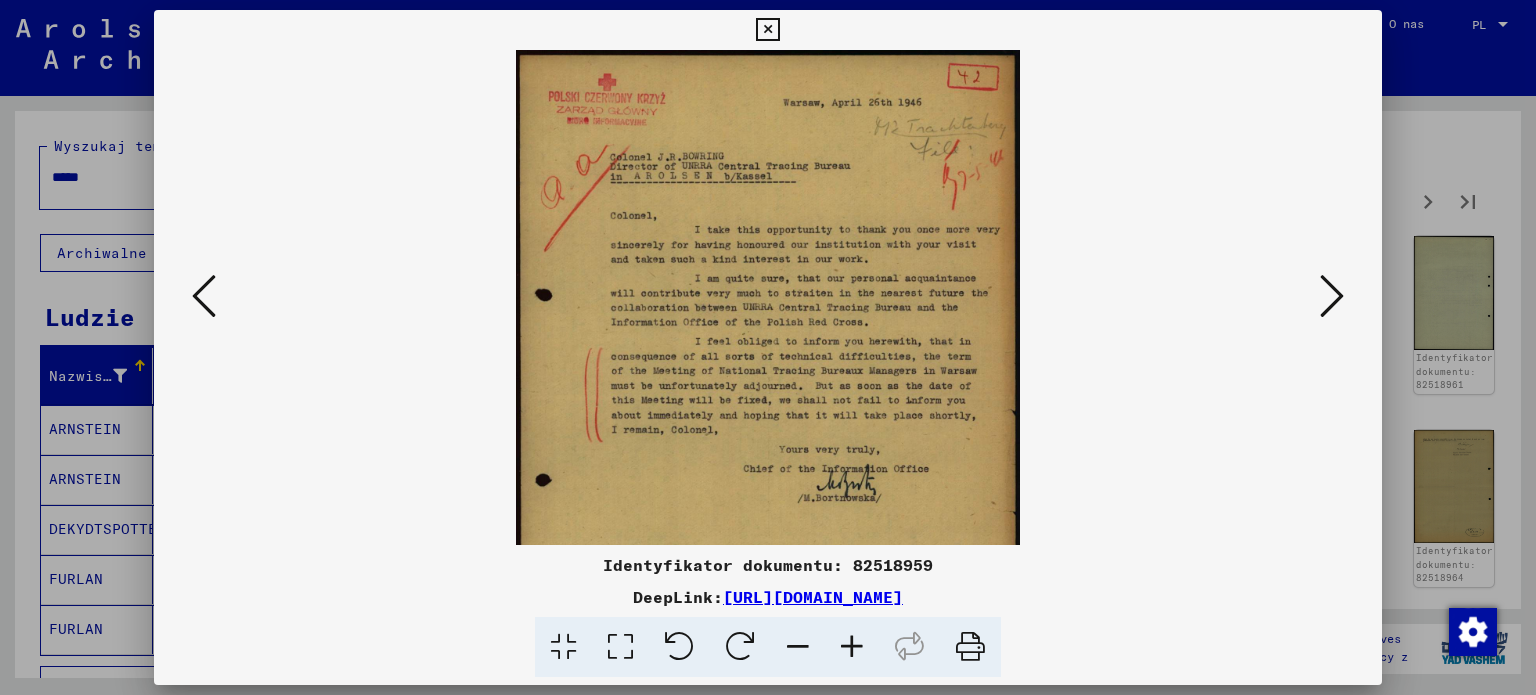 click at bounding box center [852, 647] 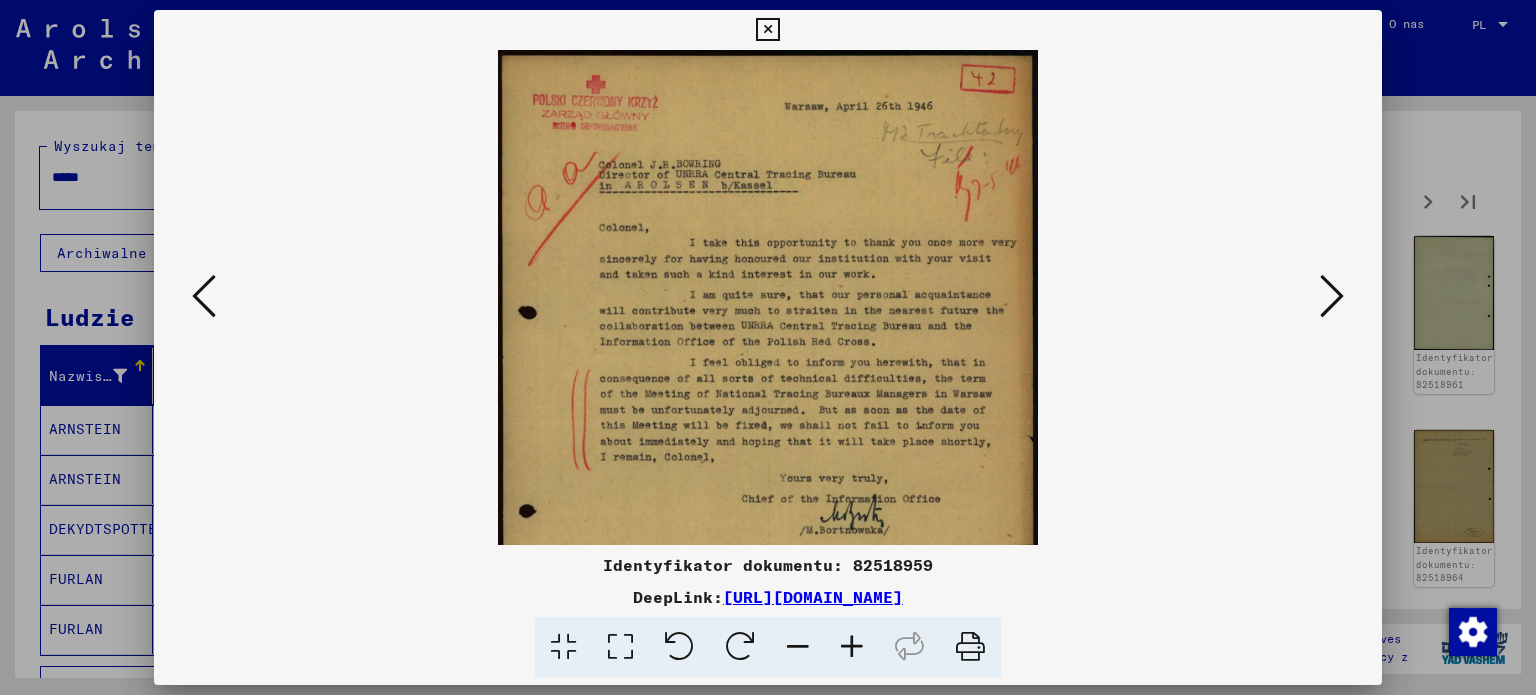 click at bounding box center [1332, 296] 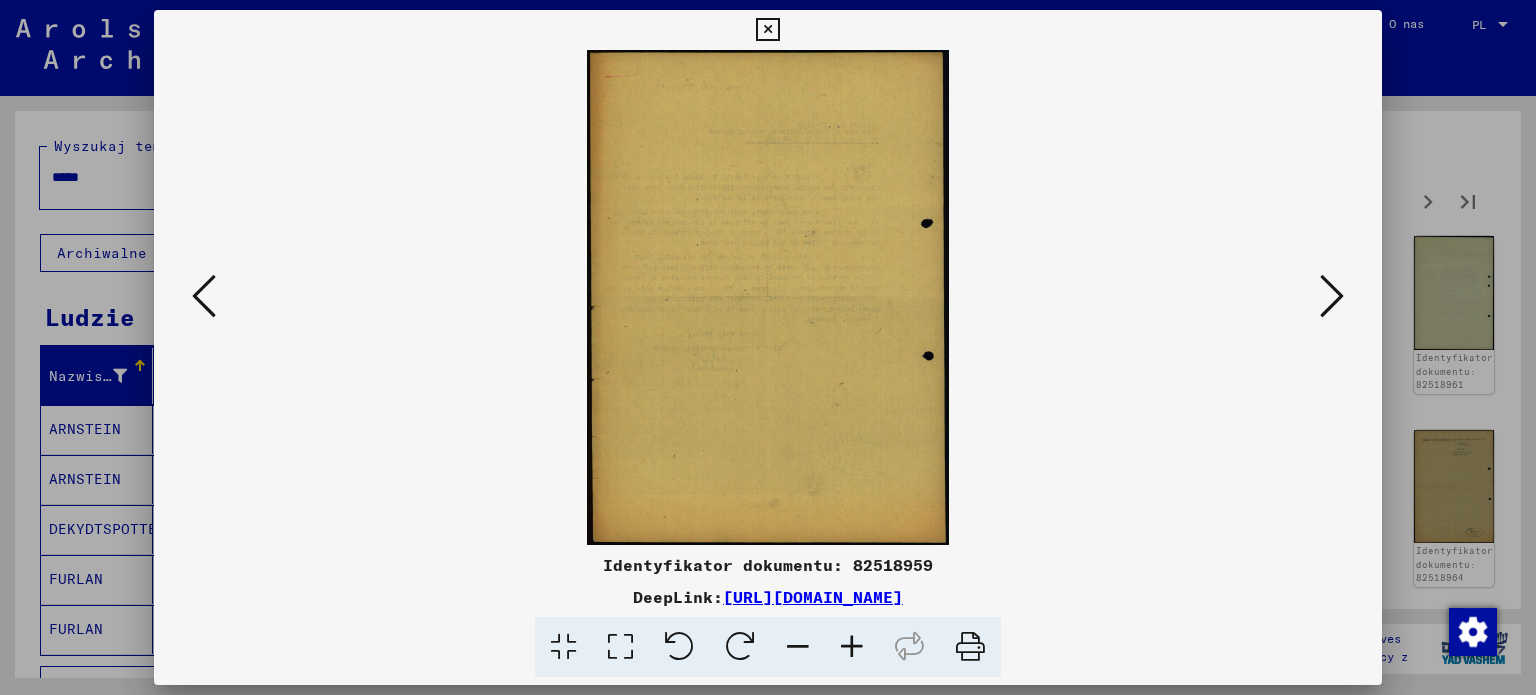 click at bounding box center [1332, 296] 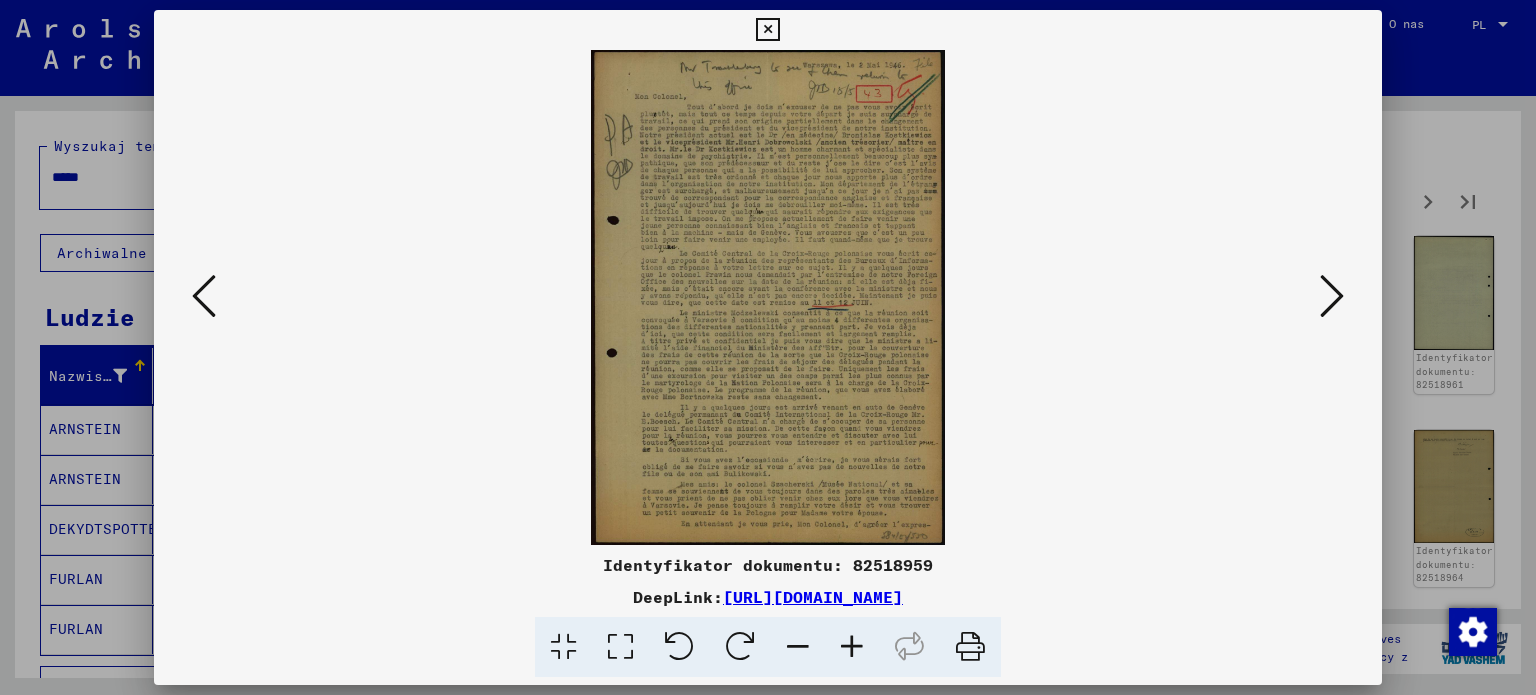 click at bounding box center (852, 647) 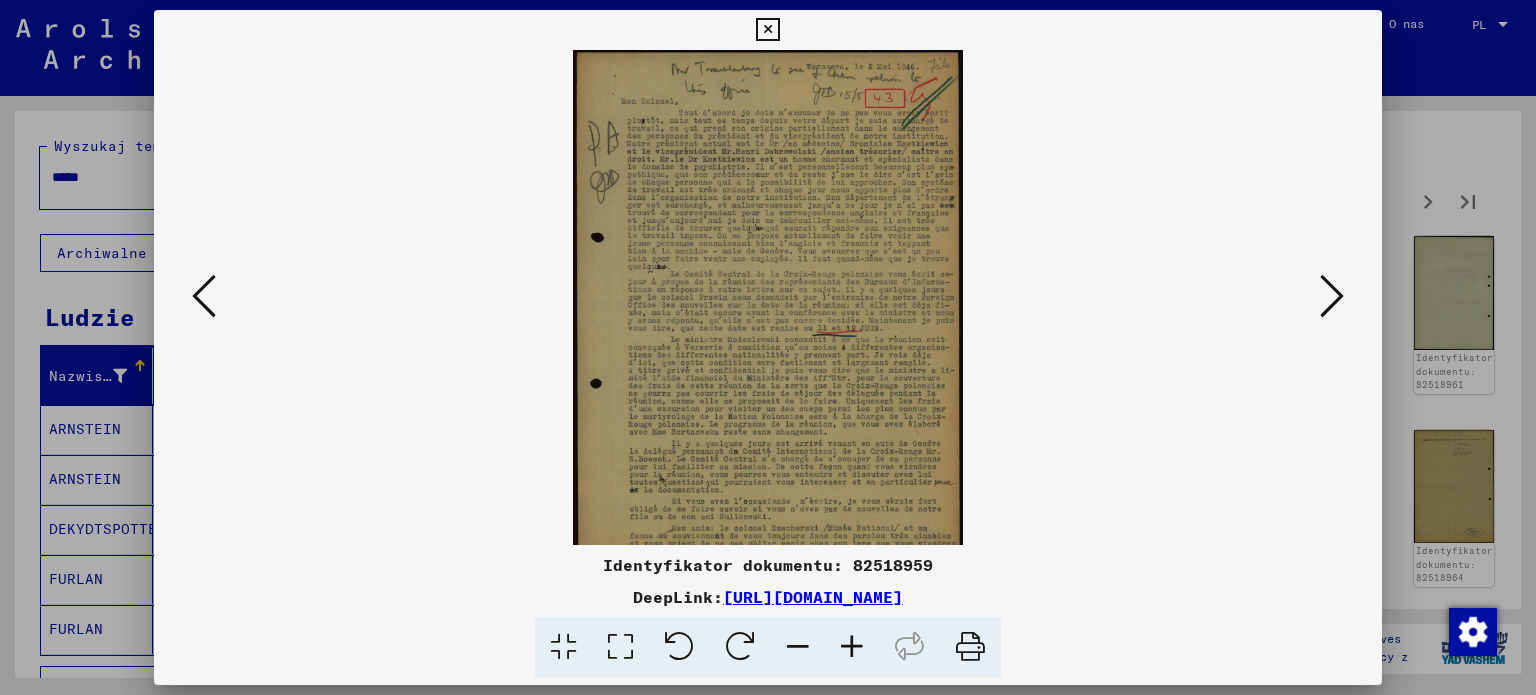 click at bounding box center (852, 647) 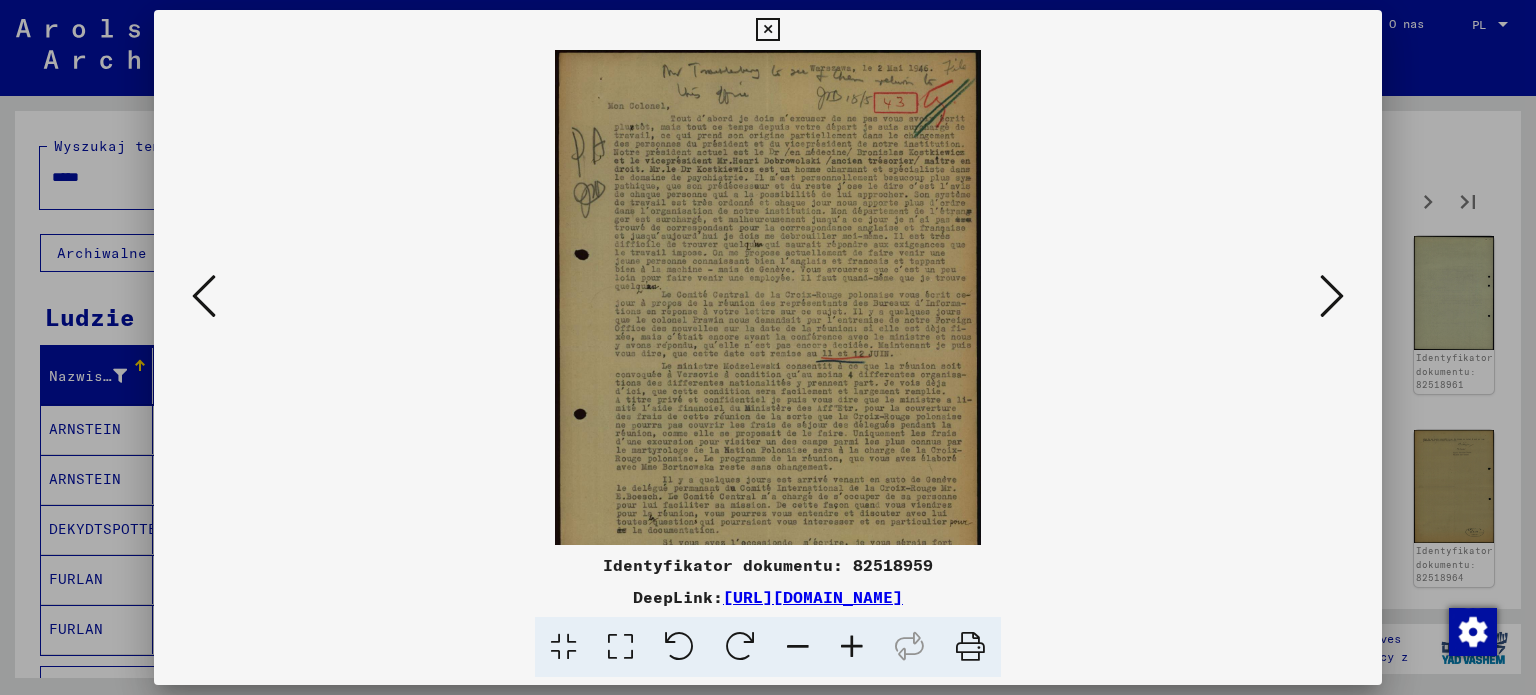 click at bounding box center [852, 647] 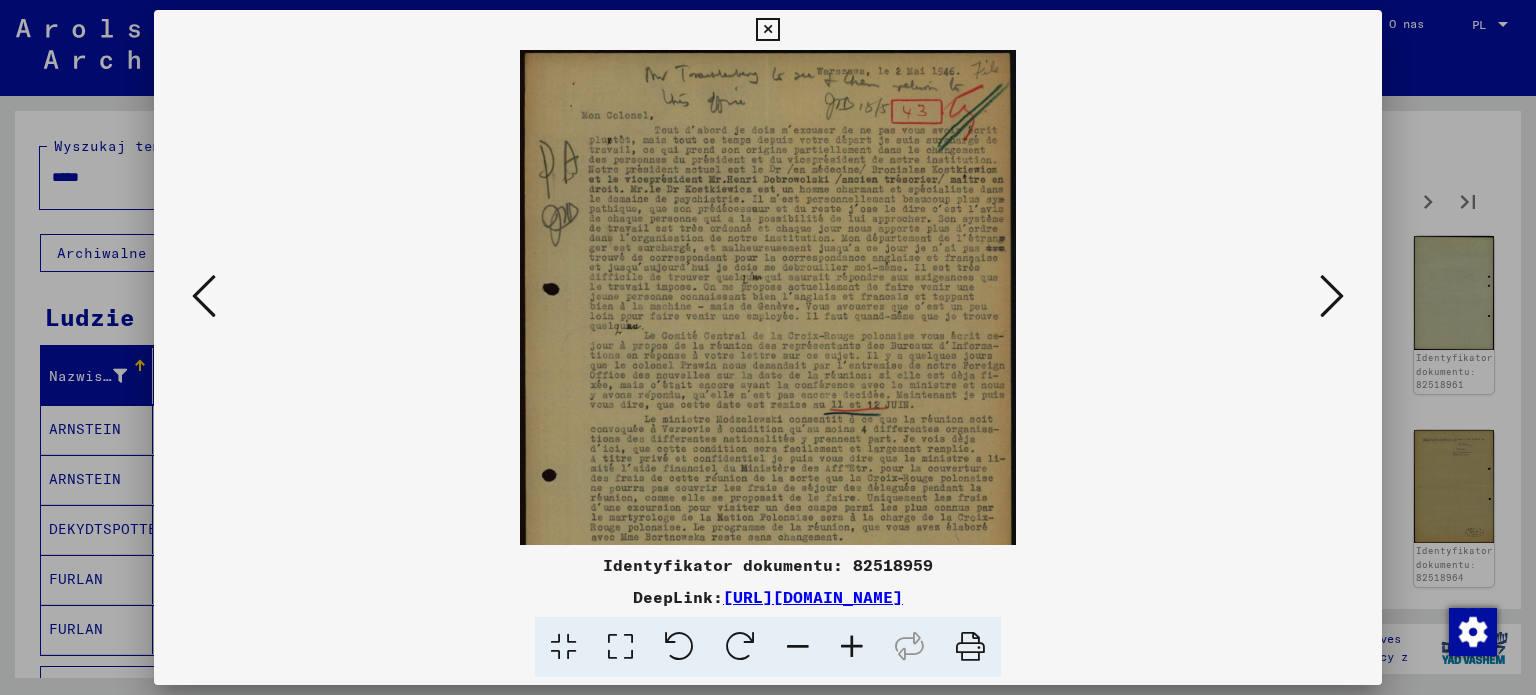 click at bounding box center (852, 647) 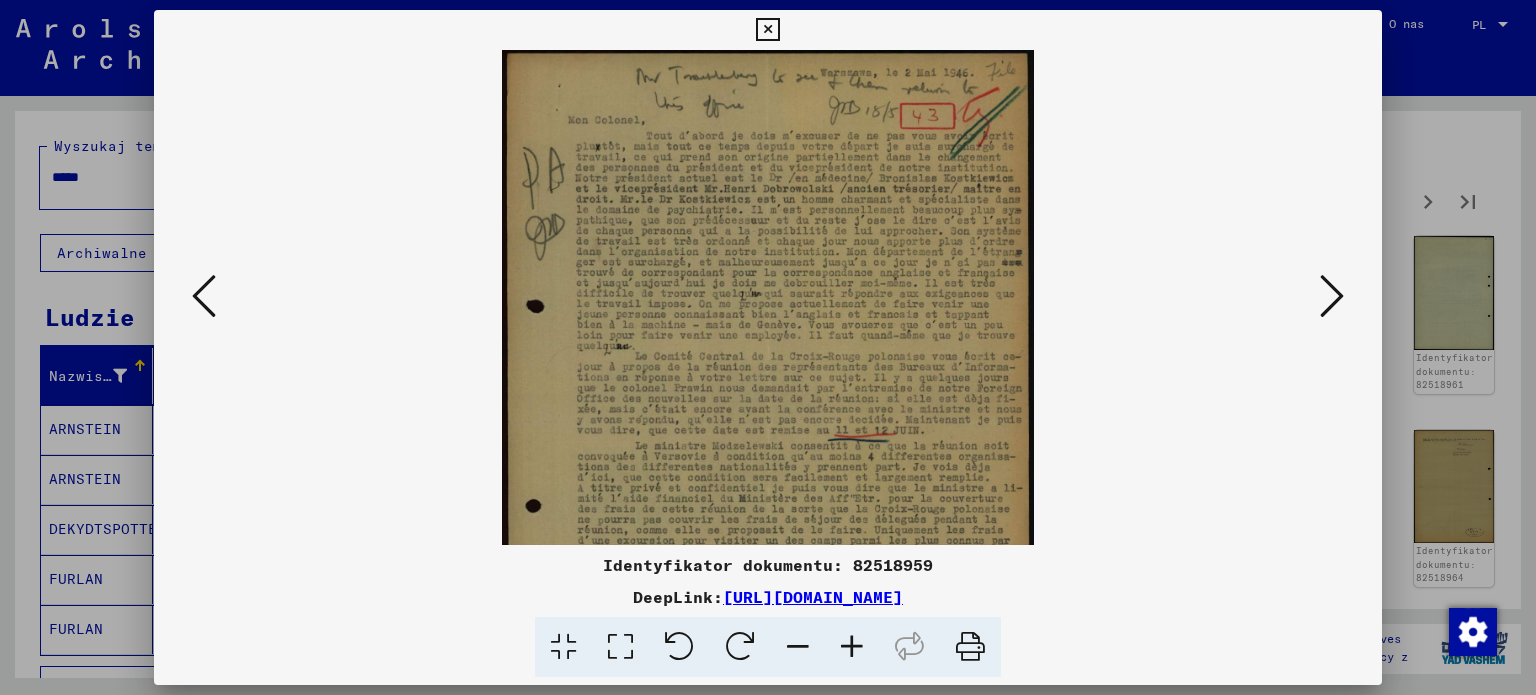 click at bounding box center [852, 647] 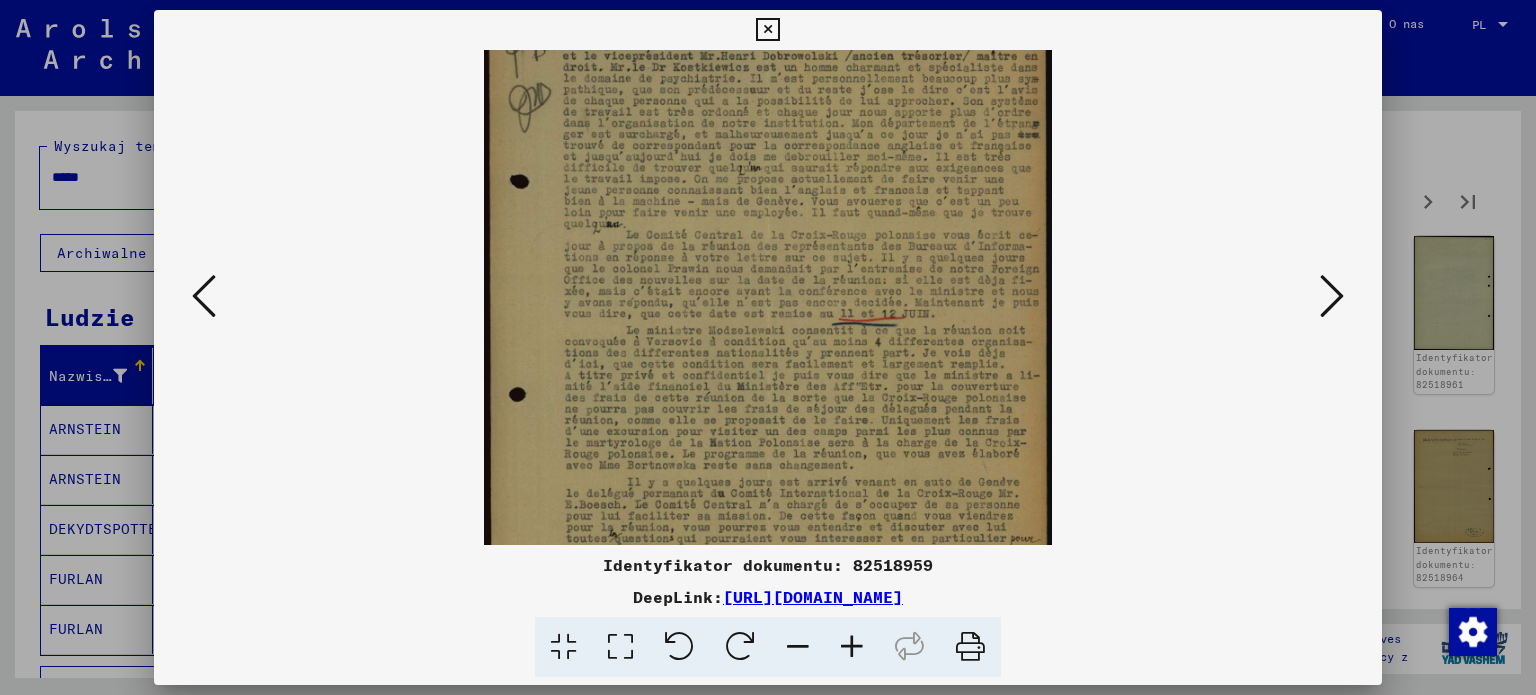 scroll, scrollTop: 152, scrollLeft: 0, axis: vertical 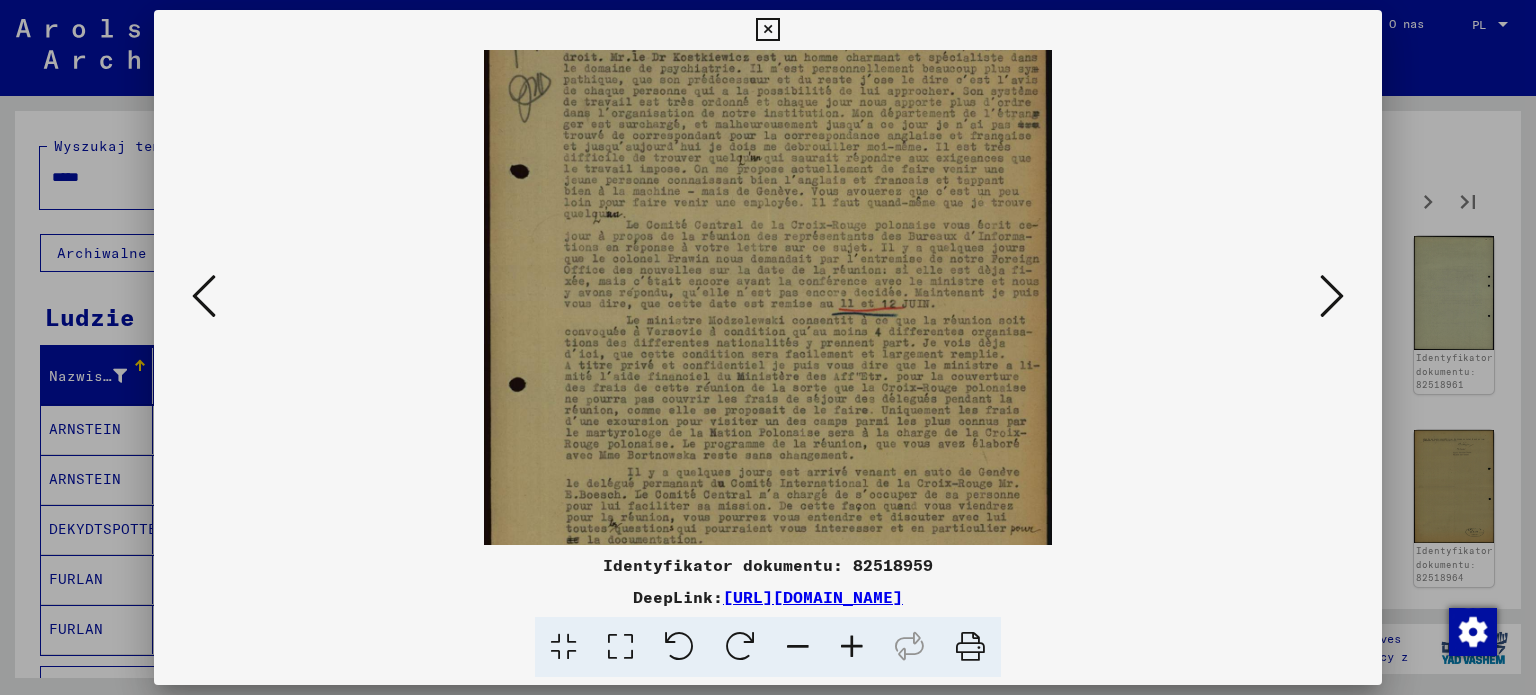 drag, startPoint x: 794, startPoint y: 491, endPoint x: 794, endPoint y: 340, distance: 151 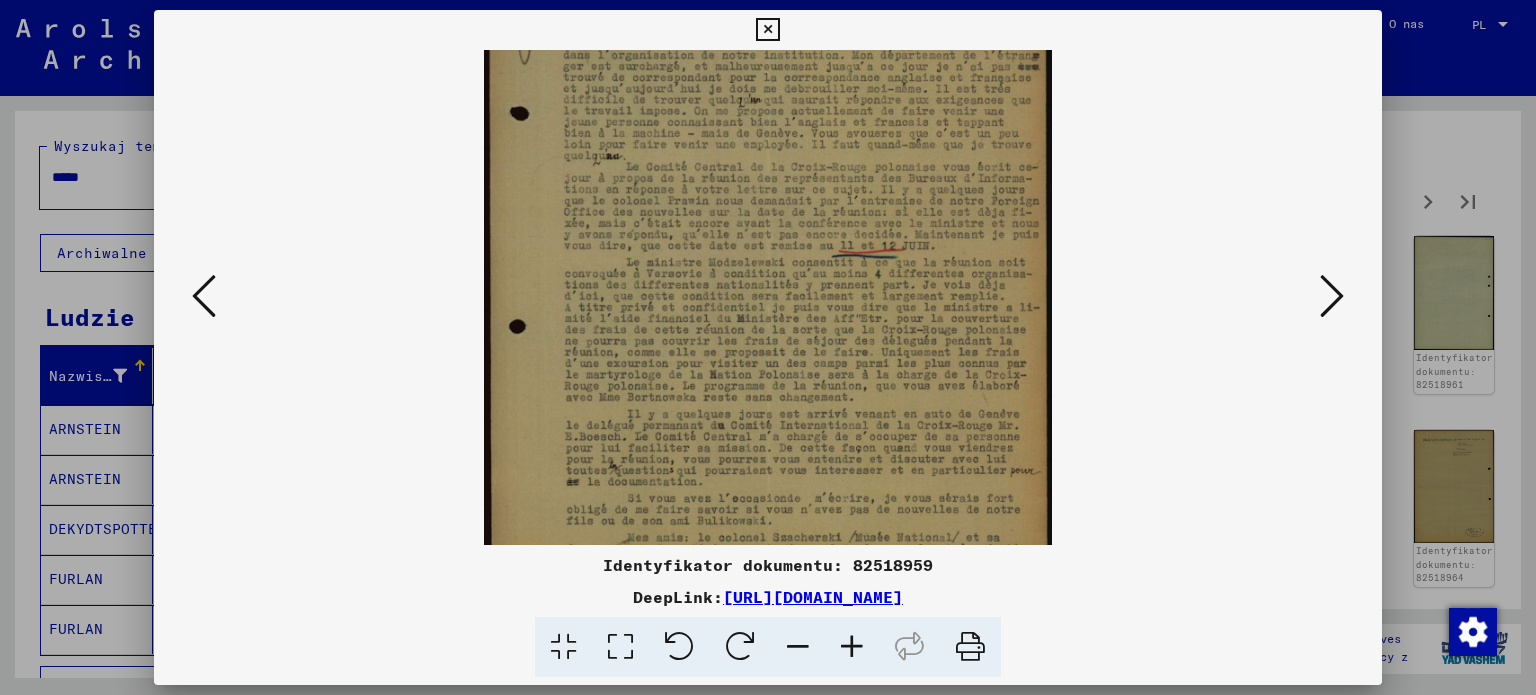 scroll, scrollTop: 212, scrollLeft: 0, axis: vertical 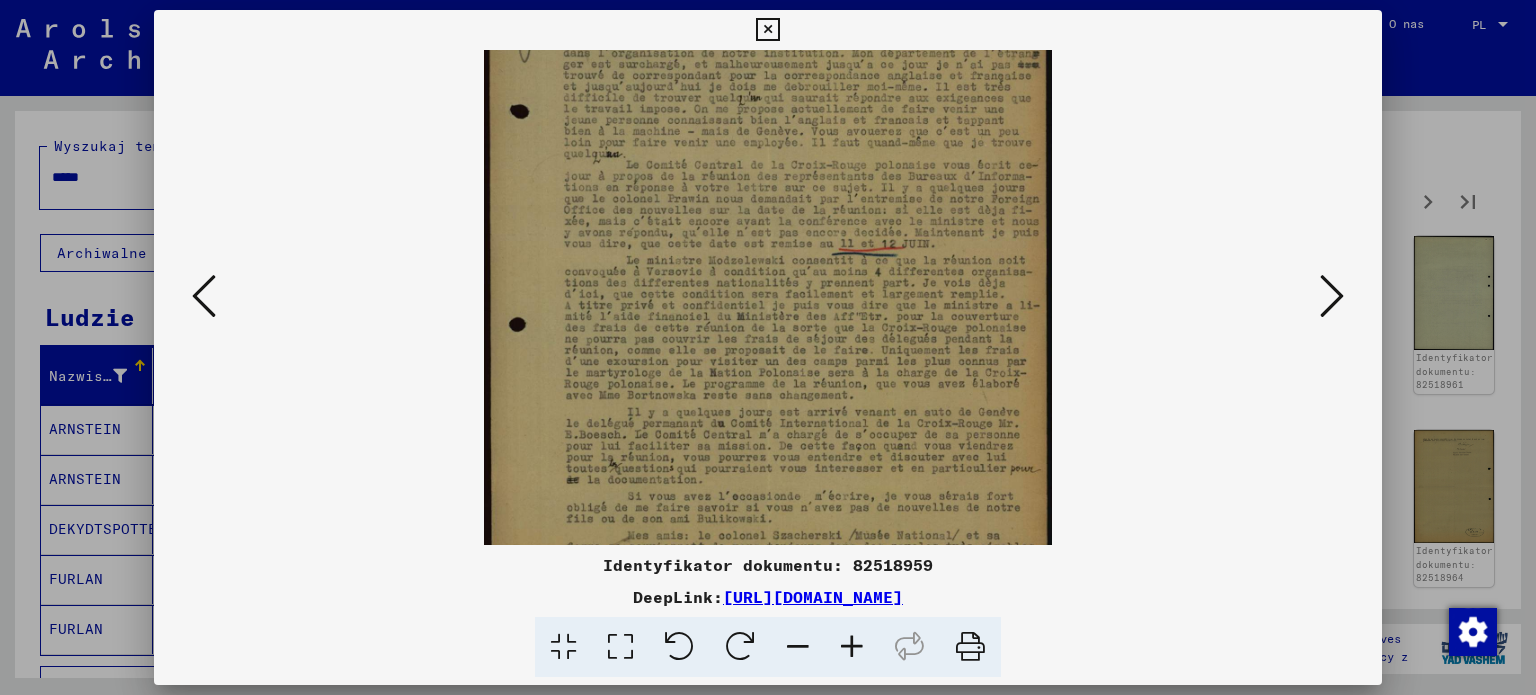 drag, startPoint x: 828, startPoint y: 463, endPoint x: 811, endPoint y: 402, distance: 63.324562 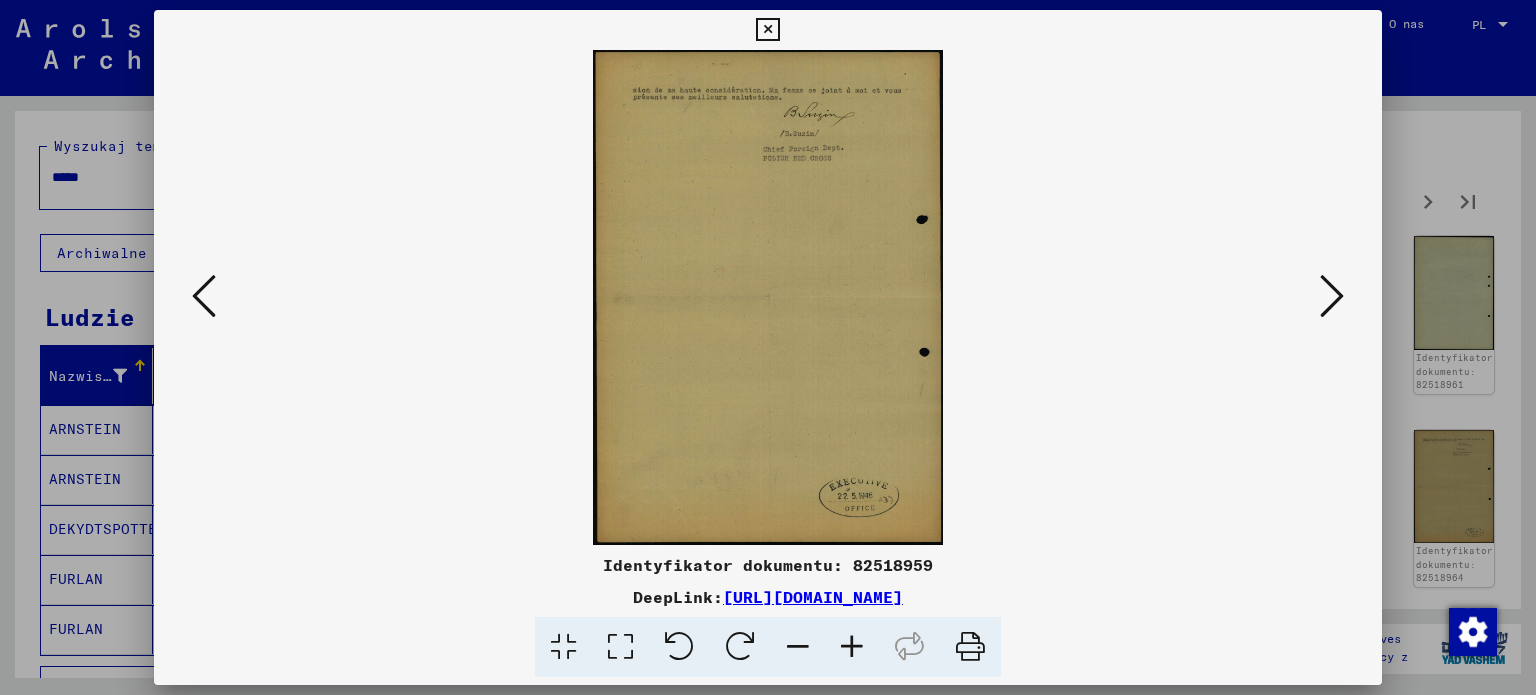 click at bounding box center [852, 647] 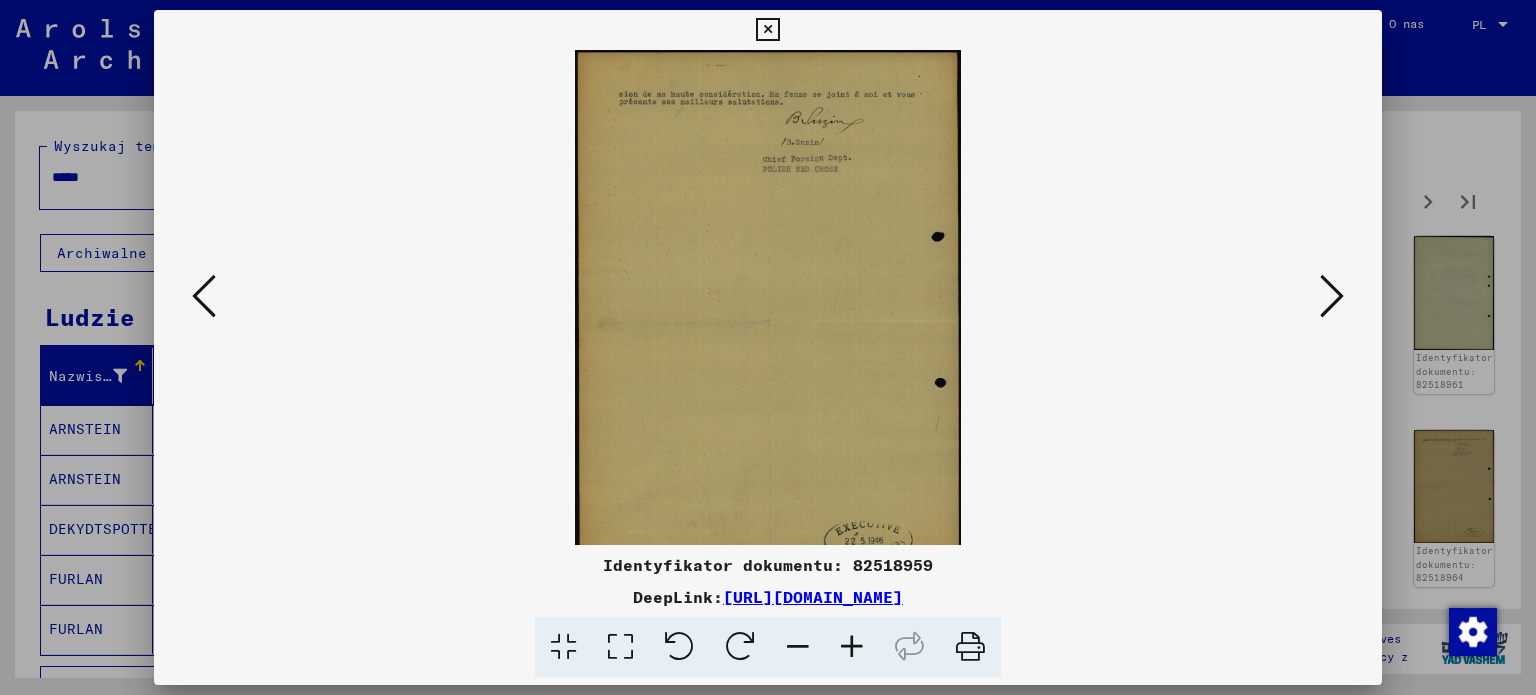 click at bounding box center (852, 647) 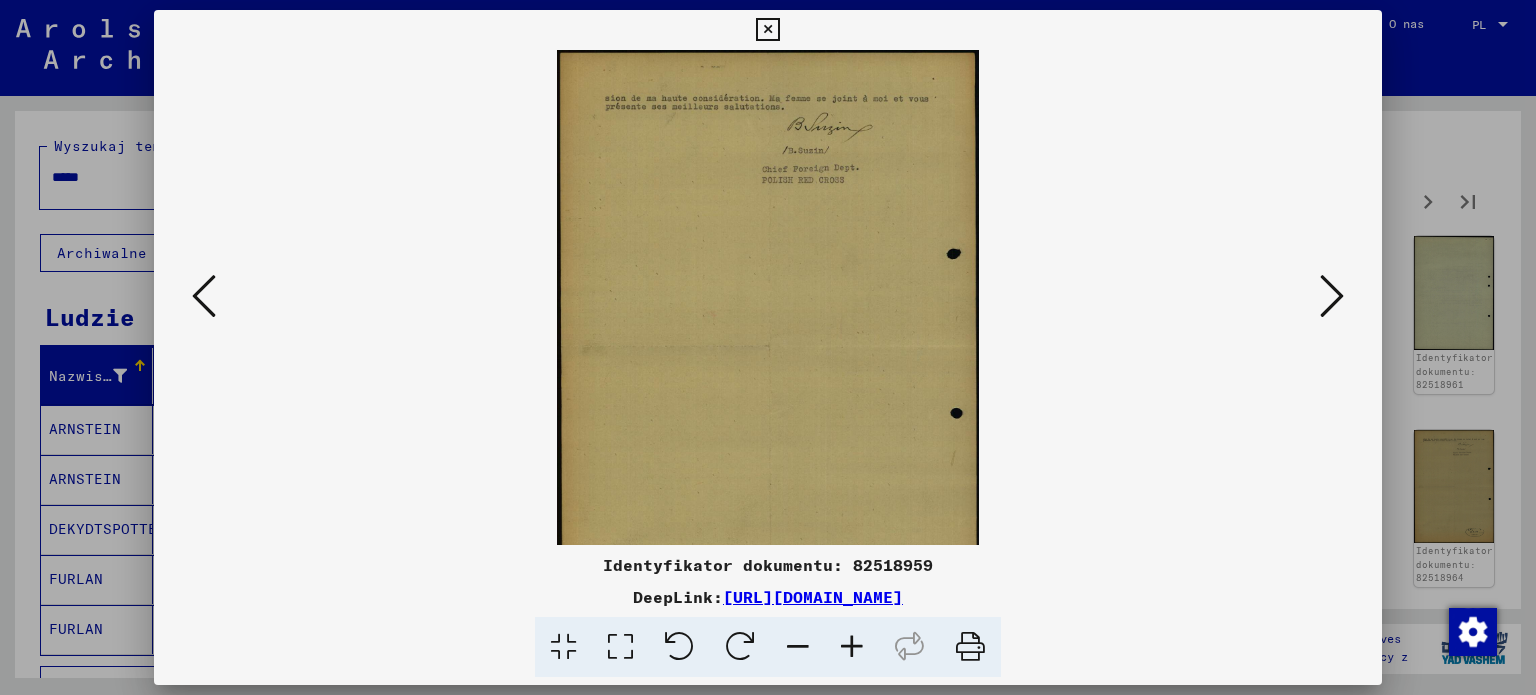 click at bounding box center [852, 647] 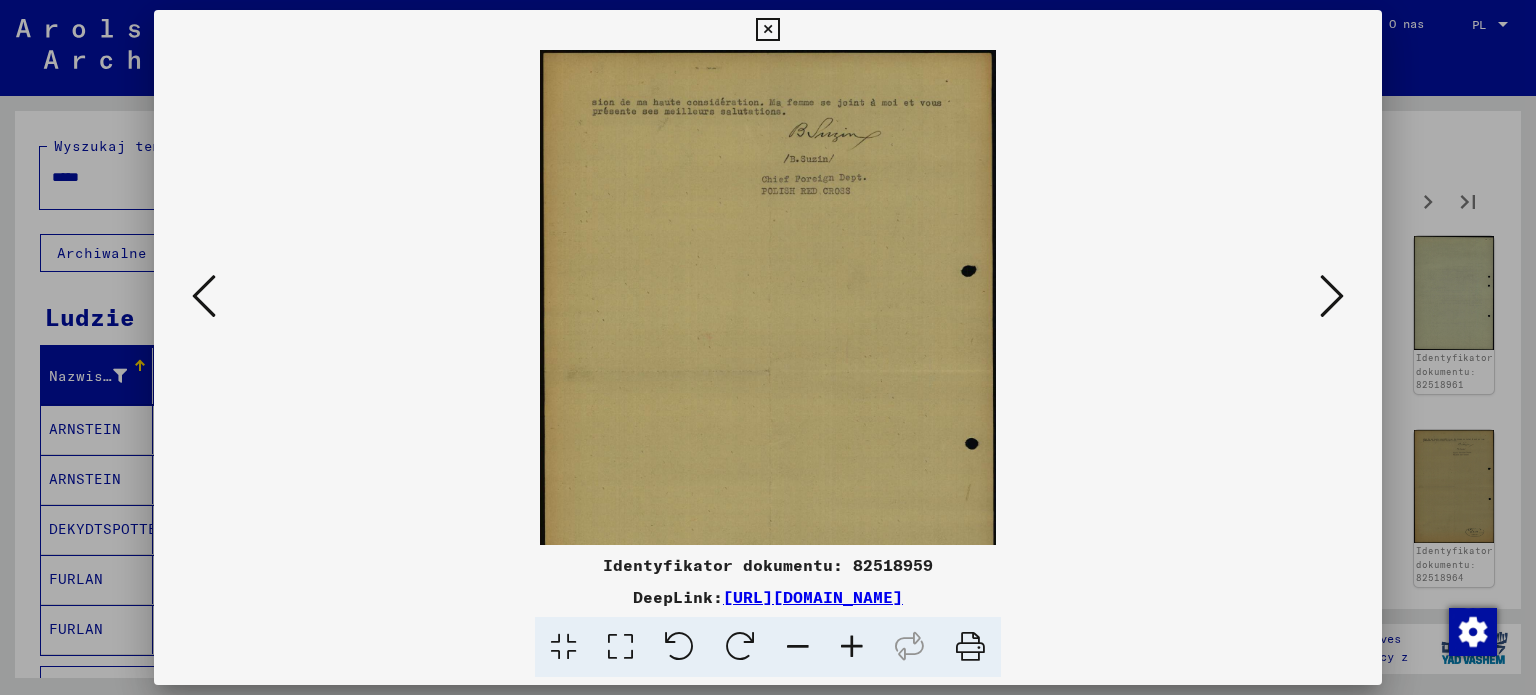 click at bounding box center (852, 647) 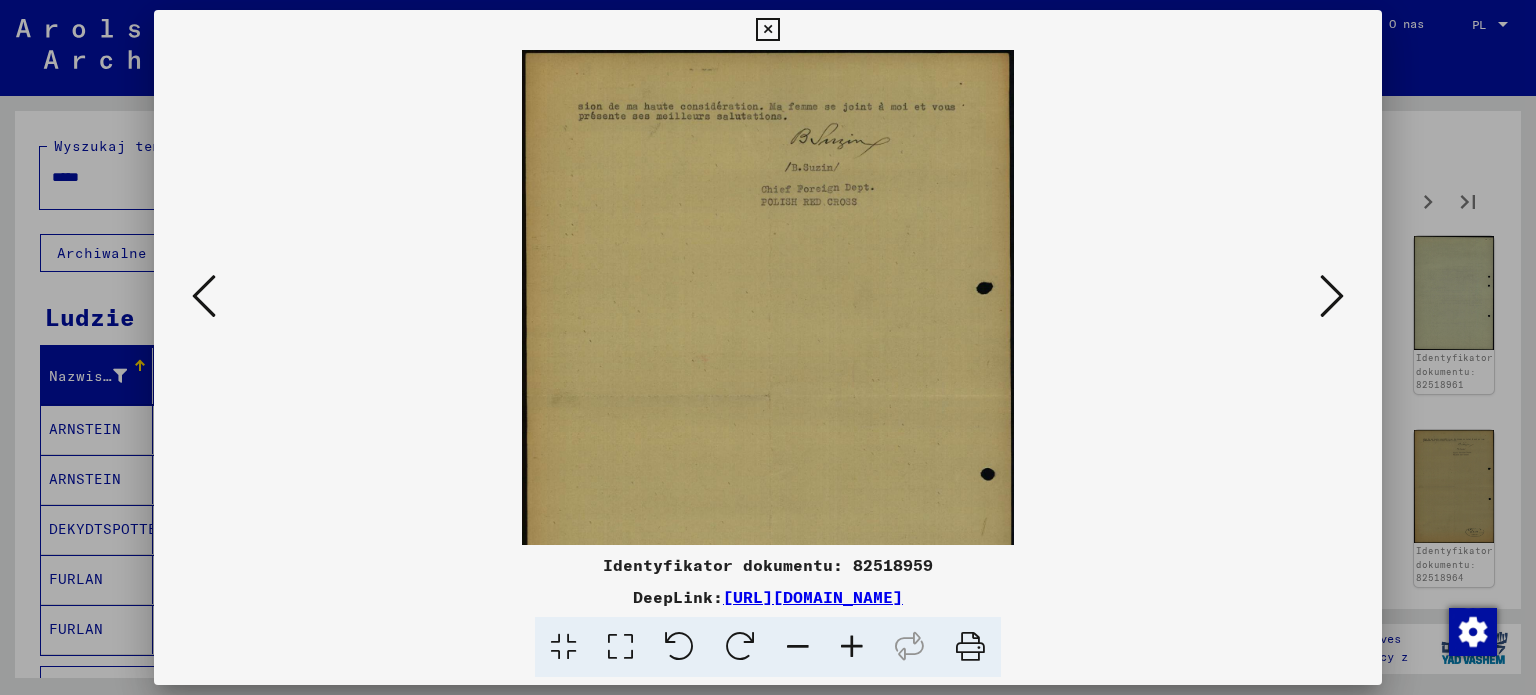 click at bounding box center [852, 647] 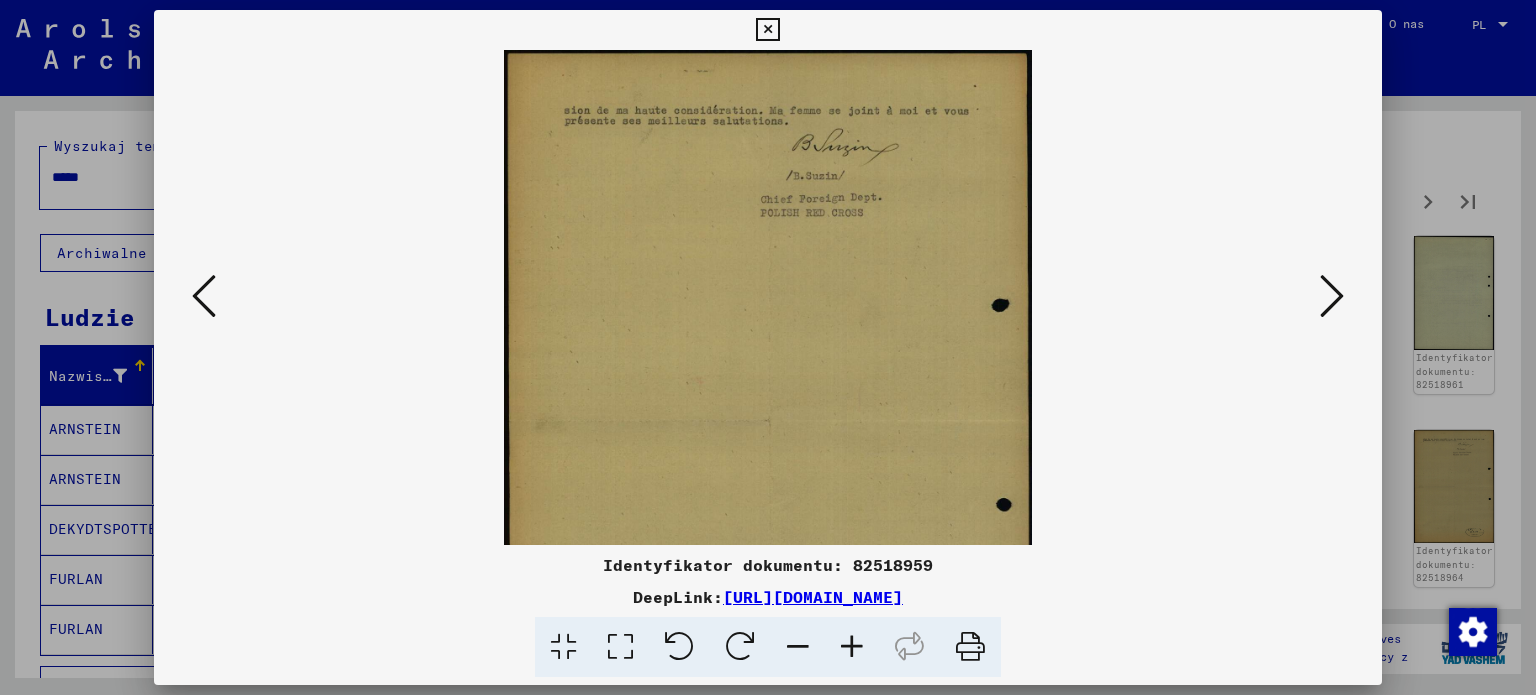 click at bounding box center (852, 647) 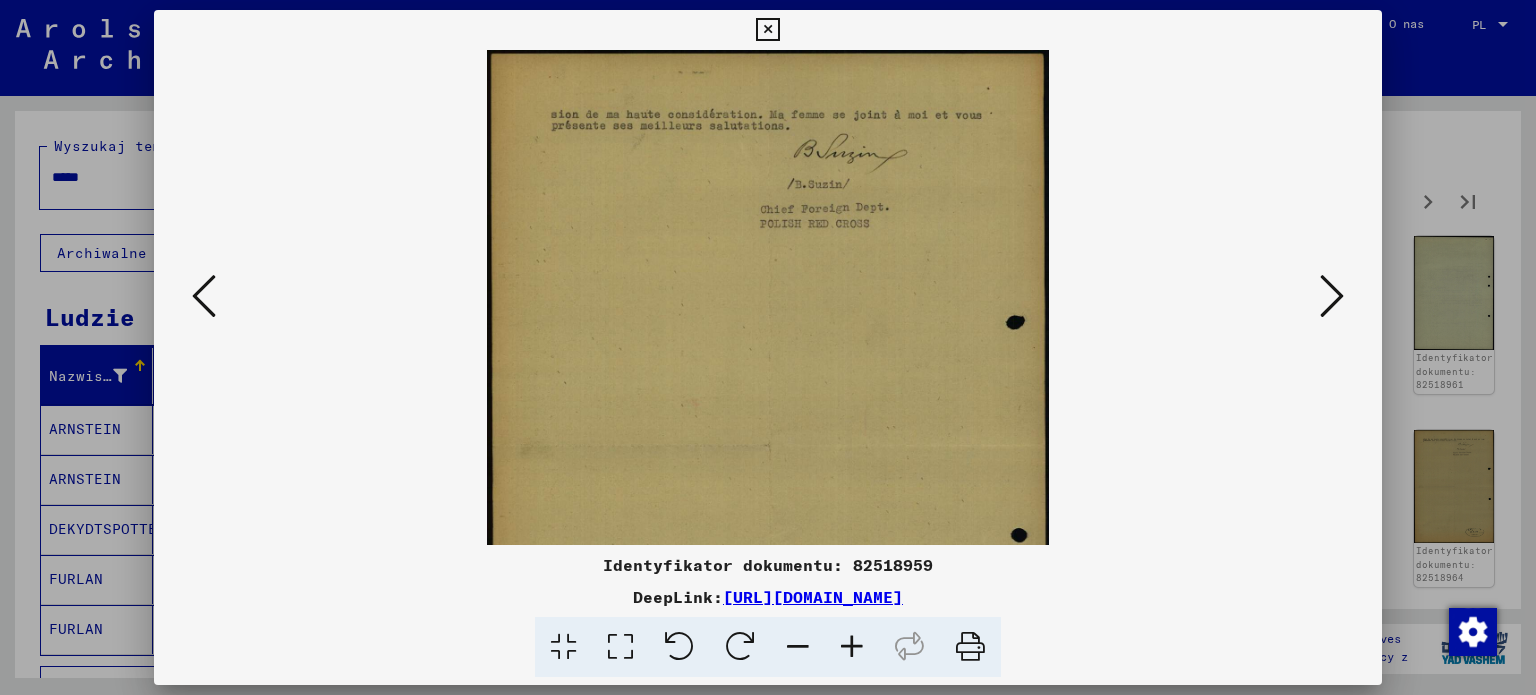 click at bounding box center [852, 647] 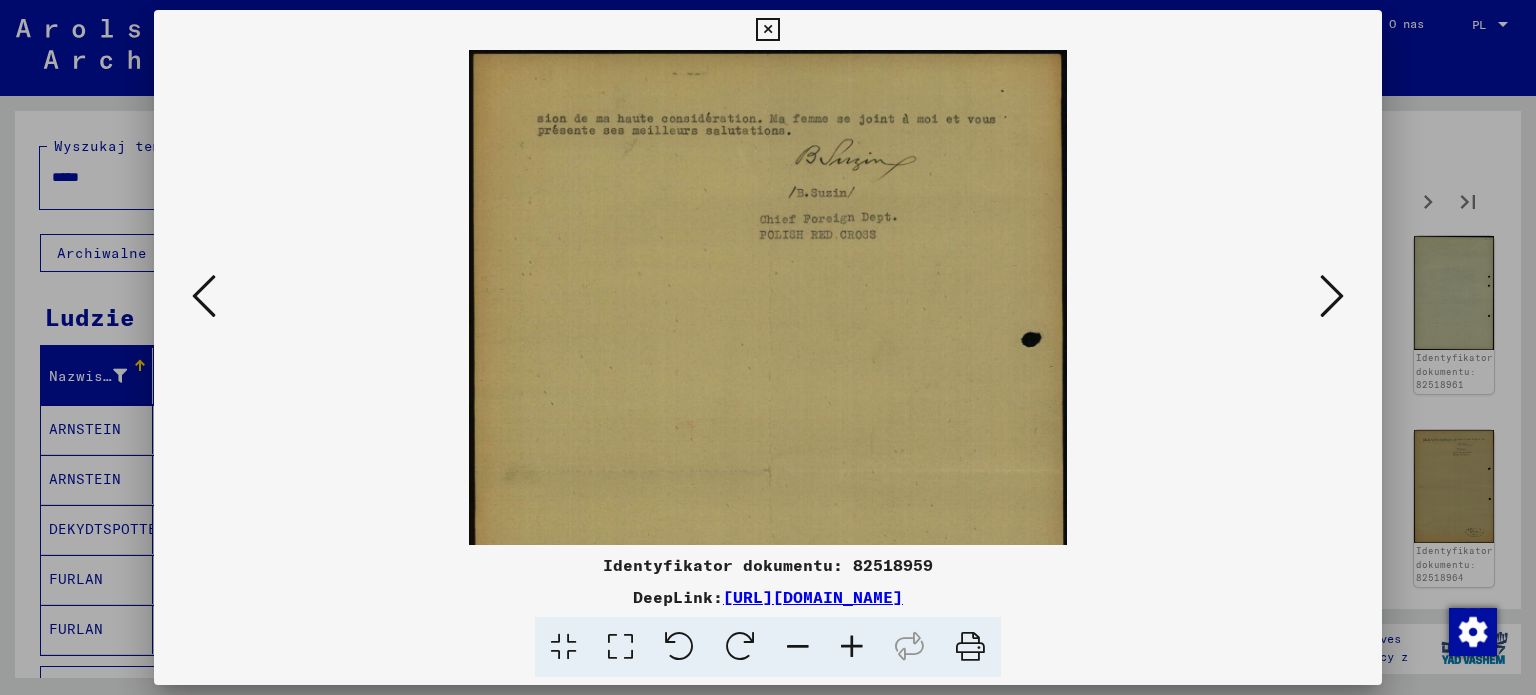 click at bounding box center (1332, 296) 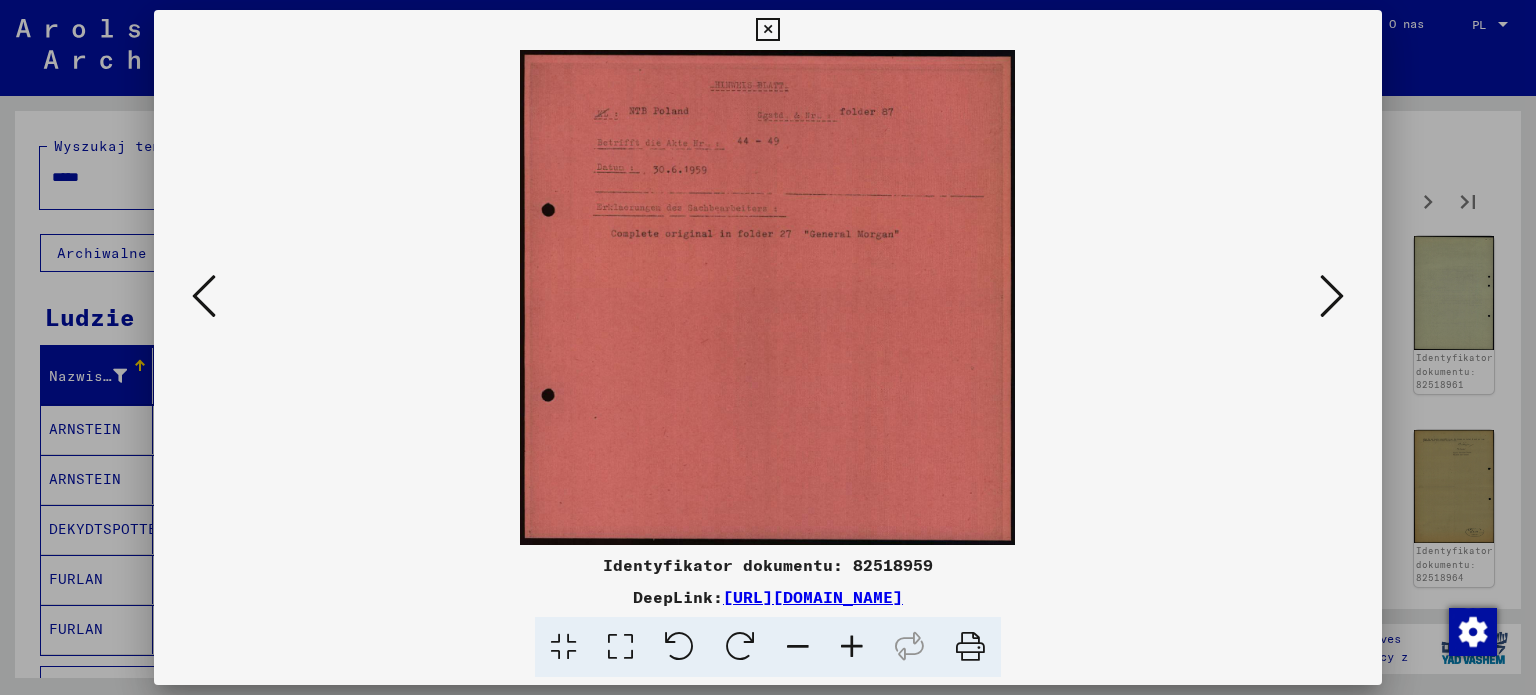 click at bounding box center [1332, 296] 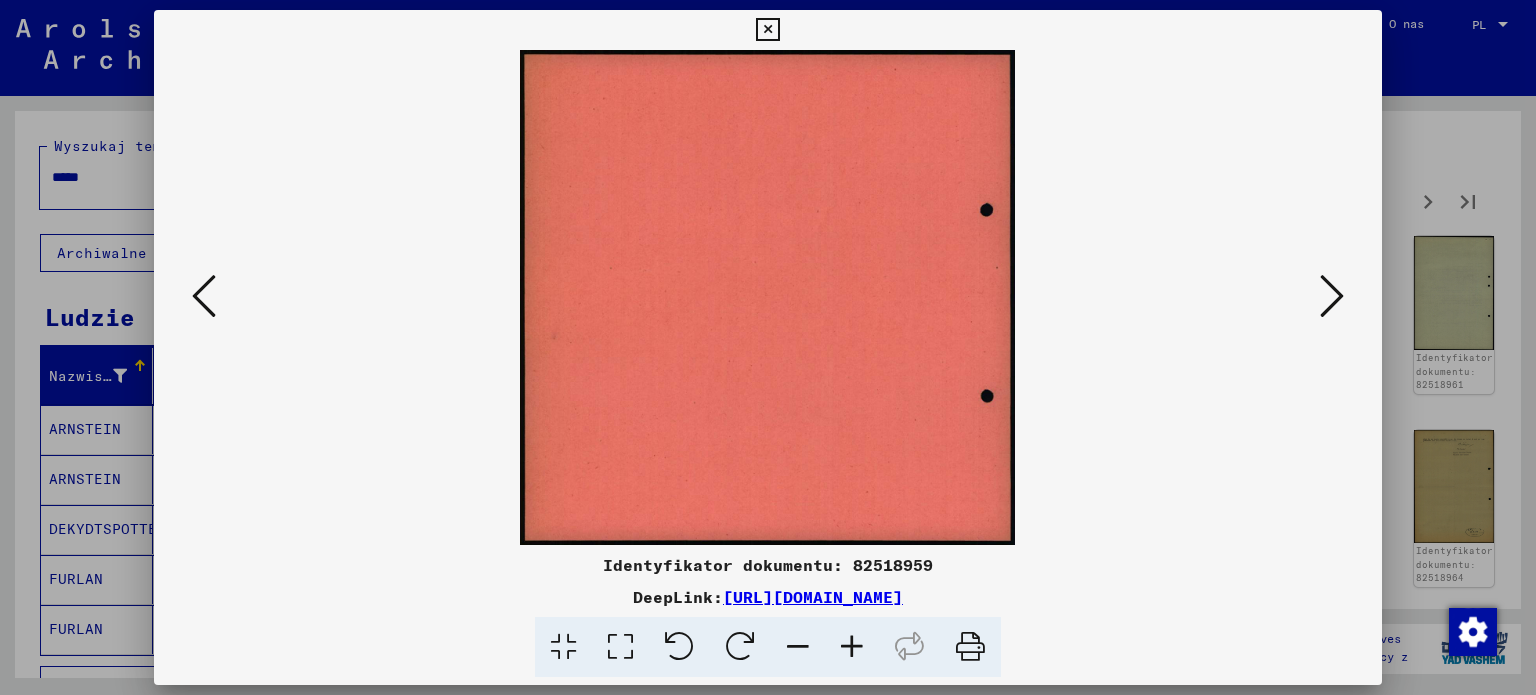 click at bounding box center (1332, 296) 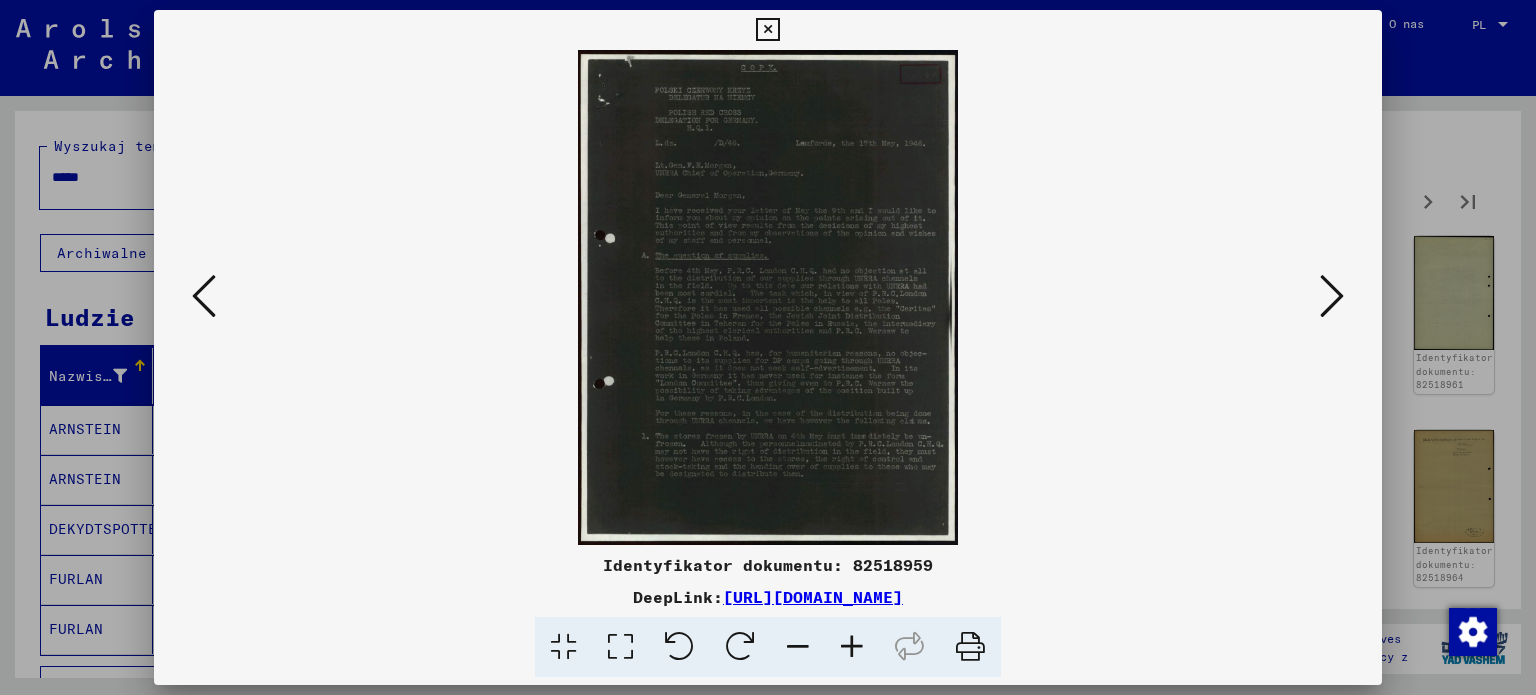click at bounding box center [852, 647] 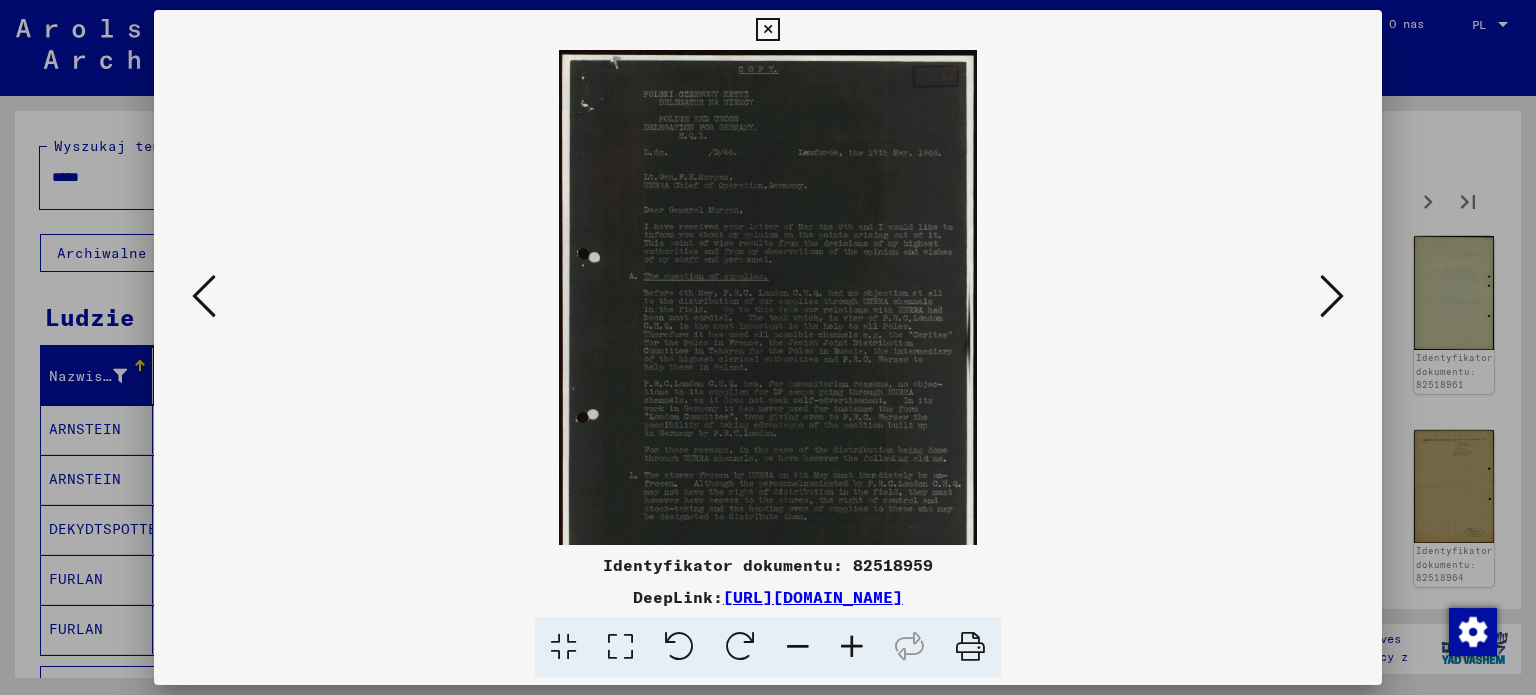 click at bounding box center [852, 647] 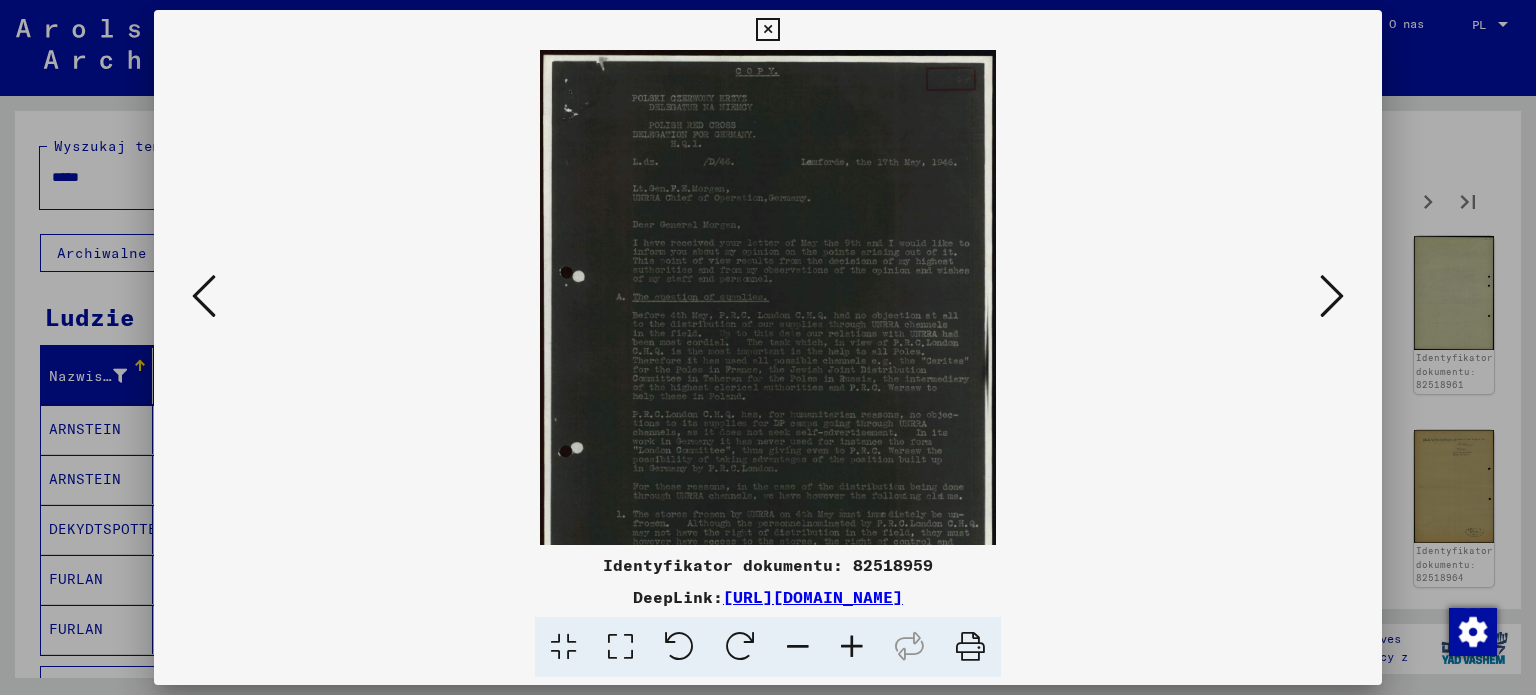 click at bounding box center [852, 647] 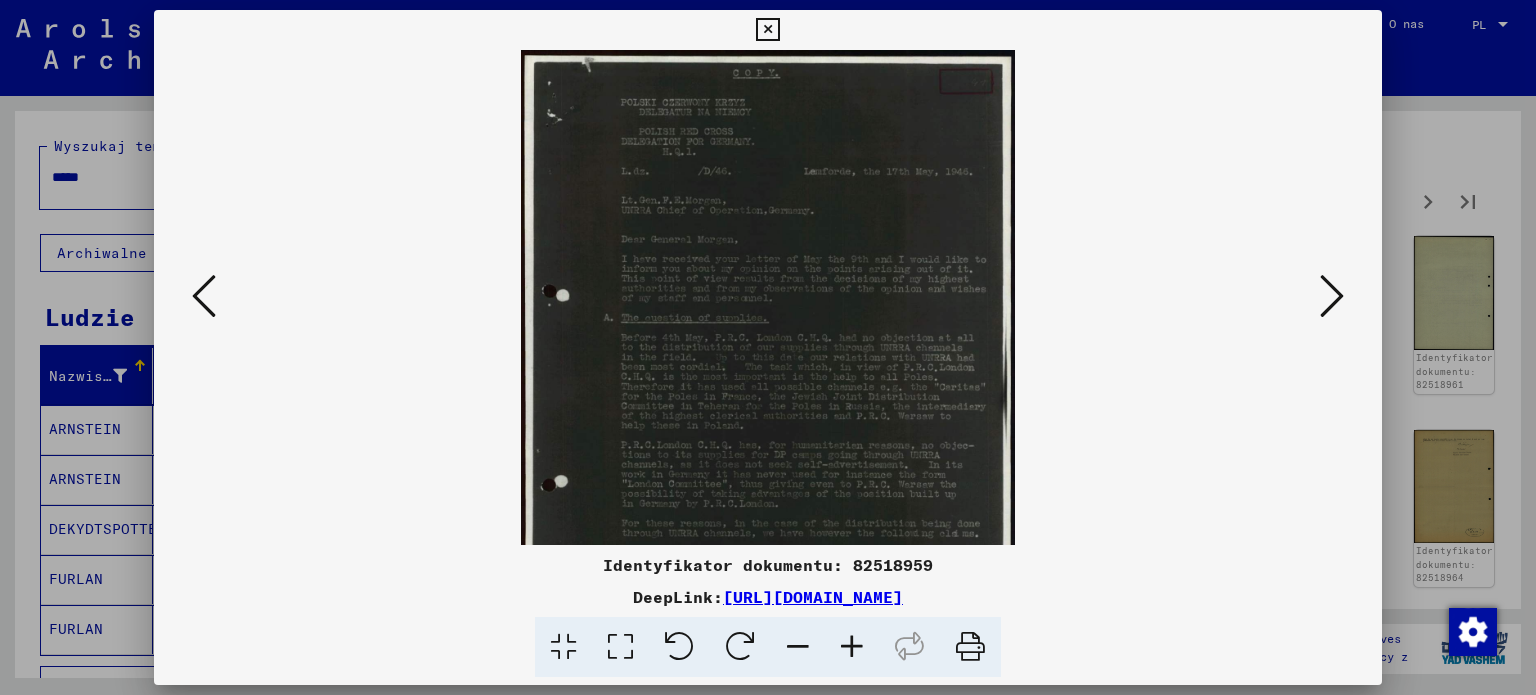click at bounding box center (852, 647) 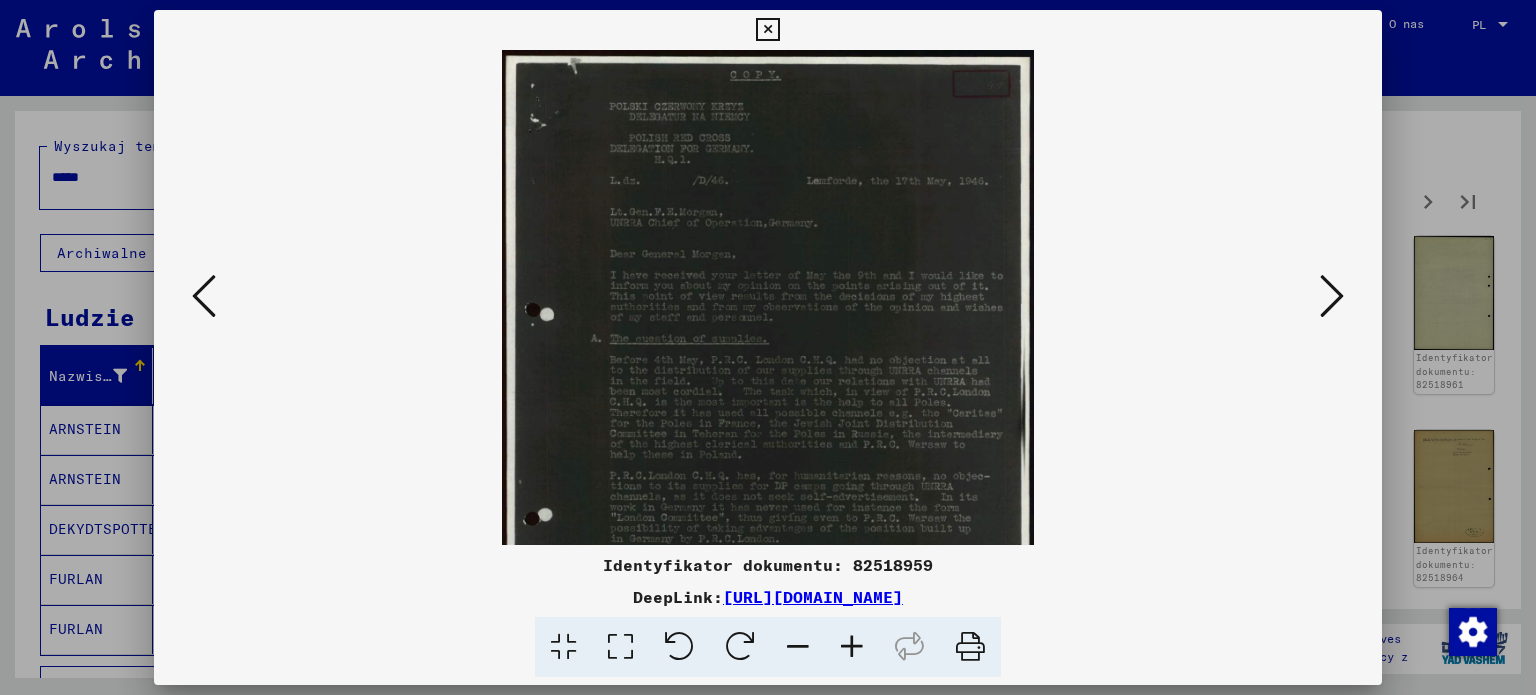 click at bounding box center (852, 647) 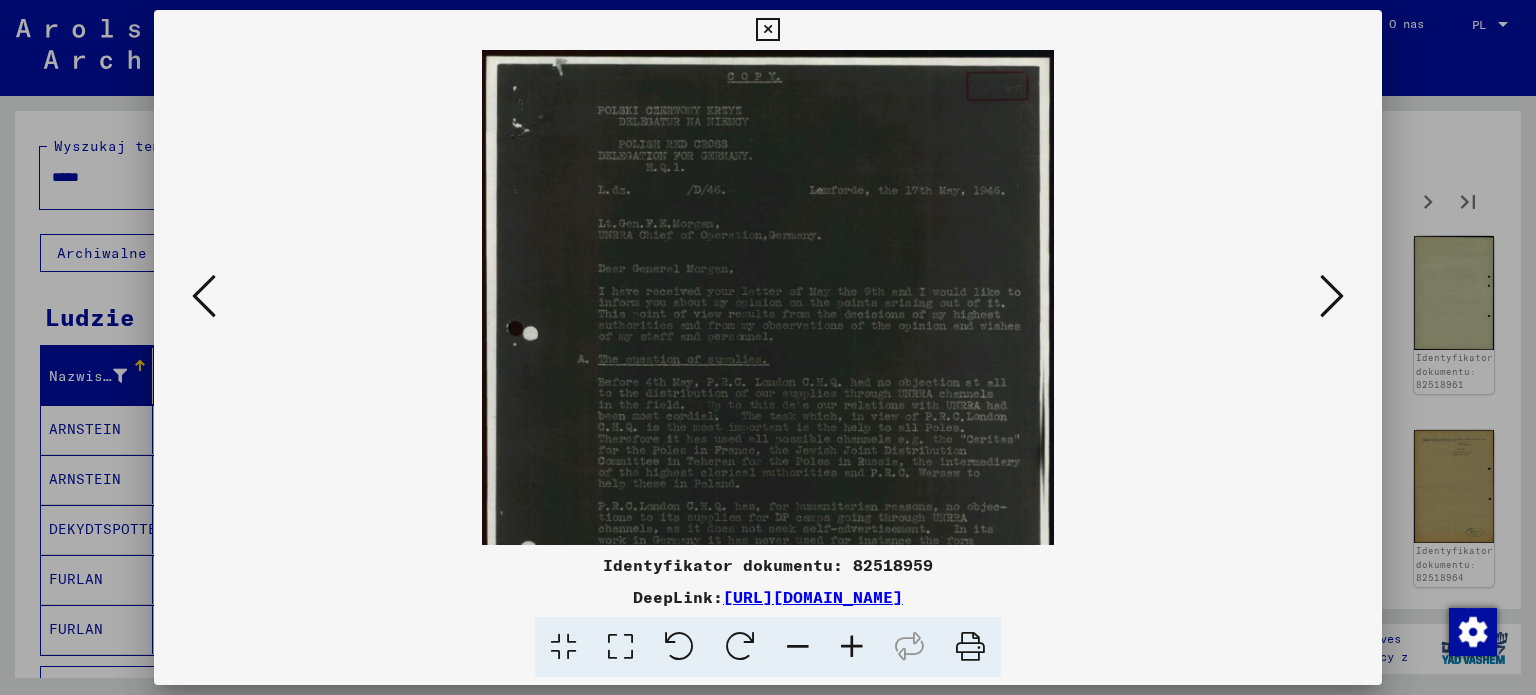 click at bounding box center (852, 647) 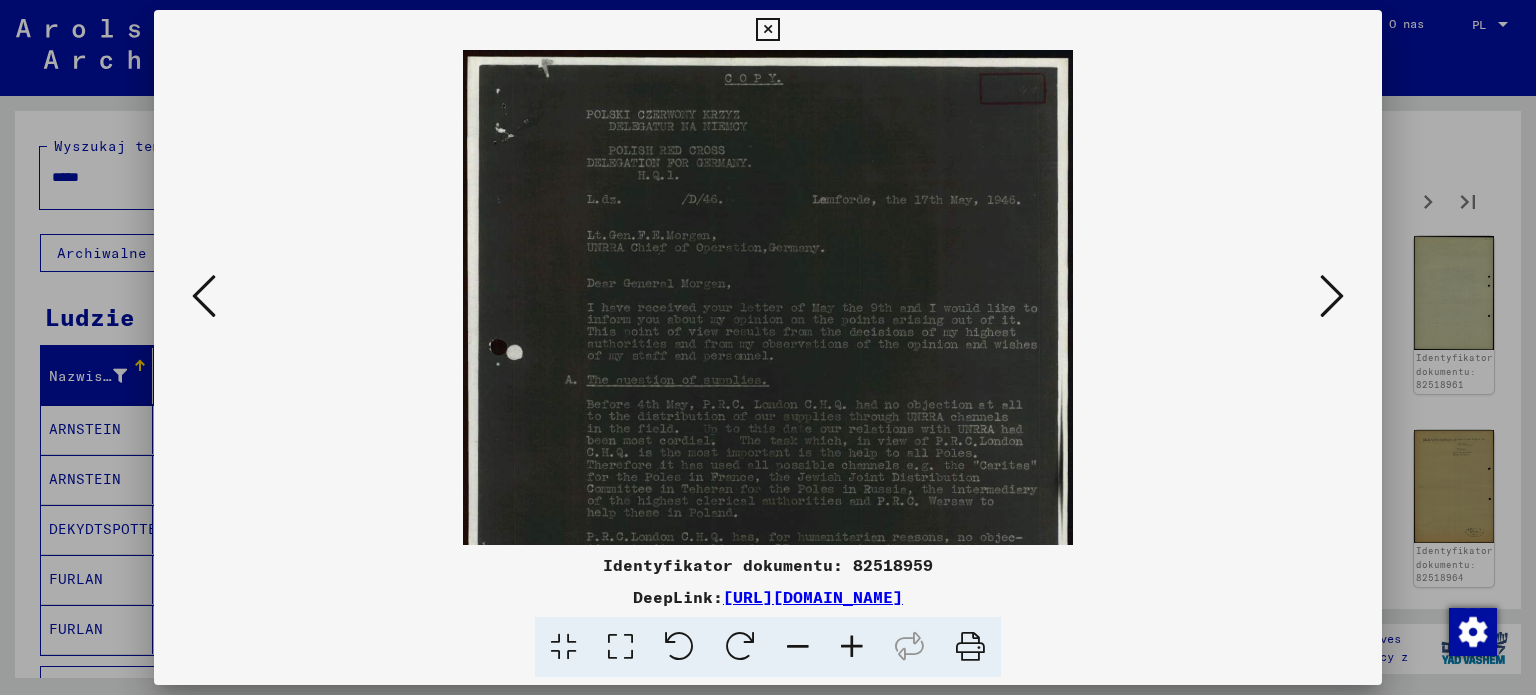 click at bounding box center [852, 647] 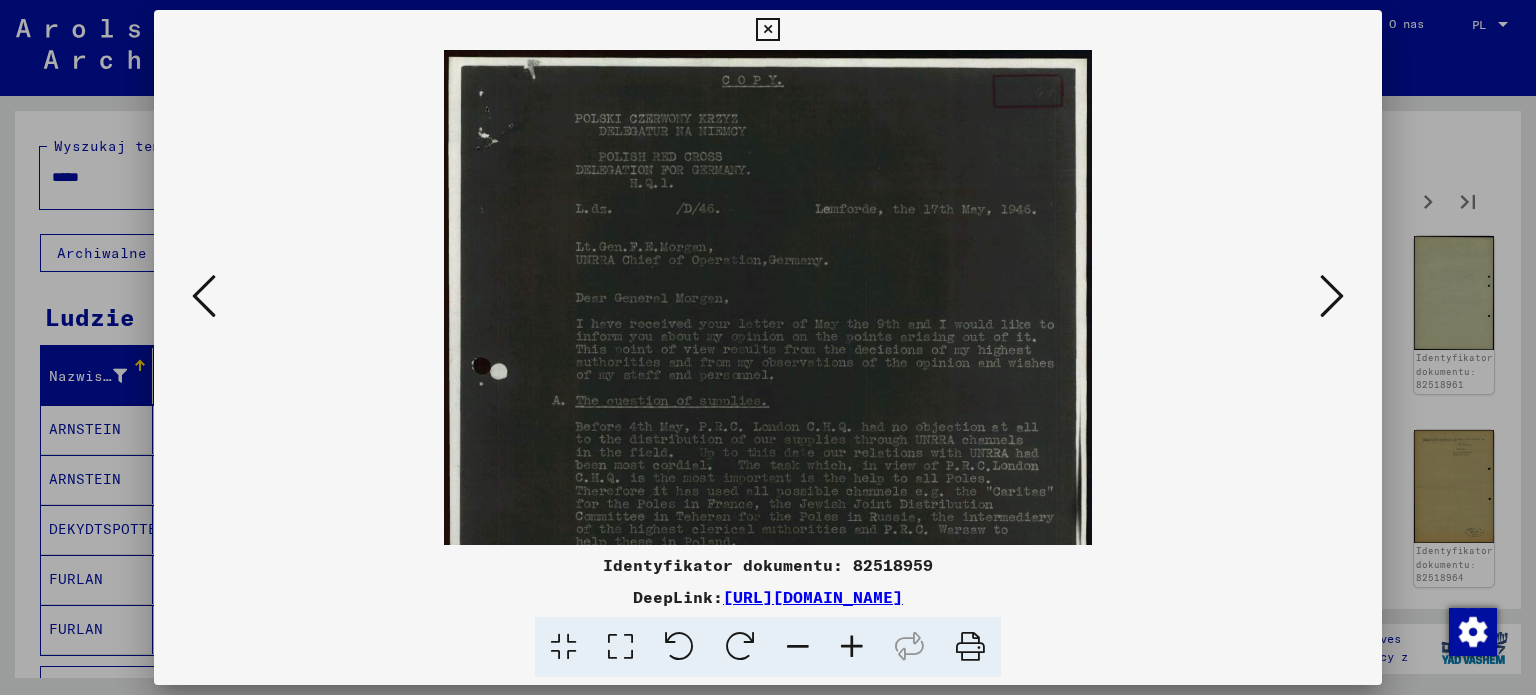 click at bounding box center [1332, 296] 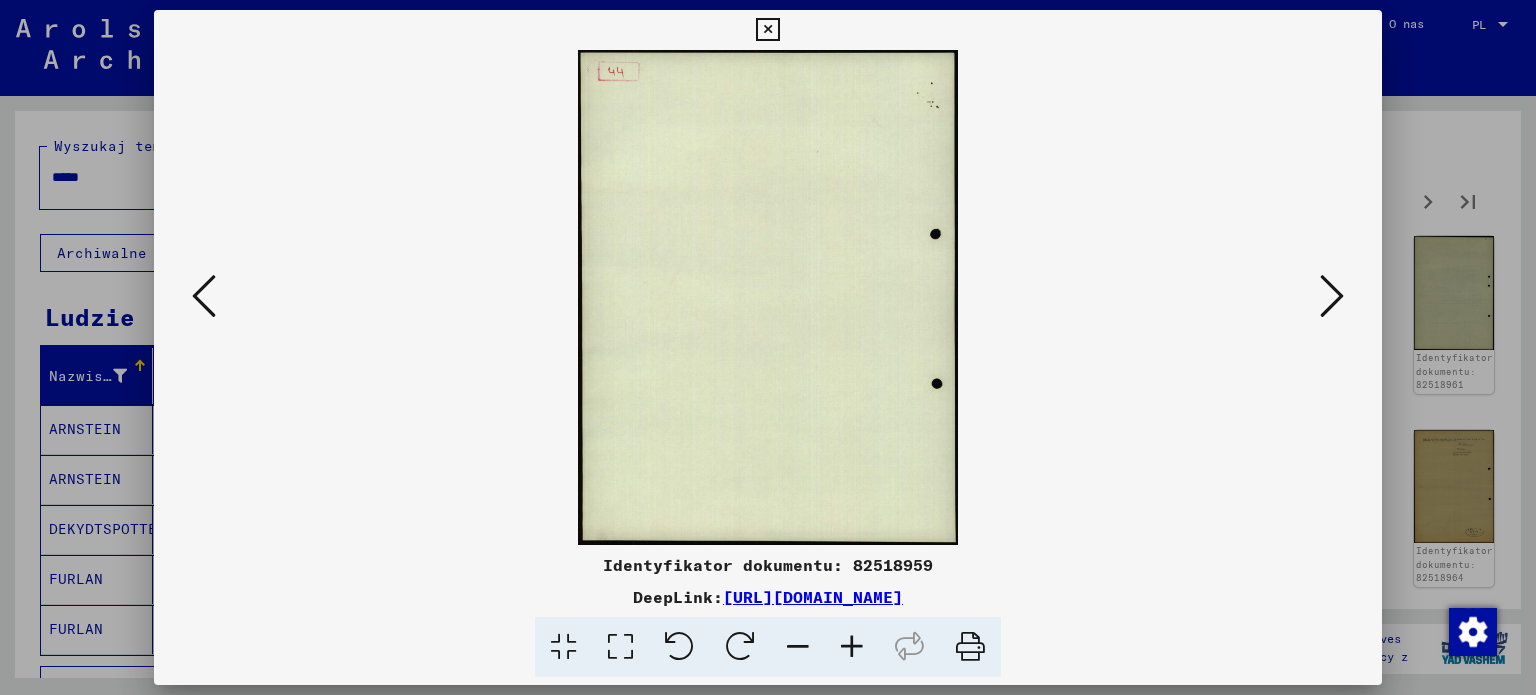 click at bounding box center (1332, 296) 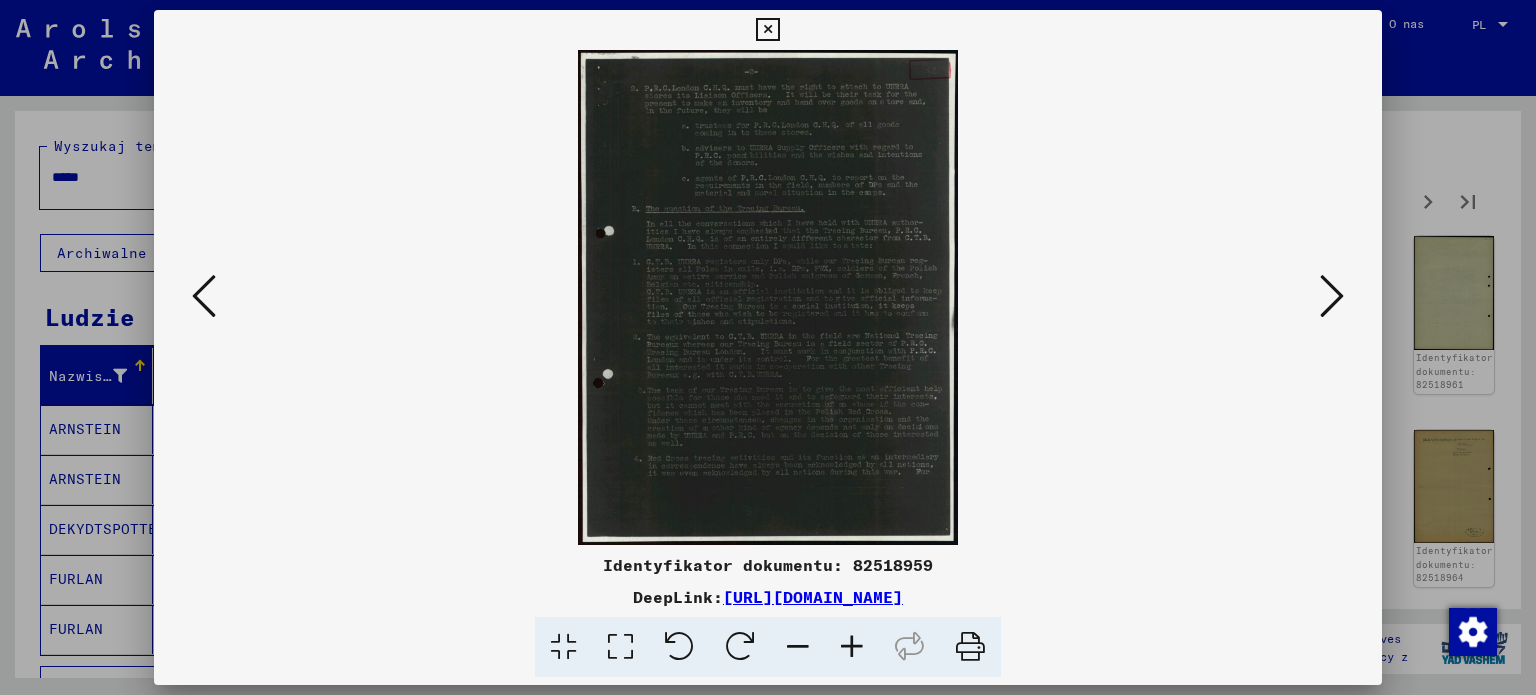 click at bounding box center [1332, 296] 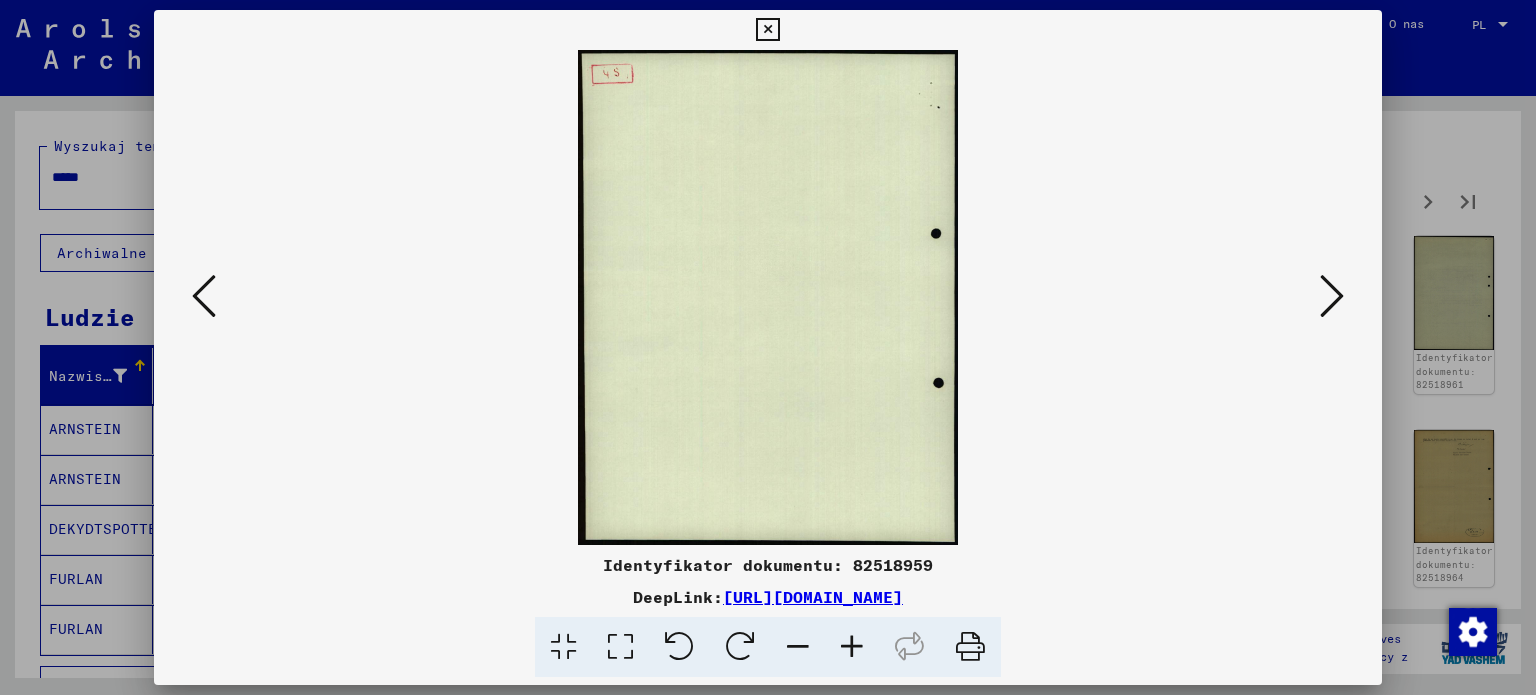click at bounding box center (1332, 296) 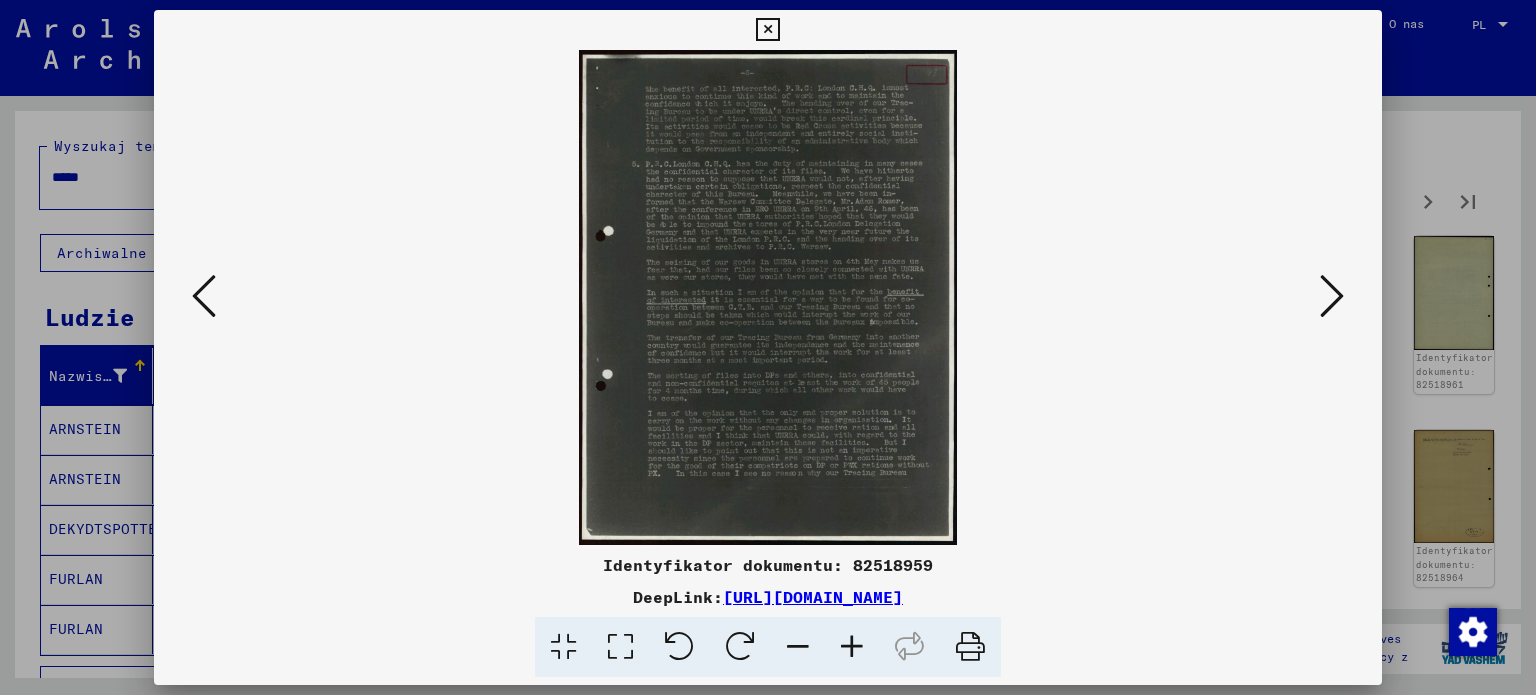 click at bounding box center [1332, 296] 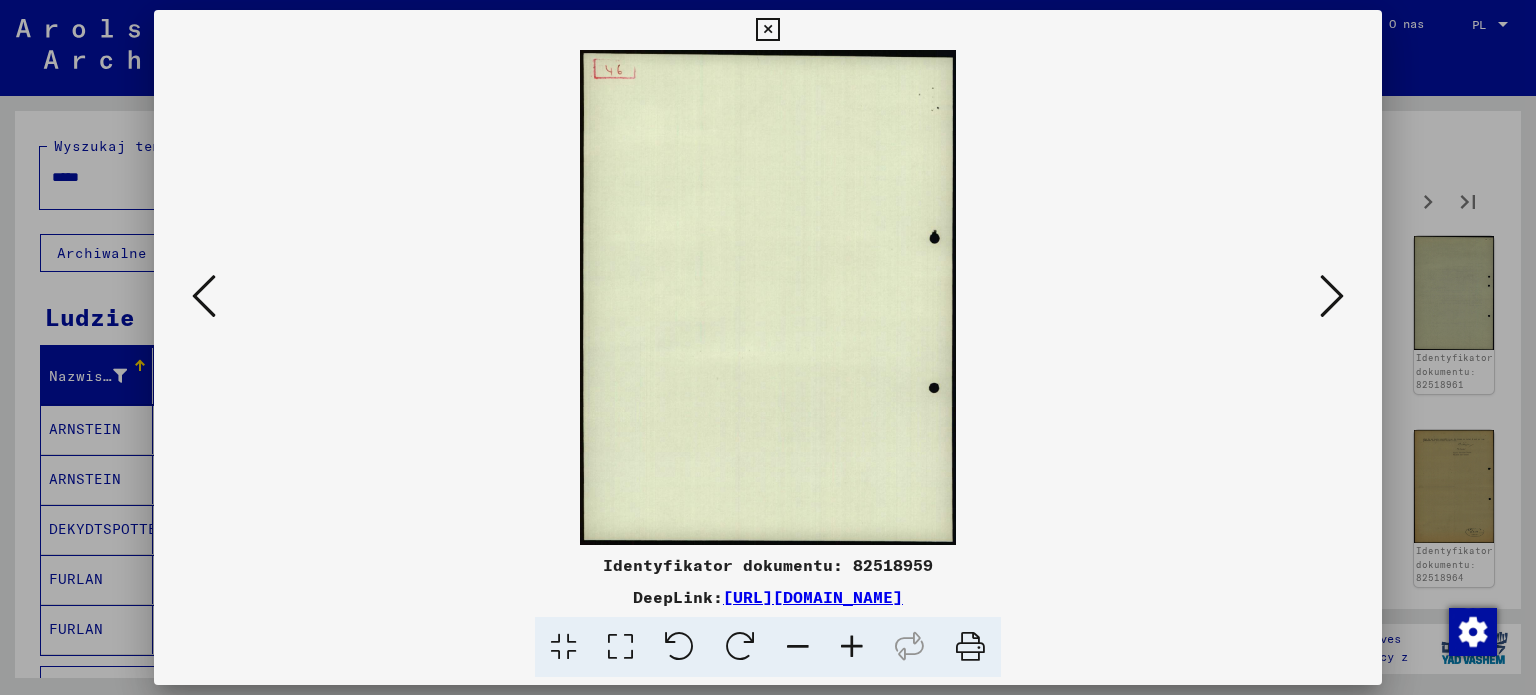 click at bounding box center (1332, 296) 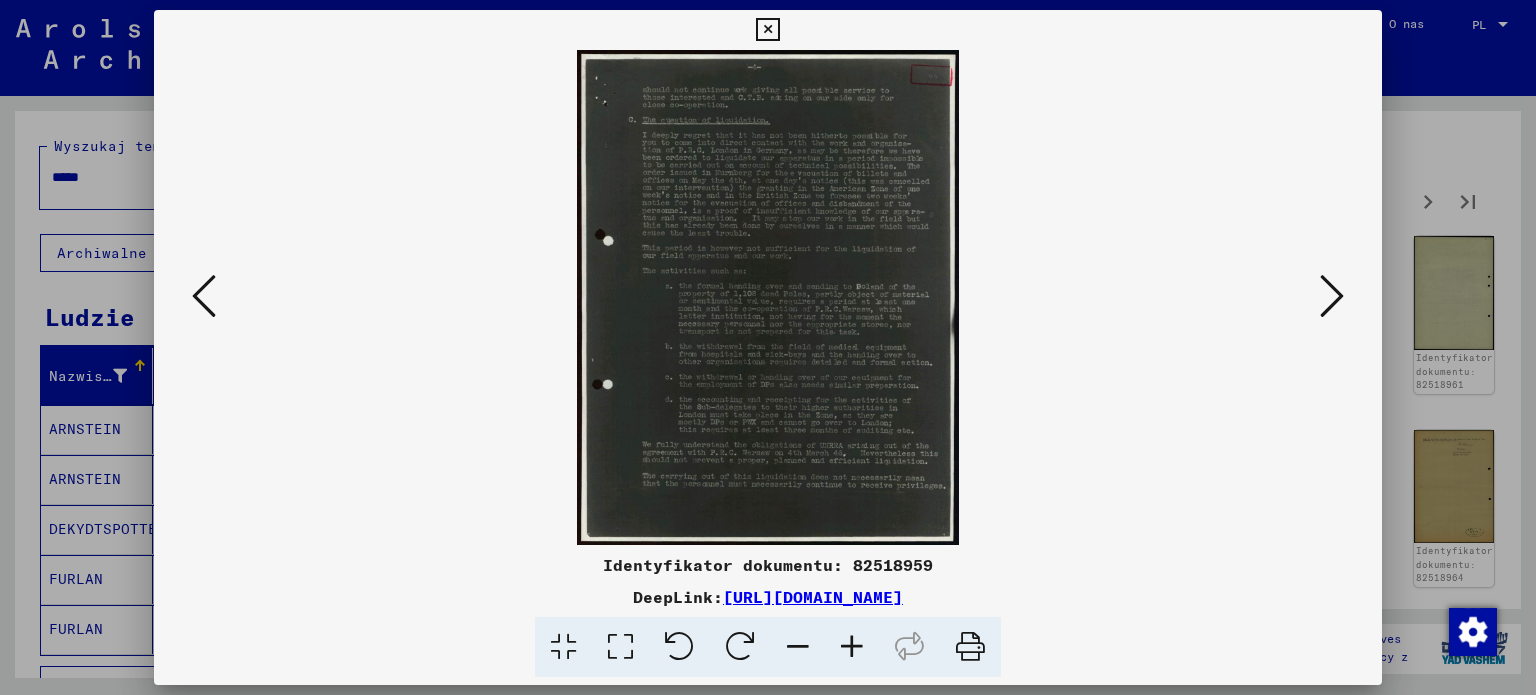 click at bounding box center [1332, 296] 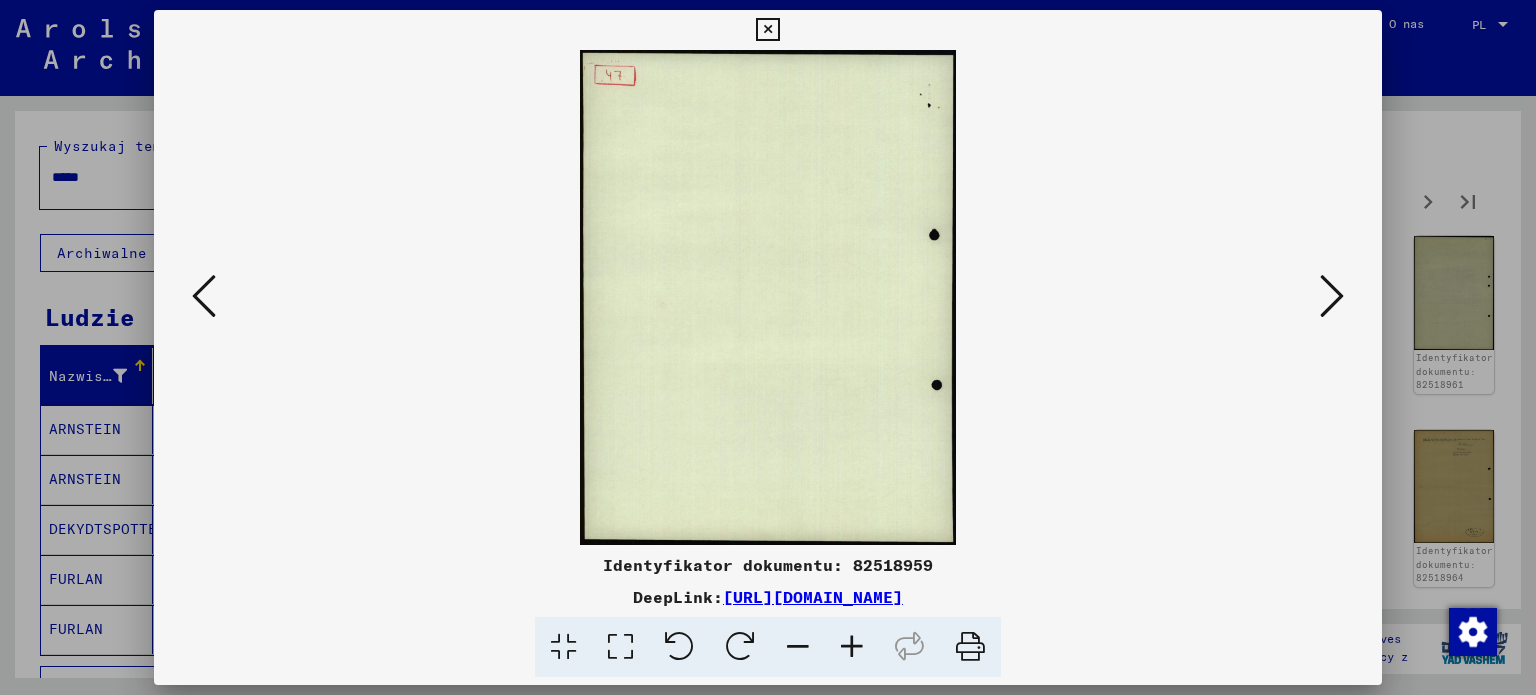 click at bounding box center (1332, 296) 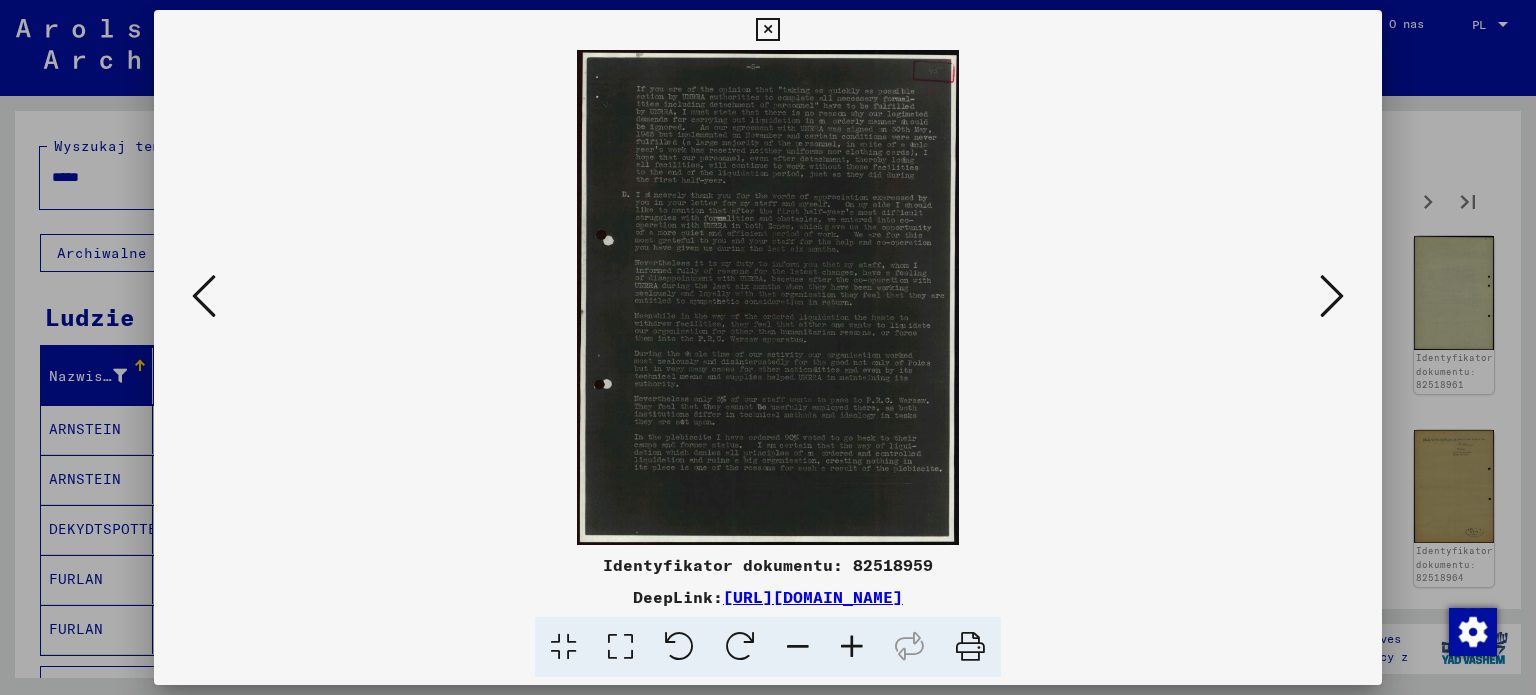 click at bounding box center (1332, 296) 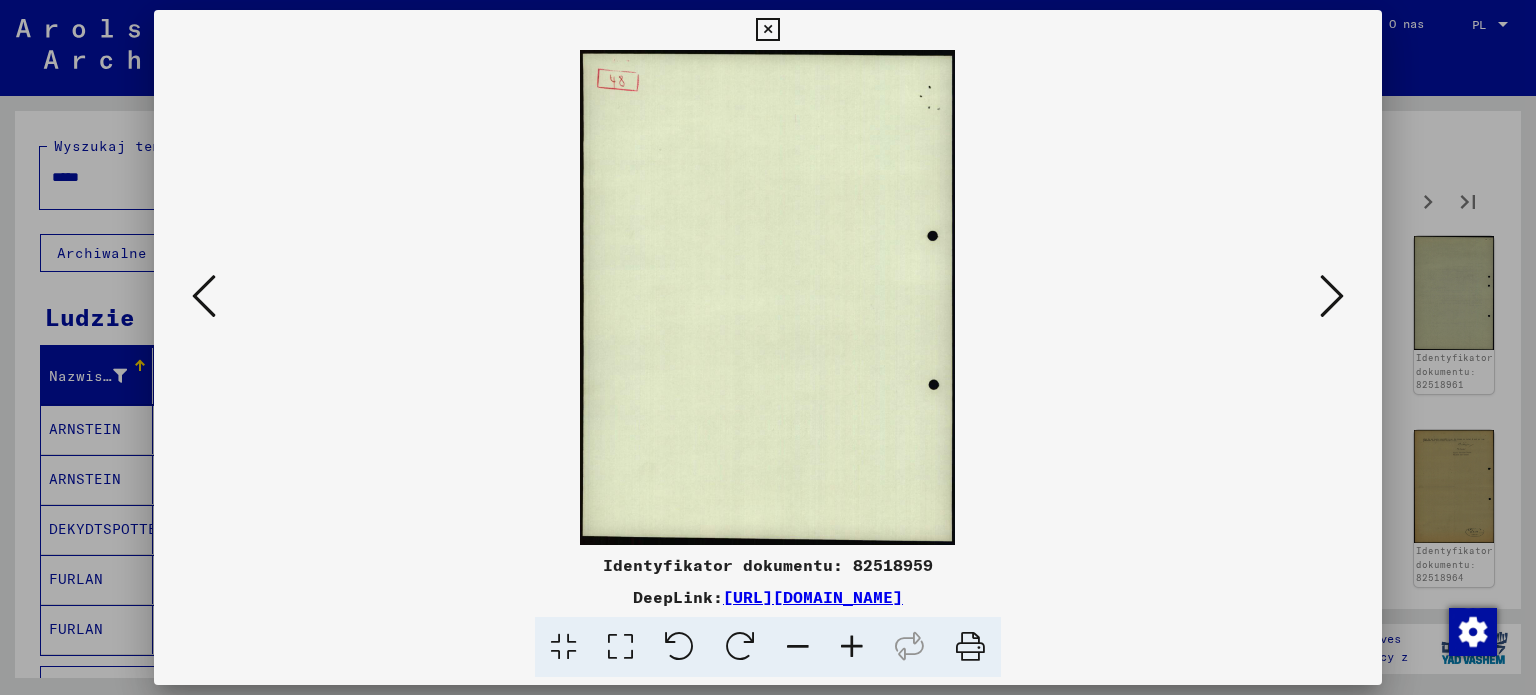 click at bounding box center [1332, 296] 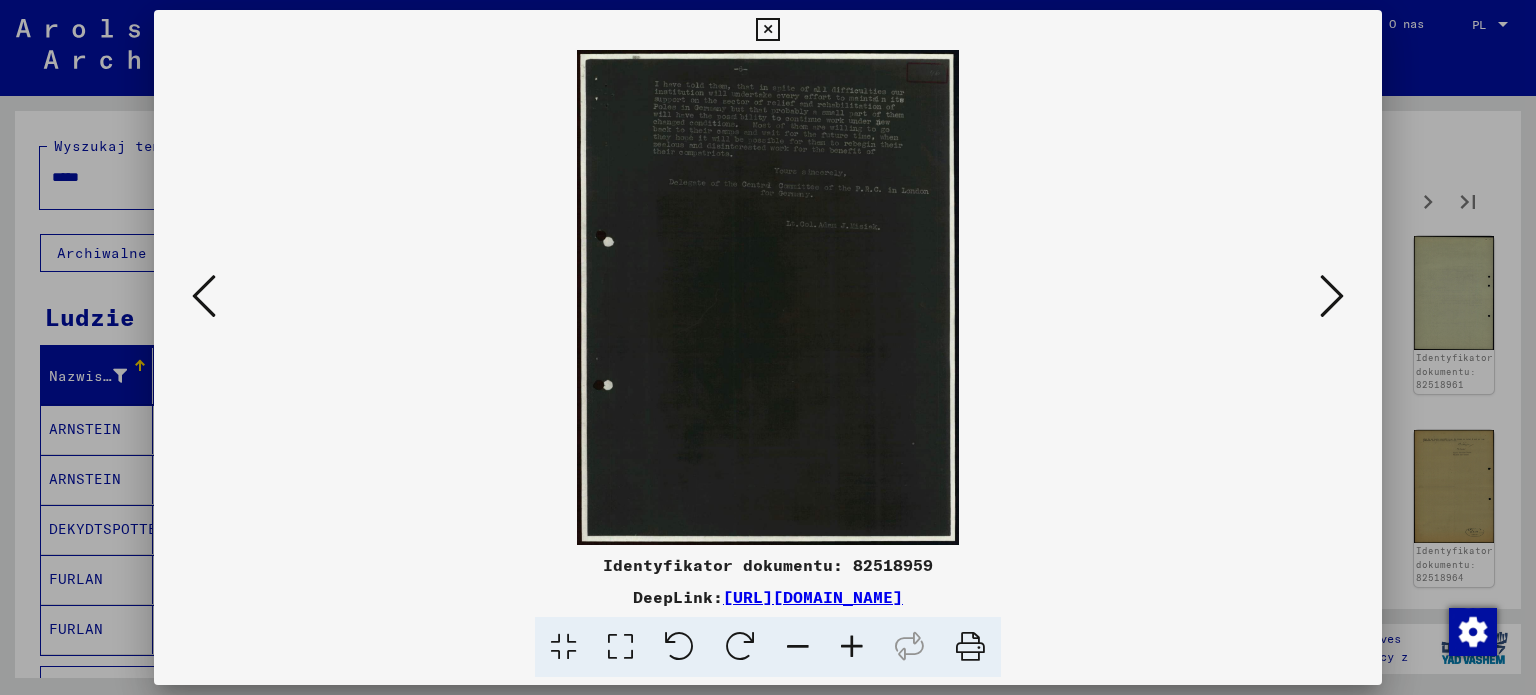 click at bounding box center (852, 647) 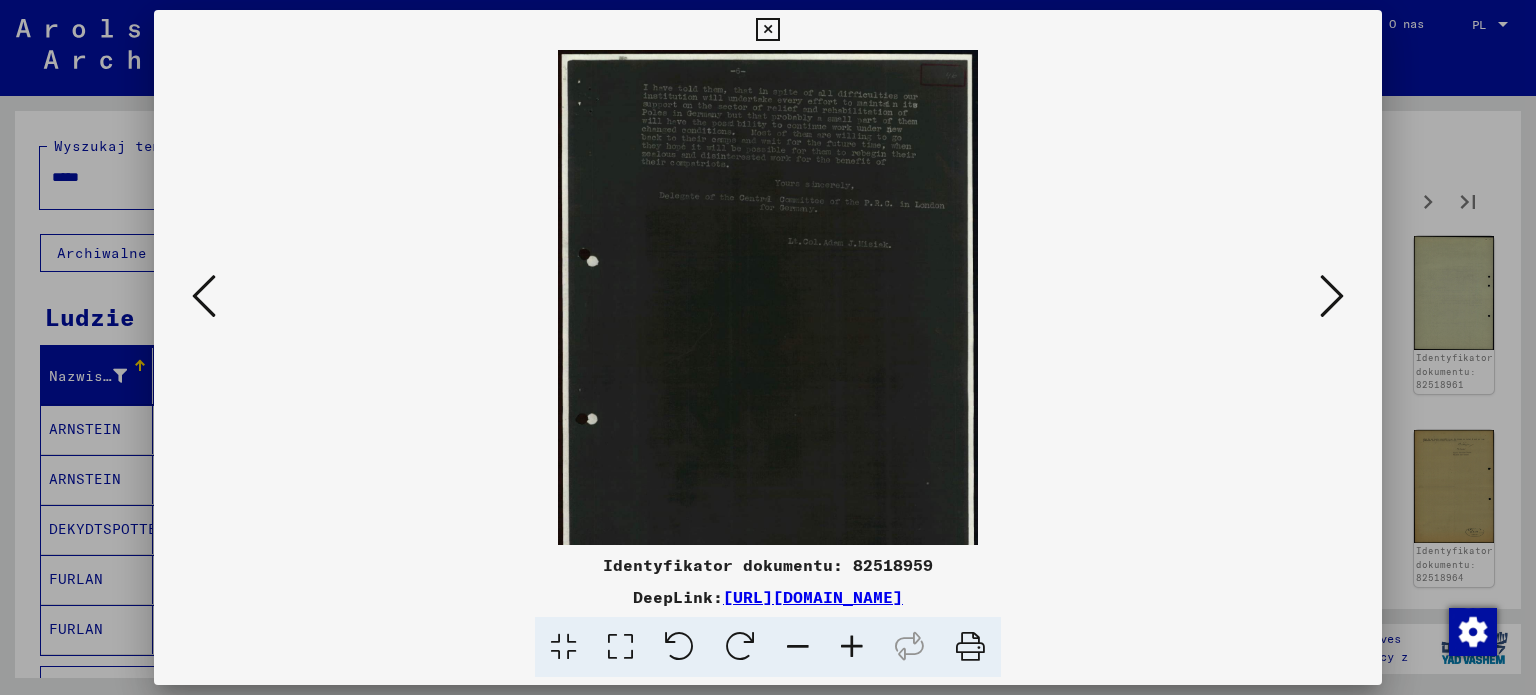 click at bounding box center (852, 647) 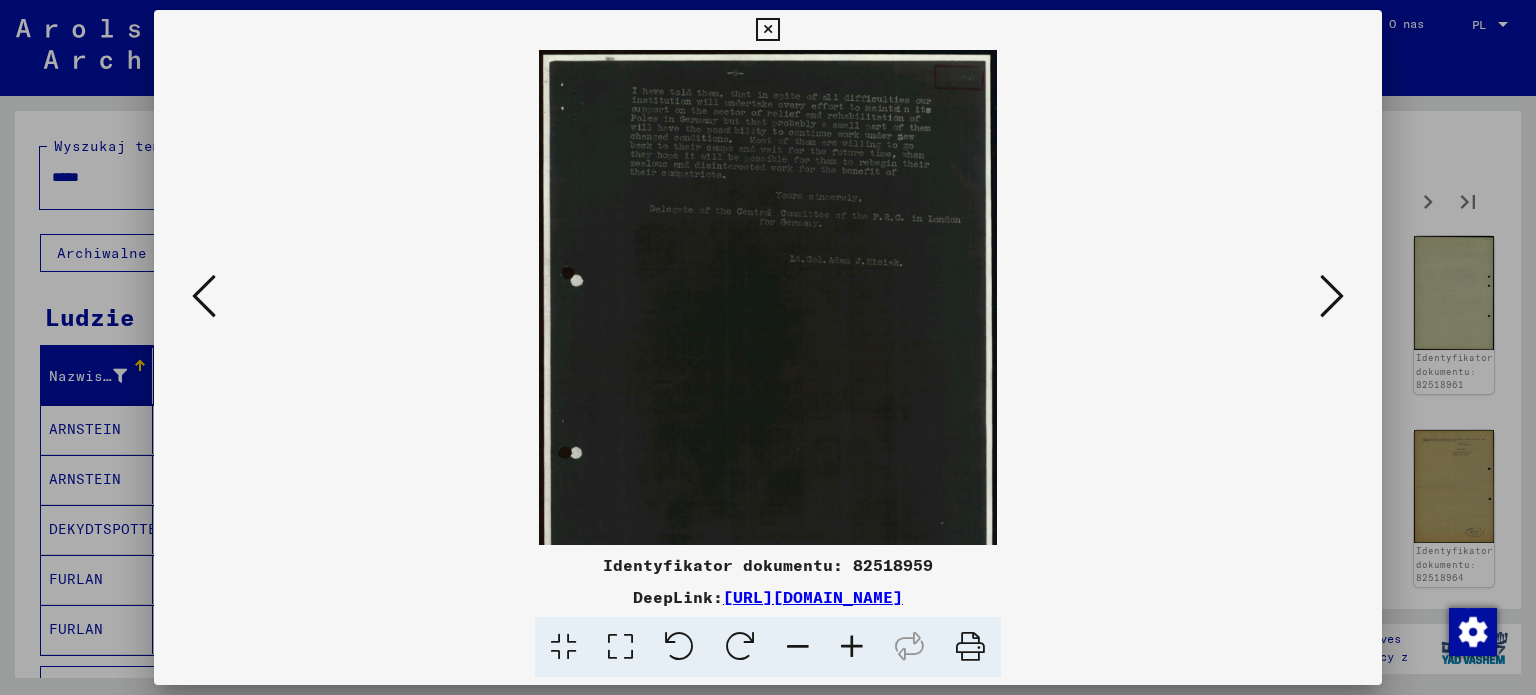 click at bounding box center [852, 647] 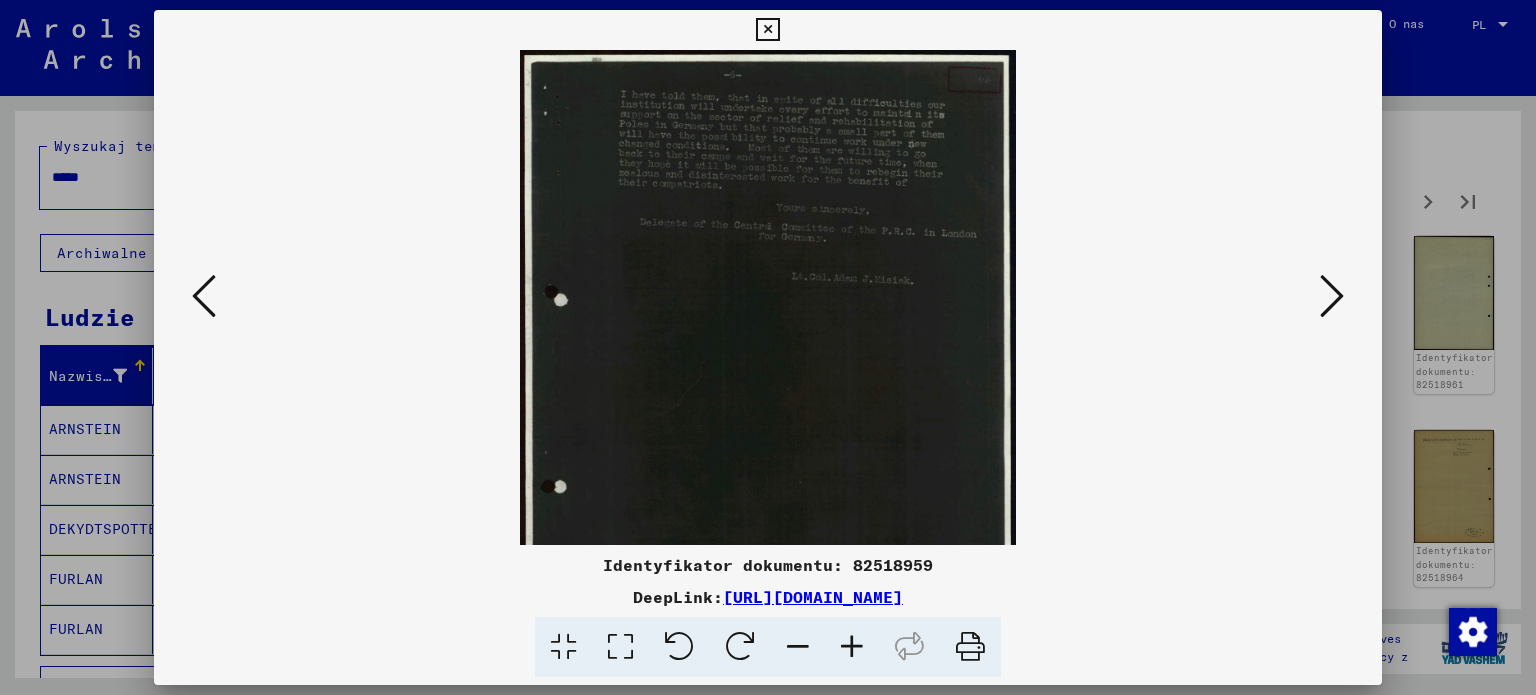 click at bounding box center (852, 647) 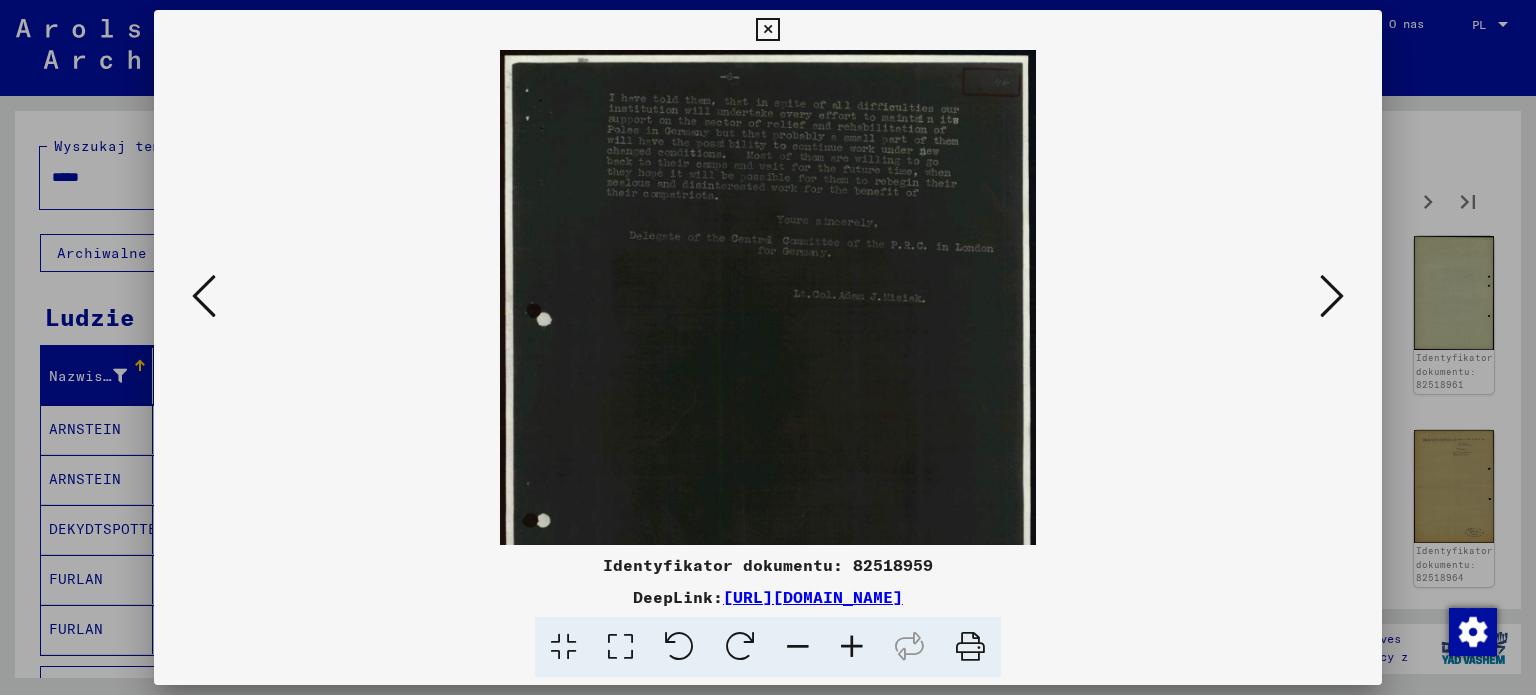 click at bounding box center [852, 647] 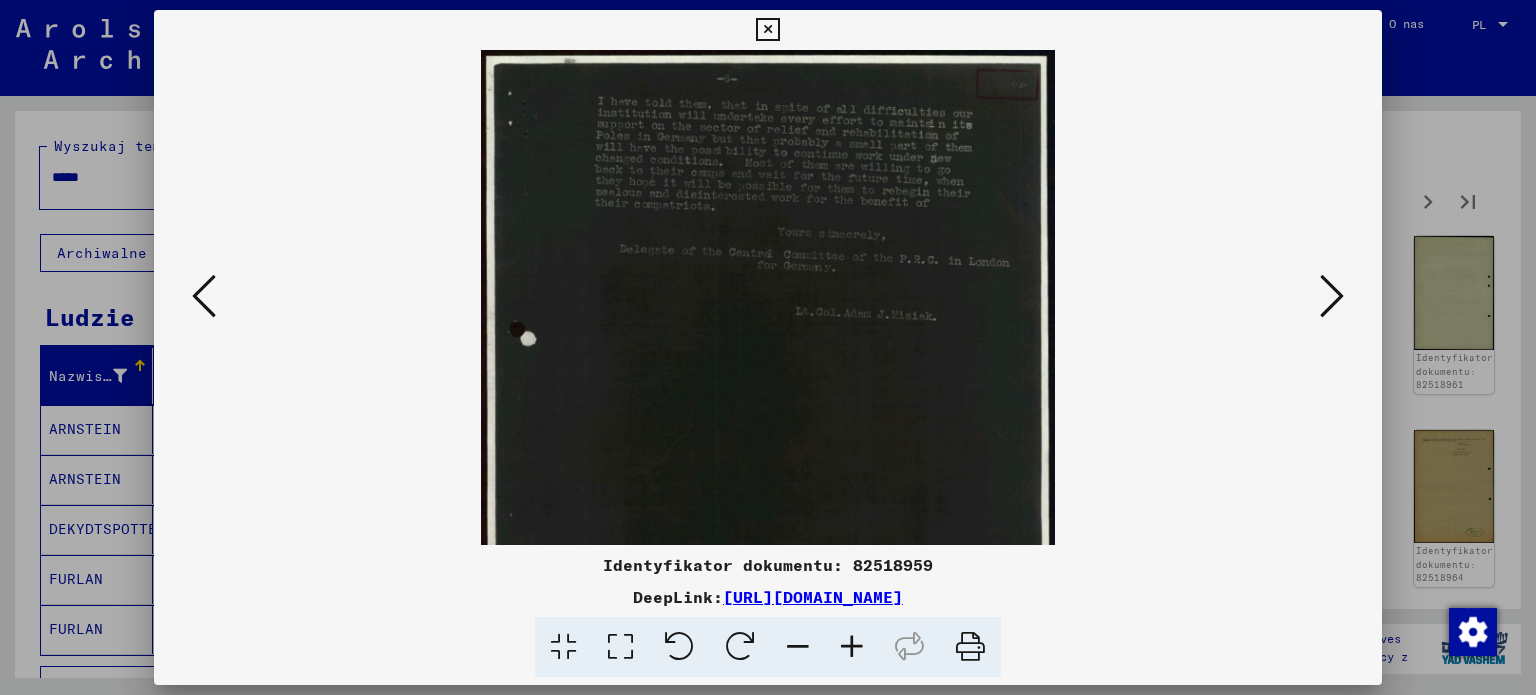 click at bounding box center [1332, 296] 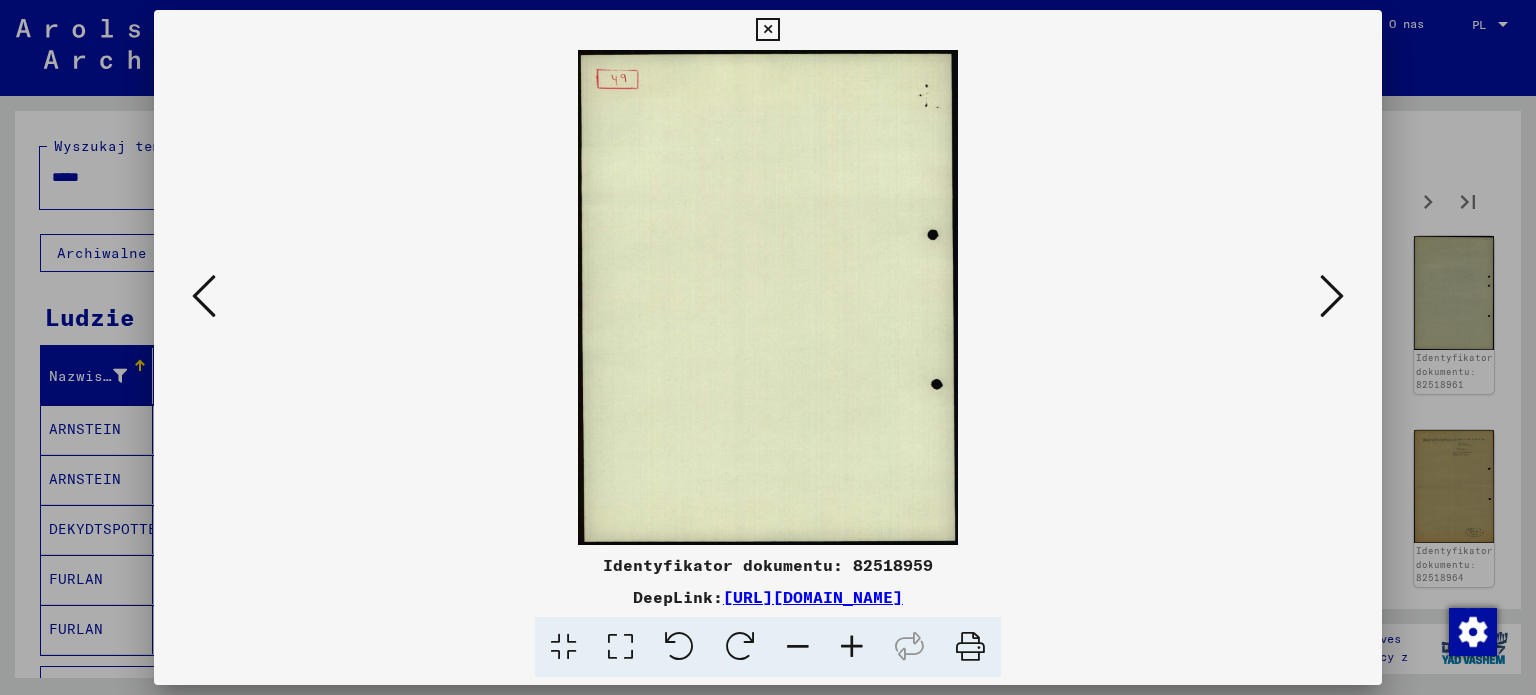 click at bounding box center [1332, 296] 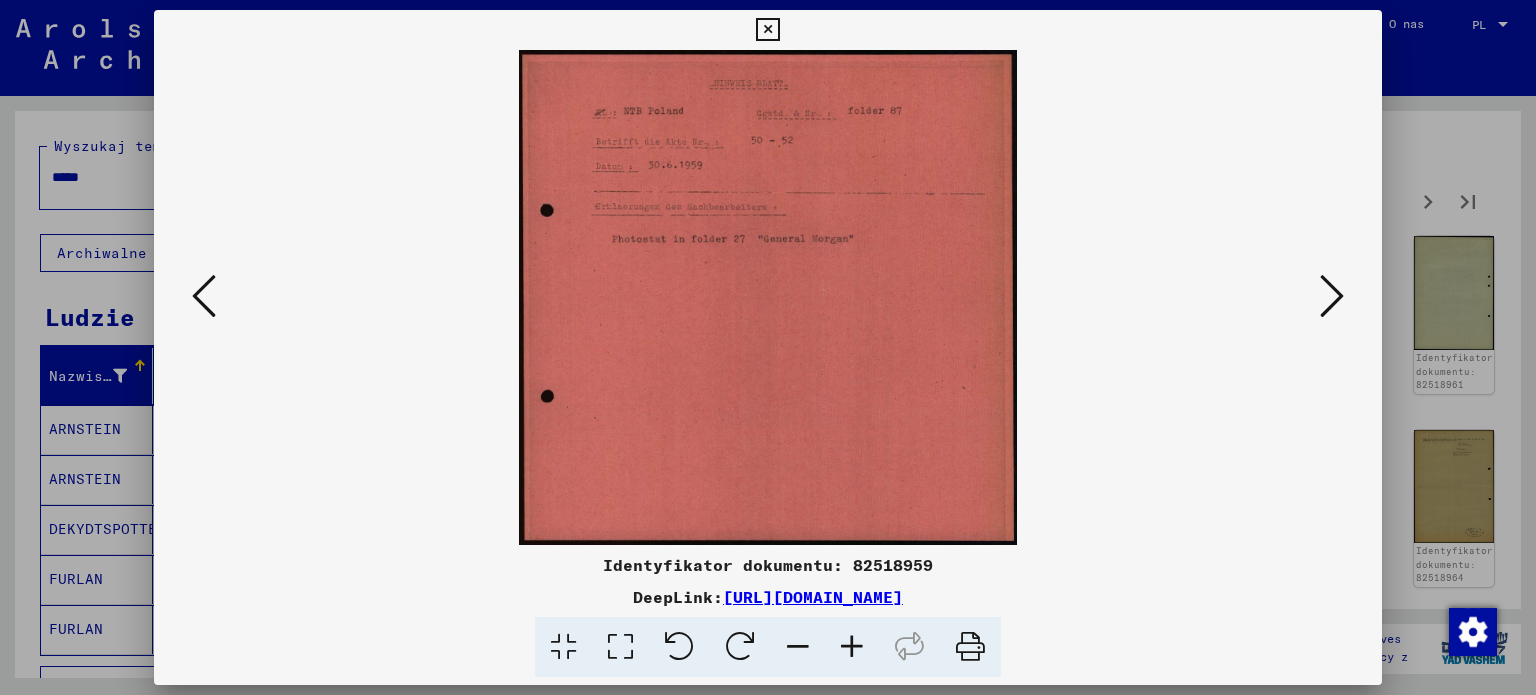 click at bounding box center (1332, 296) 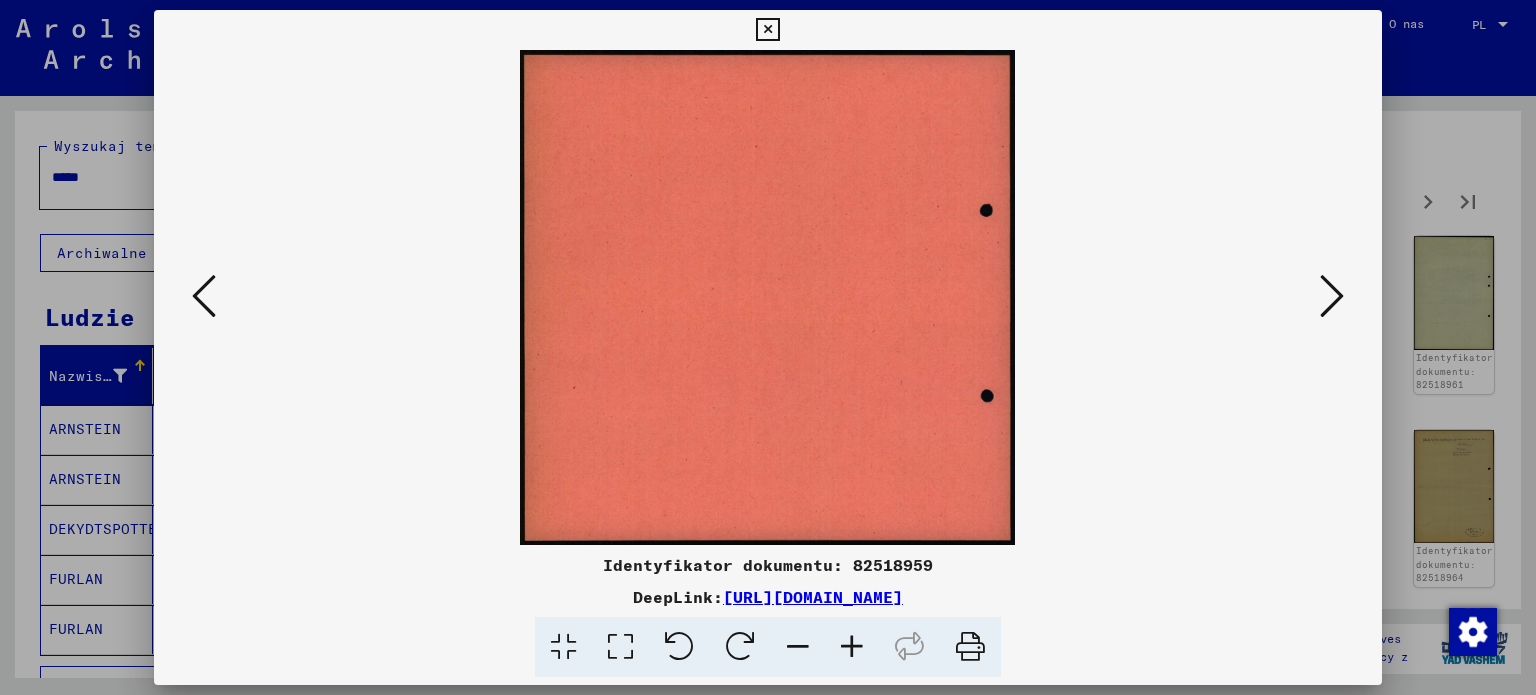 click at bounding box center [1332, 296] 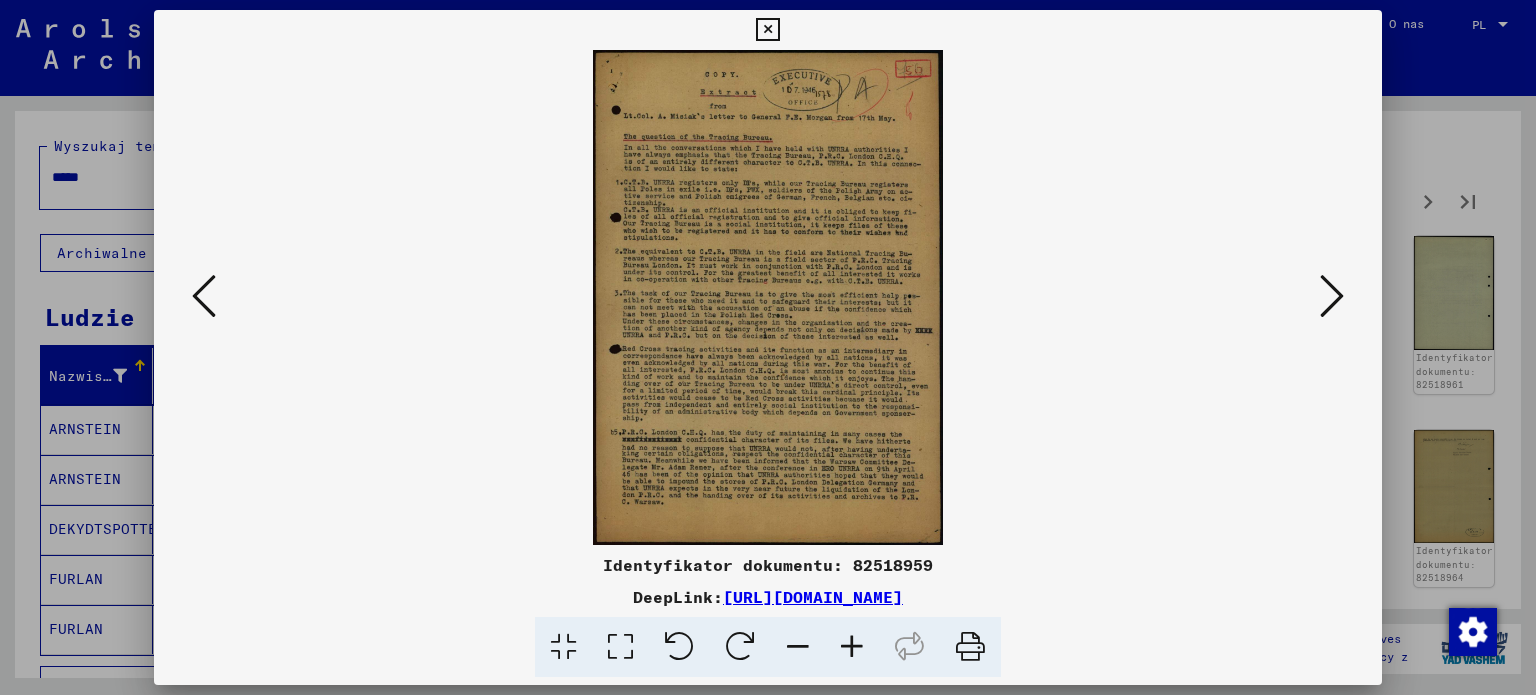 click at bounding box center [1332, 296] 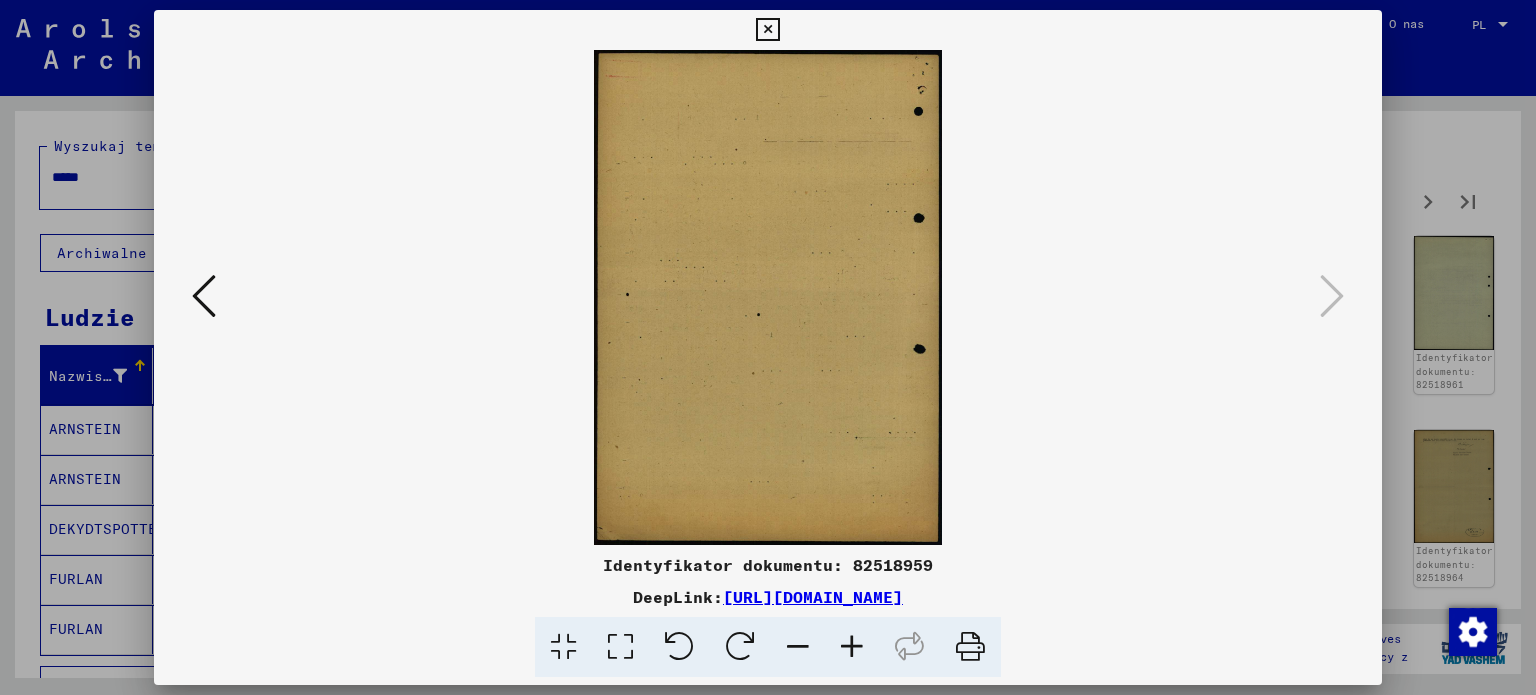 click at bounding box center [767, 30] 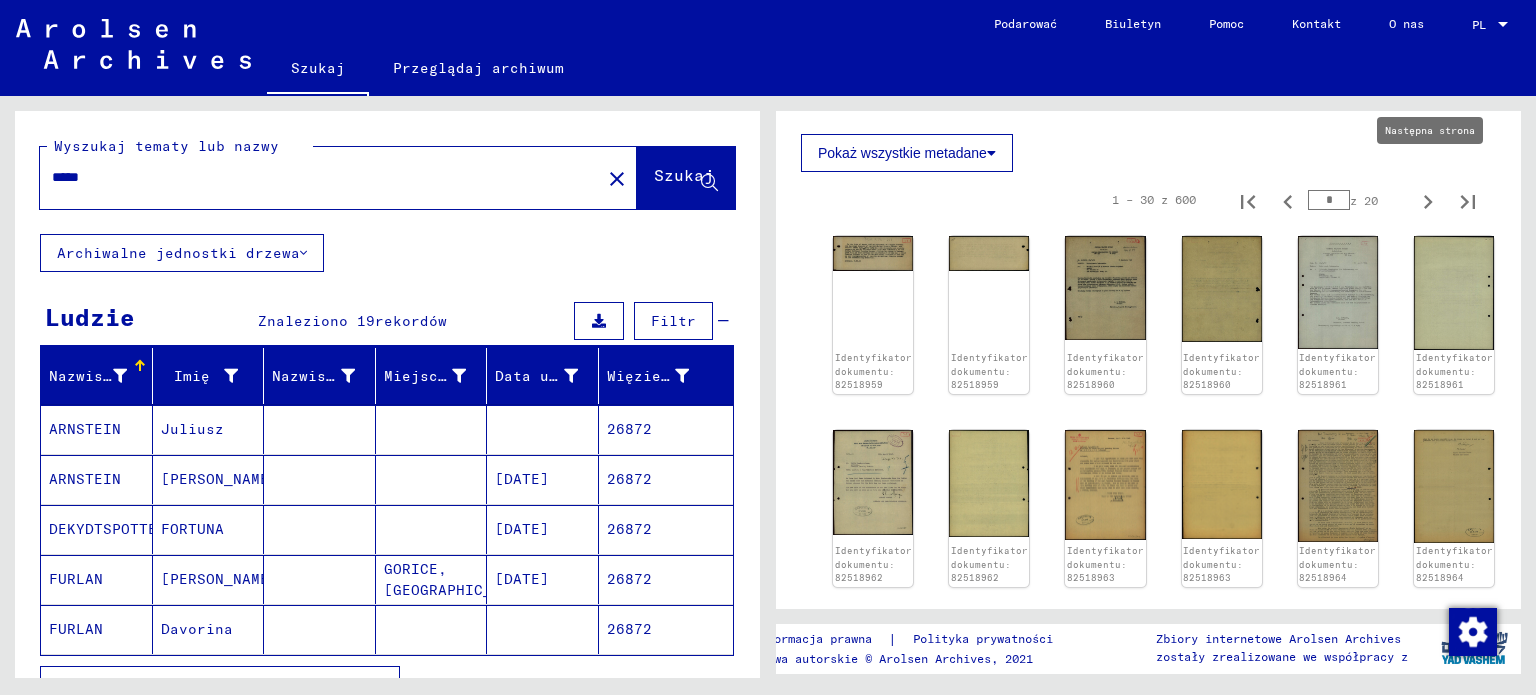 click 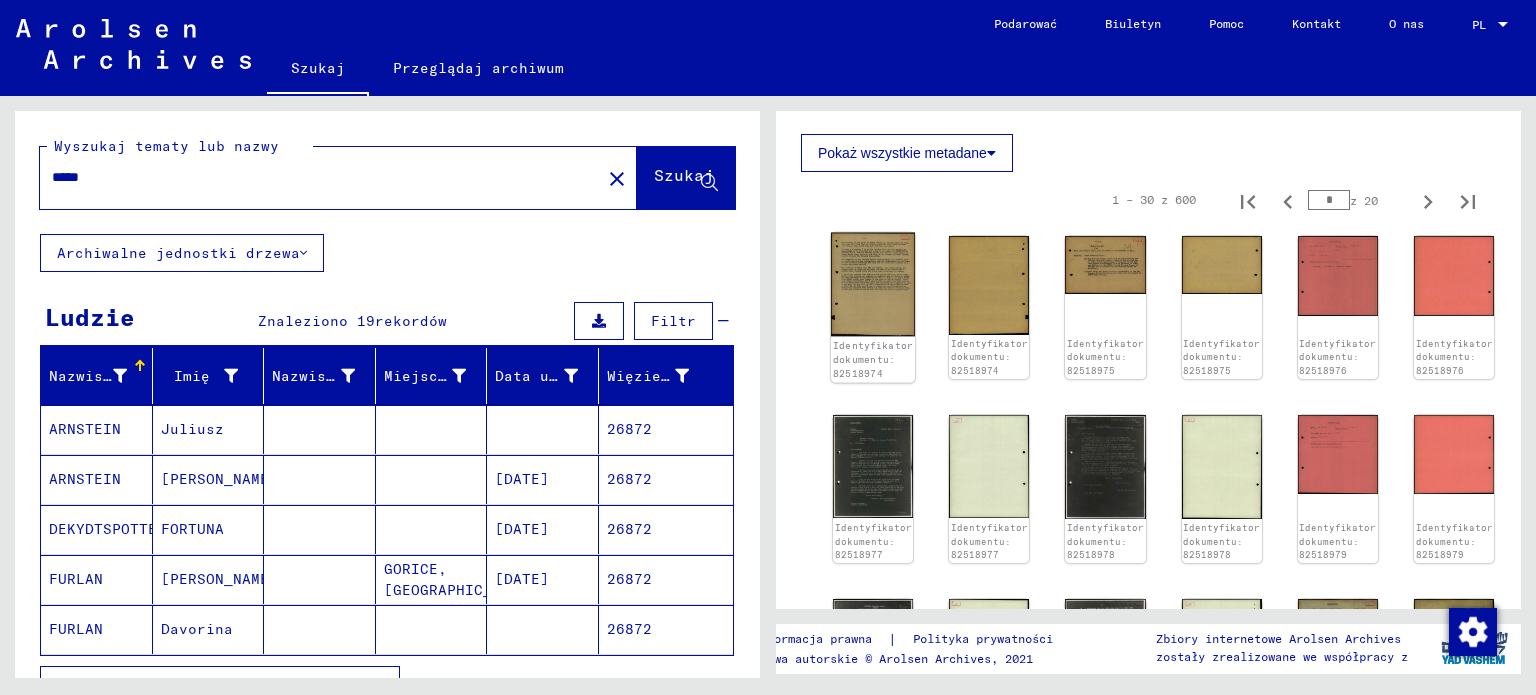 click 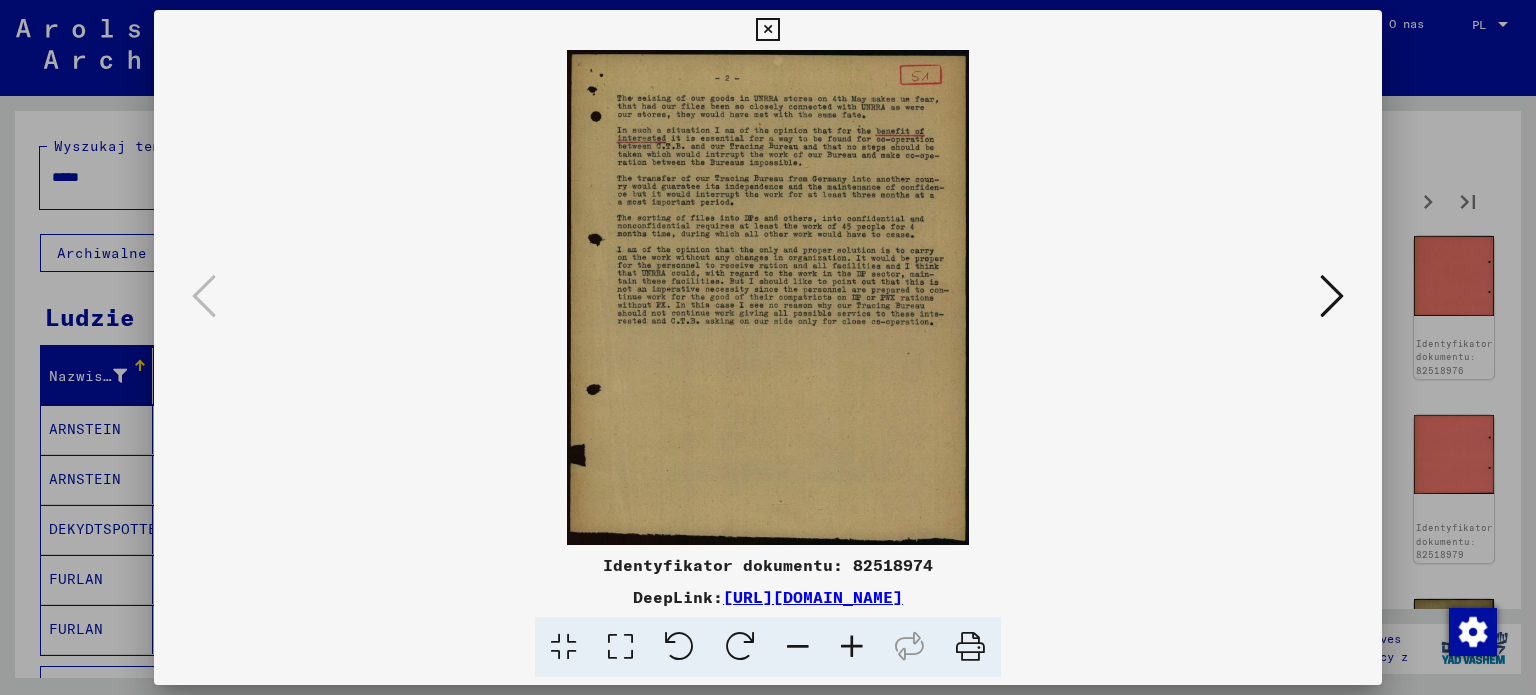 click at bounding box center [1332, 296] 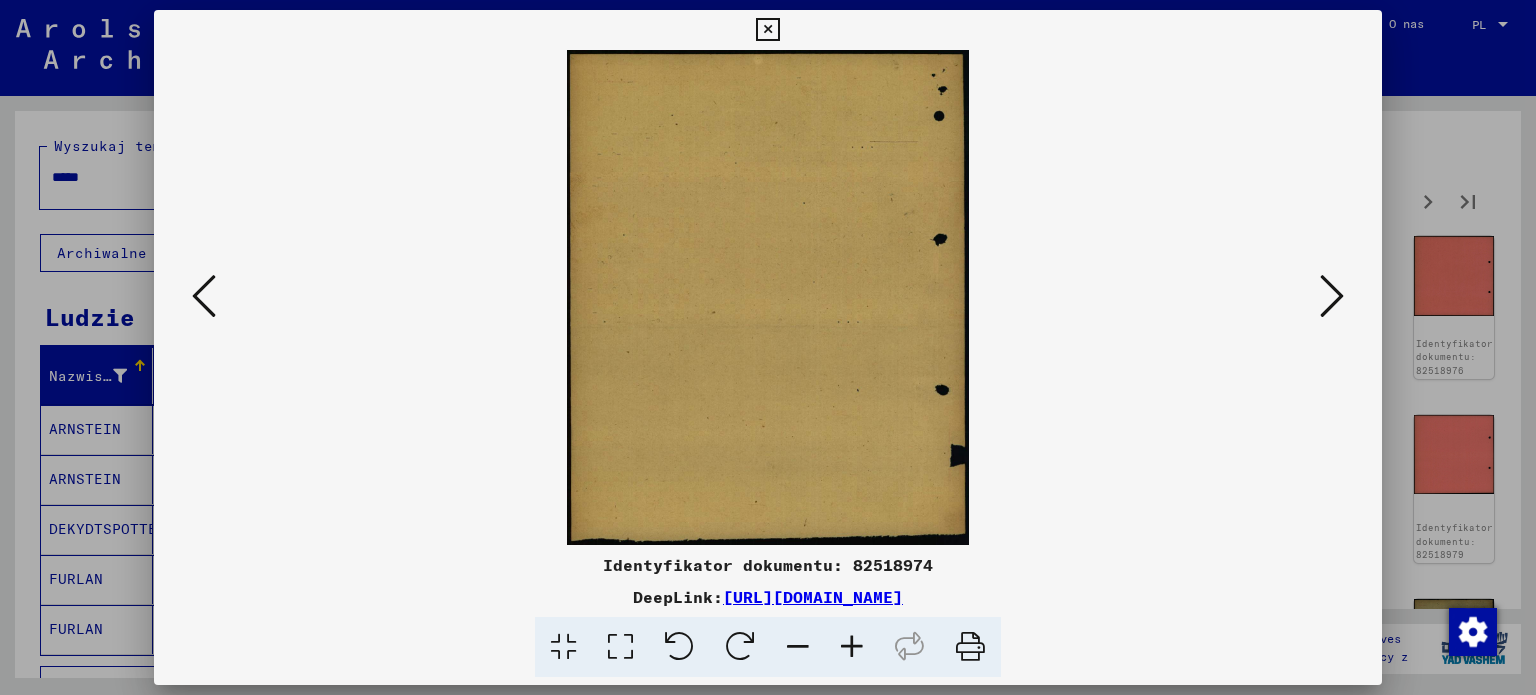 click at bounding box center [1332, 296] 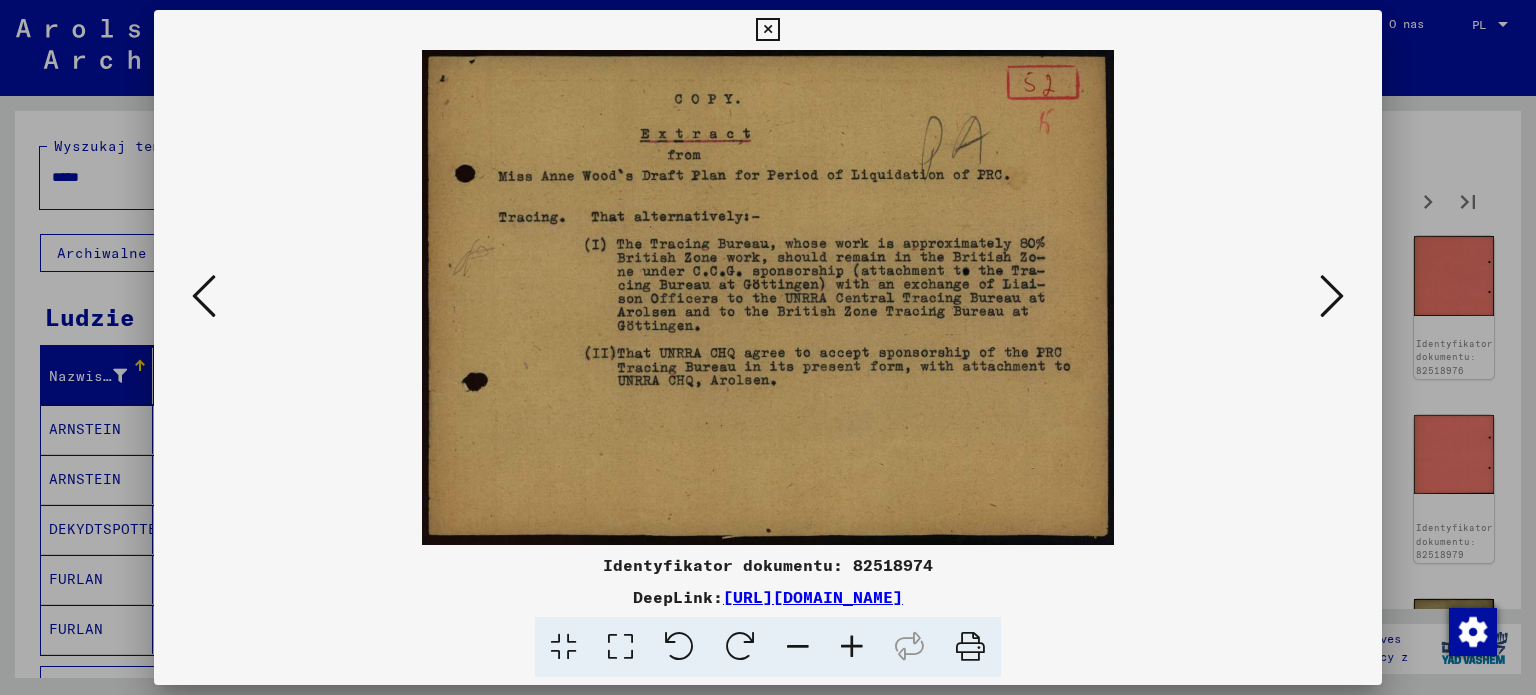 click at bounding box center (1332, 296) 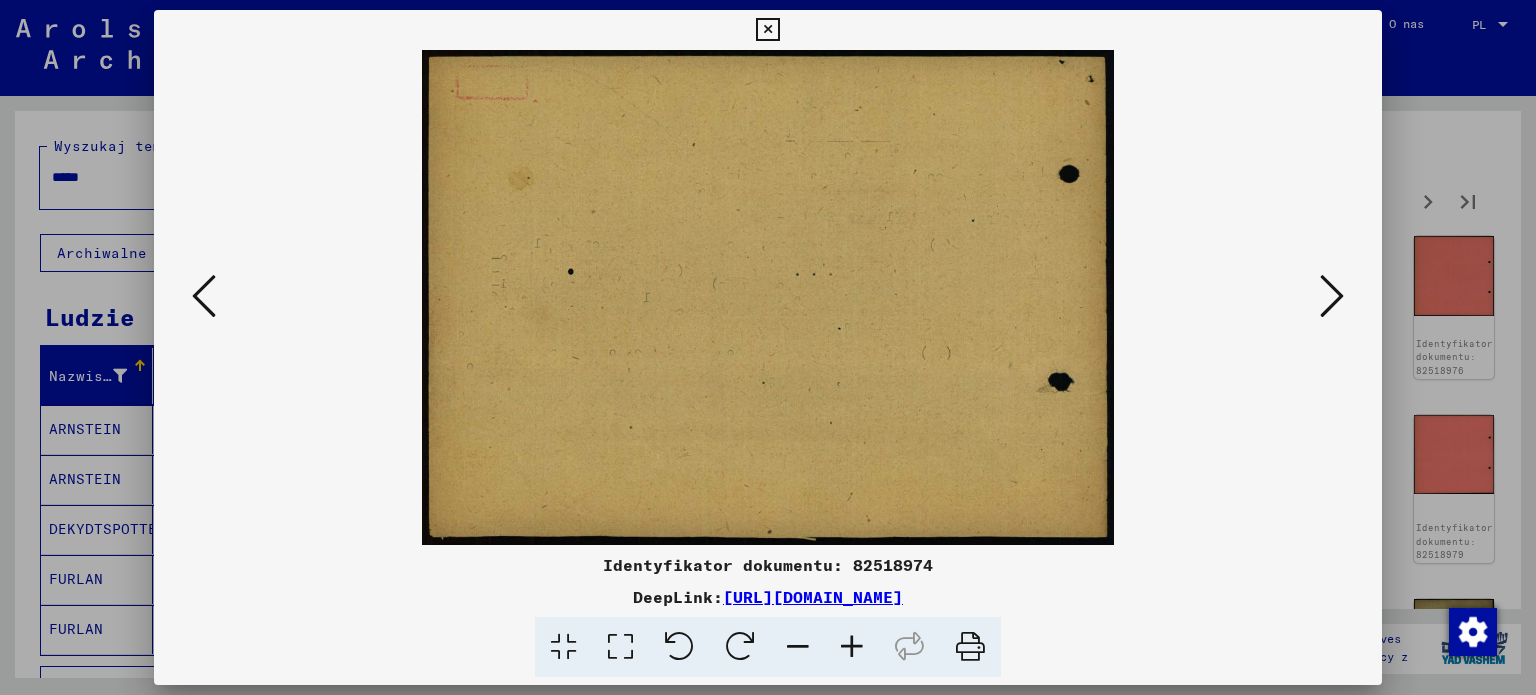 click at bounding box center [1332, 296] 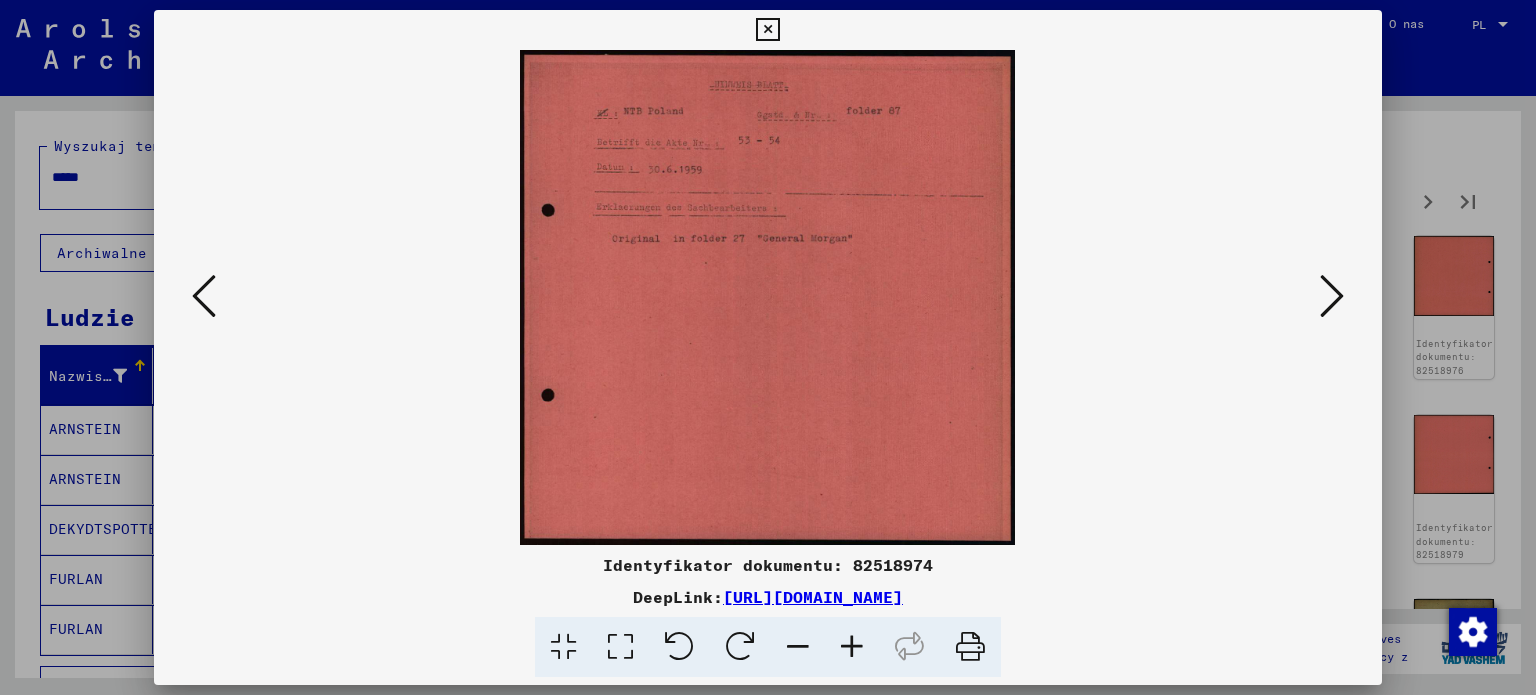 click at bounding box center (1332, 296) 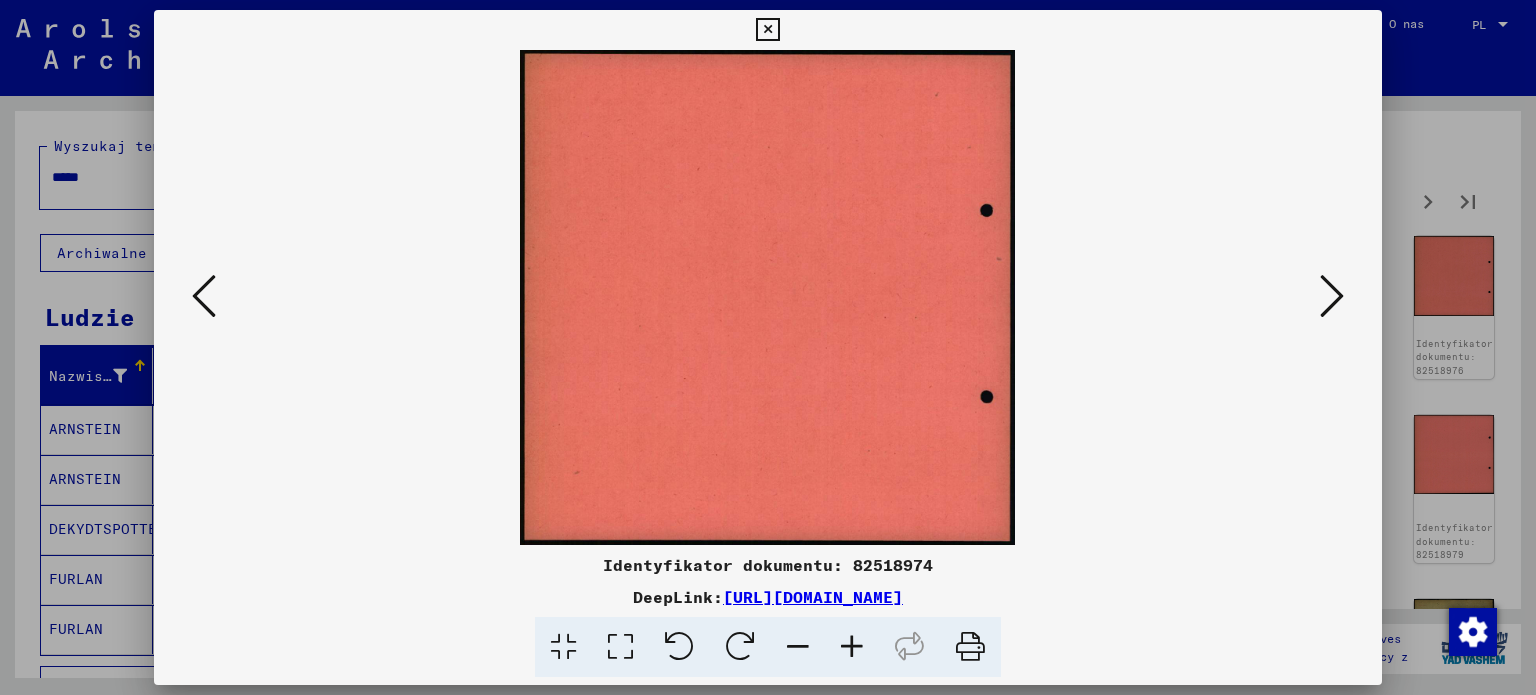 click at bounding box center (1332, 296) 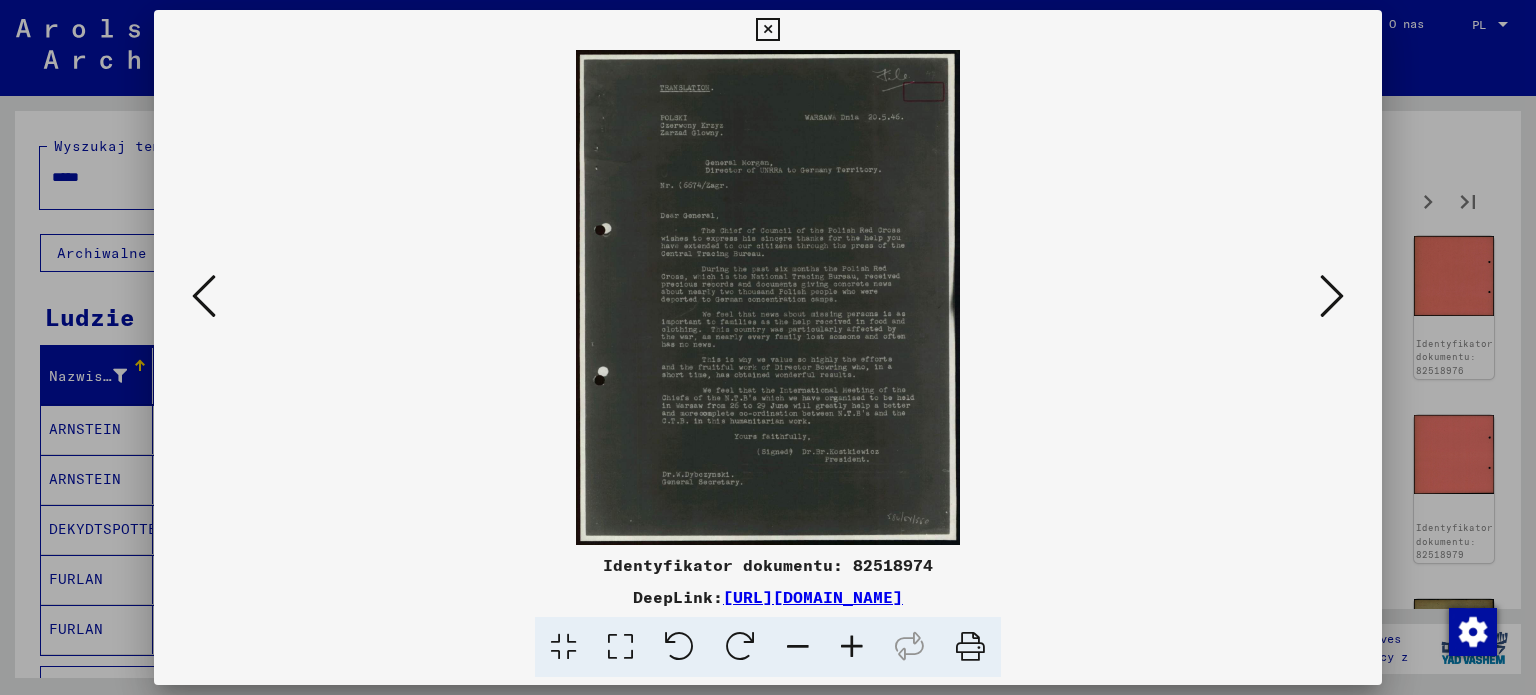 click at bounding box center [767, 30] 